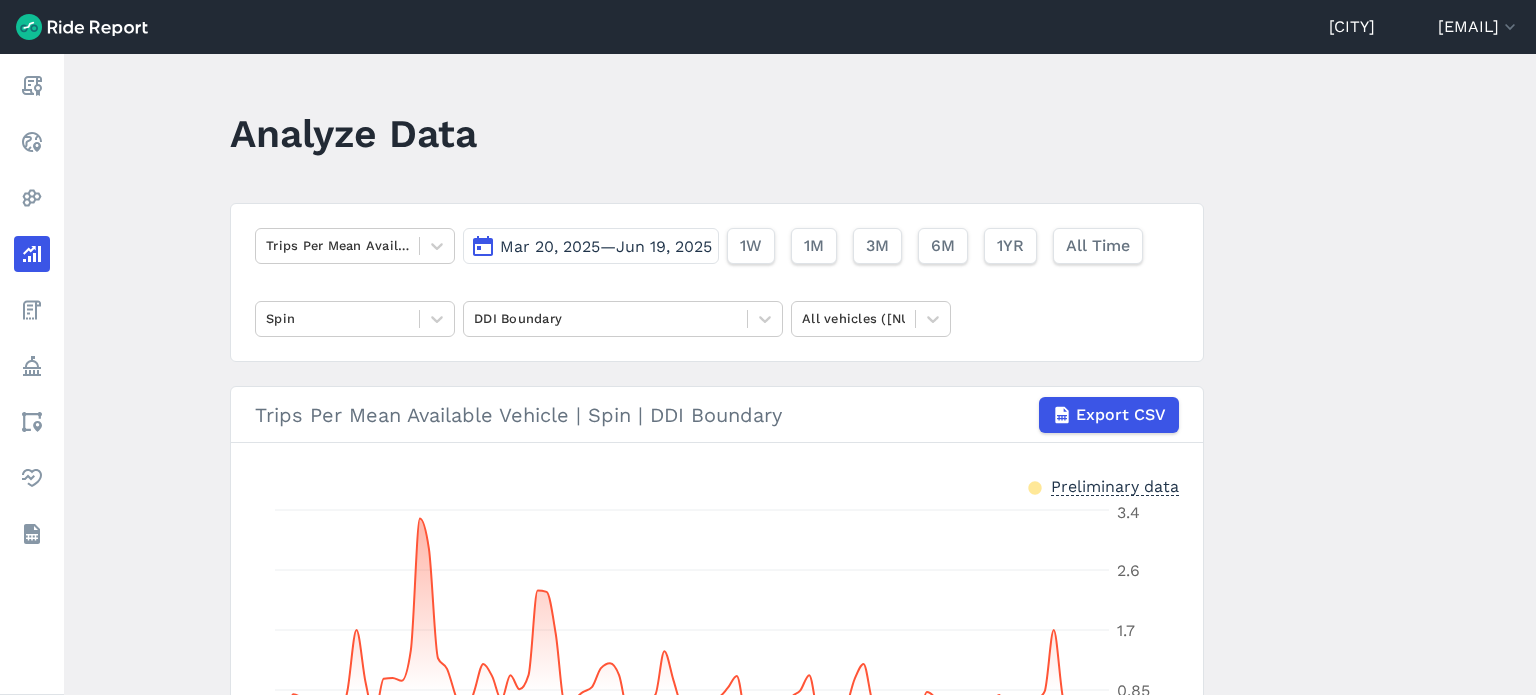 scroll, scrollTop: 0, scrollLeft: 0, axis: both 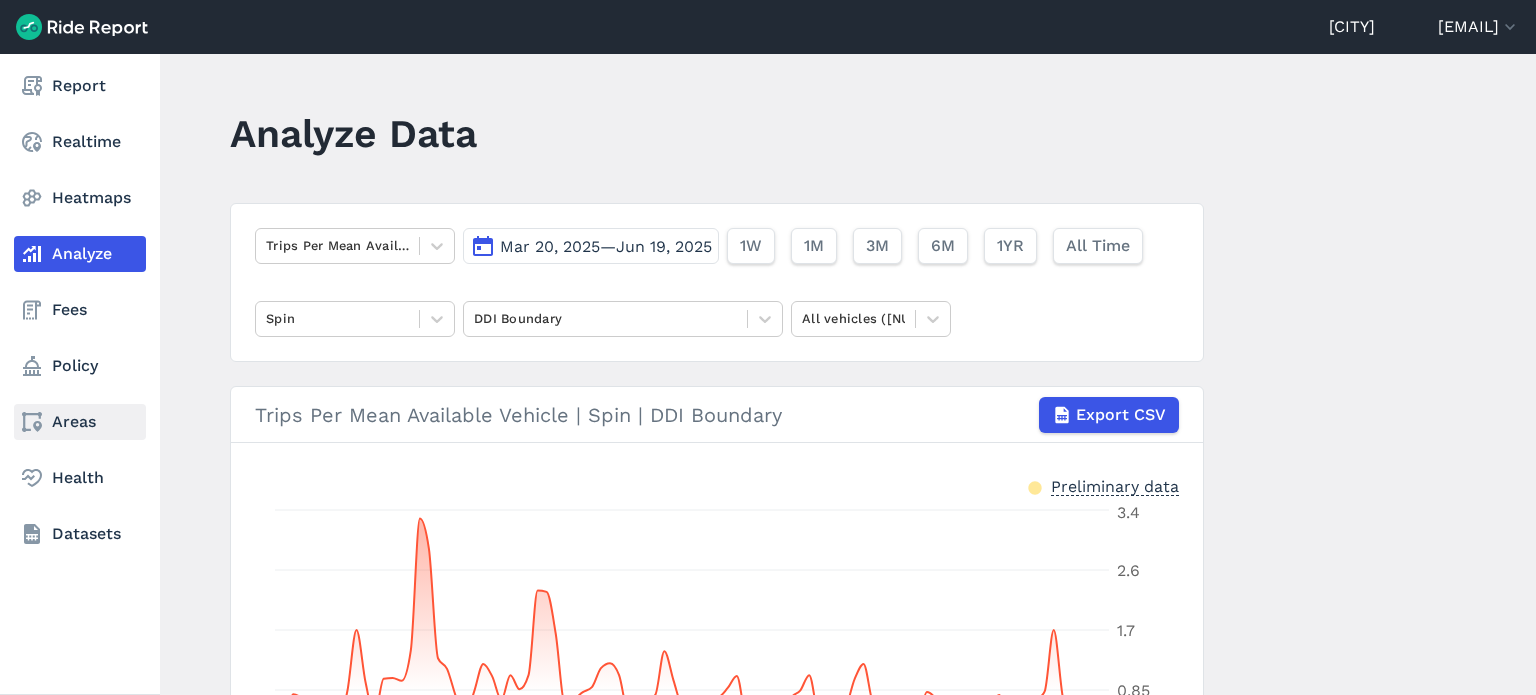 click 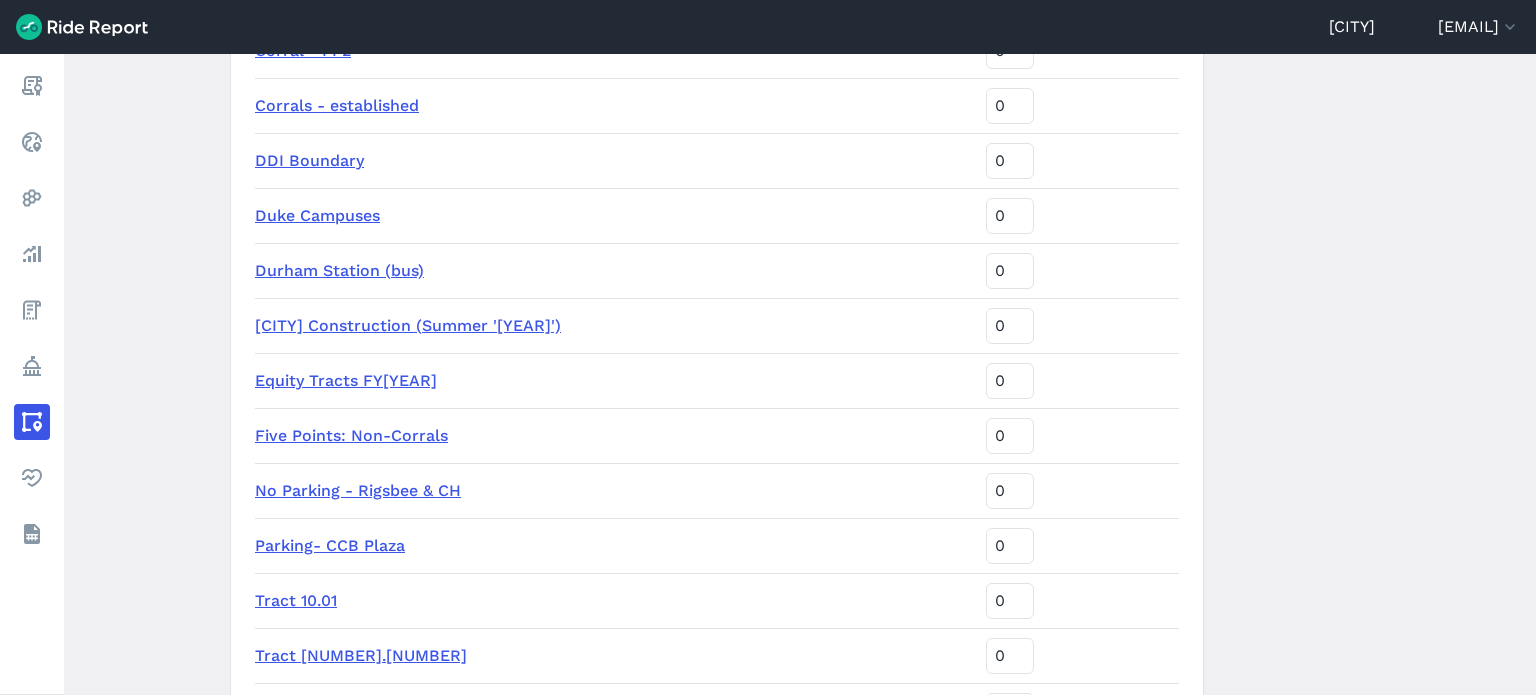 scroll, scrollTop: 964, scrollLeft: 0, axis: vertical 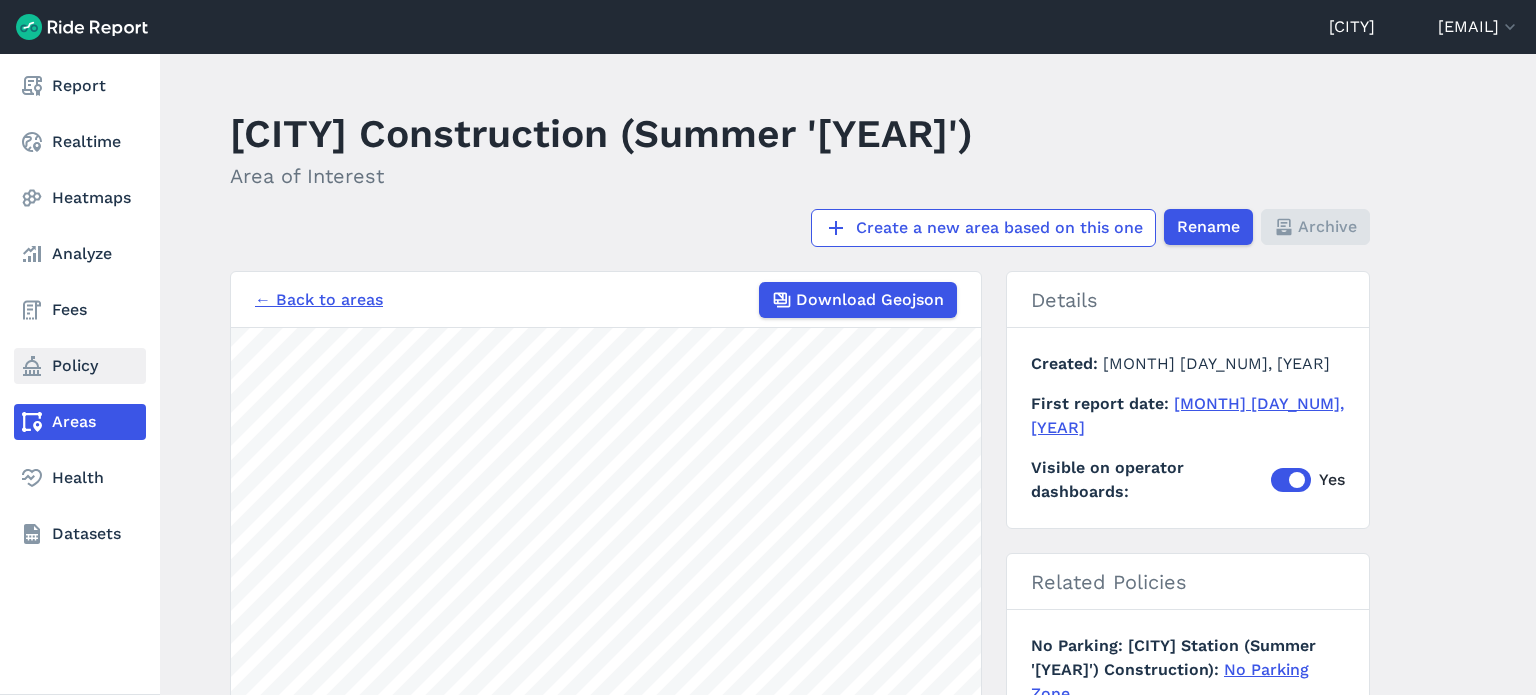 click on "Policy" at bounding box center (80, 366) 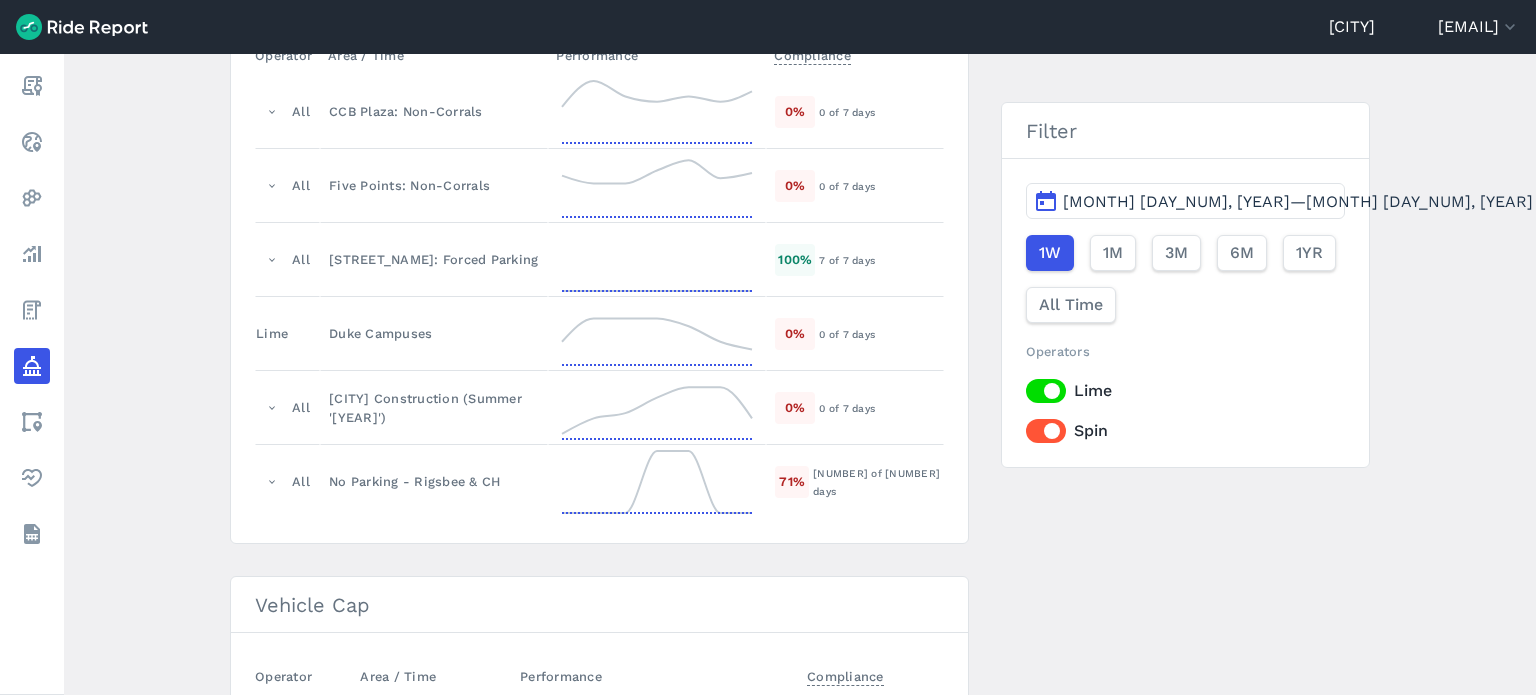 scroll, scrollTop: 1331, scrollLeft: 0, axis: vertical 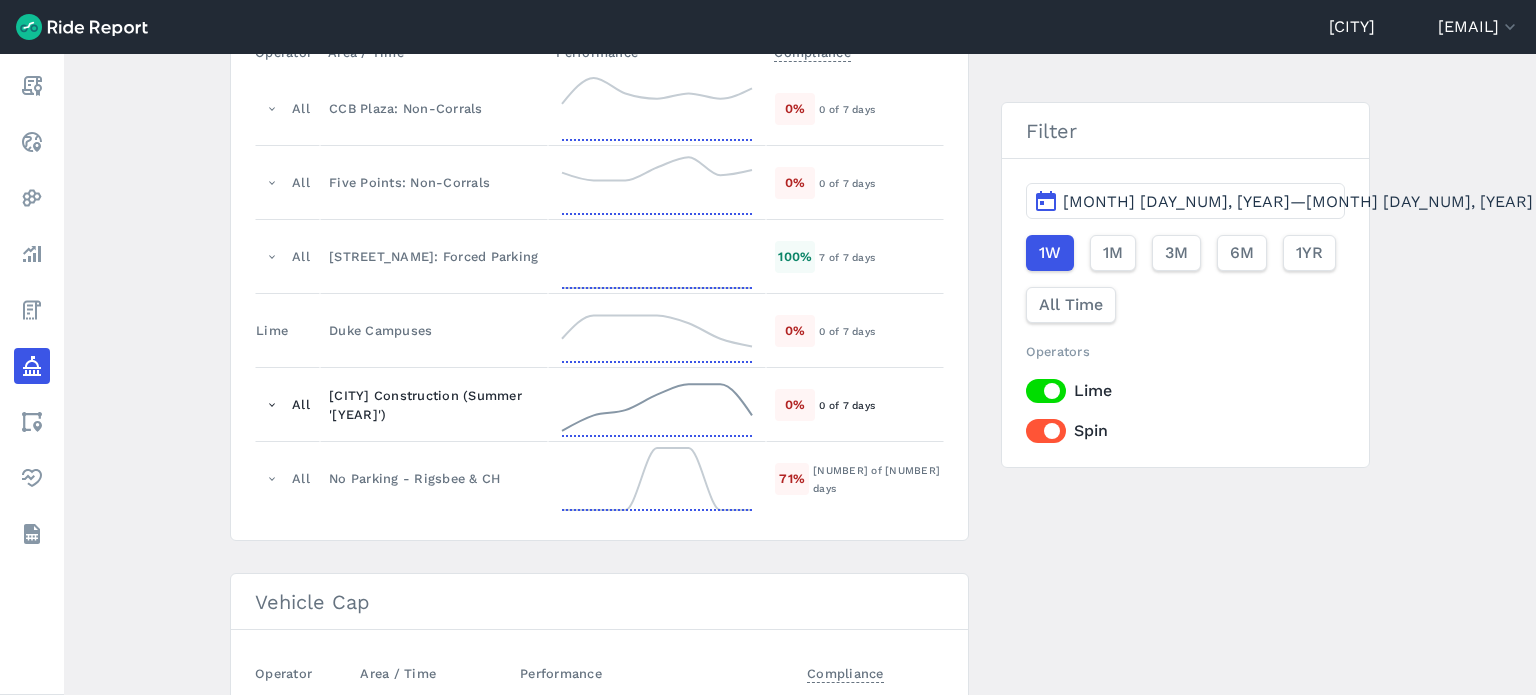 click on "[CITY] Construction (Summer '[YEAR]')" at bounding box center (434, 405) 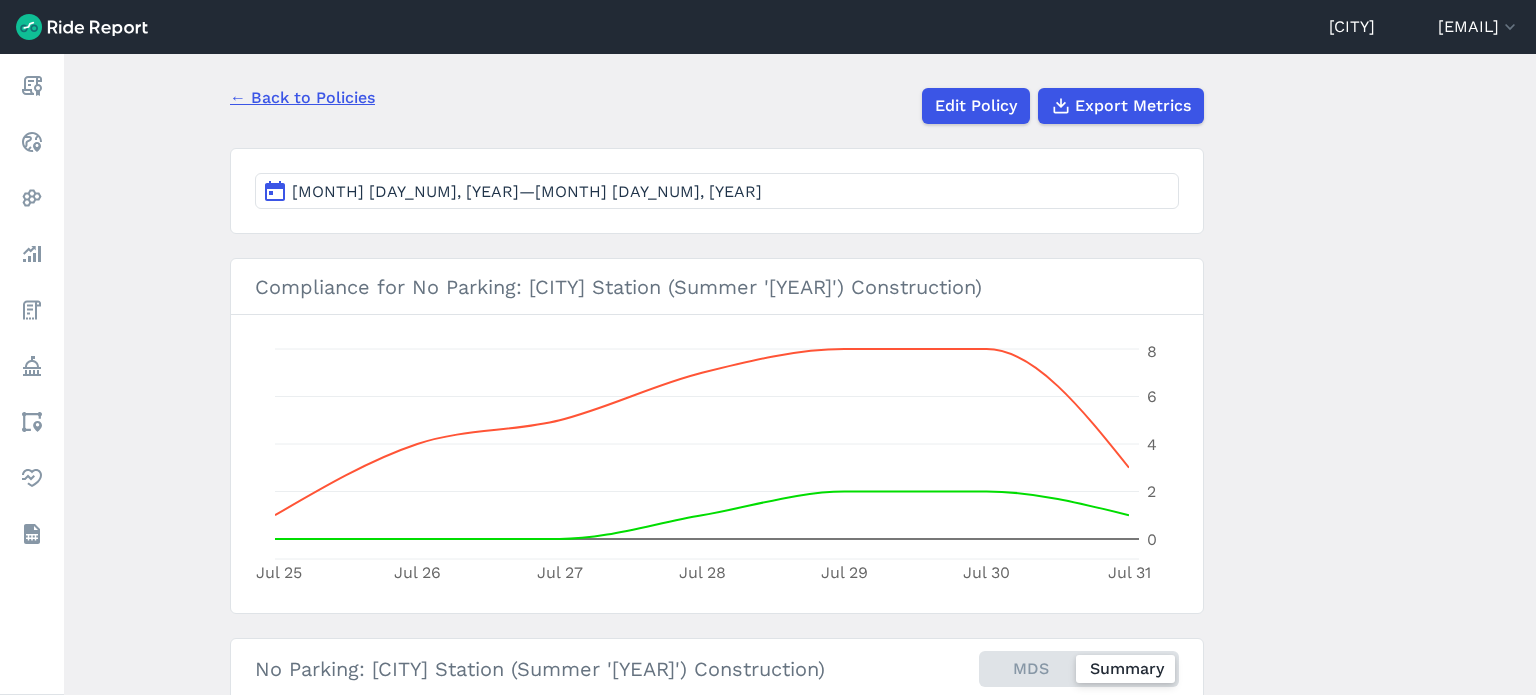 scroll, scrollTop: 212, scrollLeft: 0, axis: vertical 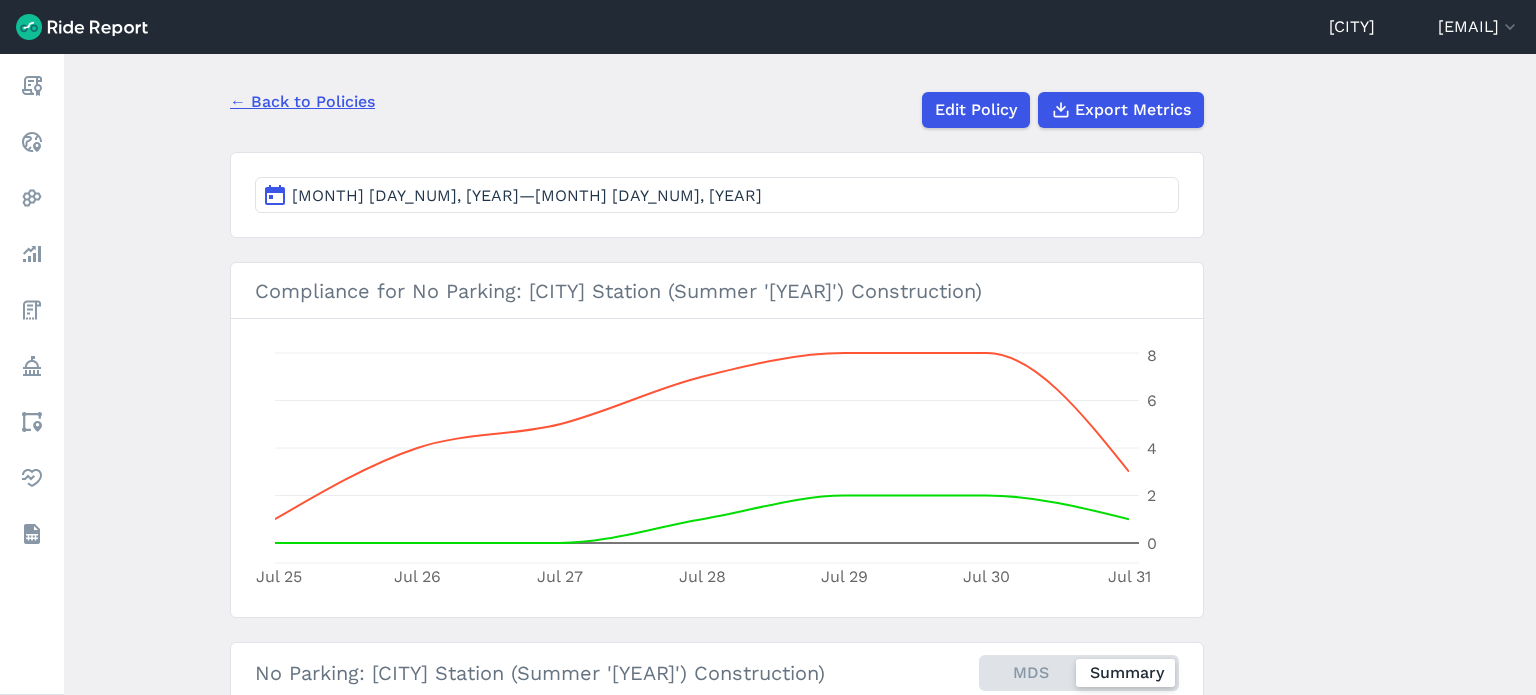 click on "[MONTH] [DAY_NUM], [YEAR]—[MONTH] [DAY_NUM], [YEAR]" at bounding box center (527, 195) 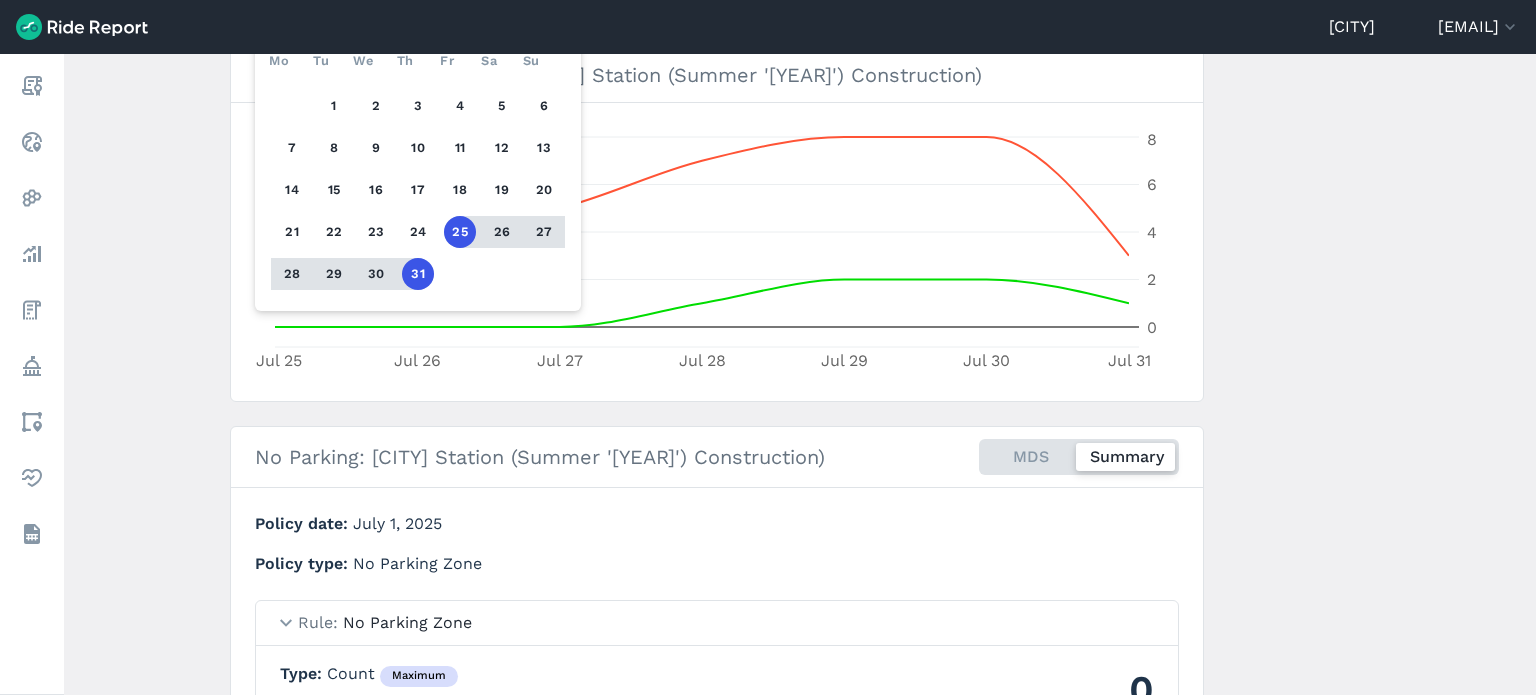 scroll, scrollTop: 432, scrollLeft: 0, axis: vertical 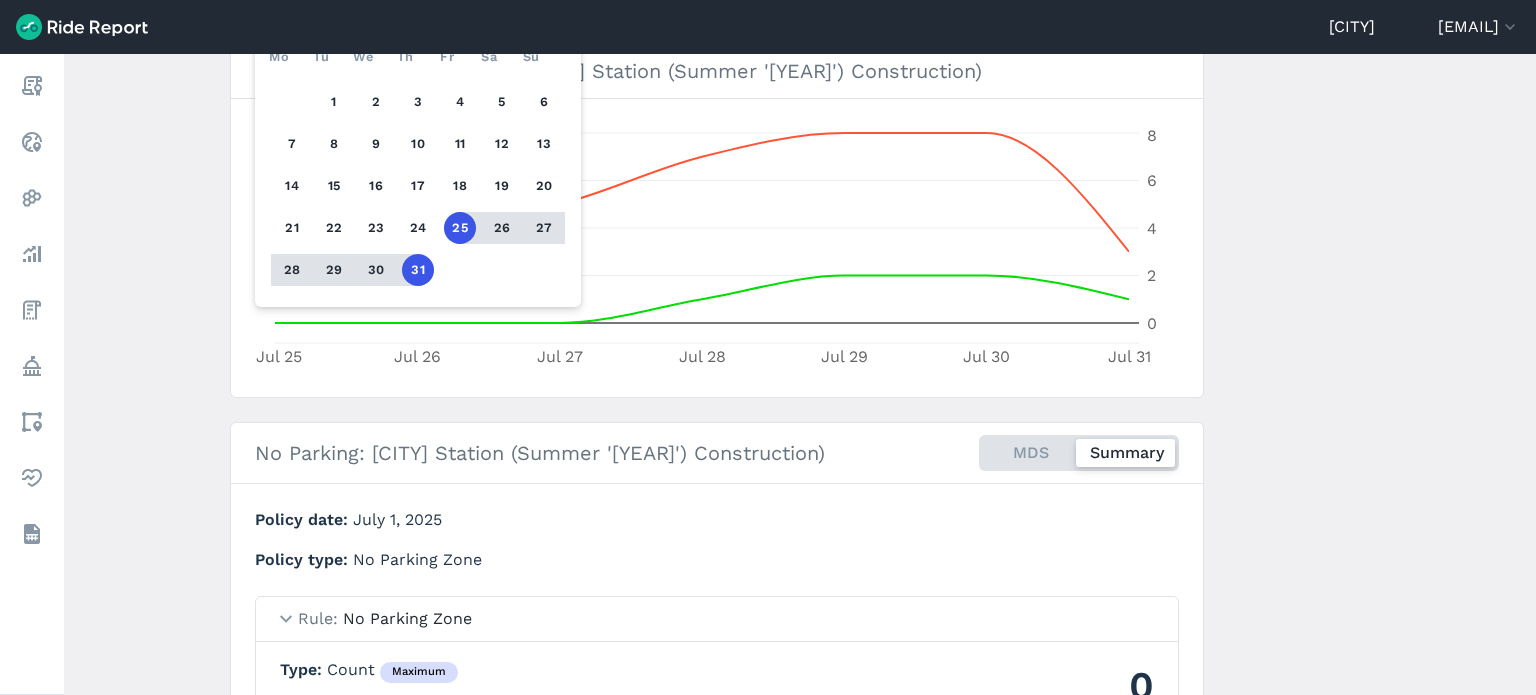 click on "MDS Summary" at bounding box center (1079, 453) 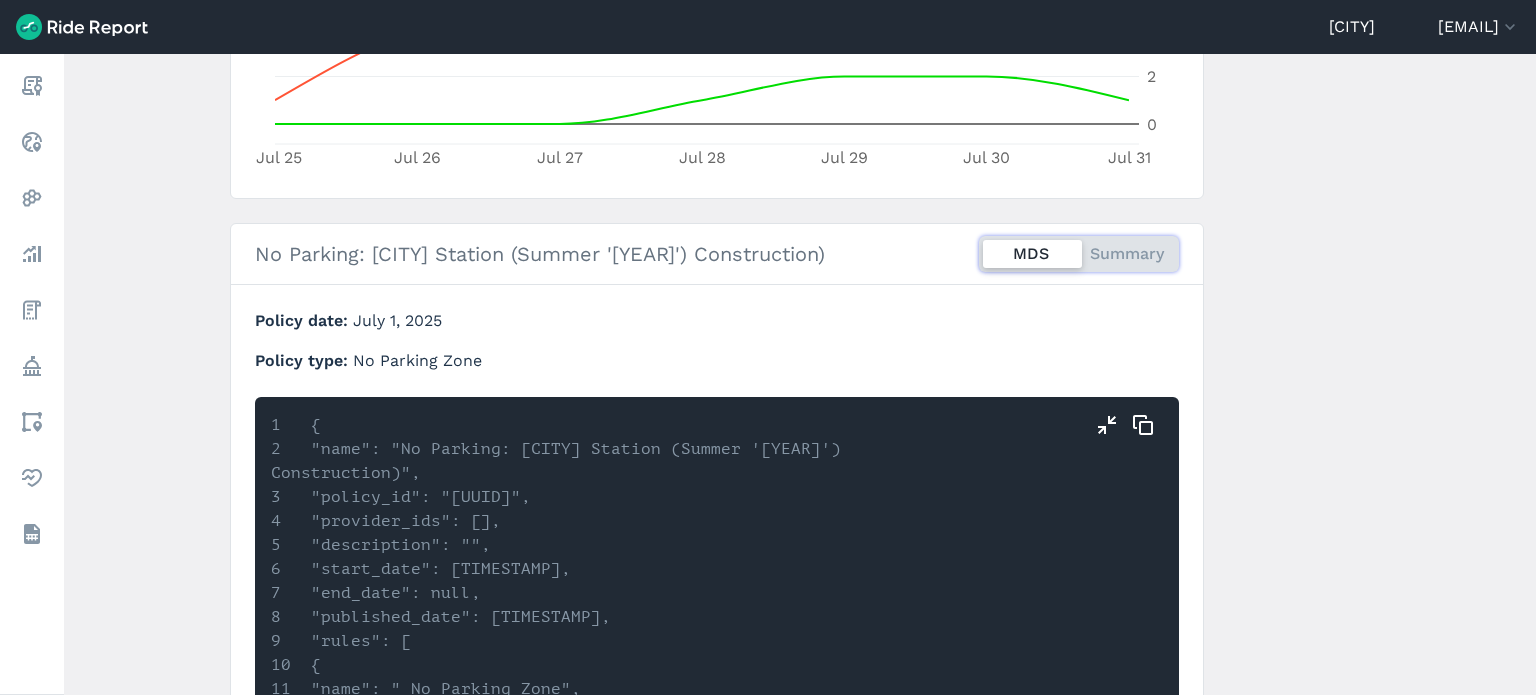 scroll, scrollTop: 628, scrollLeft: 0, axis: vertical 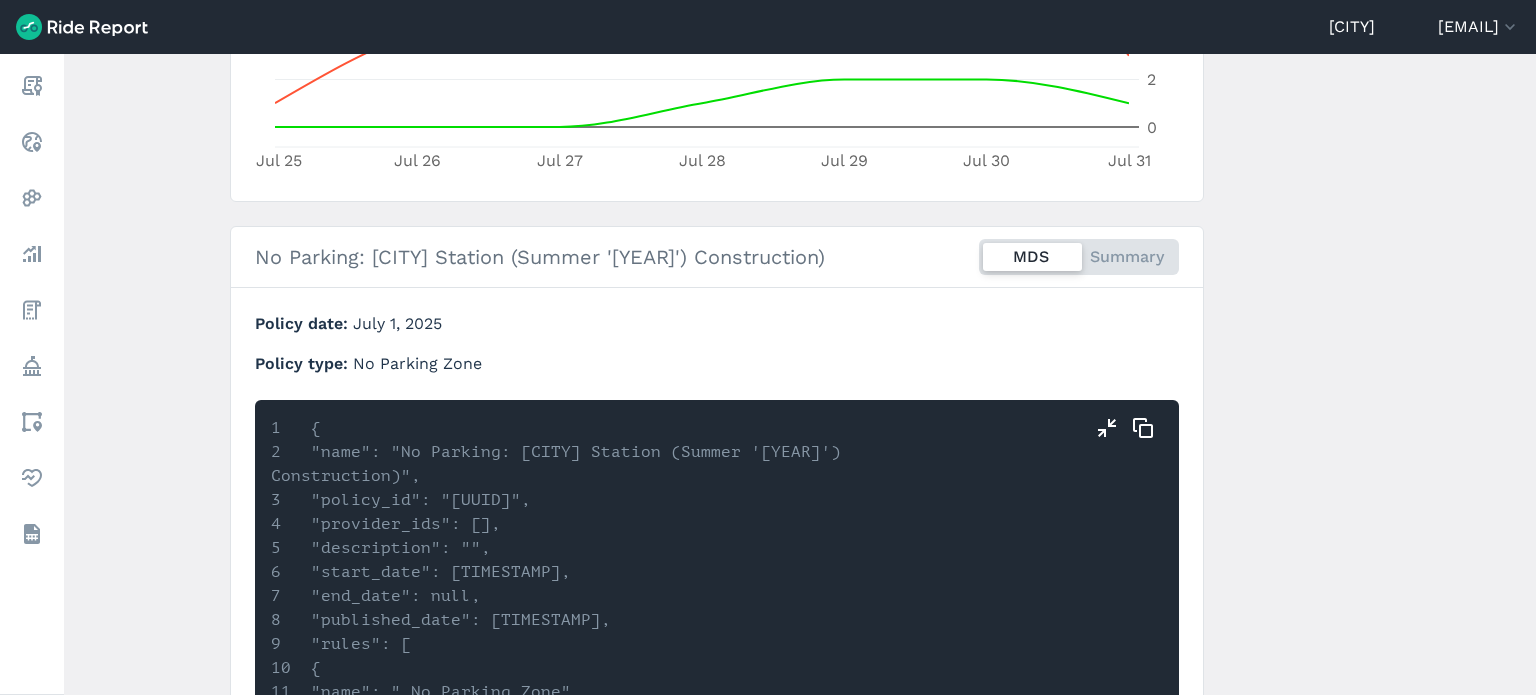 click on "MDS Summary" at bounding box center [1079, 257] 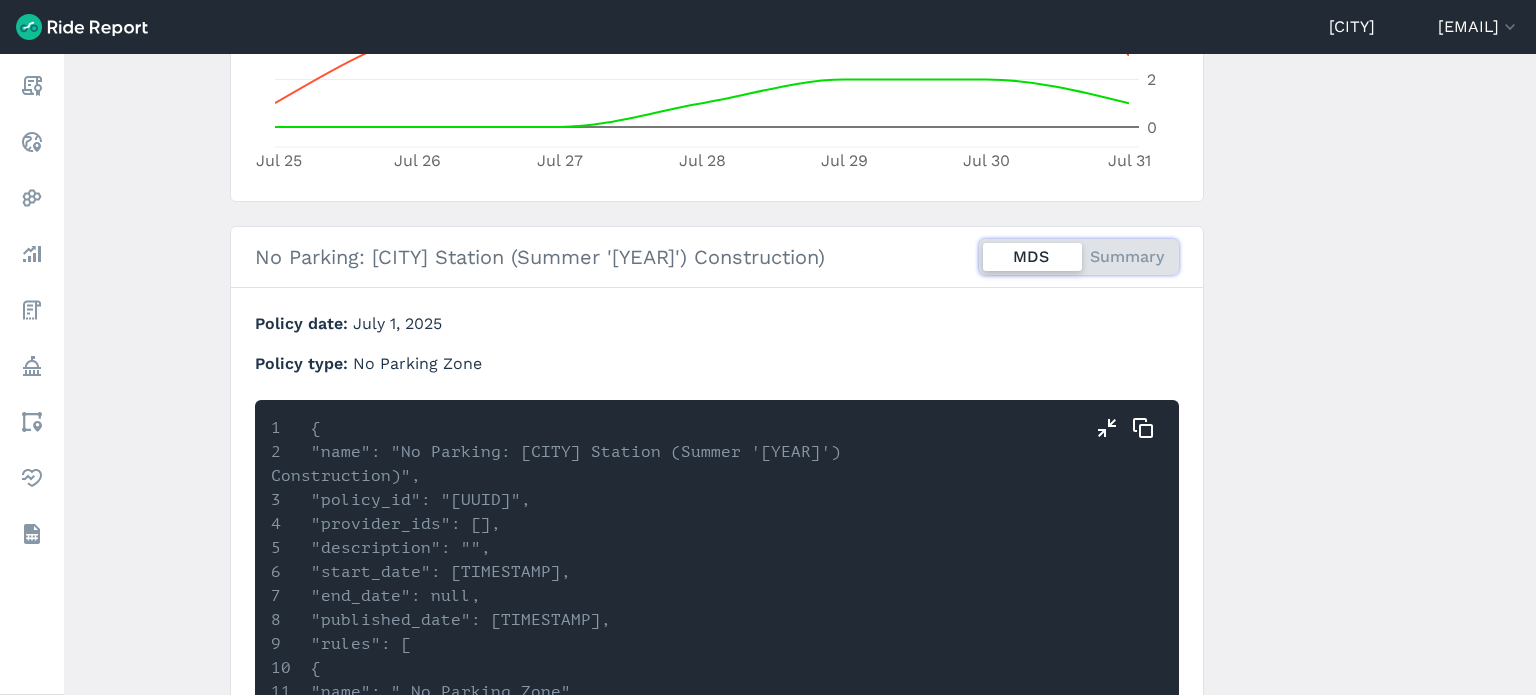 click on "MDS Summary" at bounding box center (979, 245) 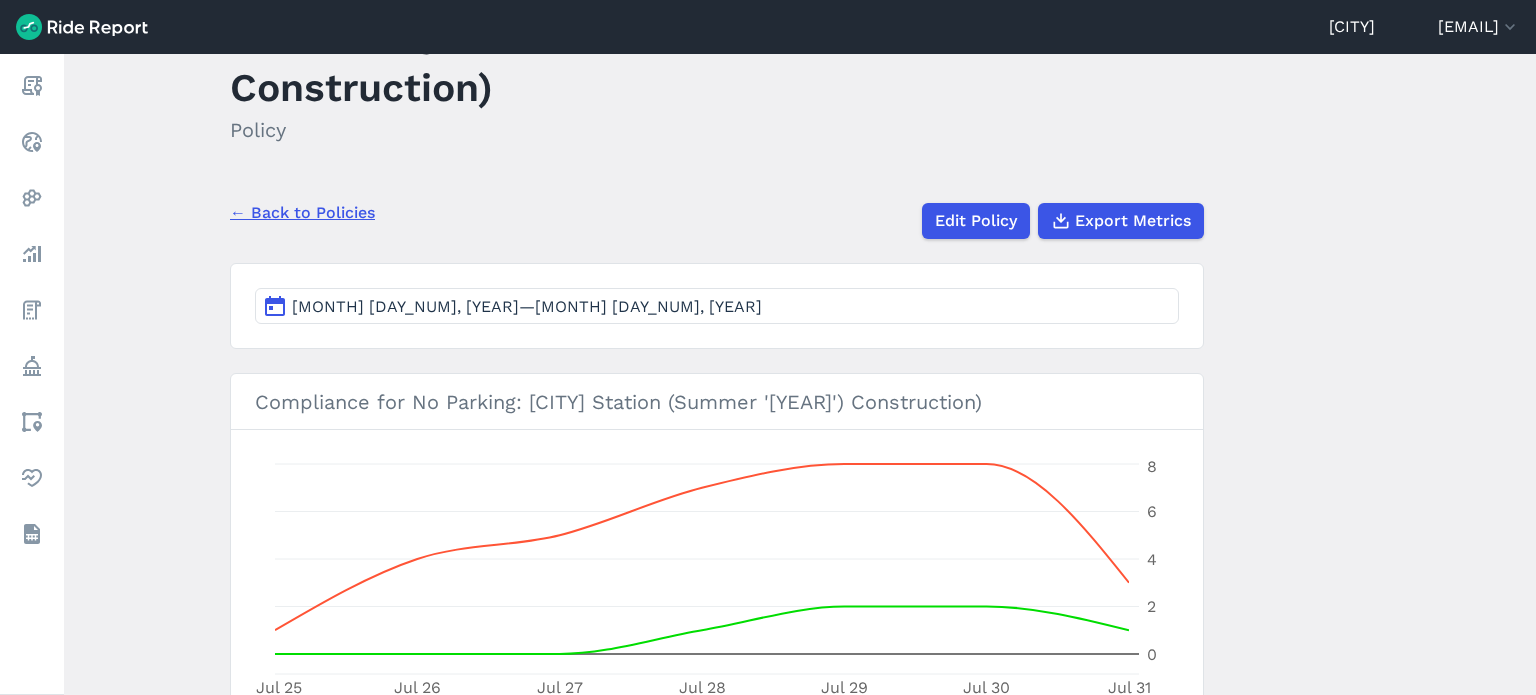 scroll, scrollTop: 100, scrollLeft: 0, axis: vertical 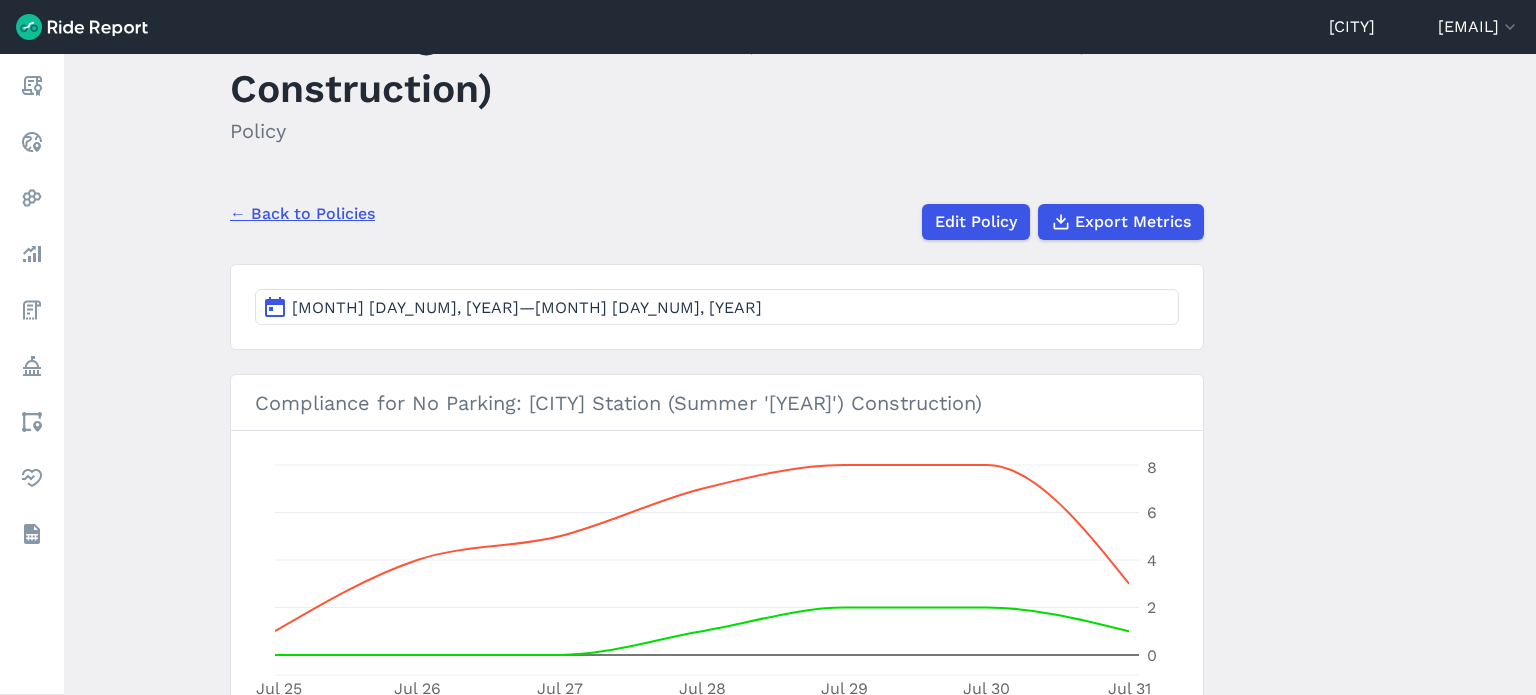 click on "[MONTH] [DAY_NUM], [YEAR]—[MONTH] [DAY_NUM], [YEAR]" at bounding box center (717, 307) 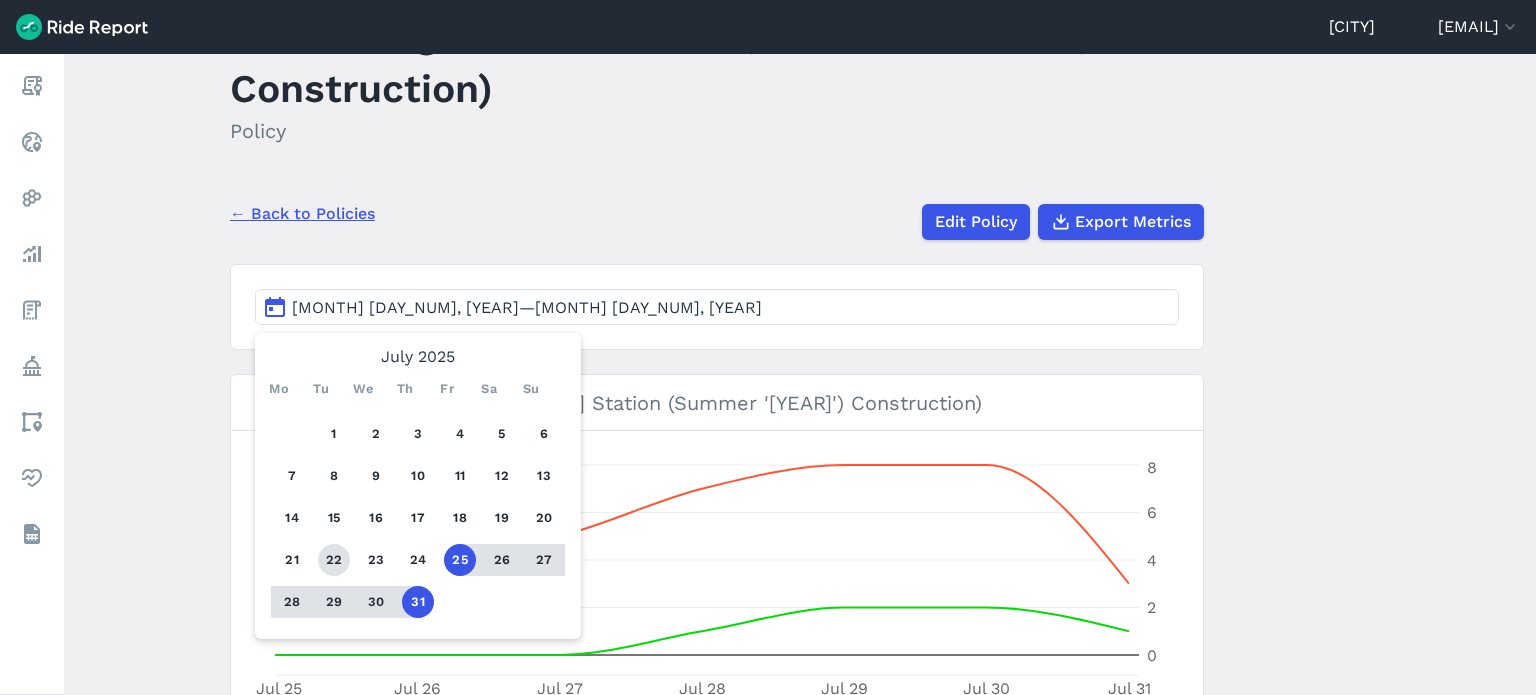 click on "22" at bounding box center (334, 560) 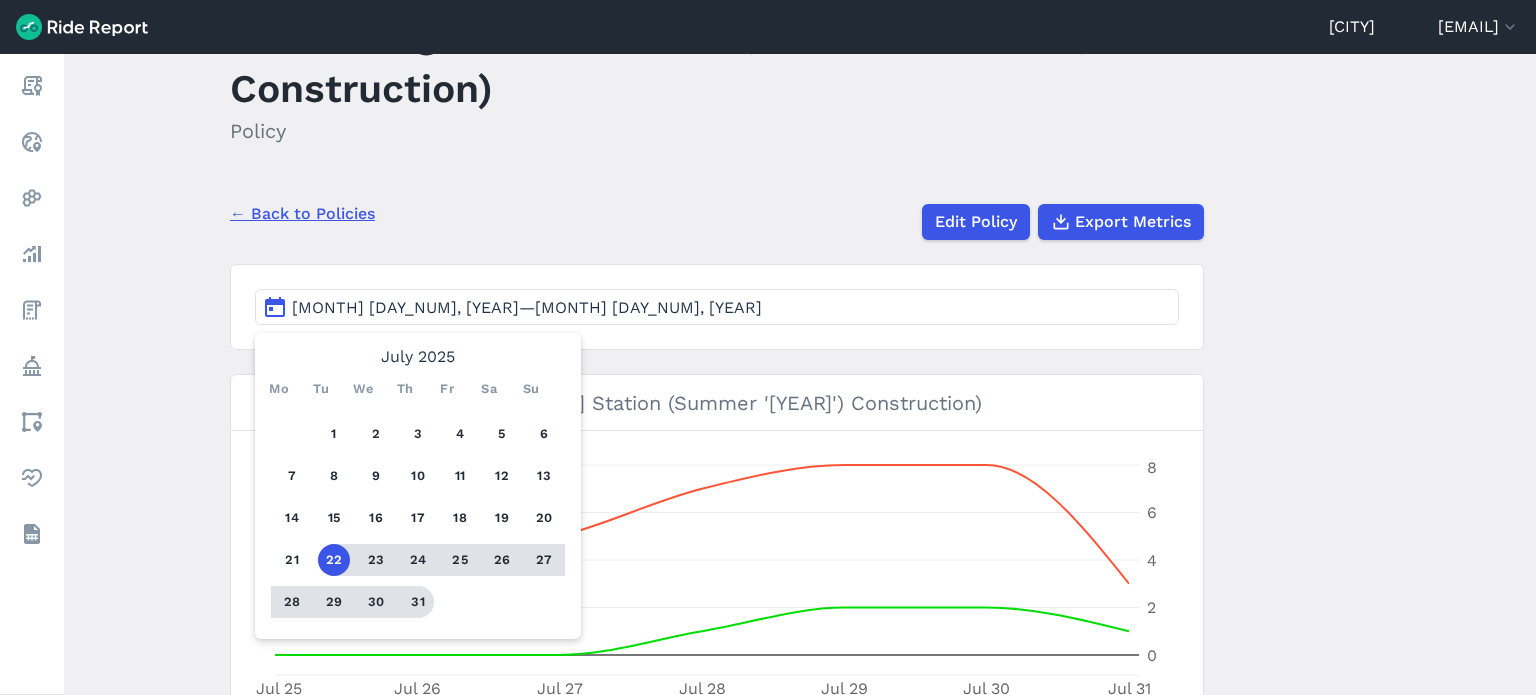 click on "31" at bounding box center (418, 602) 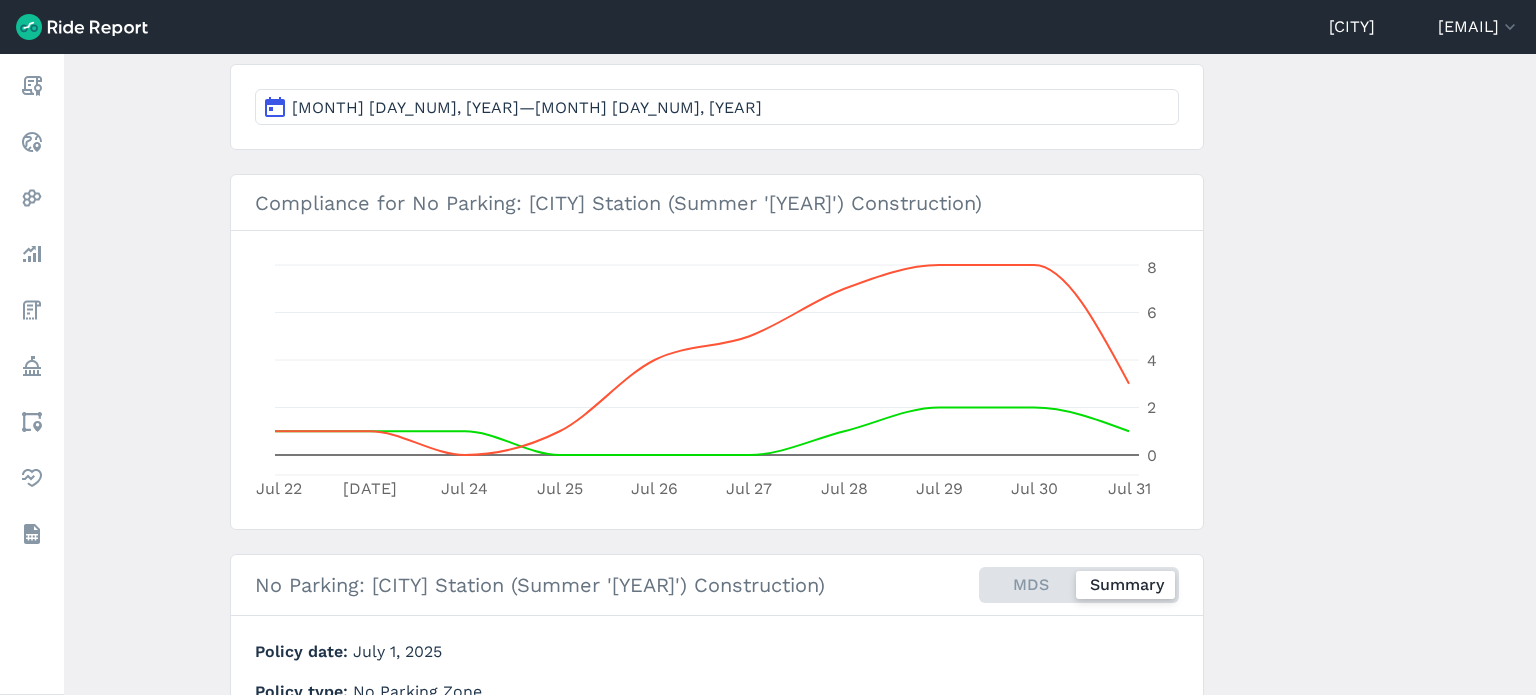 scroll, scrollTop: 300, scrollLeft: 0, axis: vertical 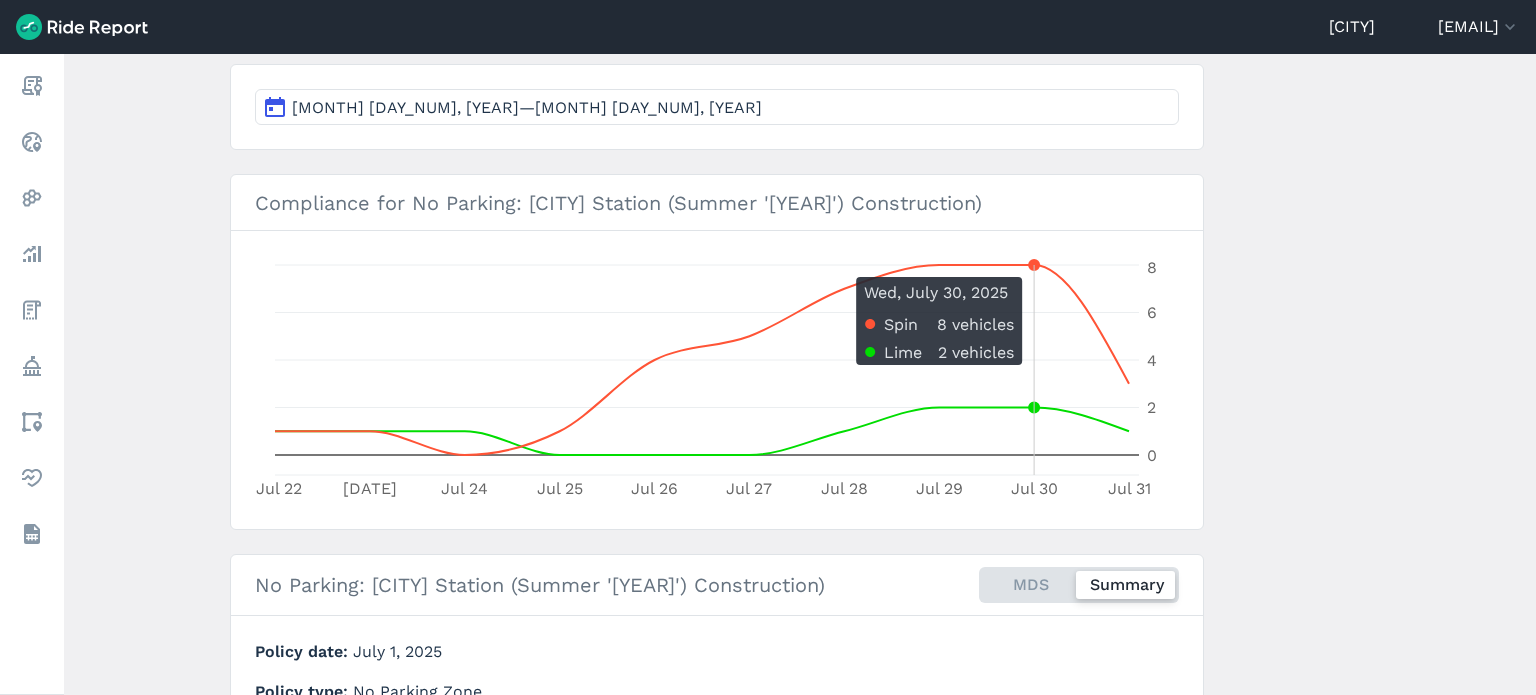 click 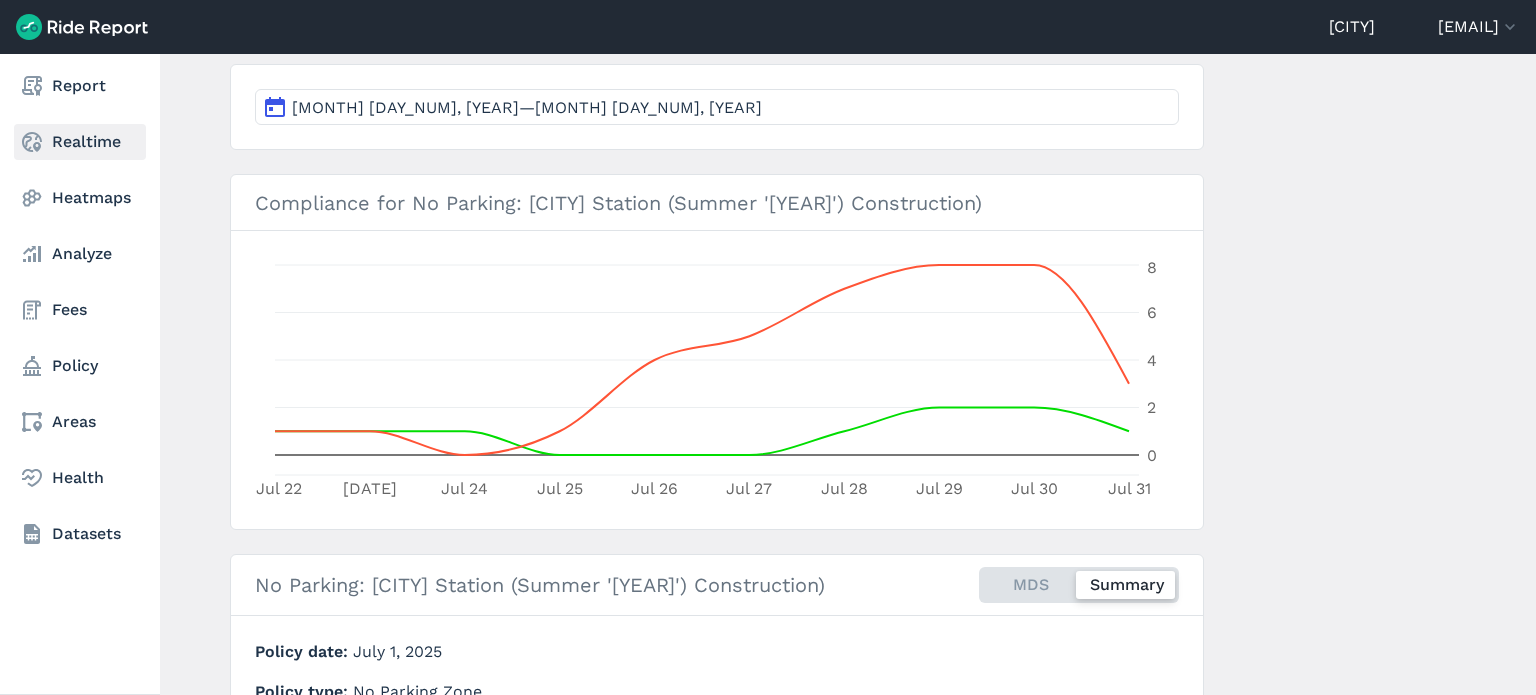 click on "Realtime" at bounding box center (80, 142) 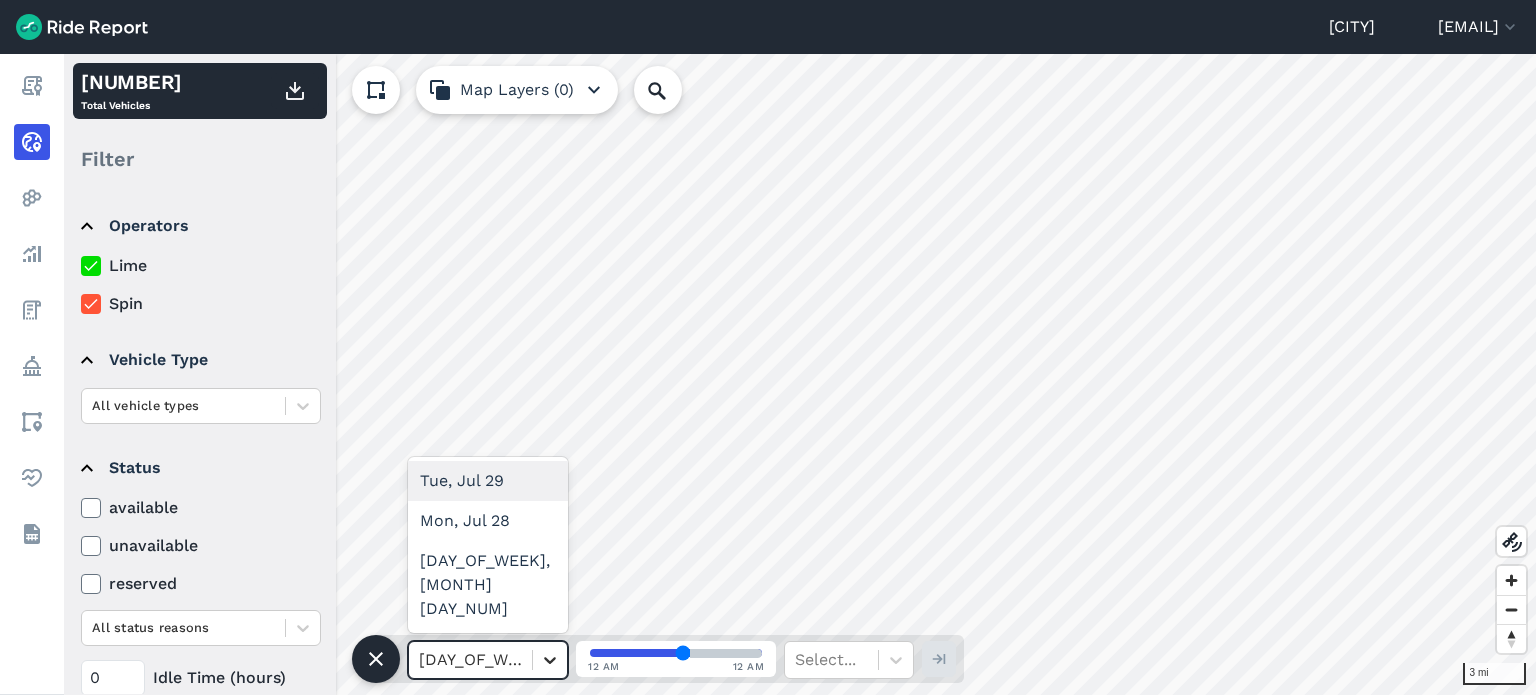 click 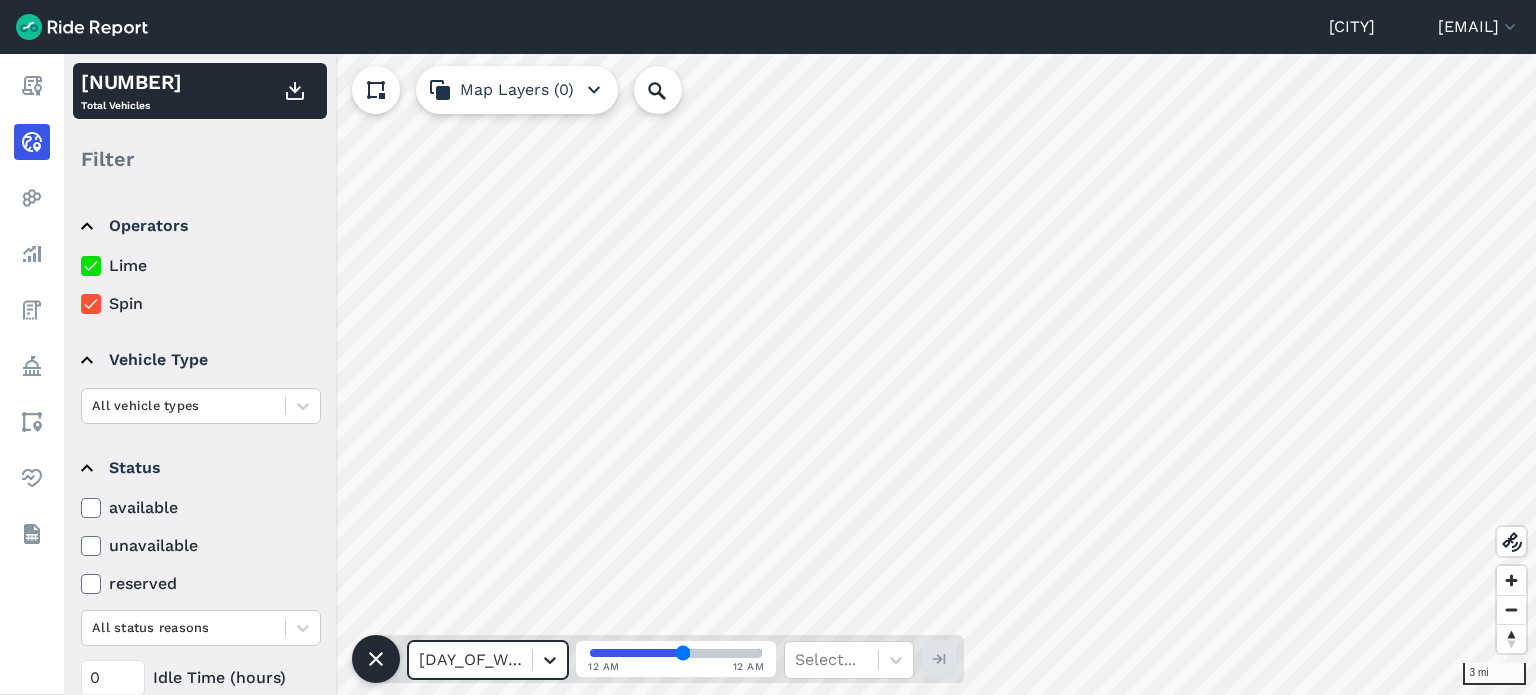 click 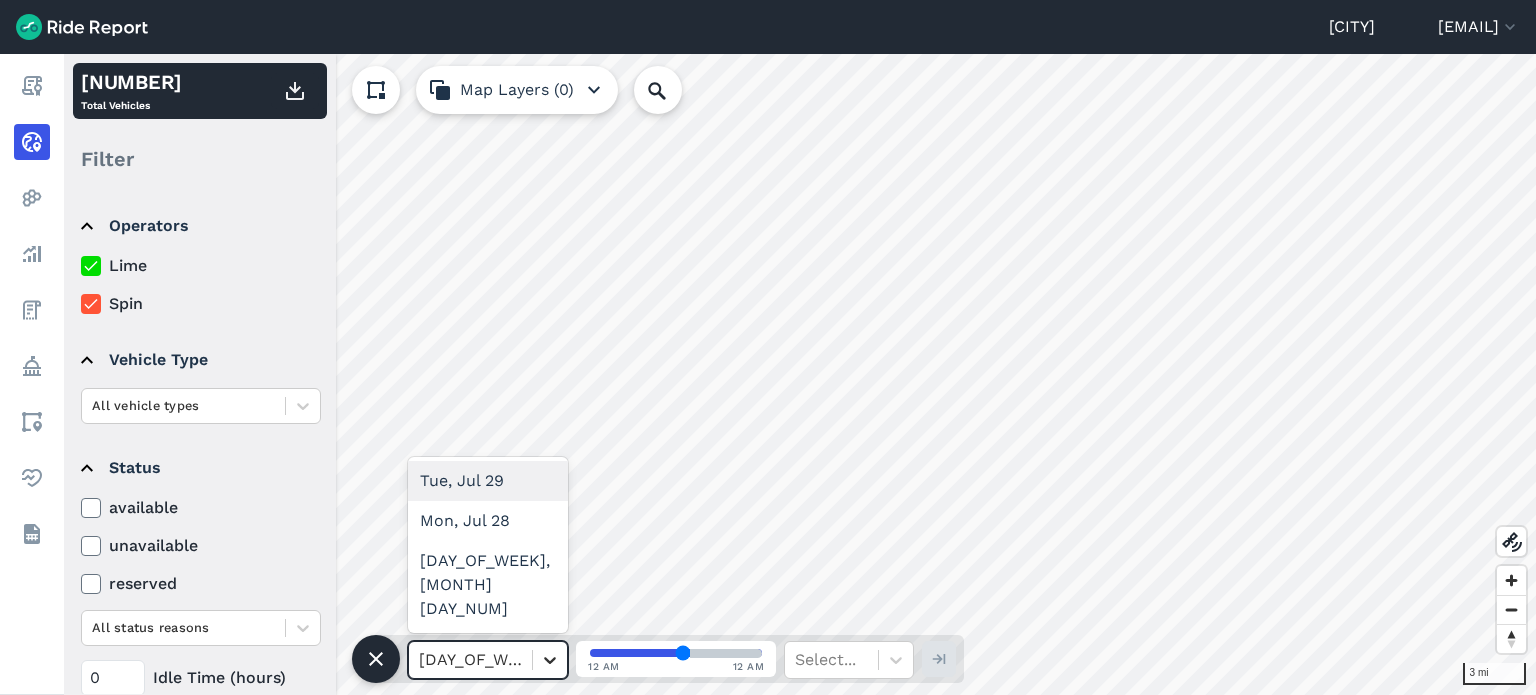 click 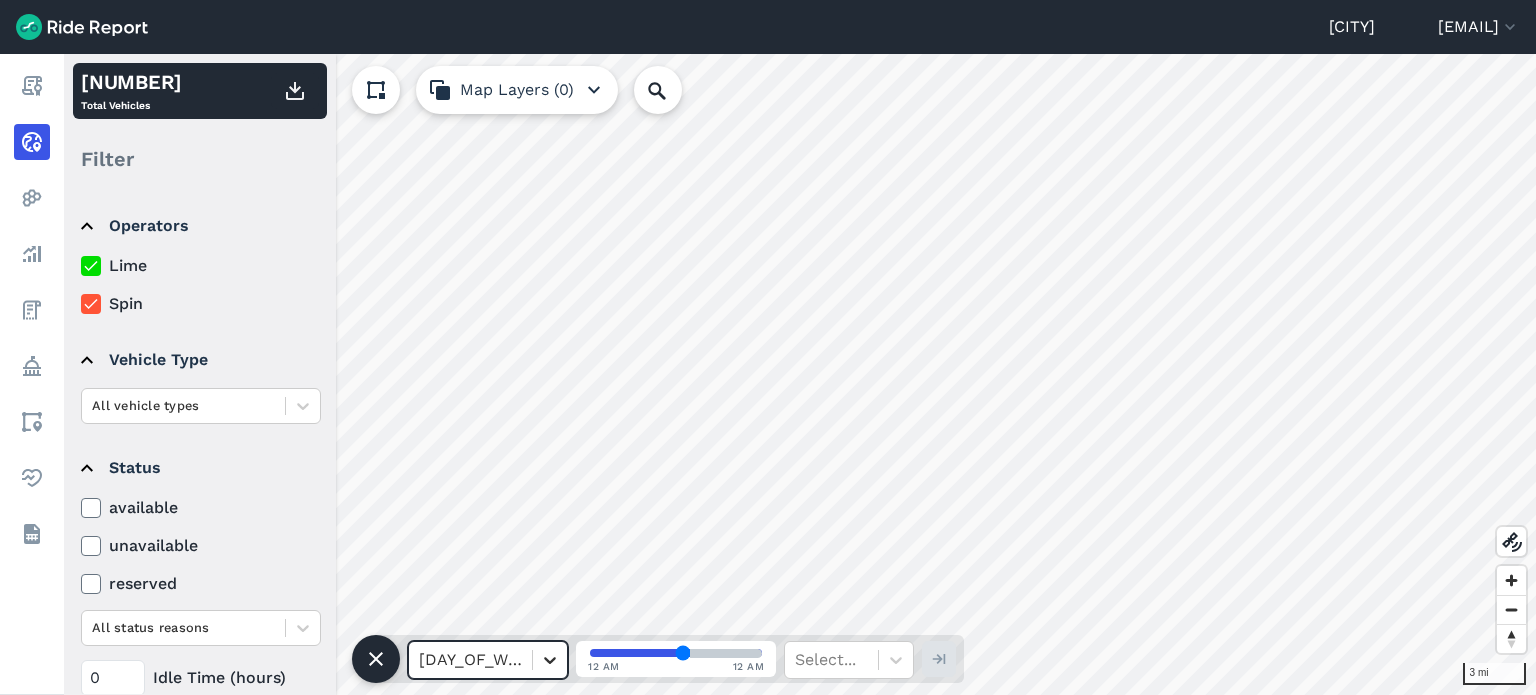 click 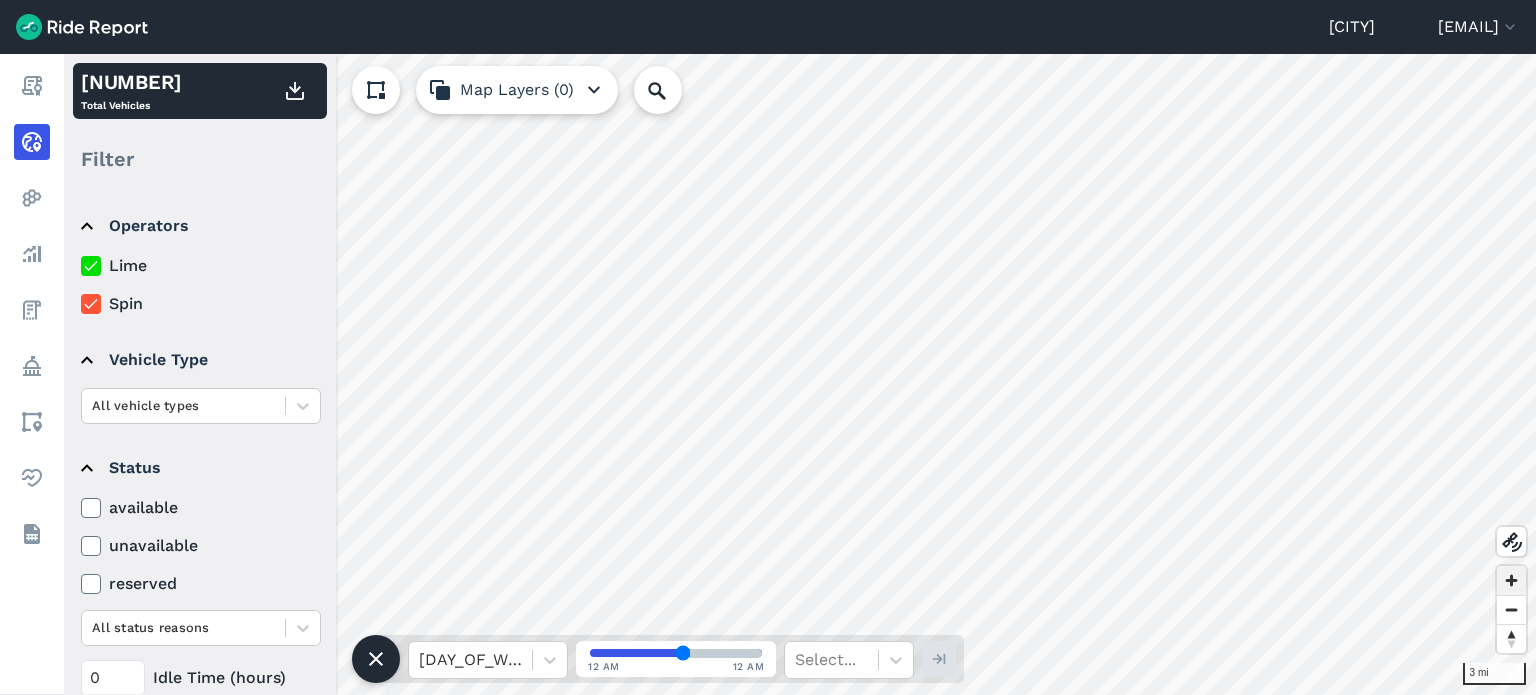 click at bounding box center [1511, 580] 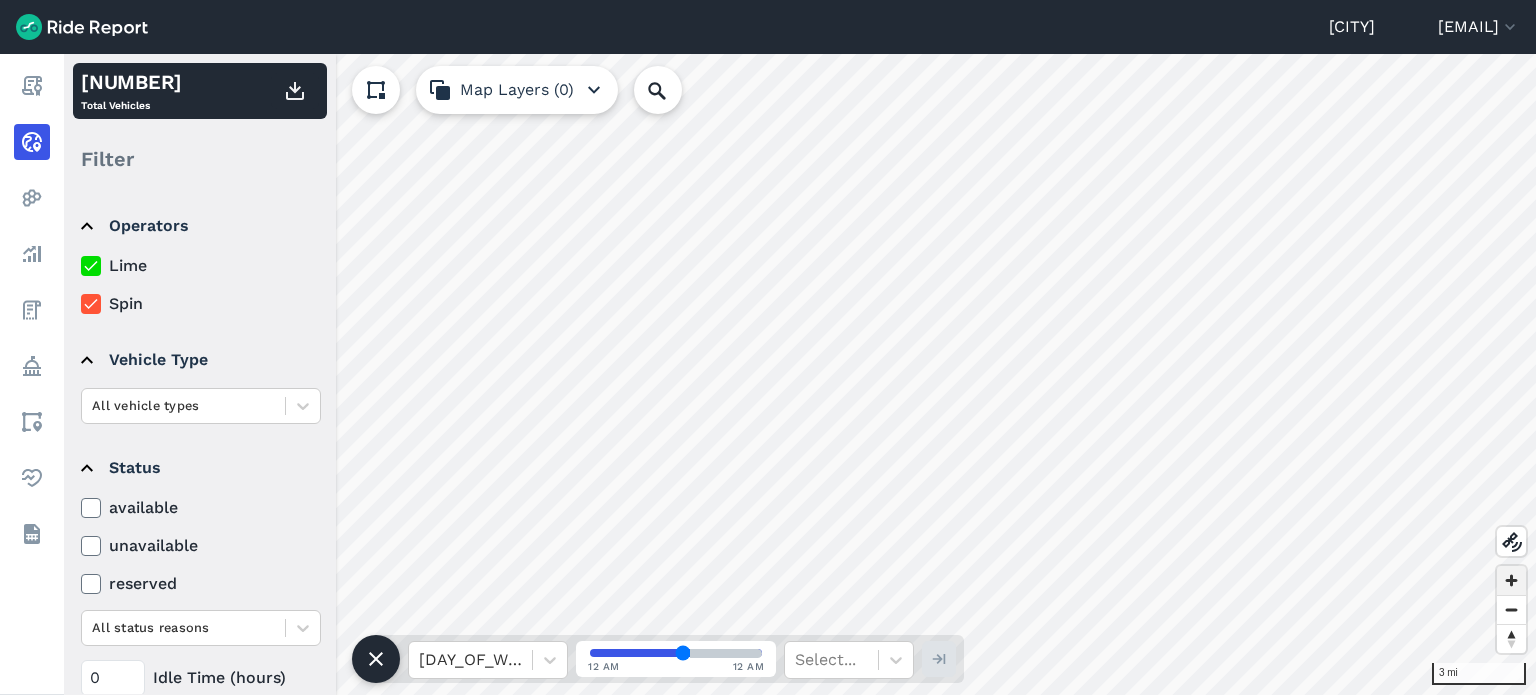 click at bounding box center (1511, 580) 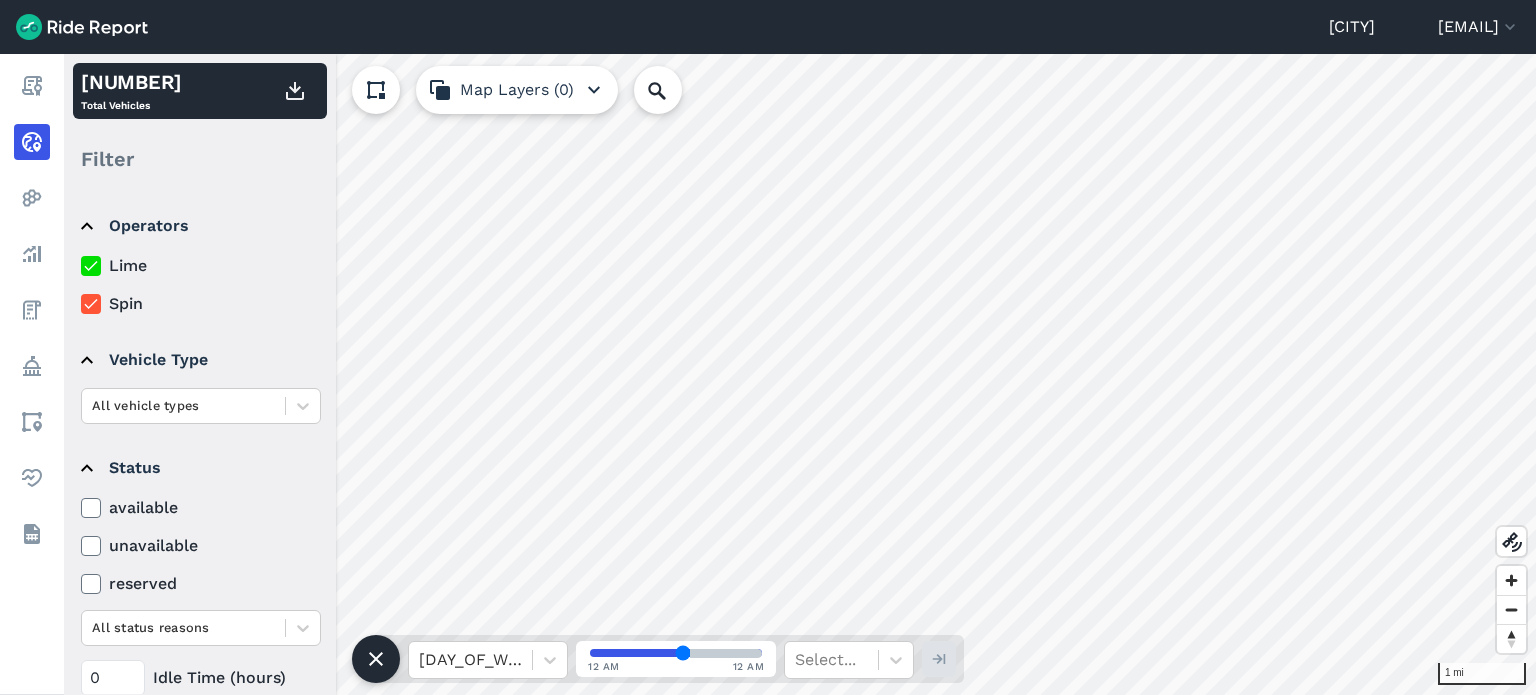 scroll, scrollTop: 229, scrollLeft: 0, axis: vertical 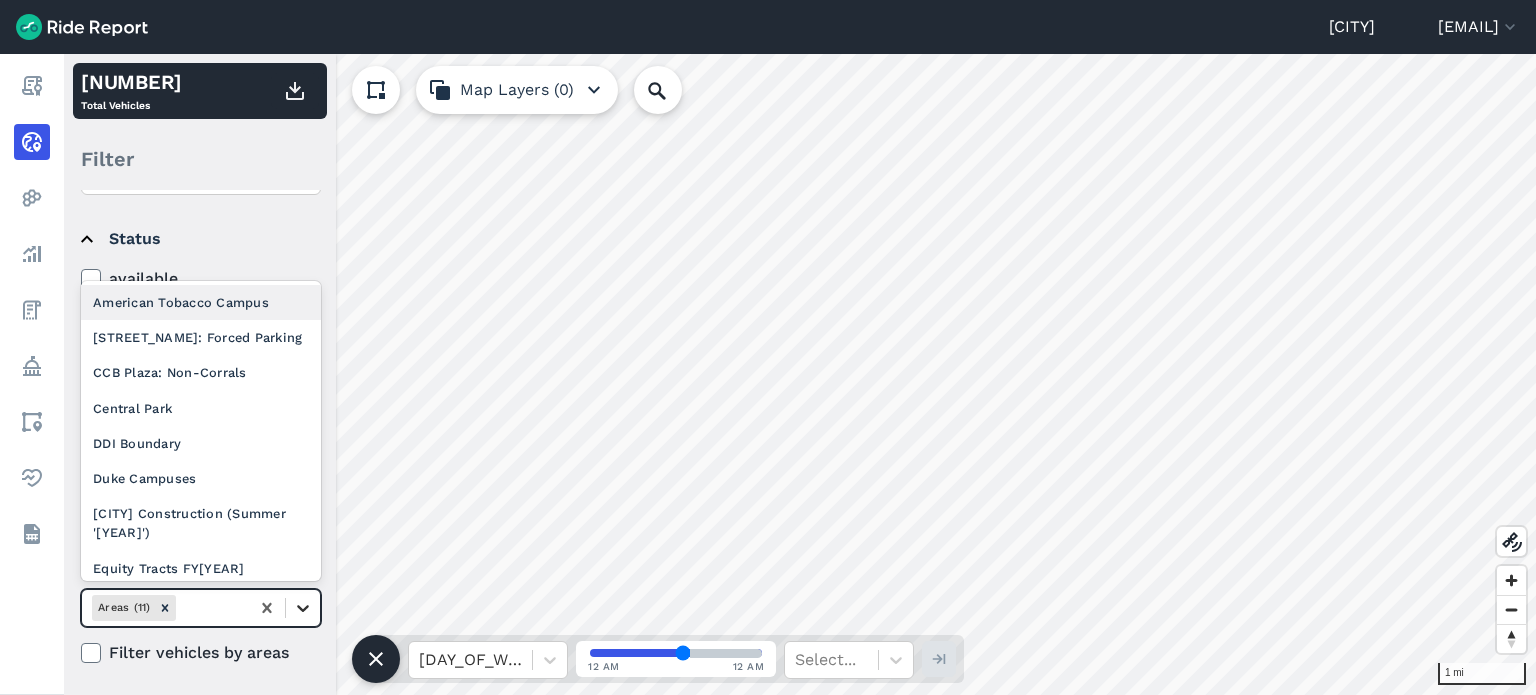 click 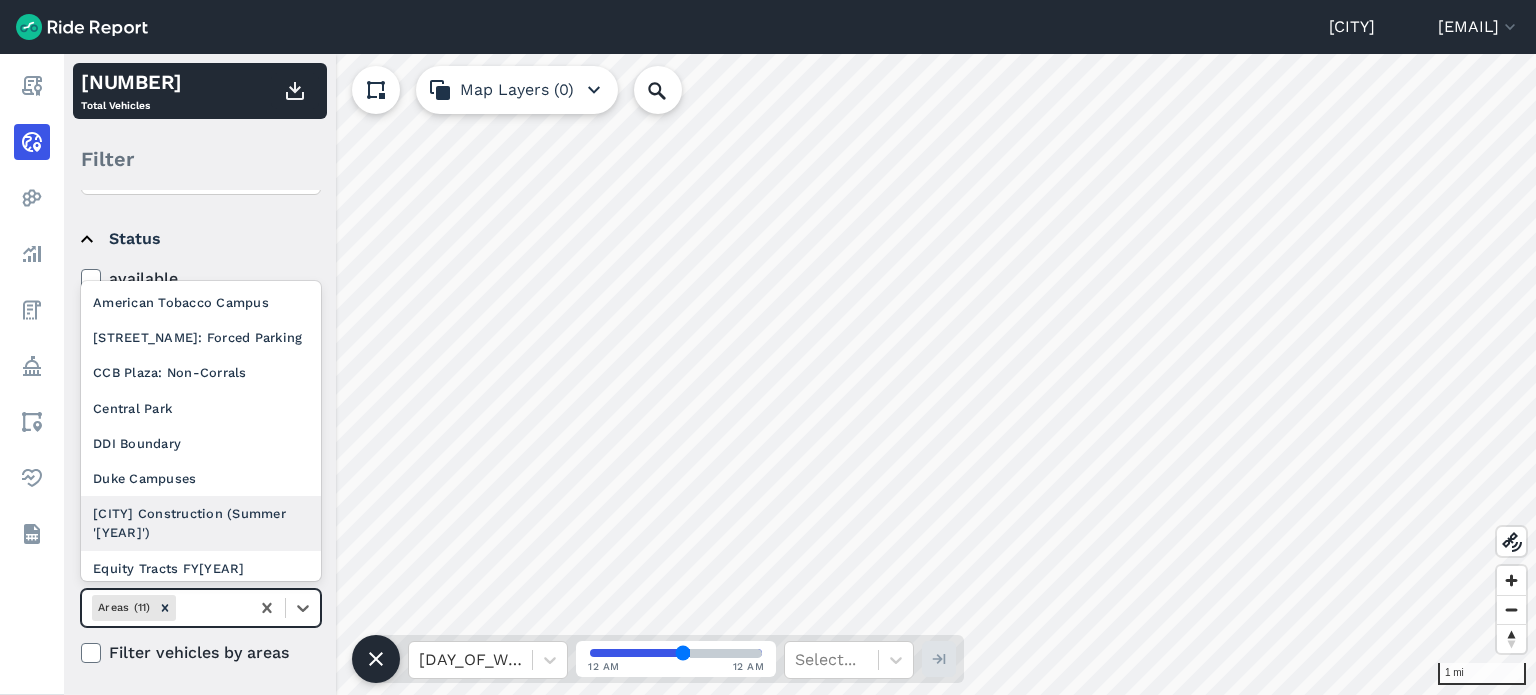 click on "[CITY] Construction (Summer '[YEAR]')" at bounding box center (201, 523) 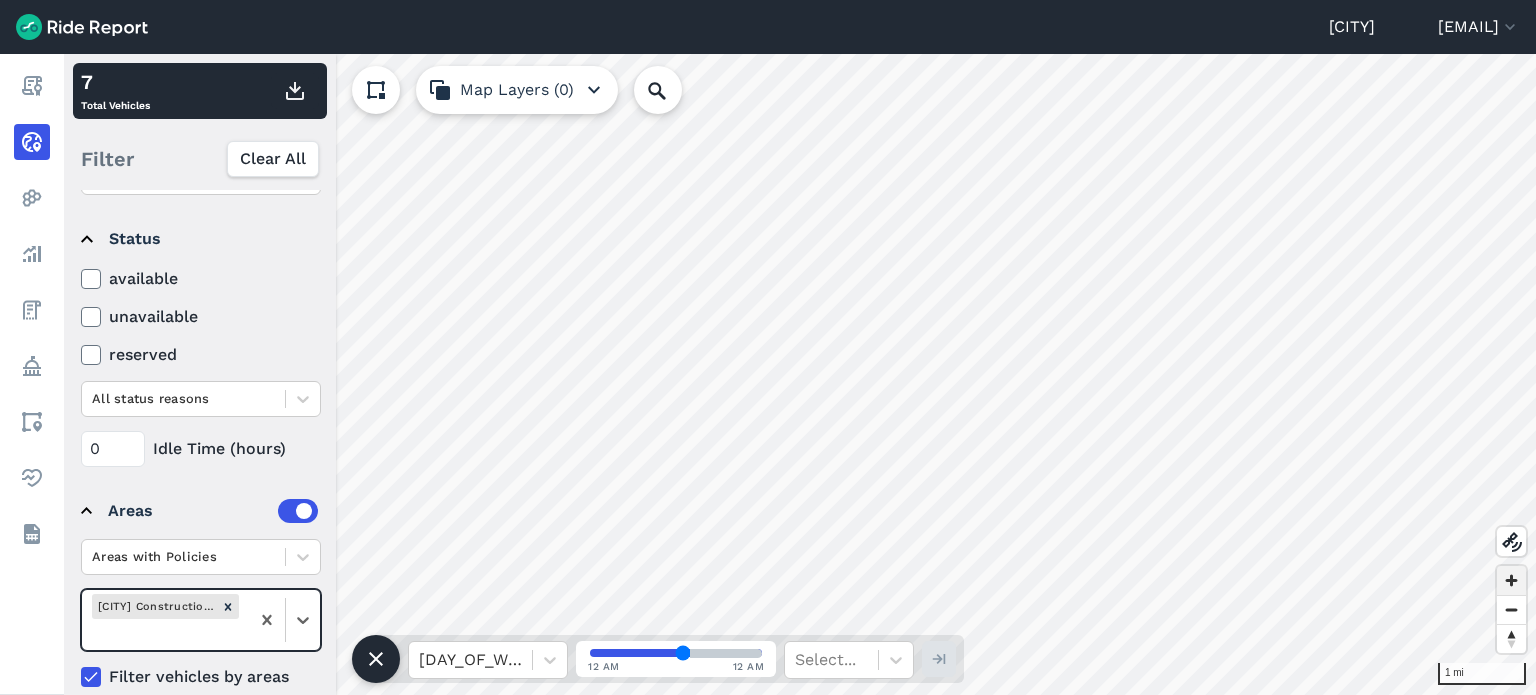 click at bounding box center [1511, 580] 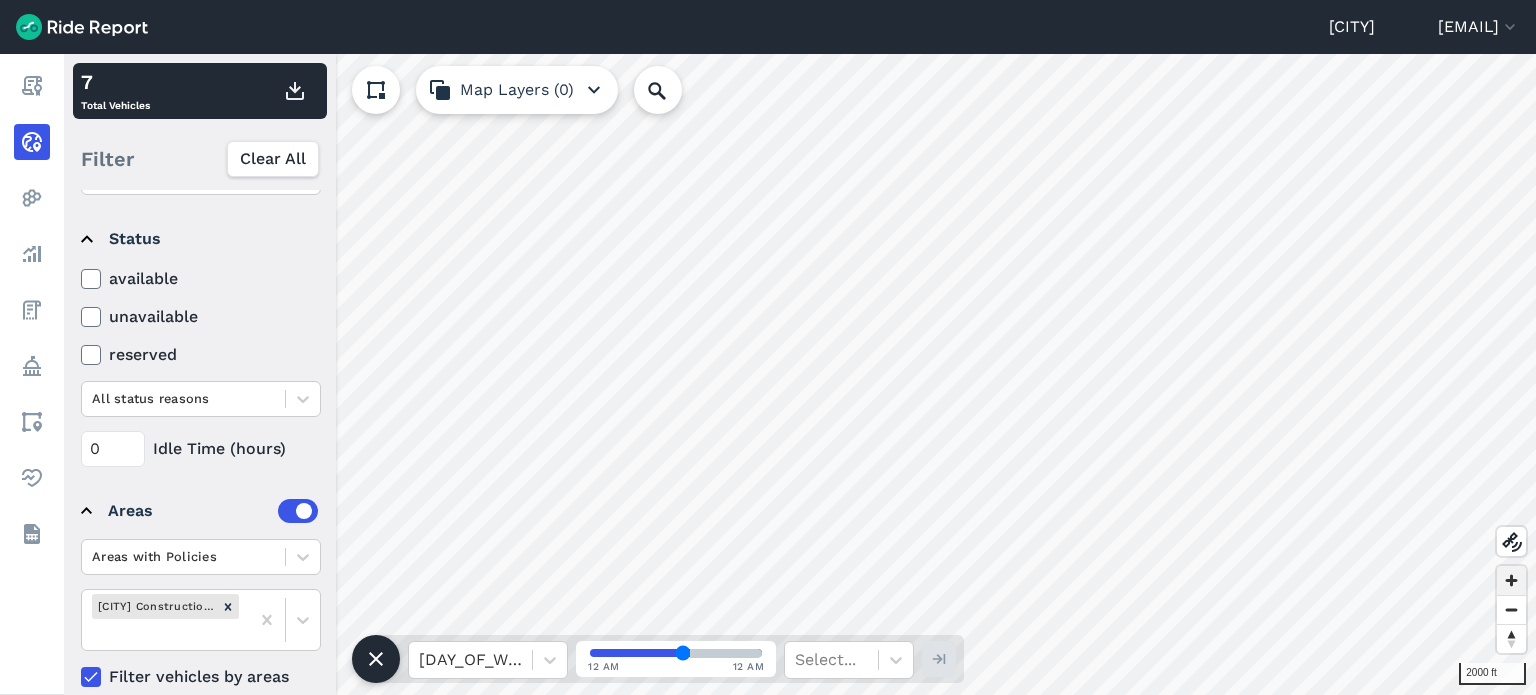 click at bounding box center (1511, 580) 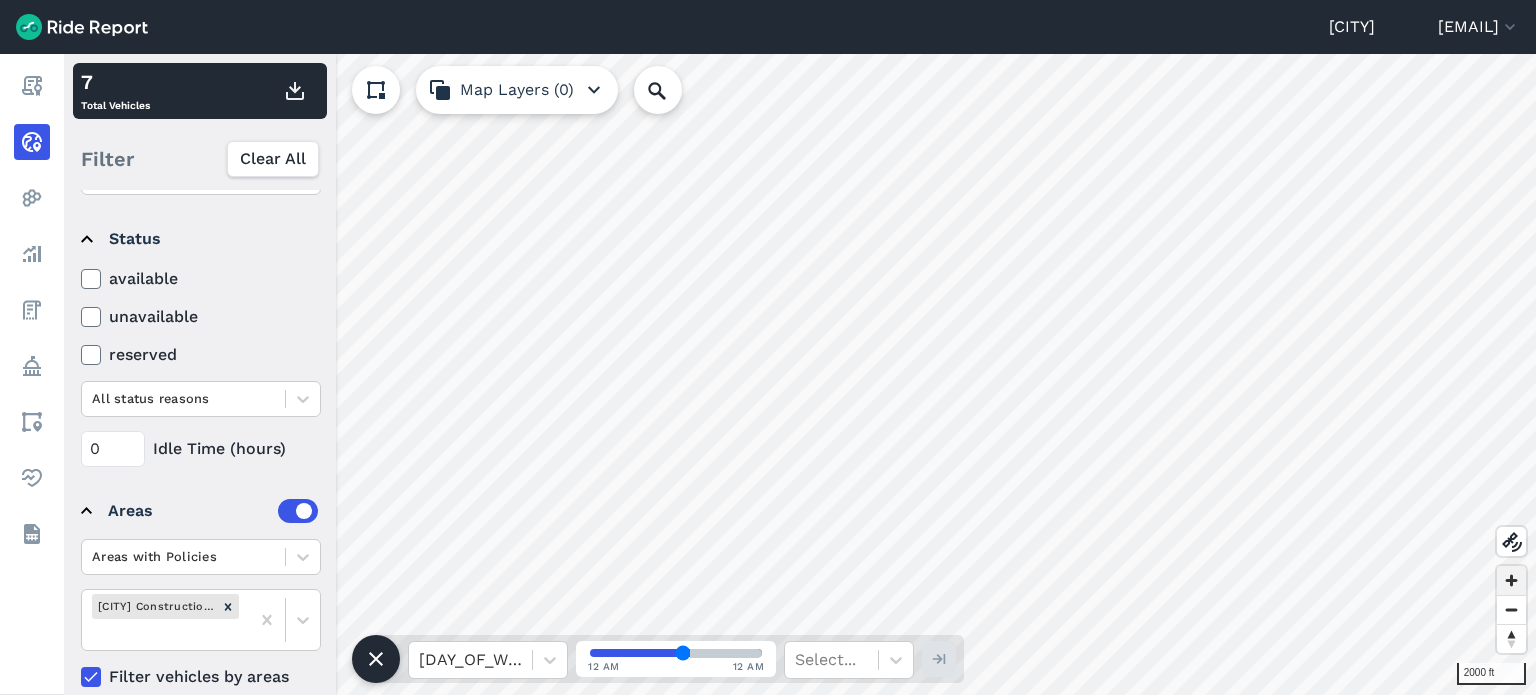 click at bounding box center [1511, 580] 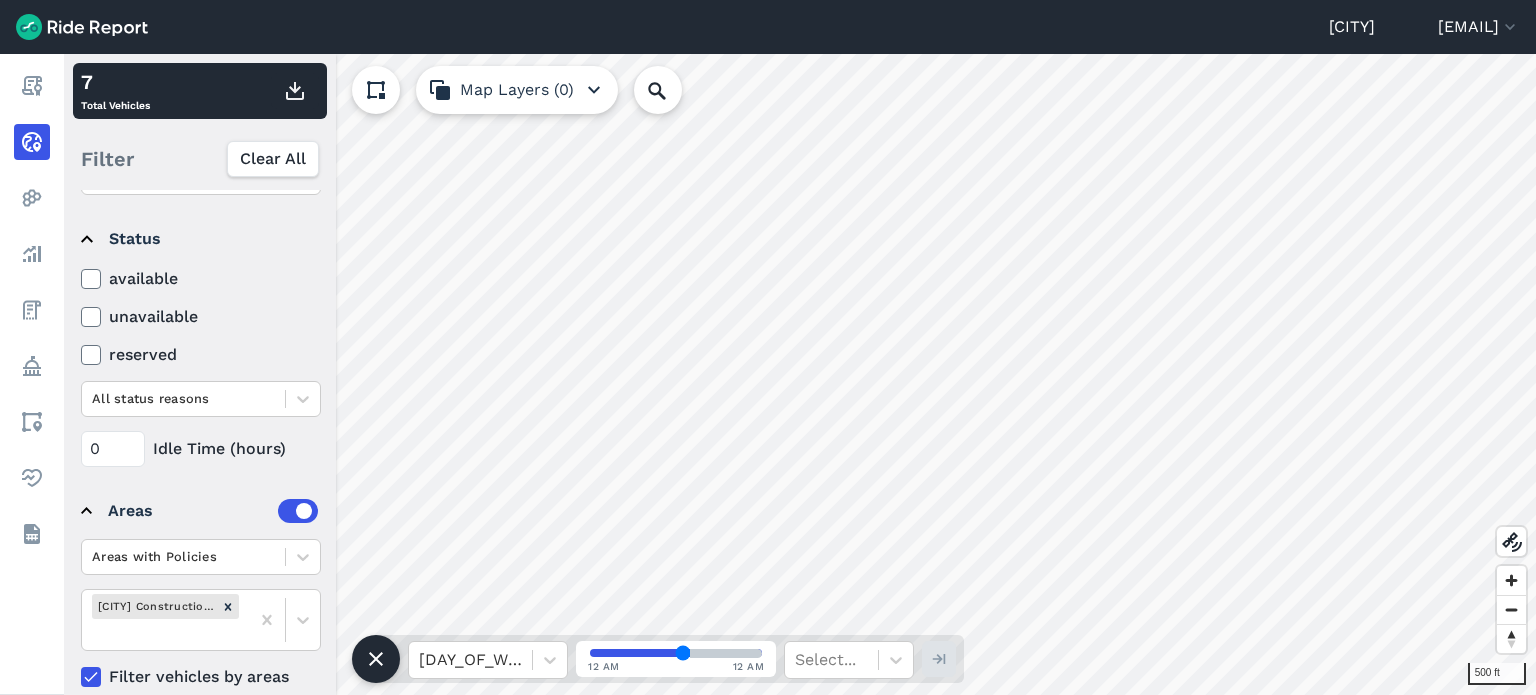 click on "Durham [EMAIL] Settings Terms Sign Out Report Realtime Heatmaps Analyze Fees Policy Areas Health Datasets 500 ft 7 Total Vehicles Filter Clear All Operators Lime Spin Vehicle Type All vehicle types Status available unavailable reserved All status reasons 0 Idle Time (hours) Areas Areas with Policies Durham Station Construction (Summer '25) Filter vehicles by areas Map Layers (0) Wed, Jul 30 12 AM 12 AM Select... left right up 0" at bounding box center (768, 347) 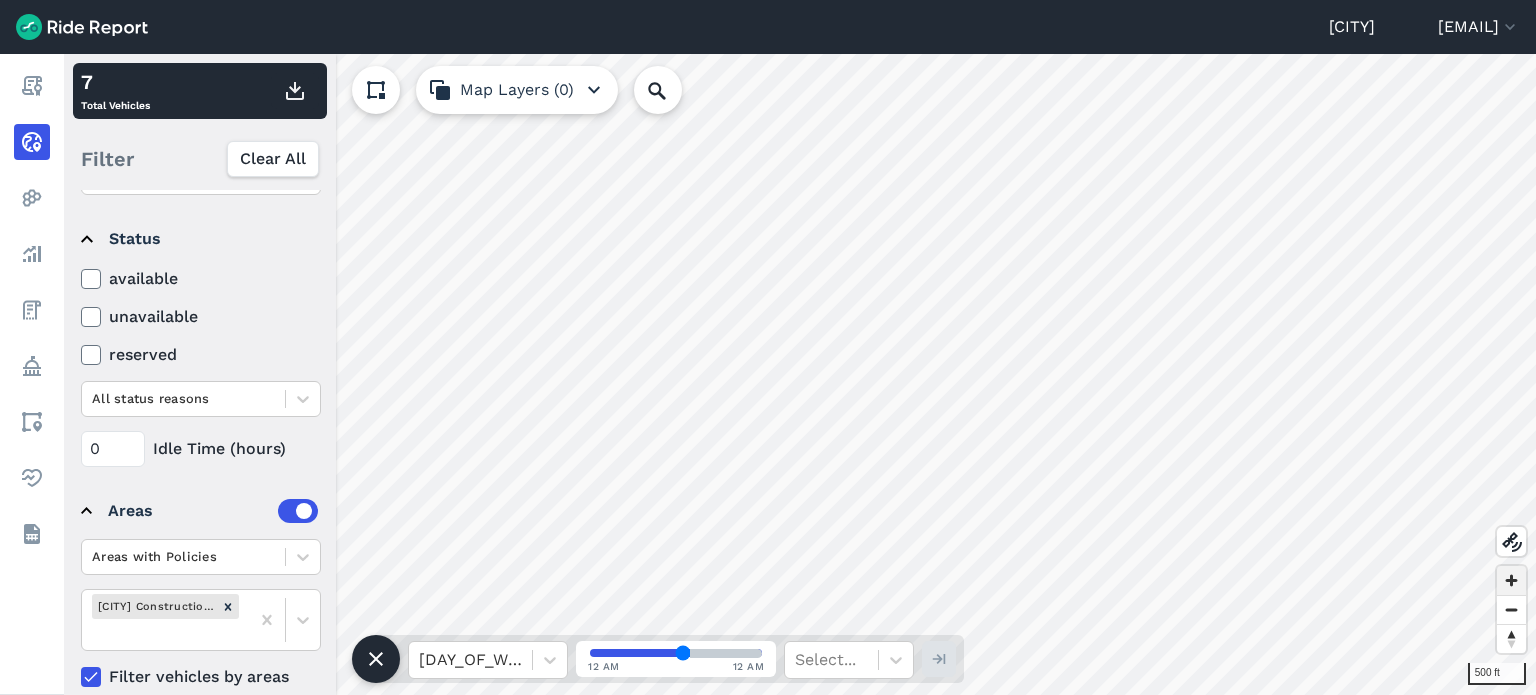 click at bounding box center [1511, 580] 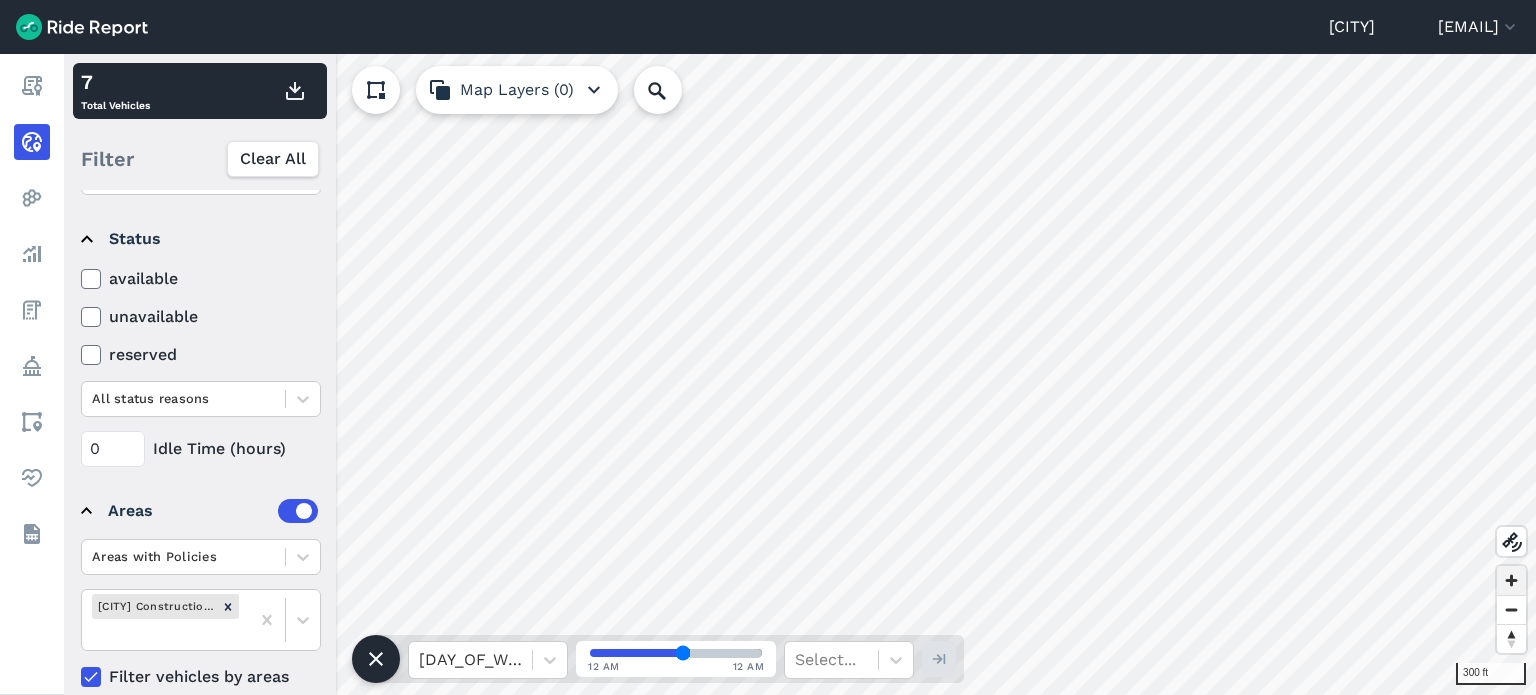 click at bounding box center (1511, 580) 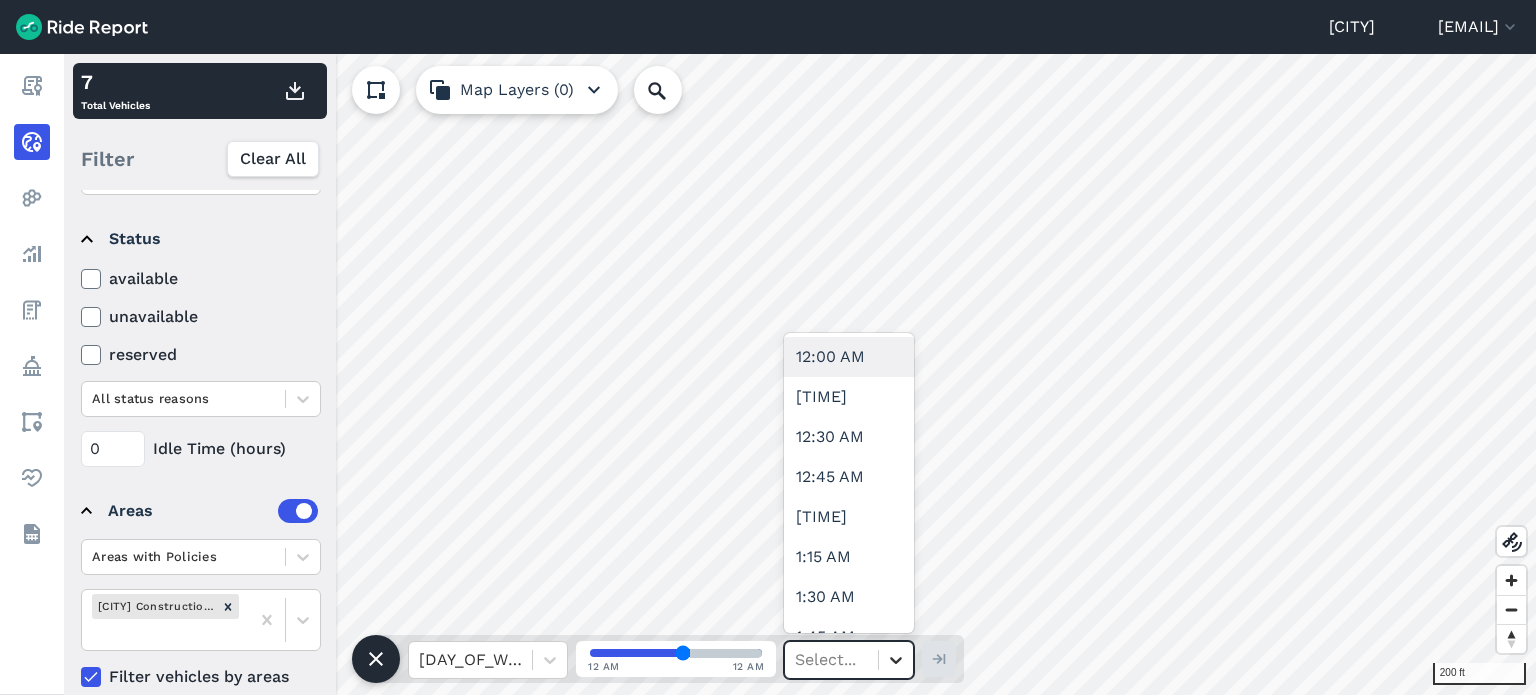 click 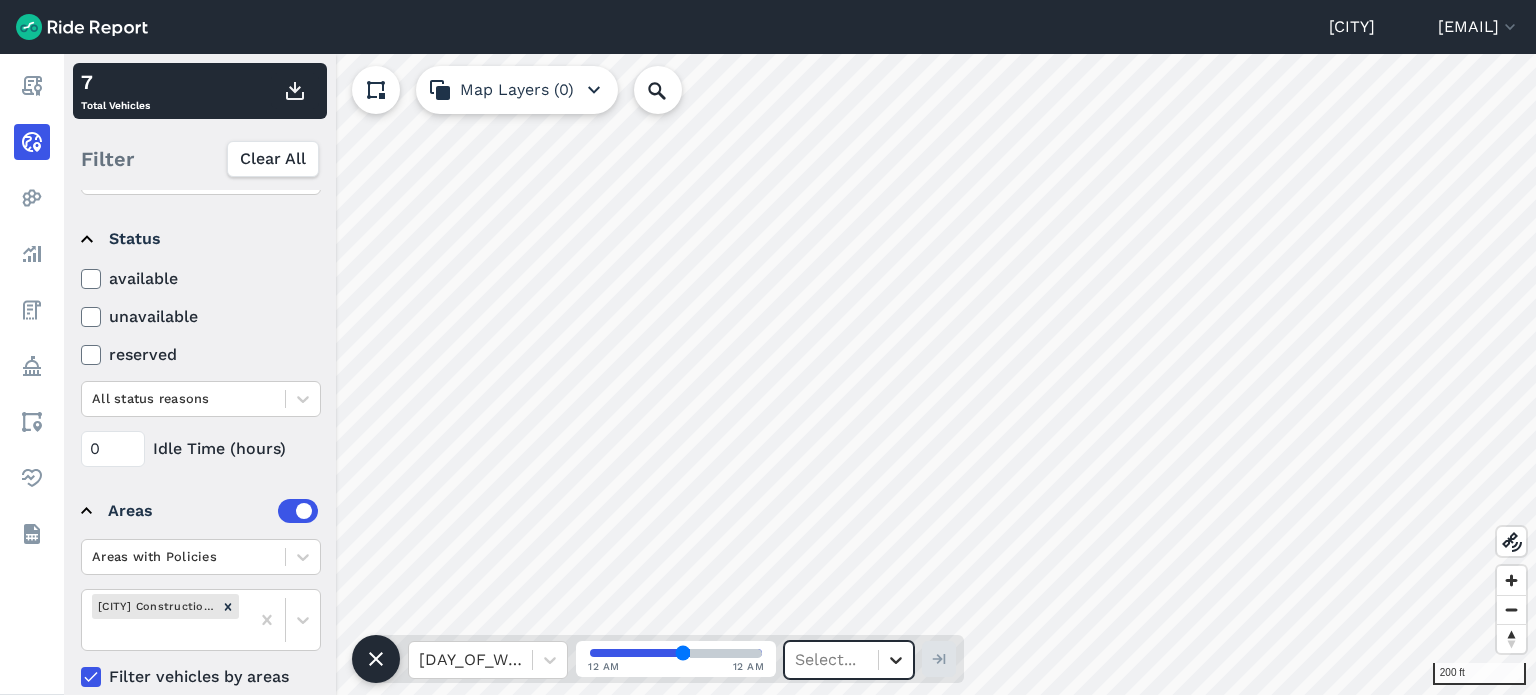 click 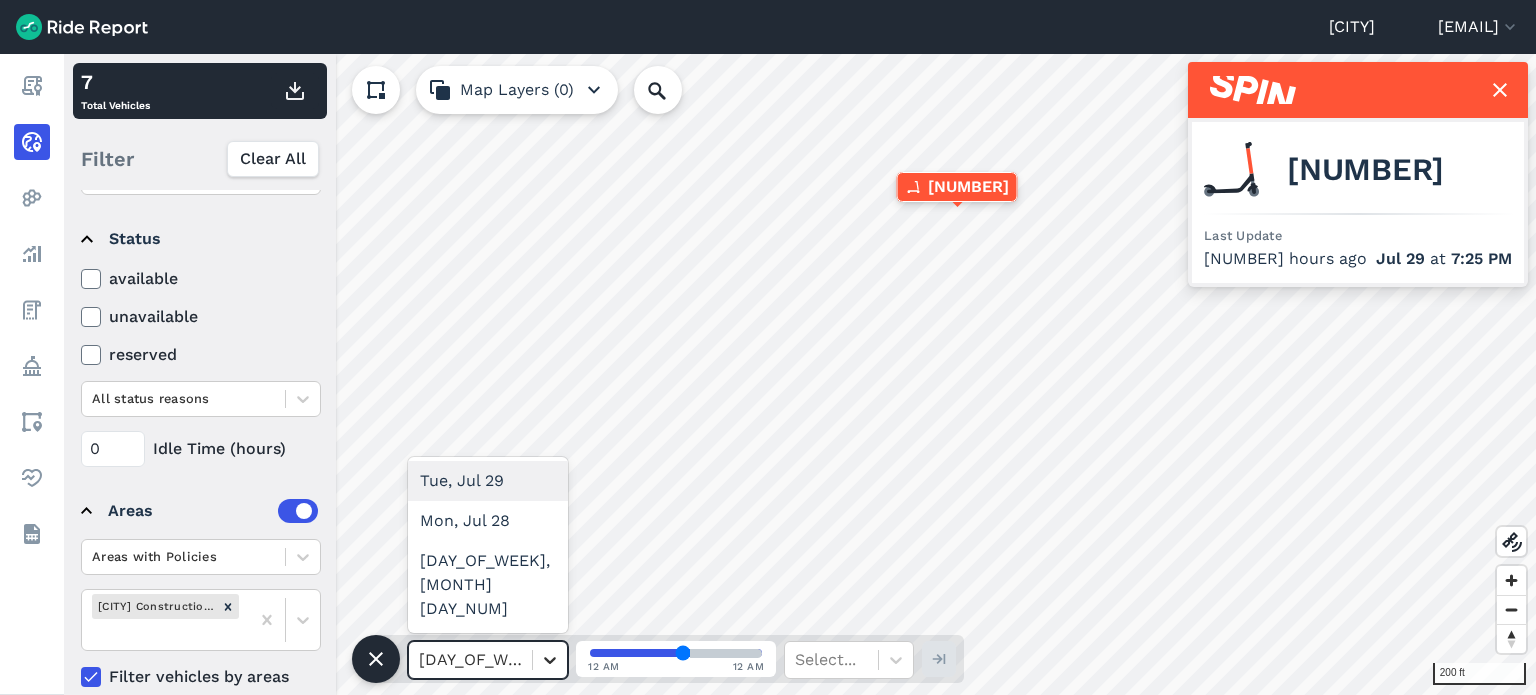 click 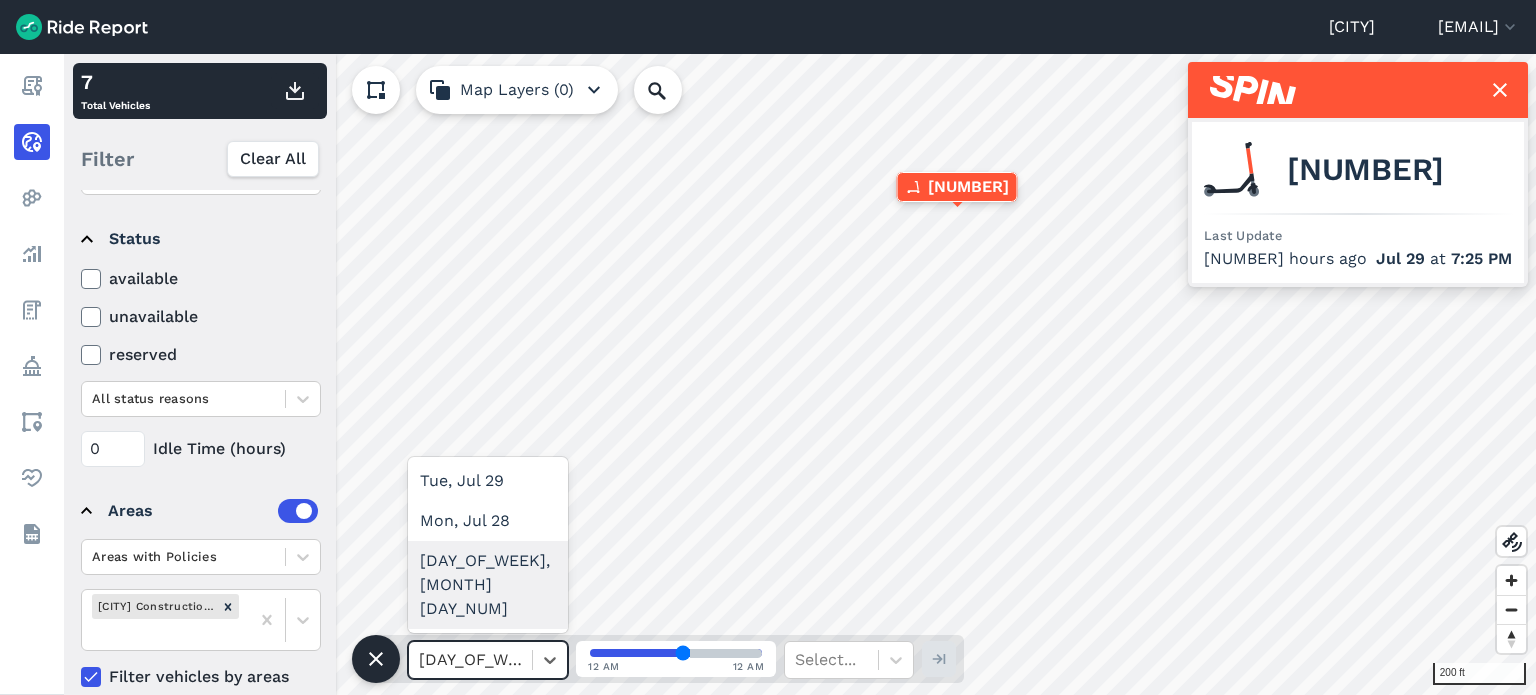 click on "[DAY_OF_WEEK], [MONTH] [DAY_NUM]" at bounding box center (488, 585) 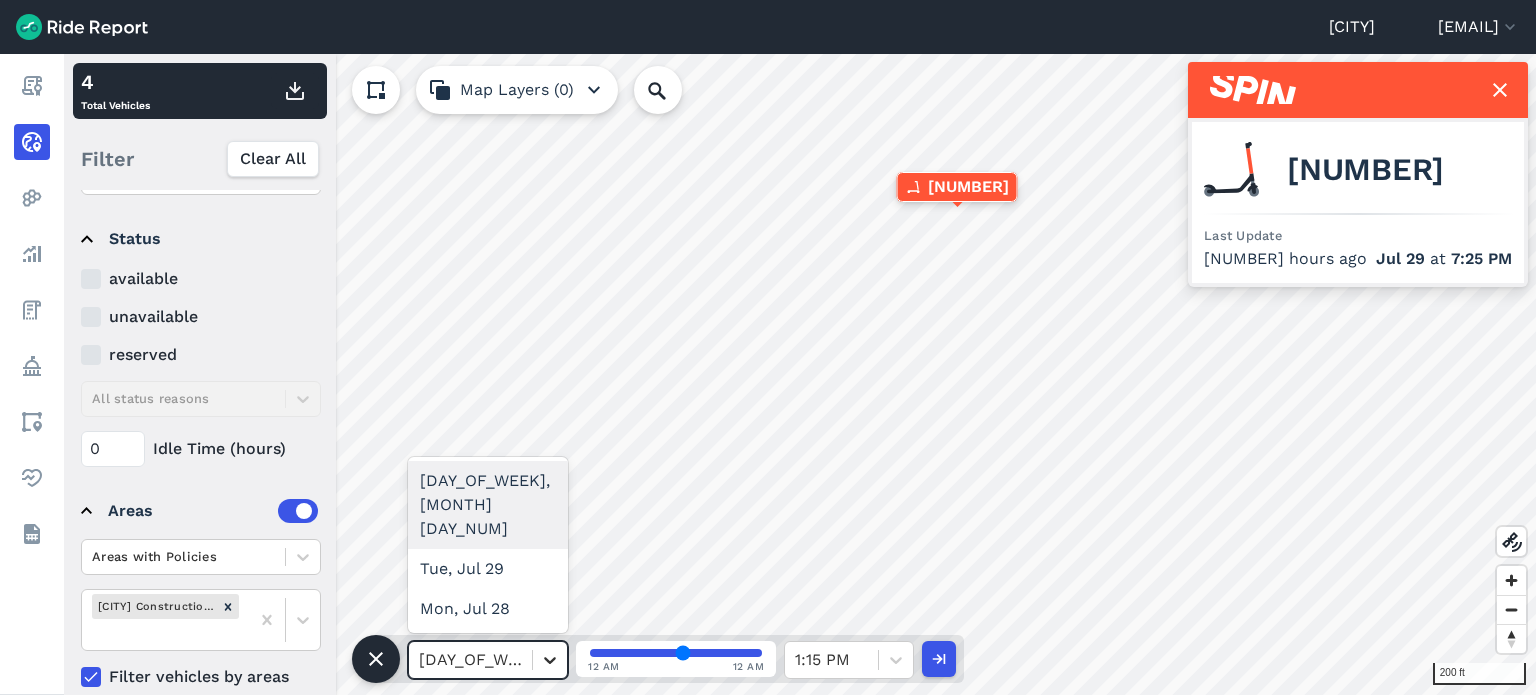 click 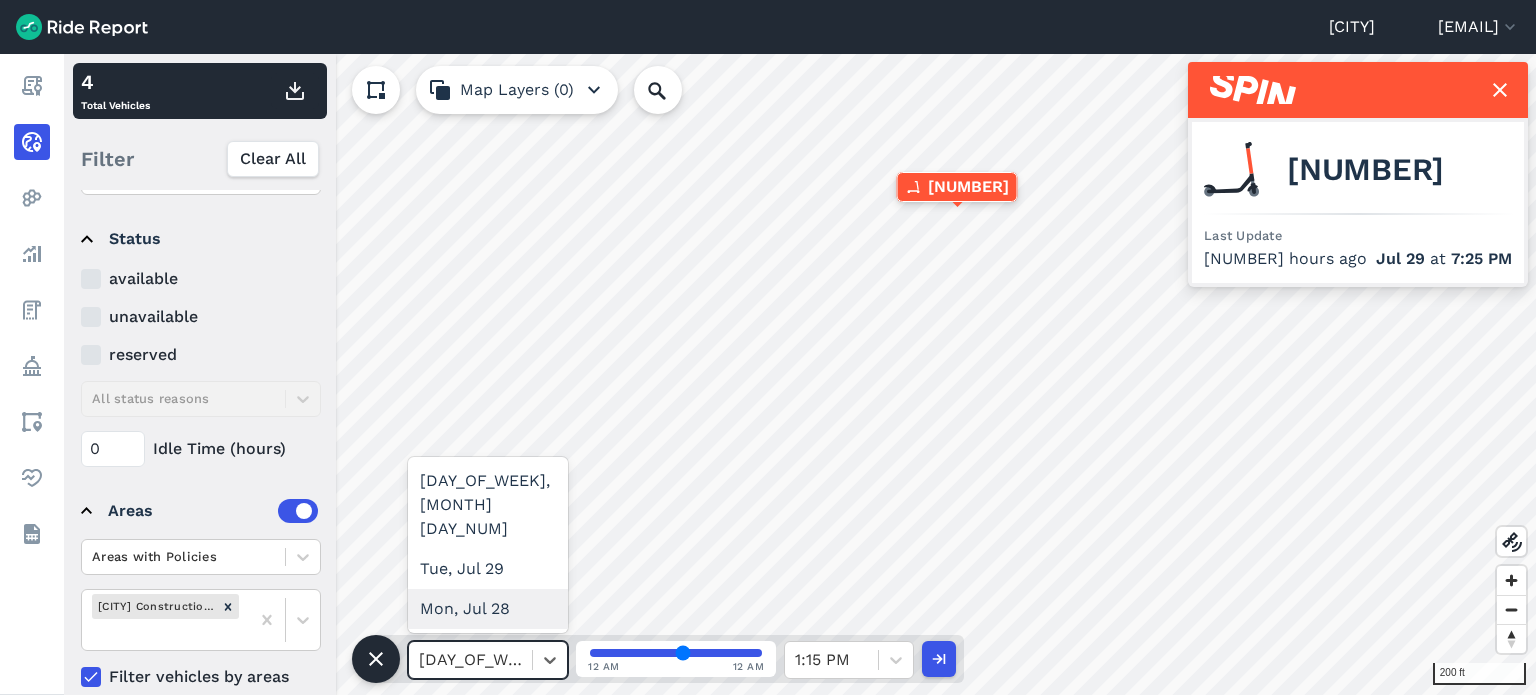 click on "Mon, Jul 28" at bounding box center [488, 609] 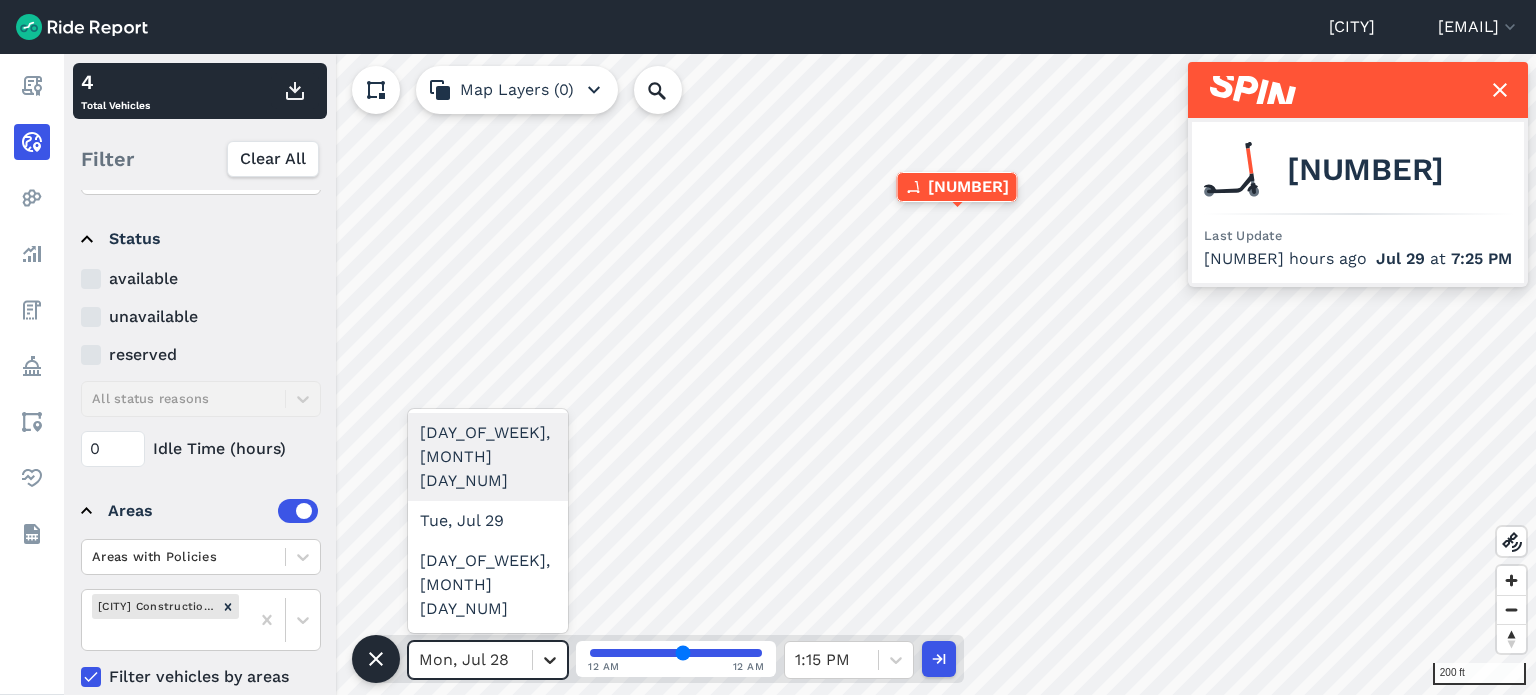 click 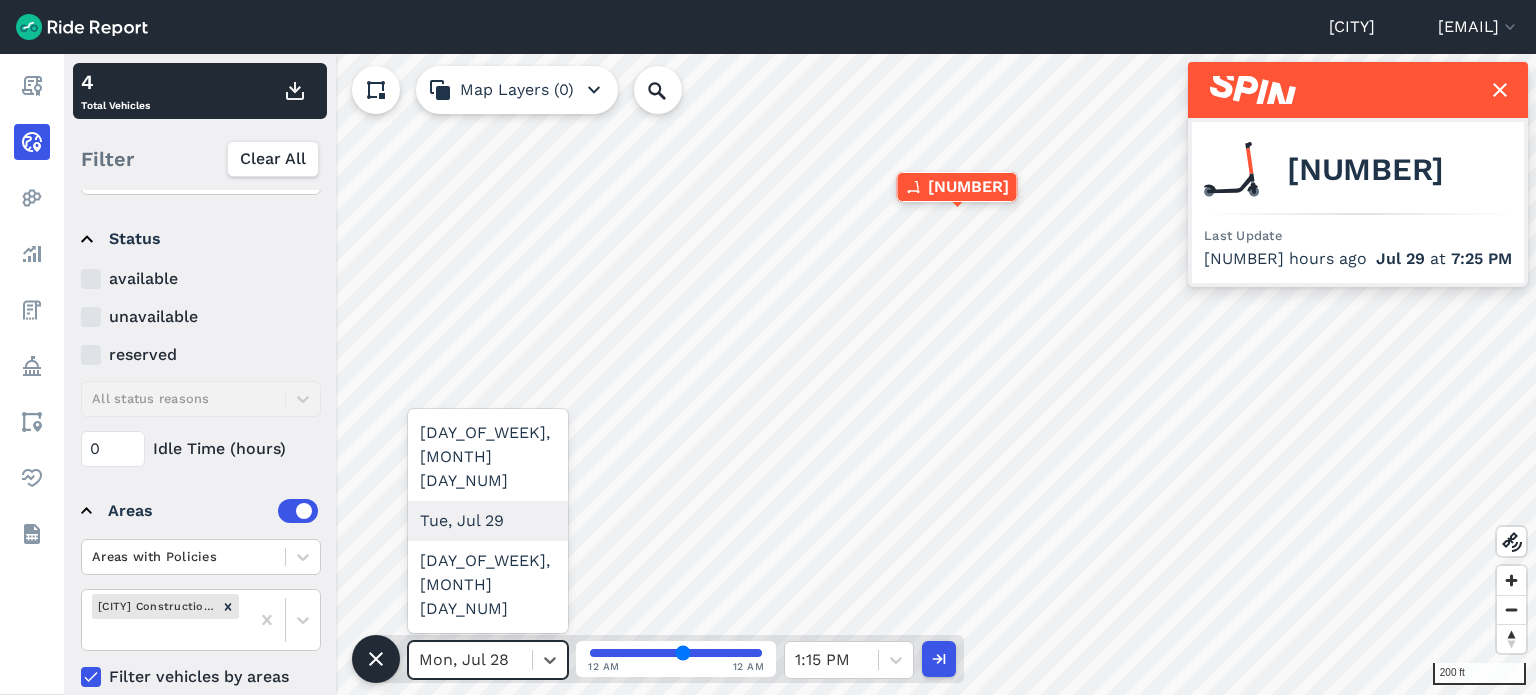 click on "Tue, Jul 29" at bounding box center (488, 521) 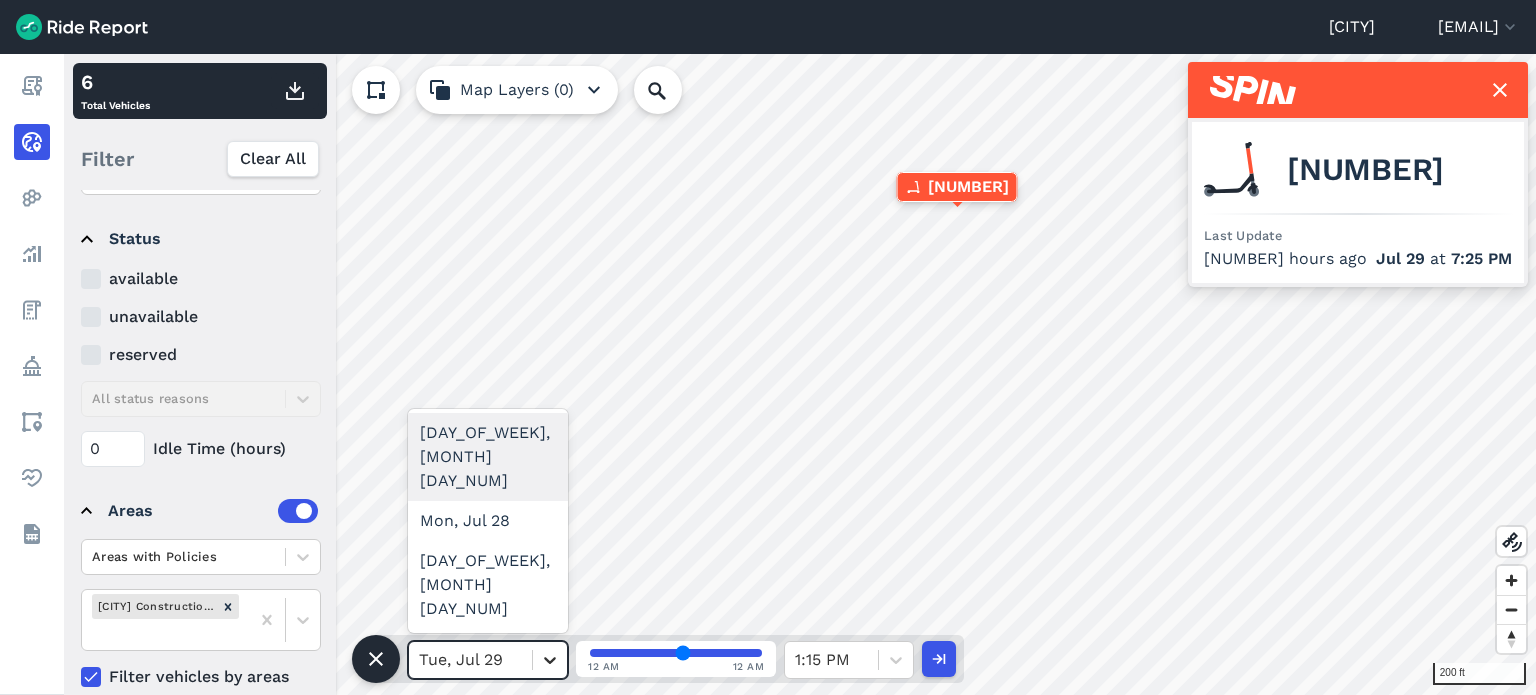 click 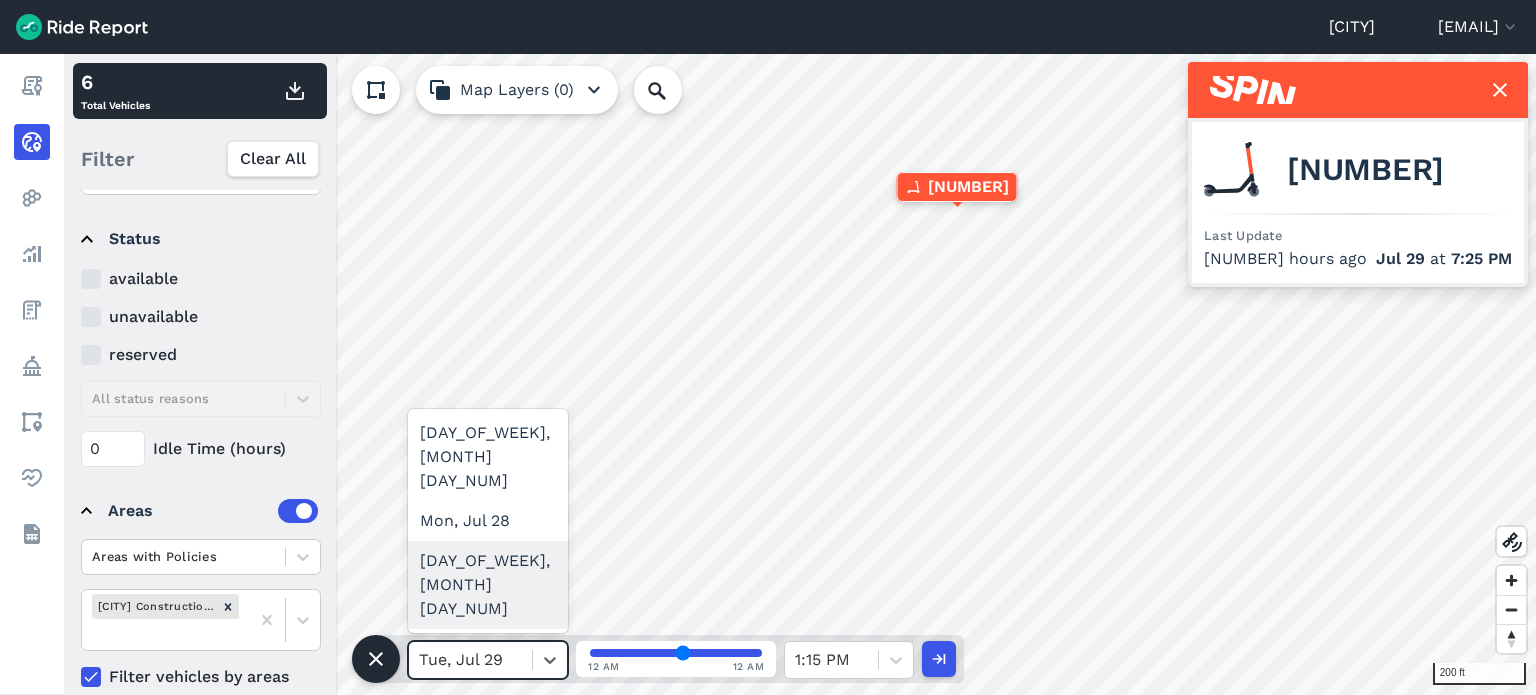 click on "[DAY_OF_WEEK], [MONTH] [DAY_NUM]" at bounding box center [488, 585] 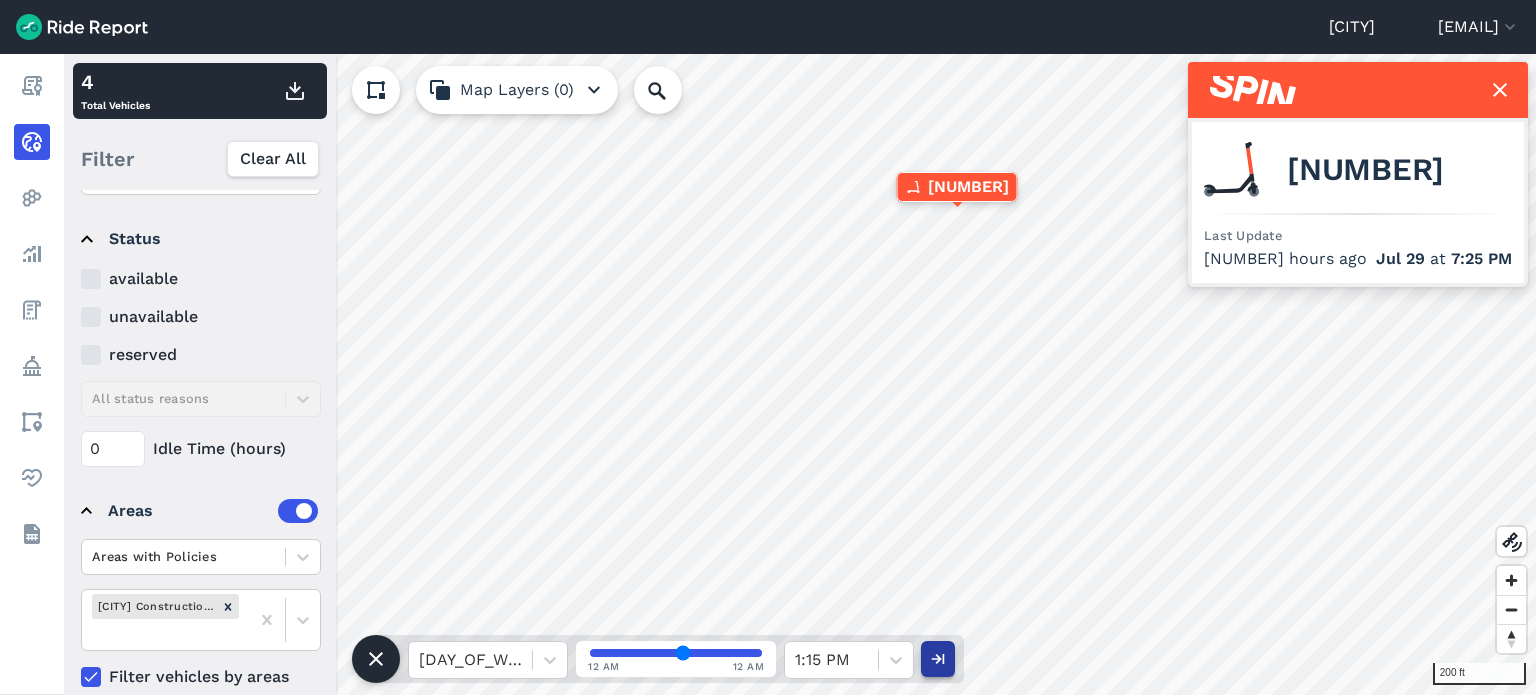 click 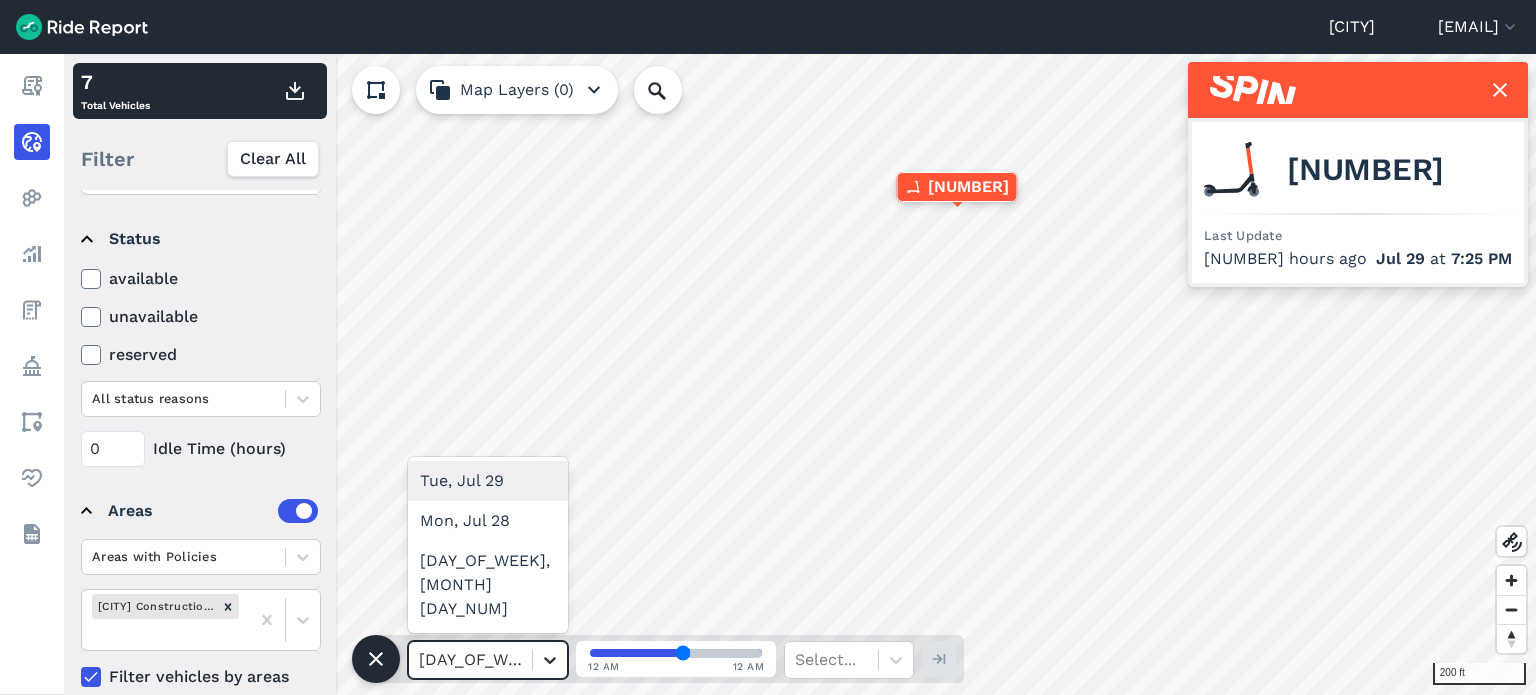 click at bounding box center (550, 660) 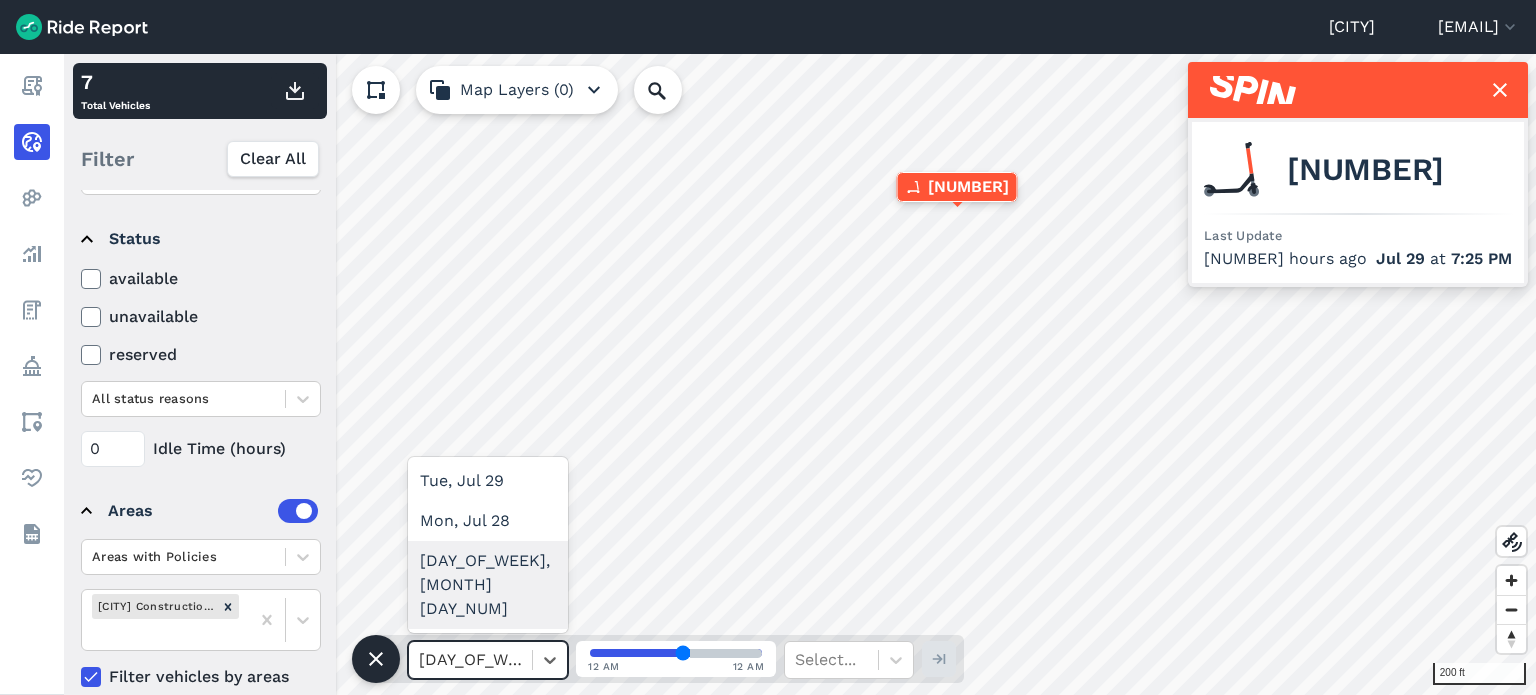 click on "[DAY_OF_WEEK], [MONTH] [DAY_NUM]" at bounding box center (488, 585) 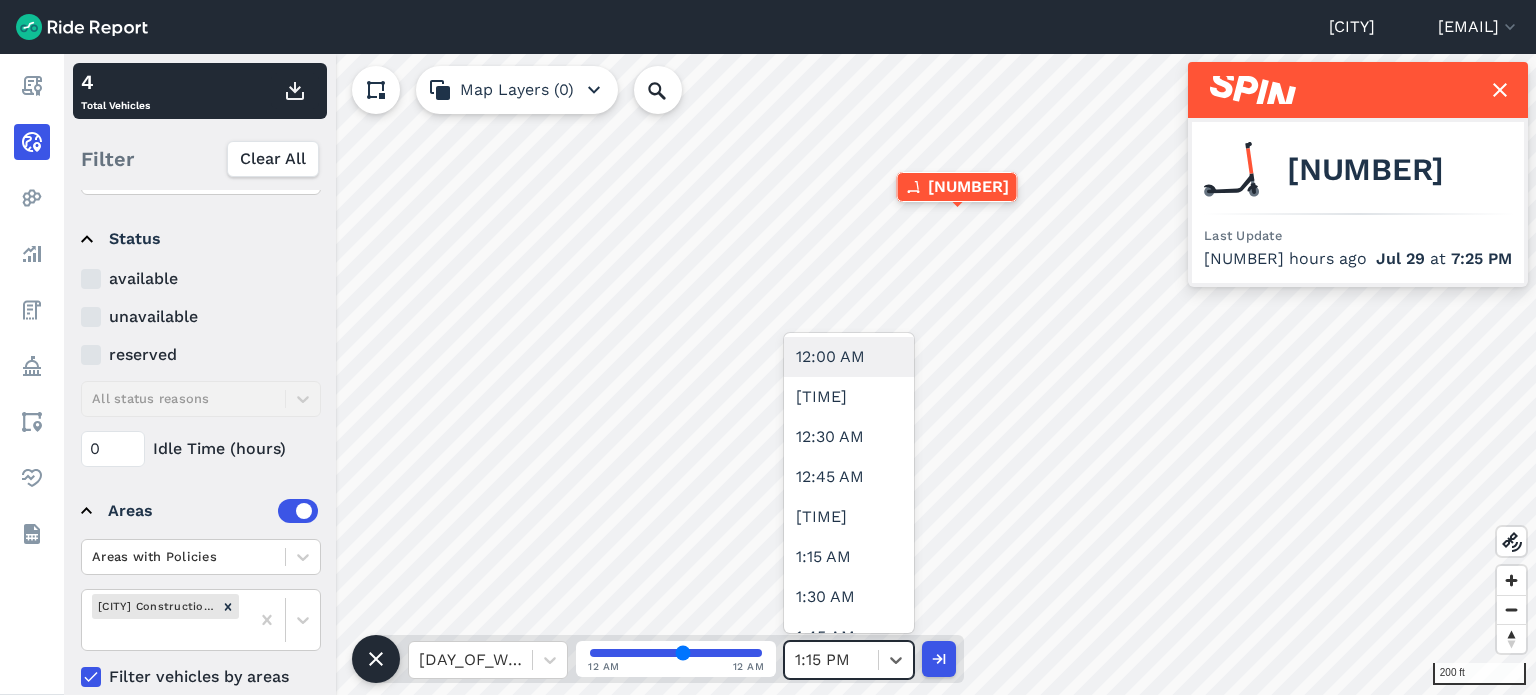click on "1:15 PM" at bounding box center (831, 660) 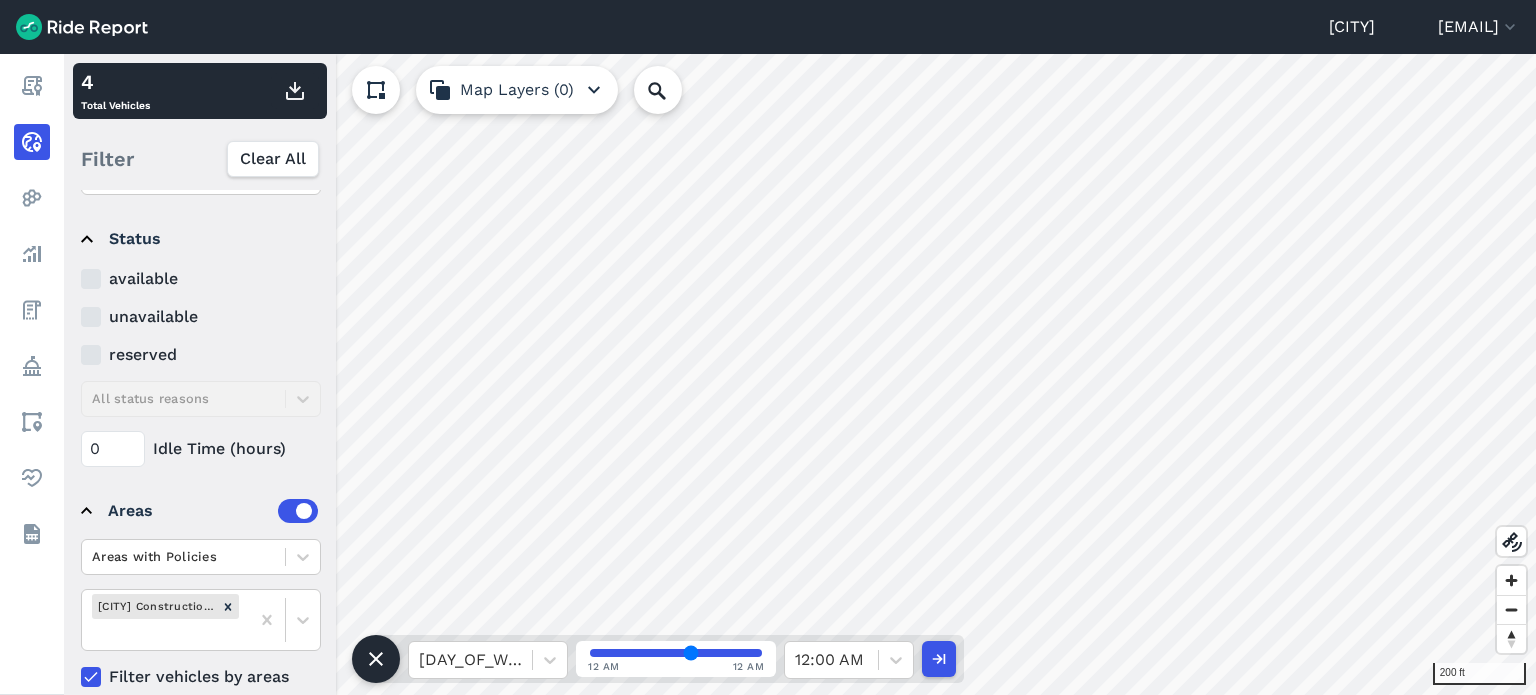 click at bounding box center (676, 653) 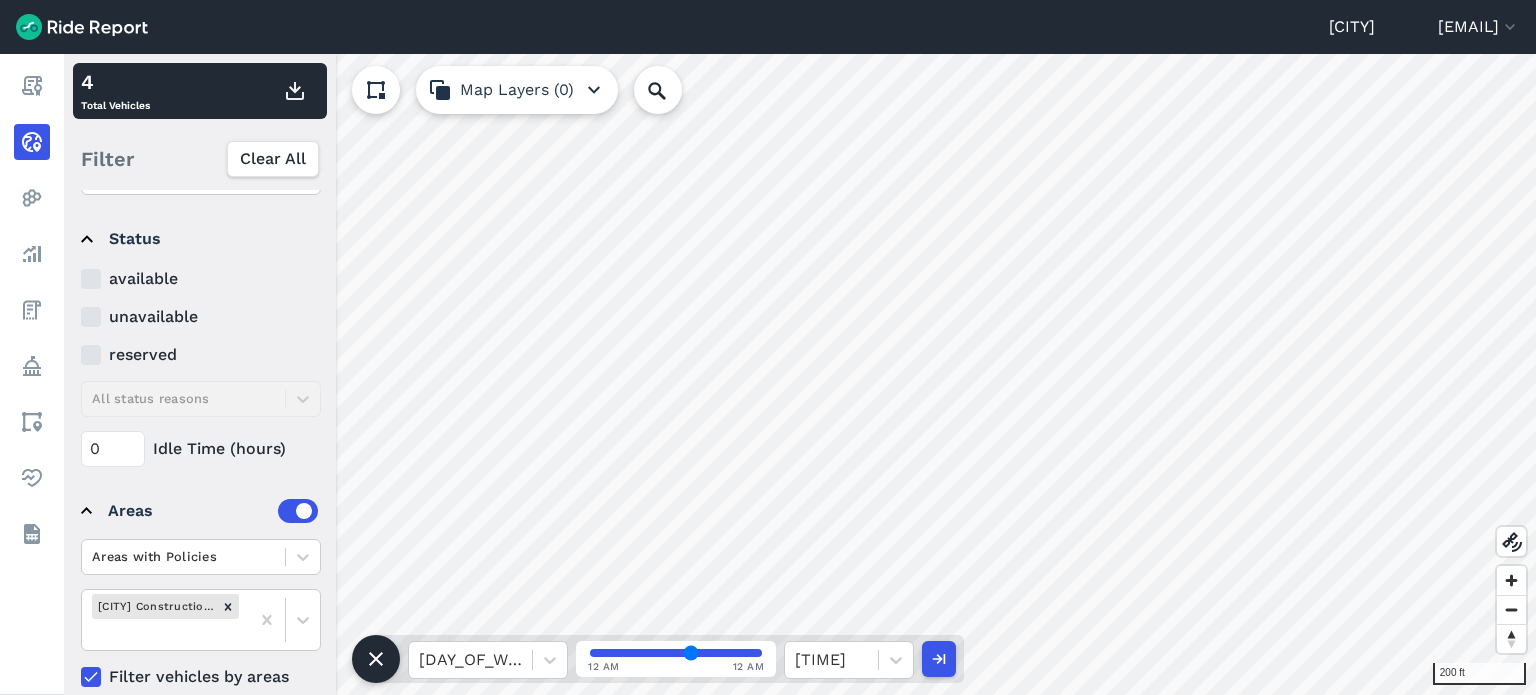 click at bounding box center [676, 653] 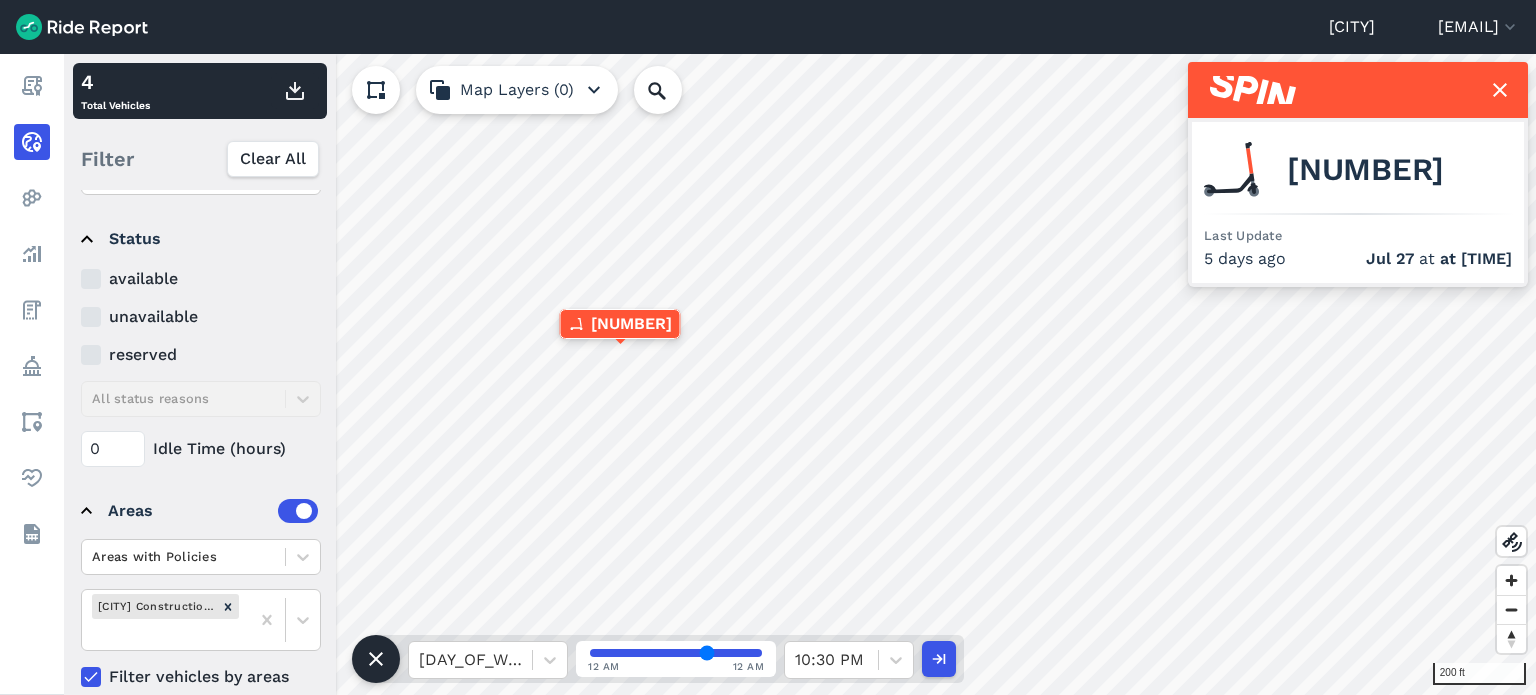 click at bounding box center [676, 653] 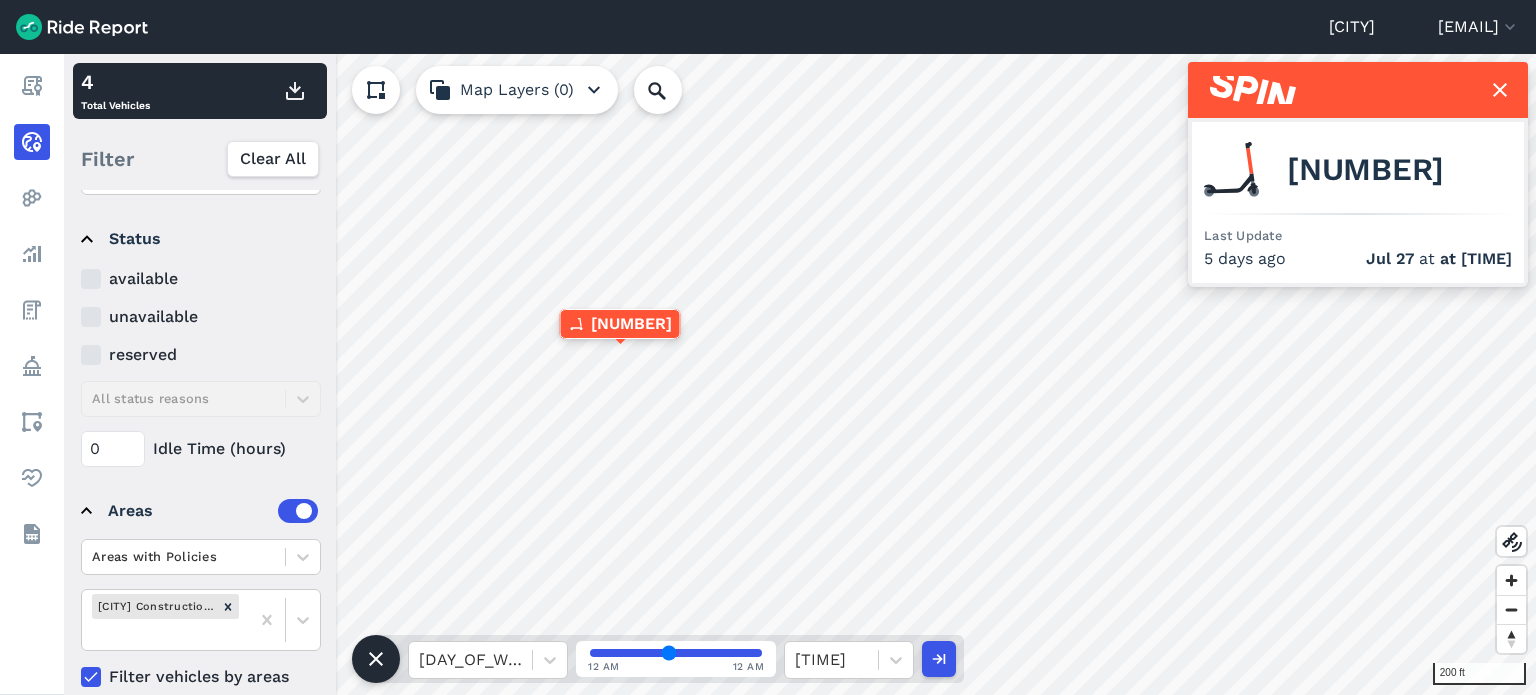 click at bounding box center (676, 653) 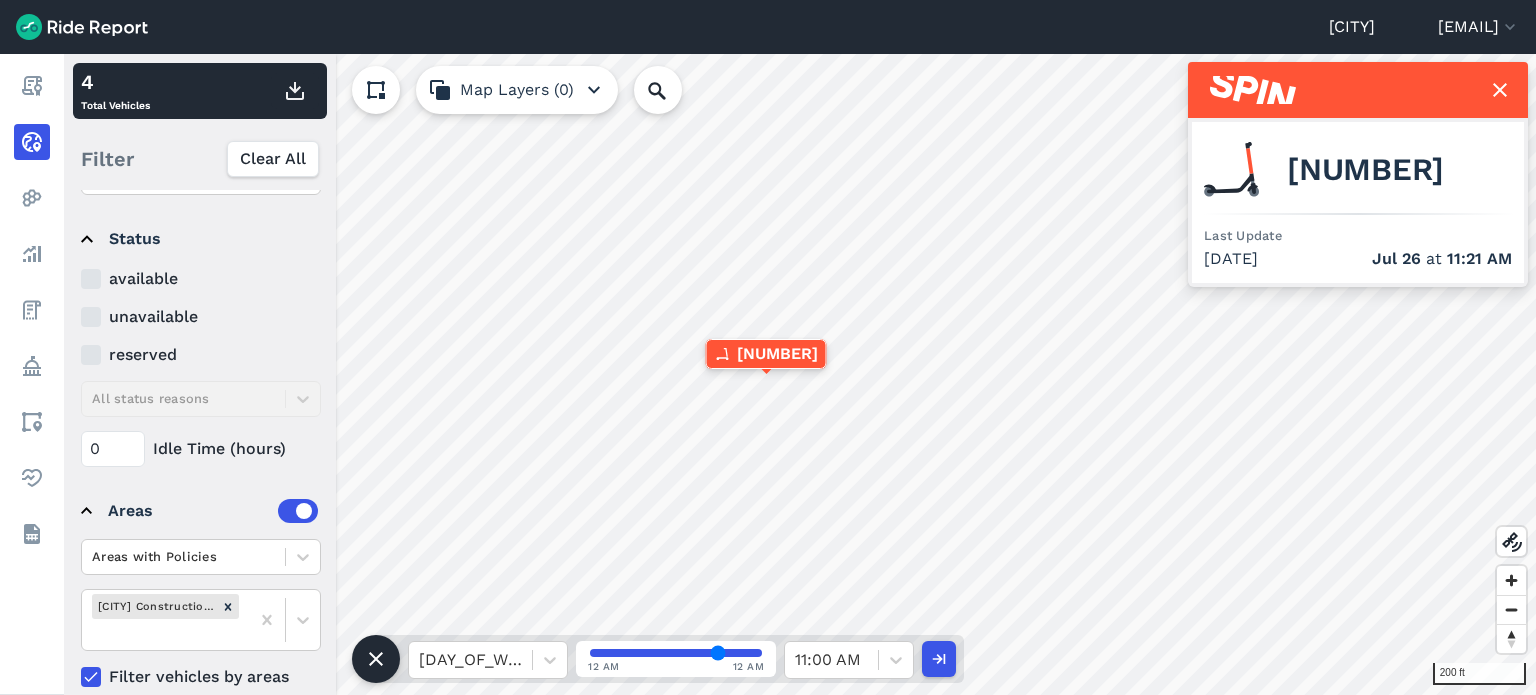 click at bounding box center (676, 653) 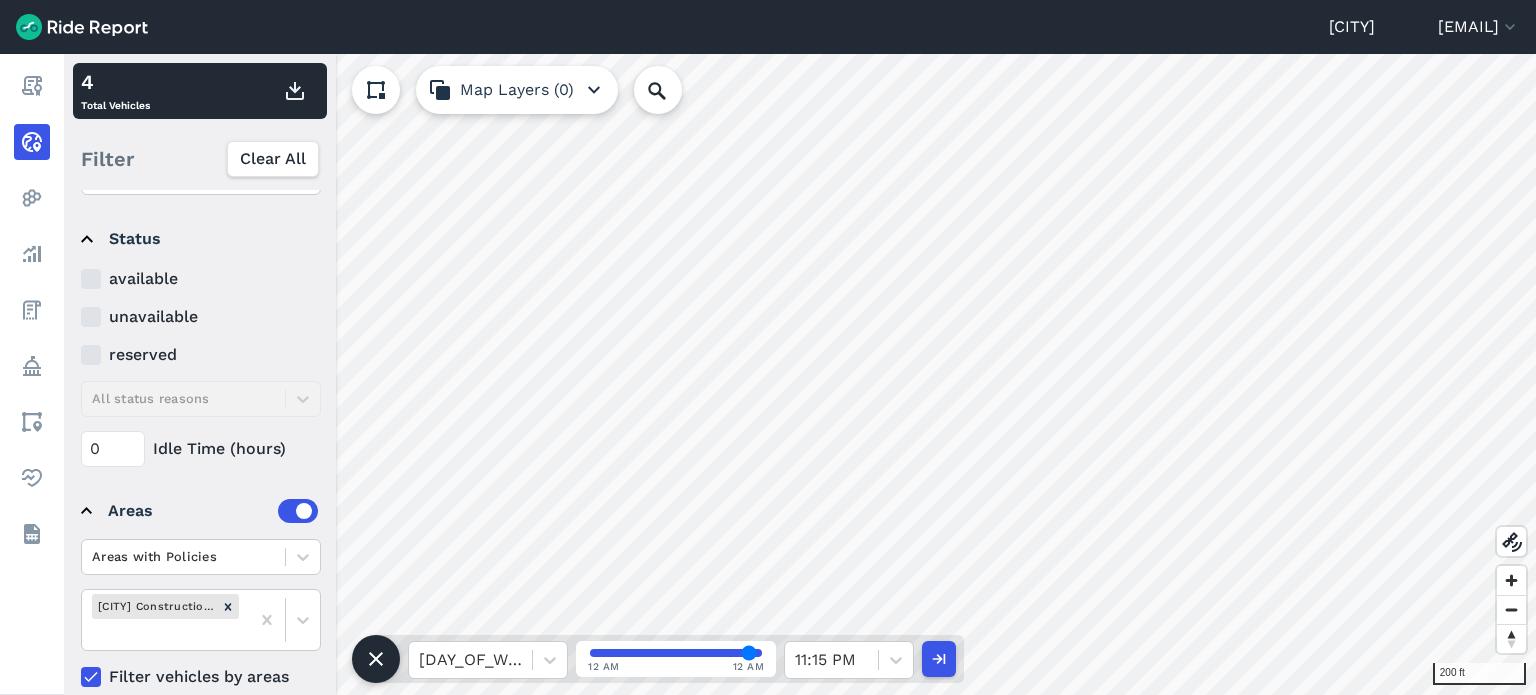 click at bounding box center [676, 653] 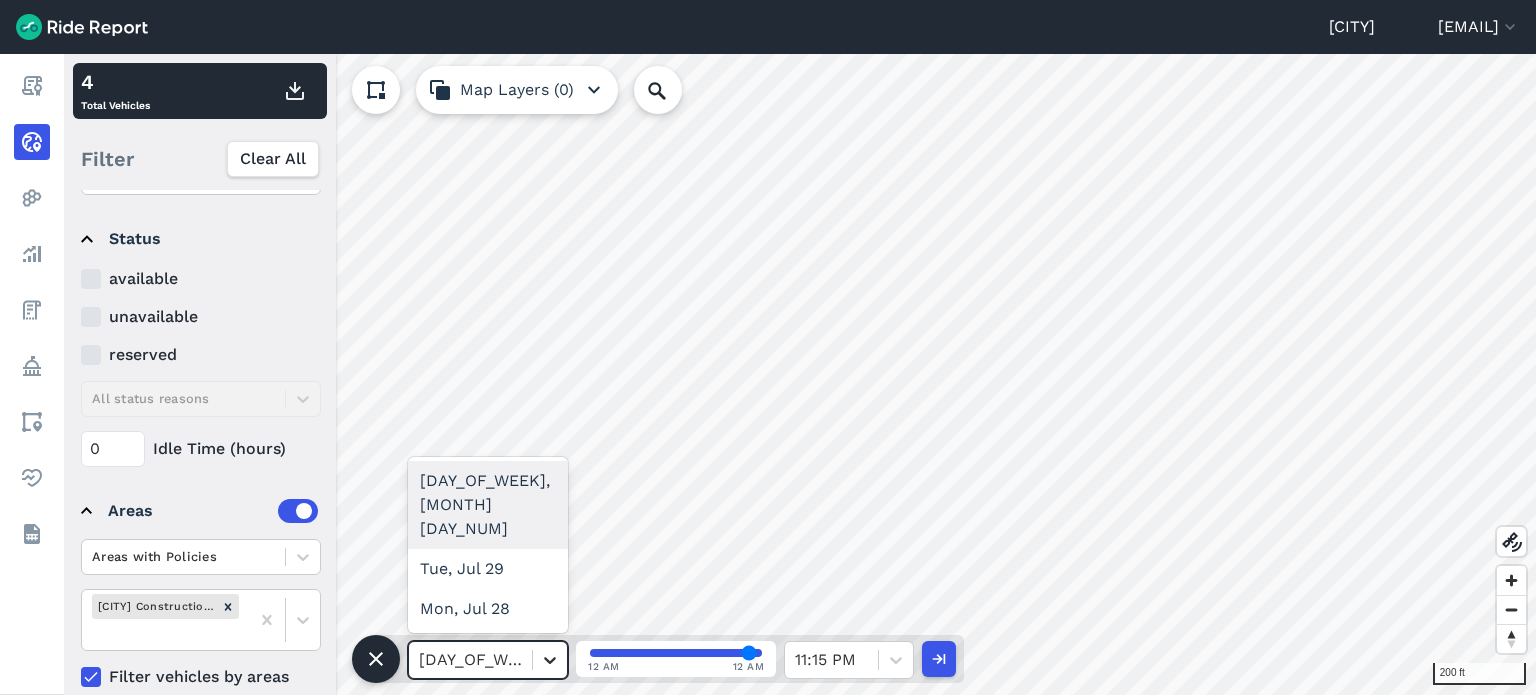 click at bounding box center [550, 660] 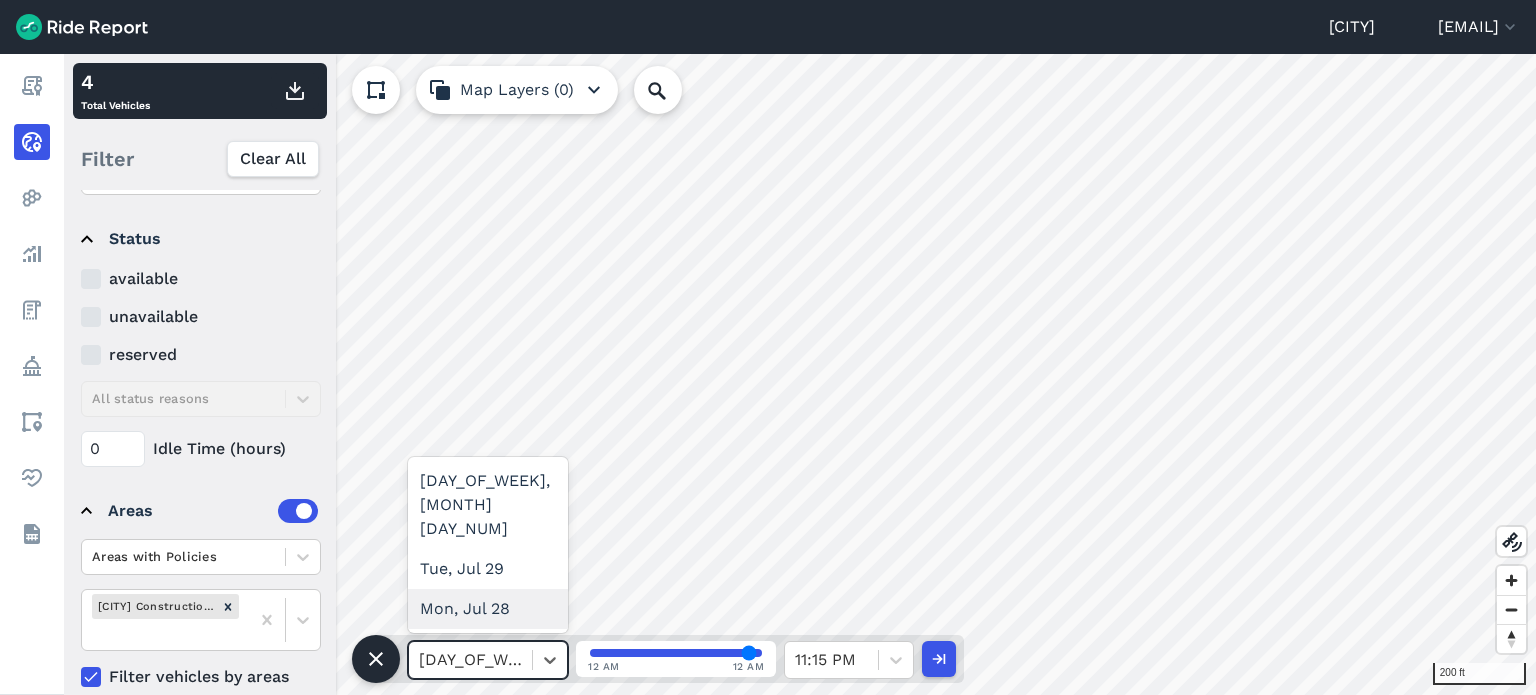 click on "Mon, Jul 28" at bounding box center (488, 609) 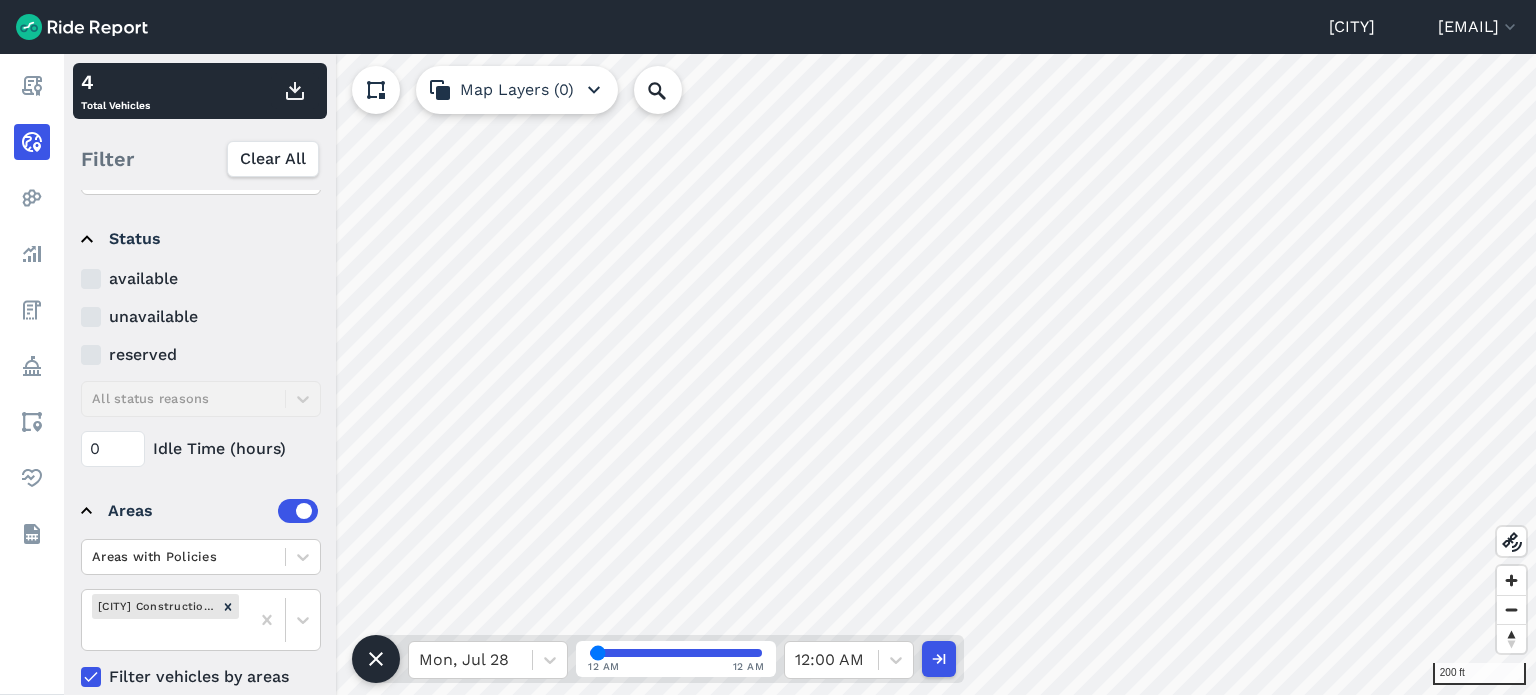 click at bounding box center (676, 653) 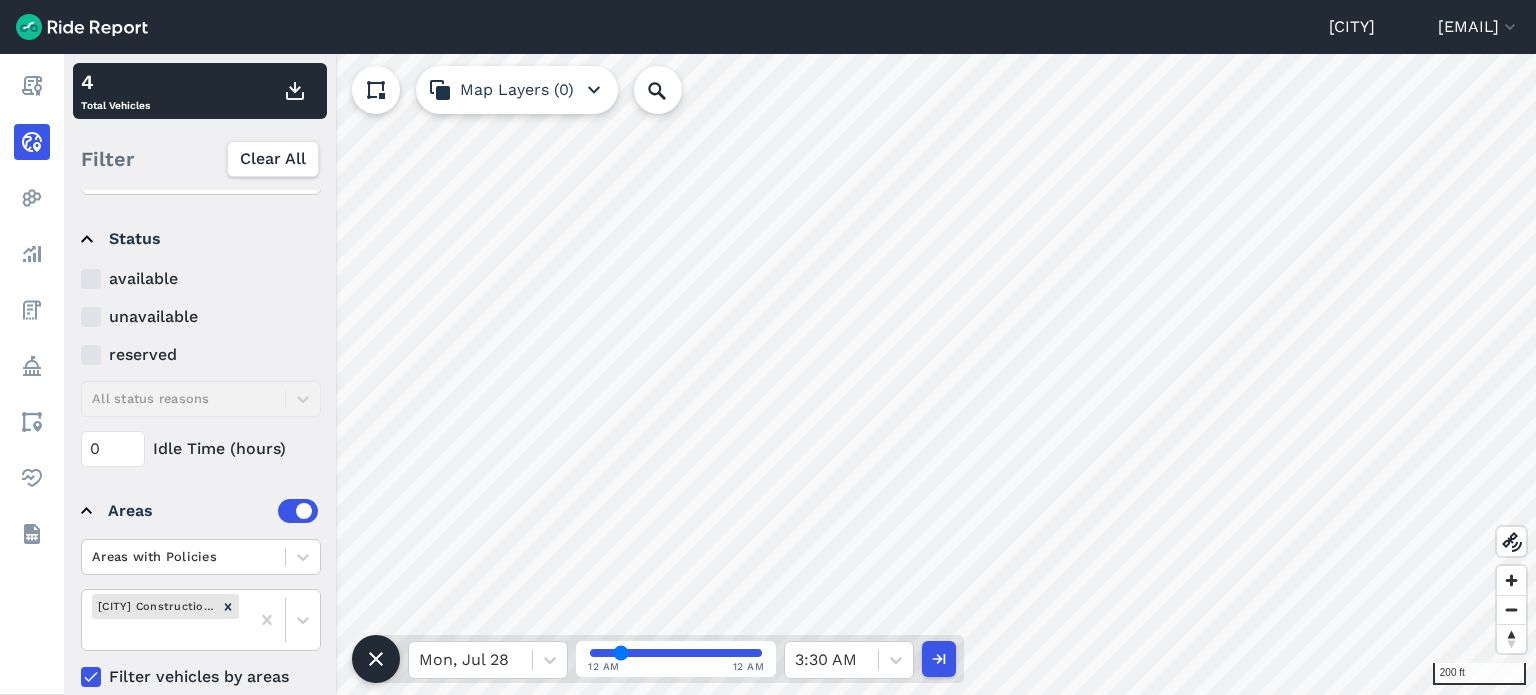 click at bounding box center (676, 653) 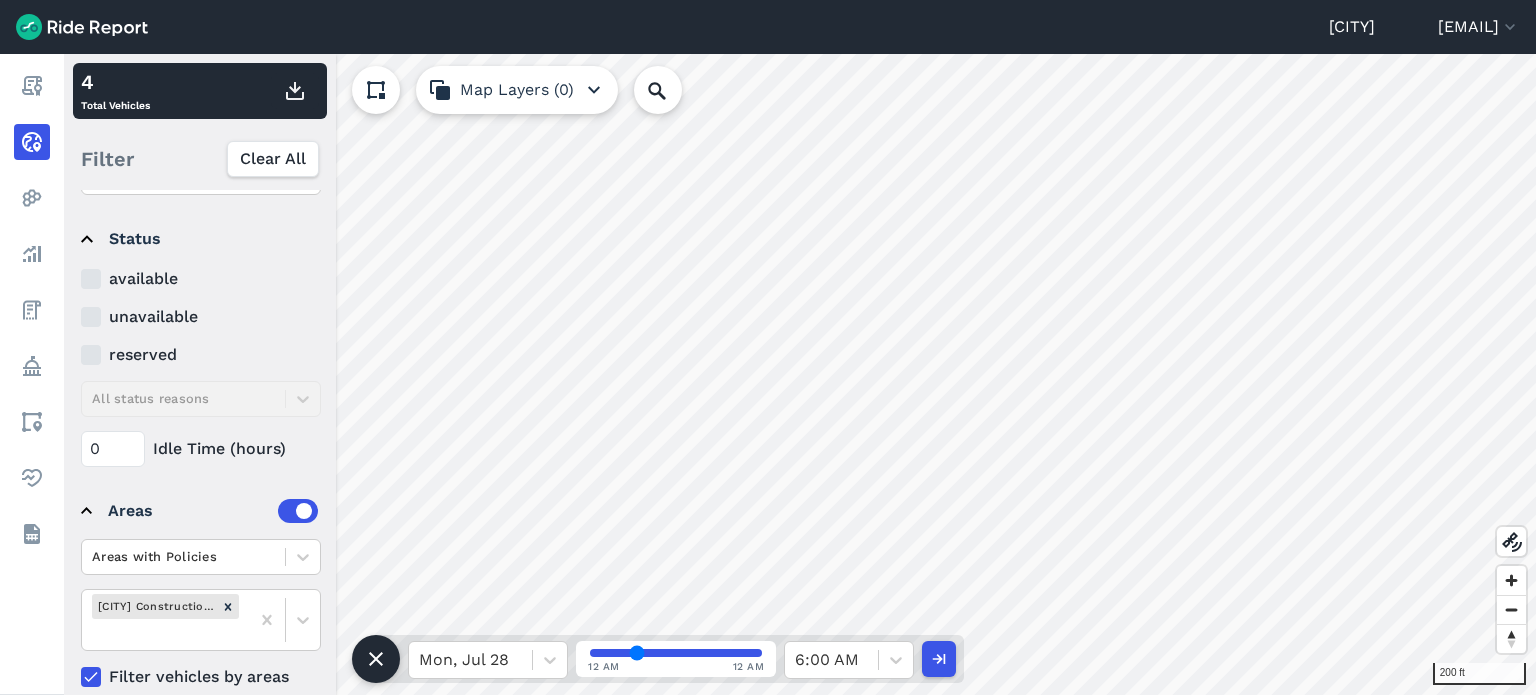 click at bounding box center [676, 653] 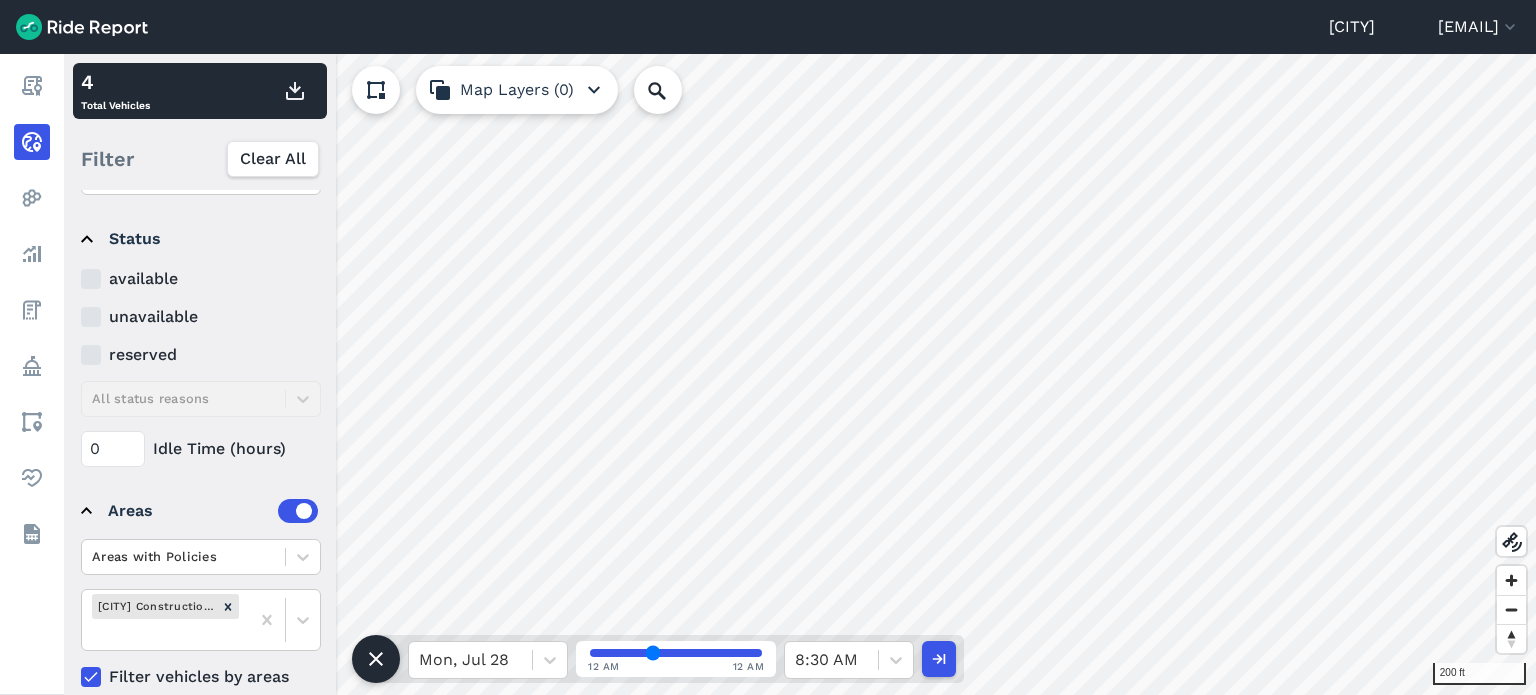 click at bounding box center (676, 653) 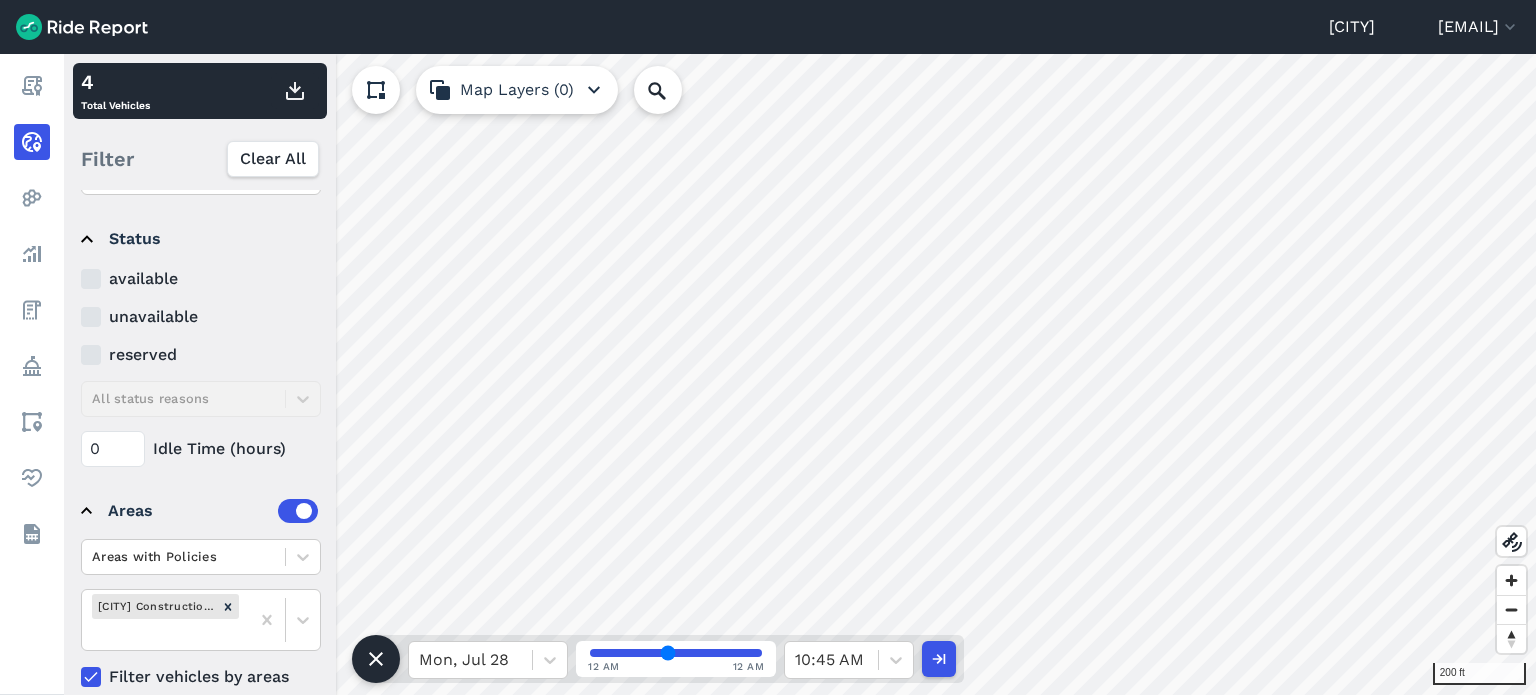 click at bounding box center (676, 653) 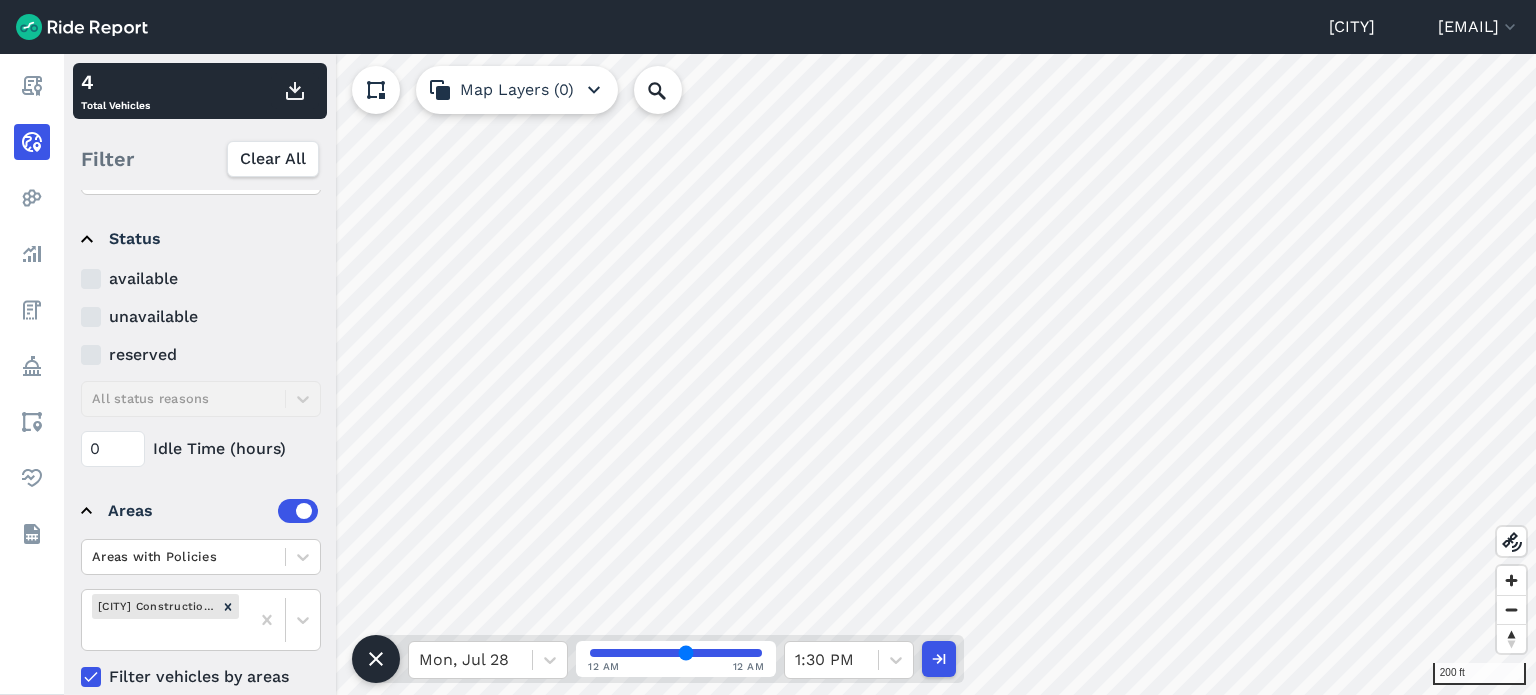 click at bounding box center (676, 653) 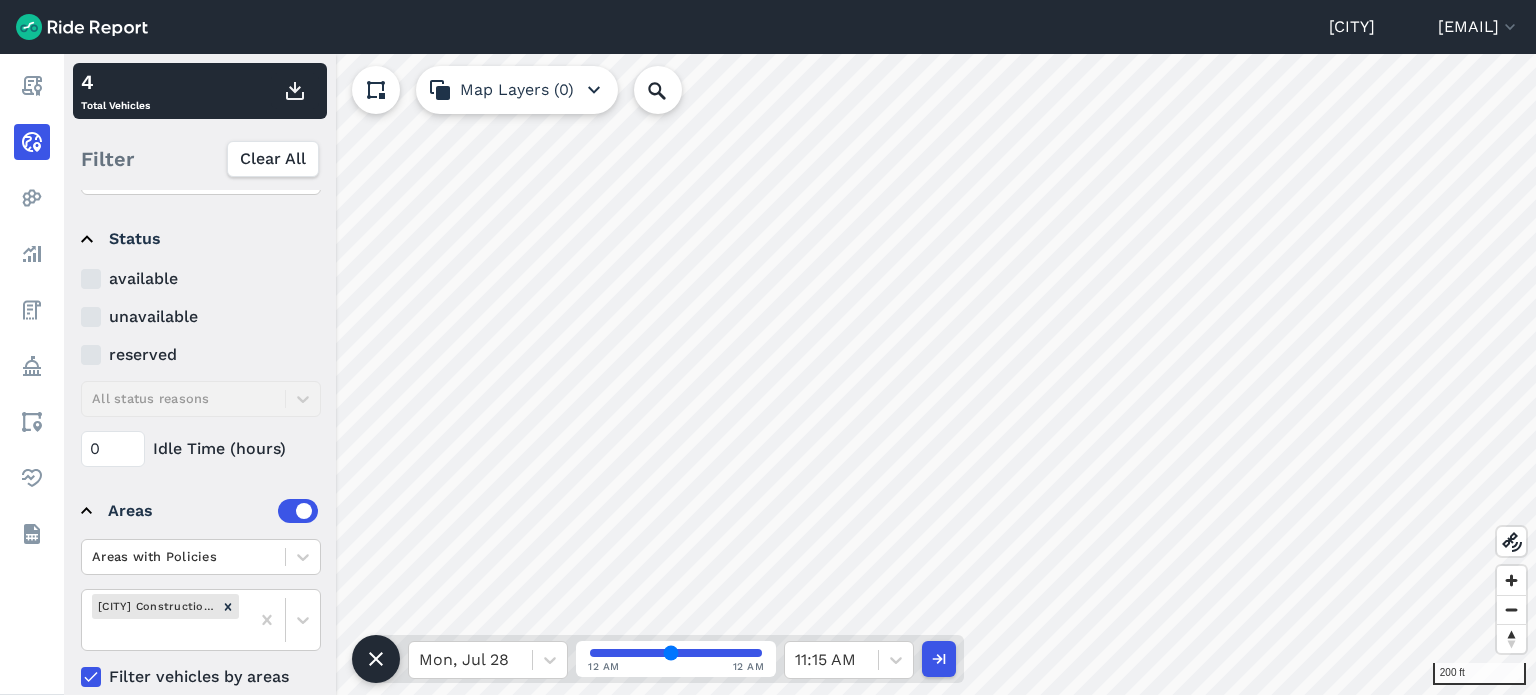 click at bounding box center (676, 653) 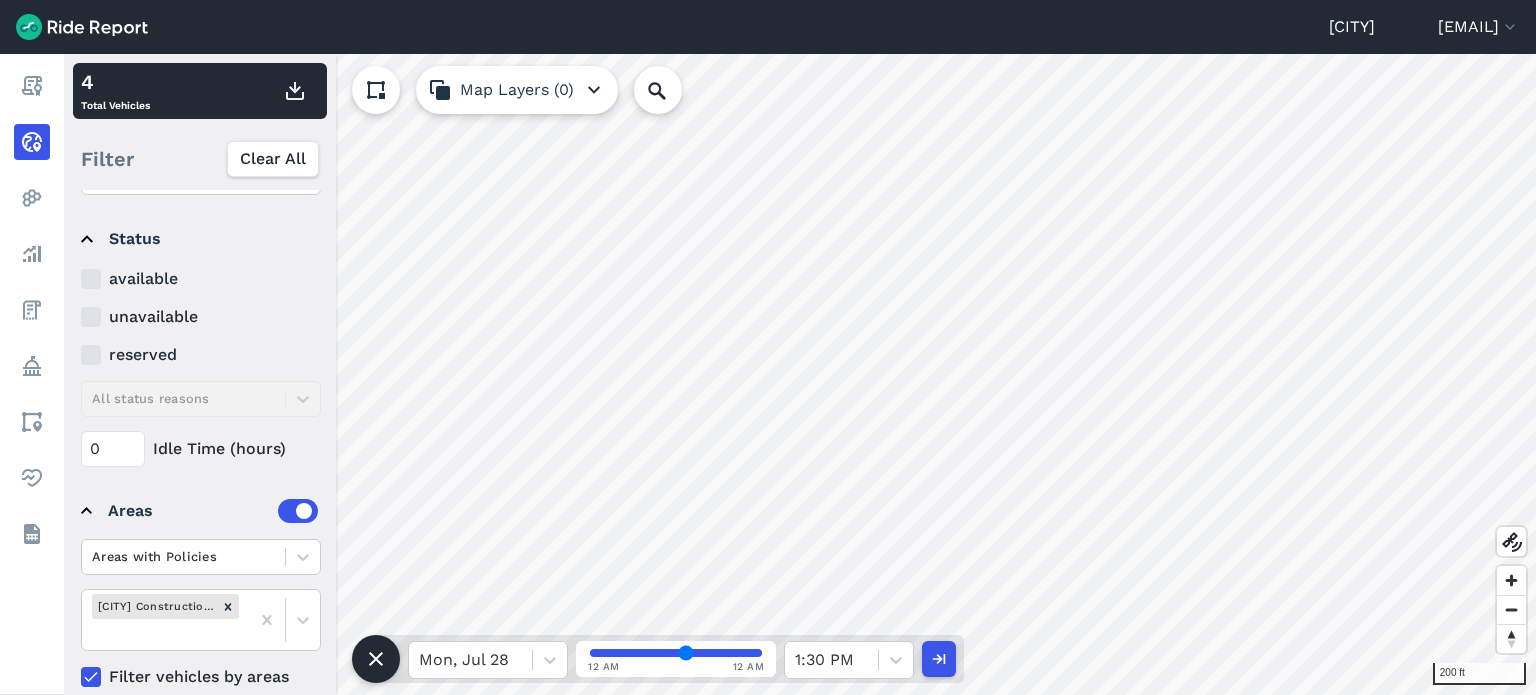 click at bounding box center (676, 653) 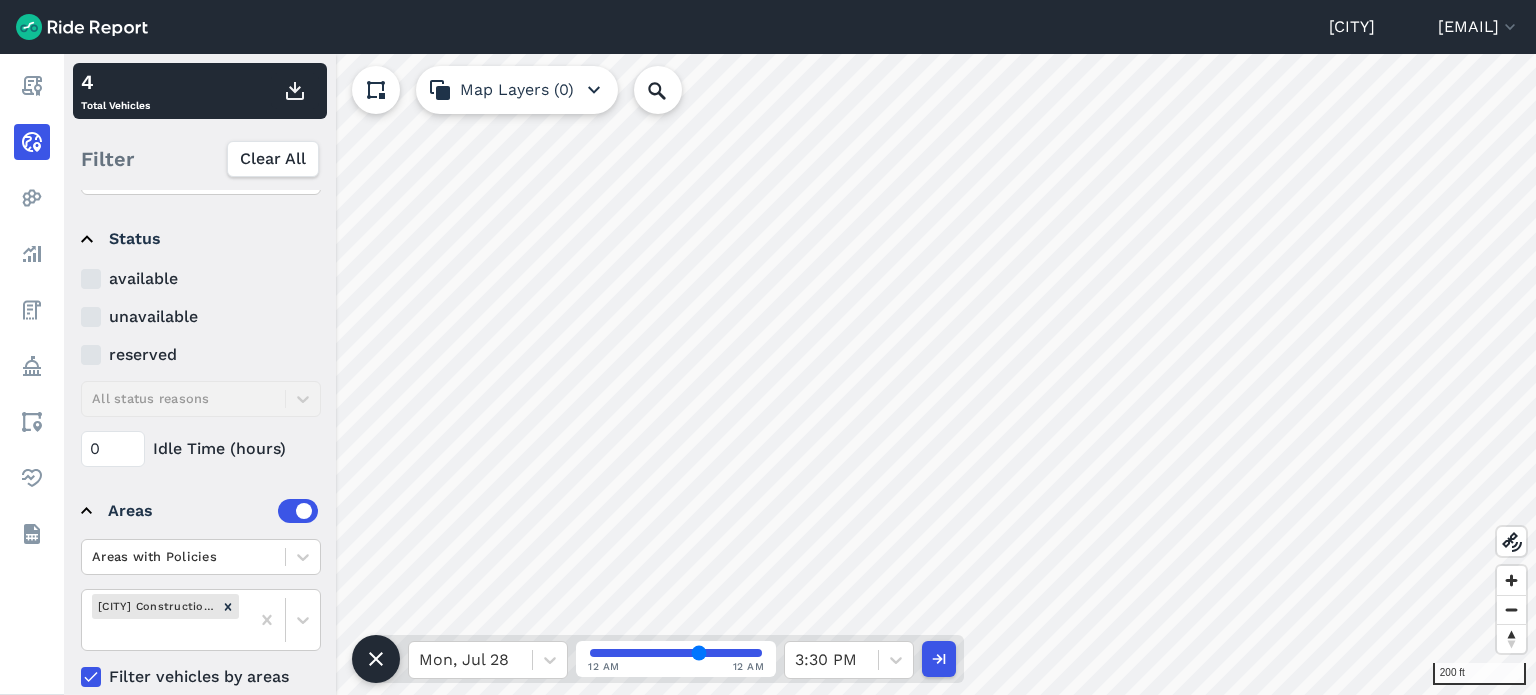 click at bounding box center [676, 653] 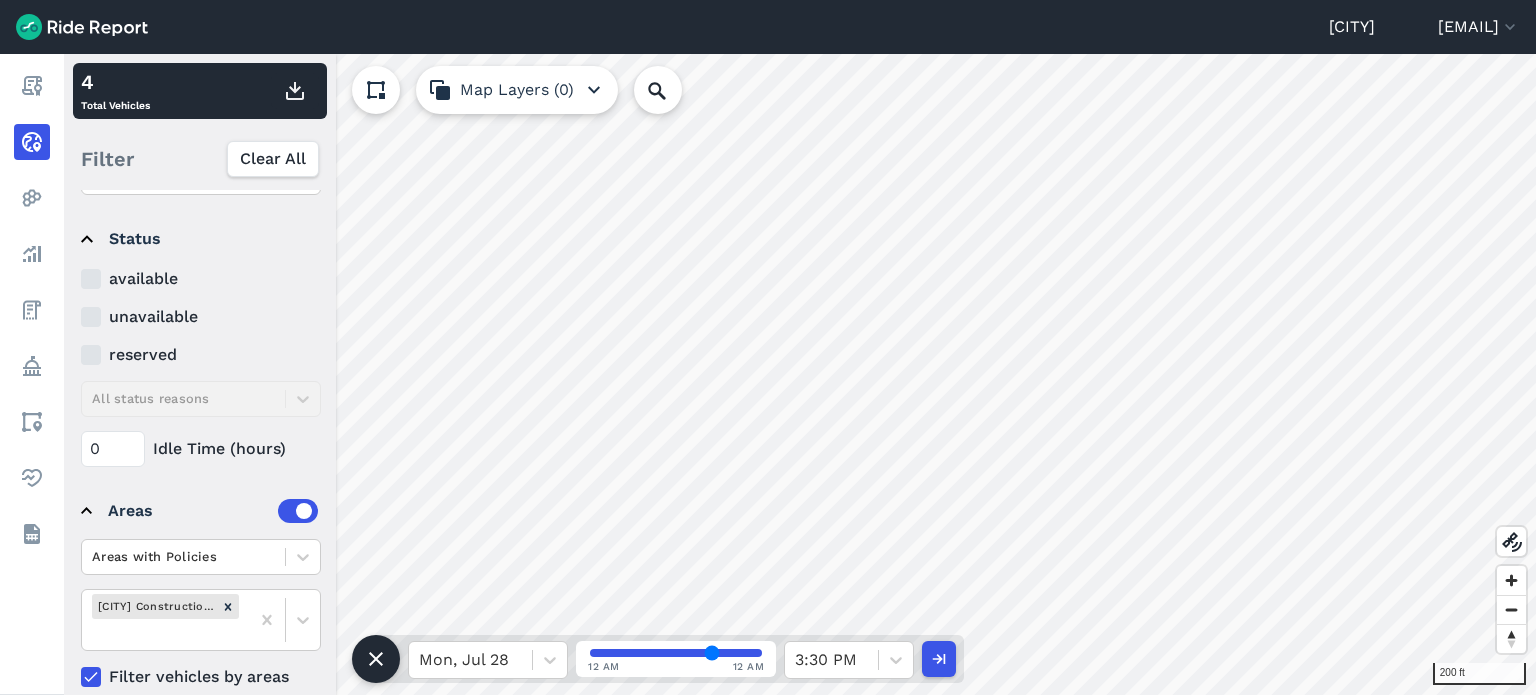 click at bounding box center (676, 653) 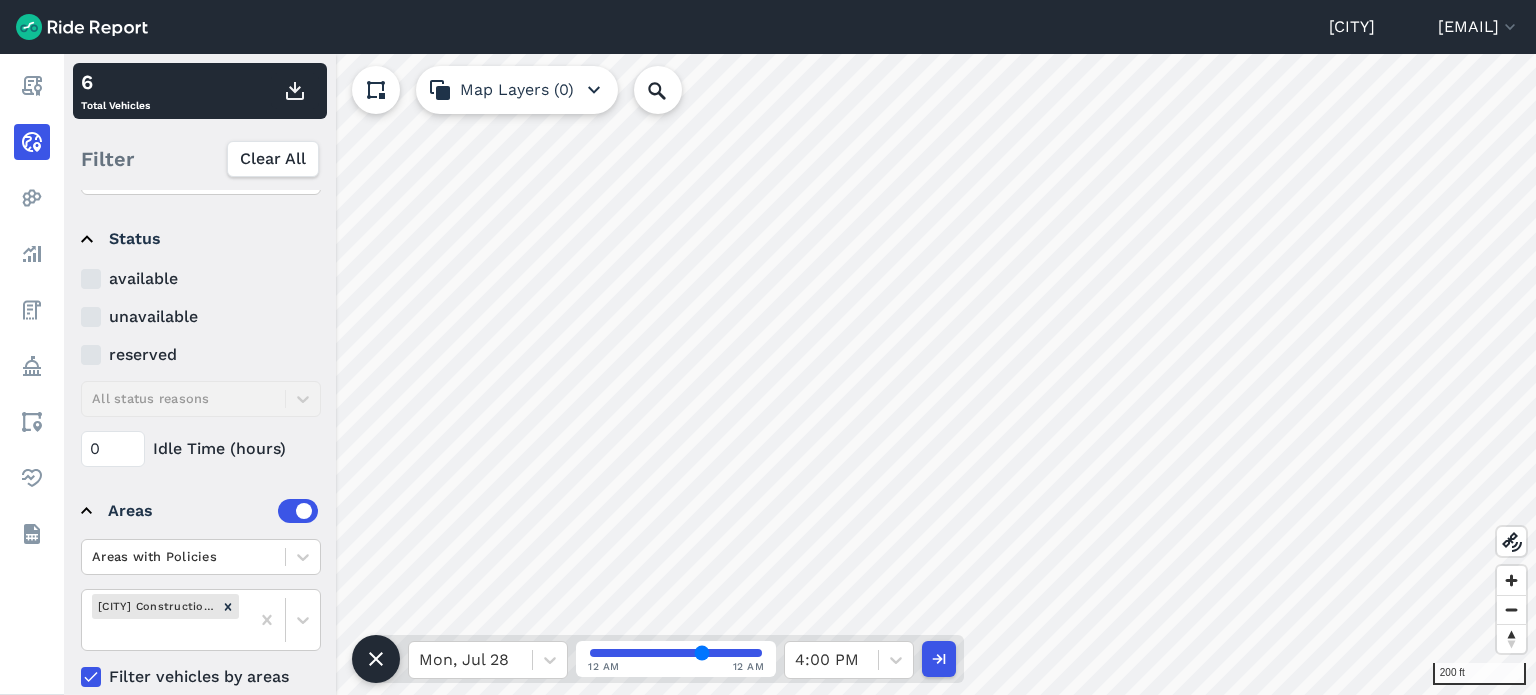 click at bounding box center (676, 653) 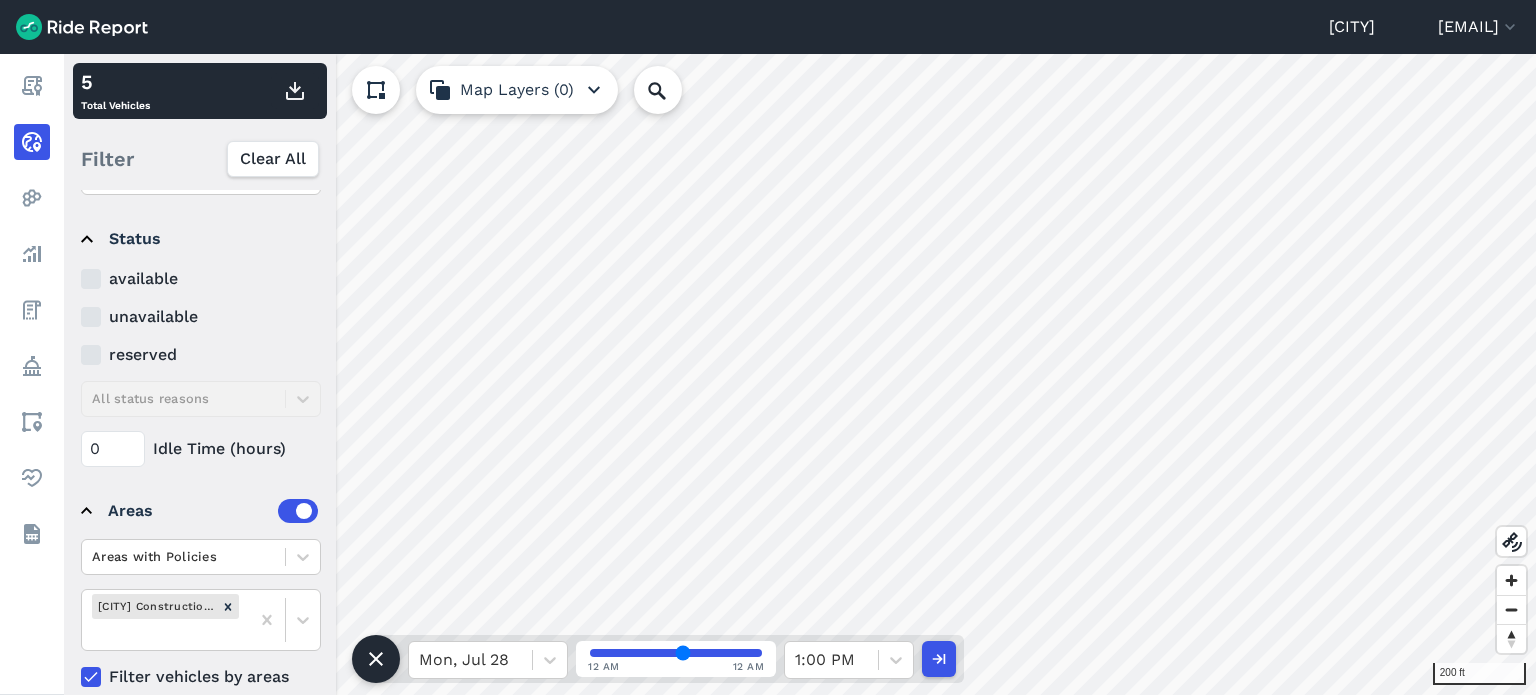 click at bounding box center [676, 653] 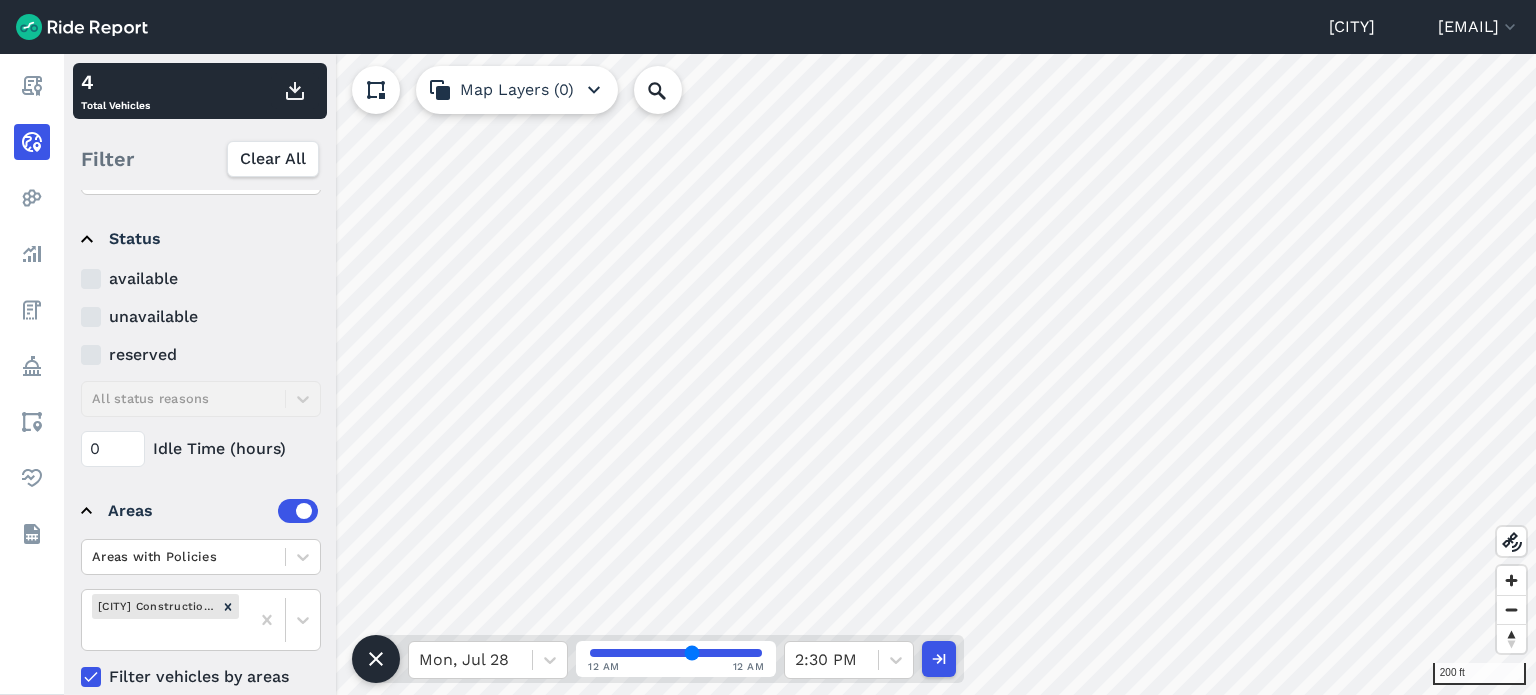 click at bounding box center [676, 653] 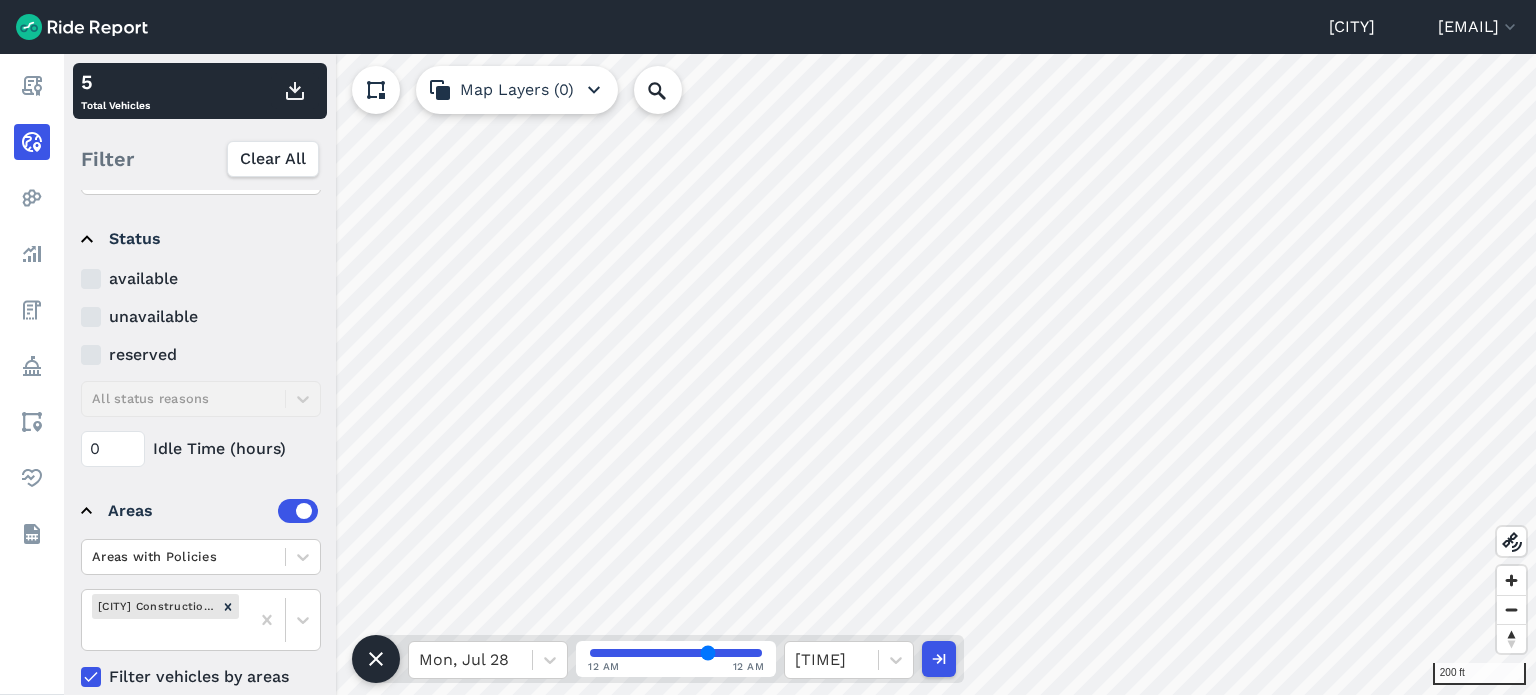 click at bounding box center [676, 653] 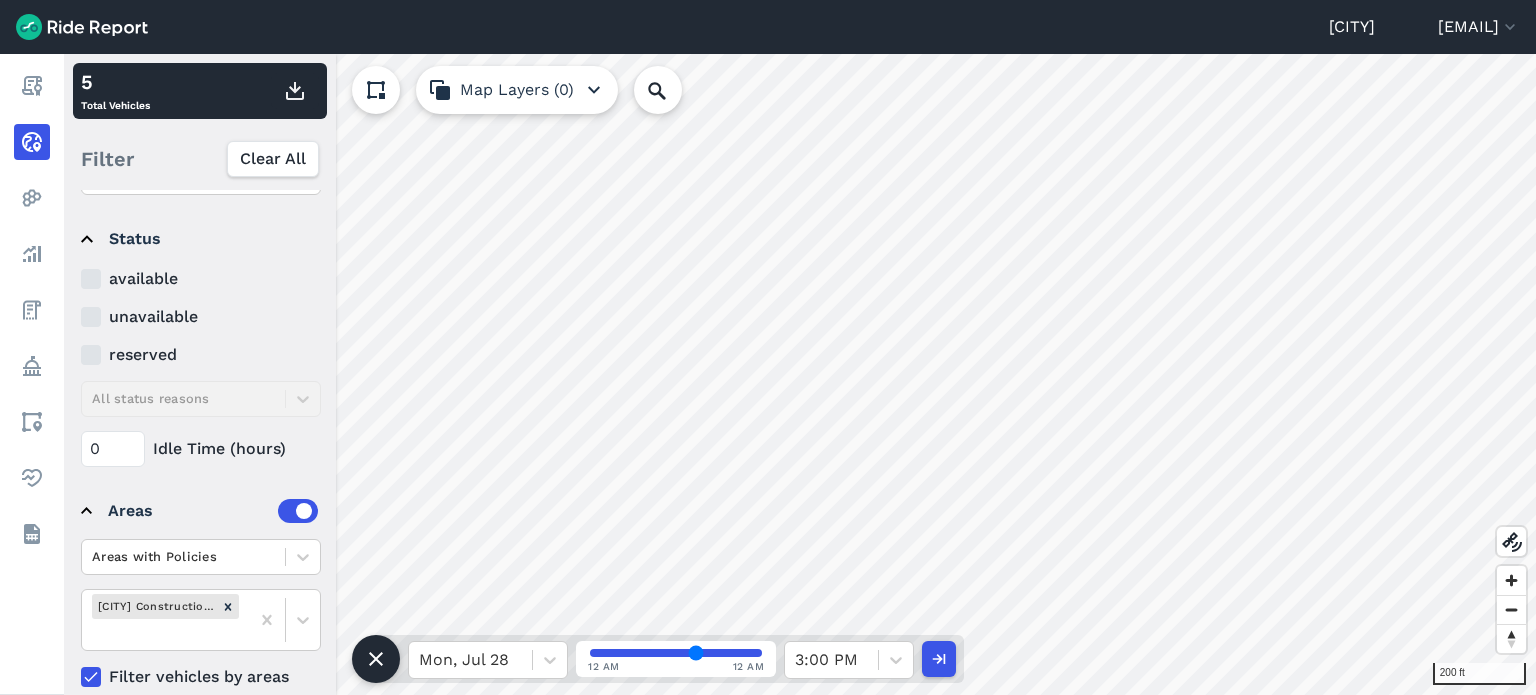 click at bounding box center (676, 653) 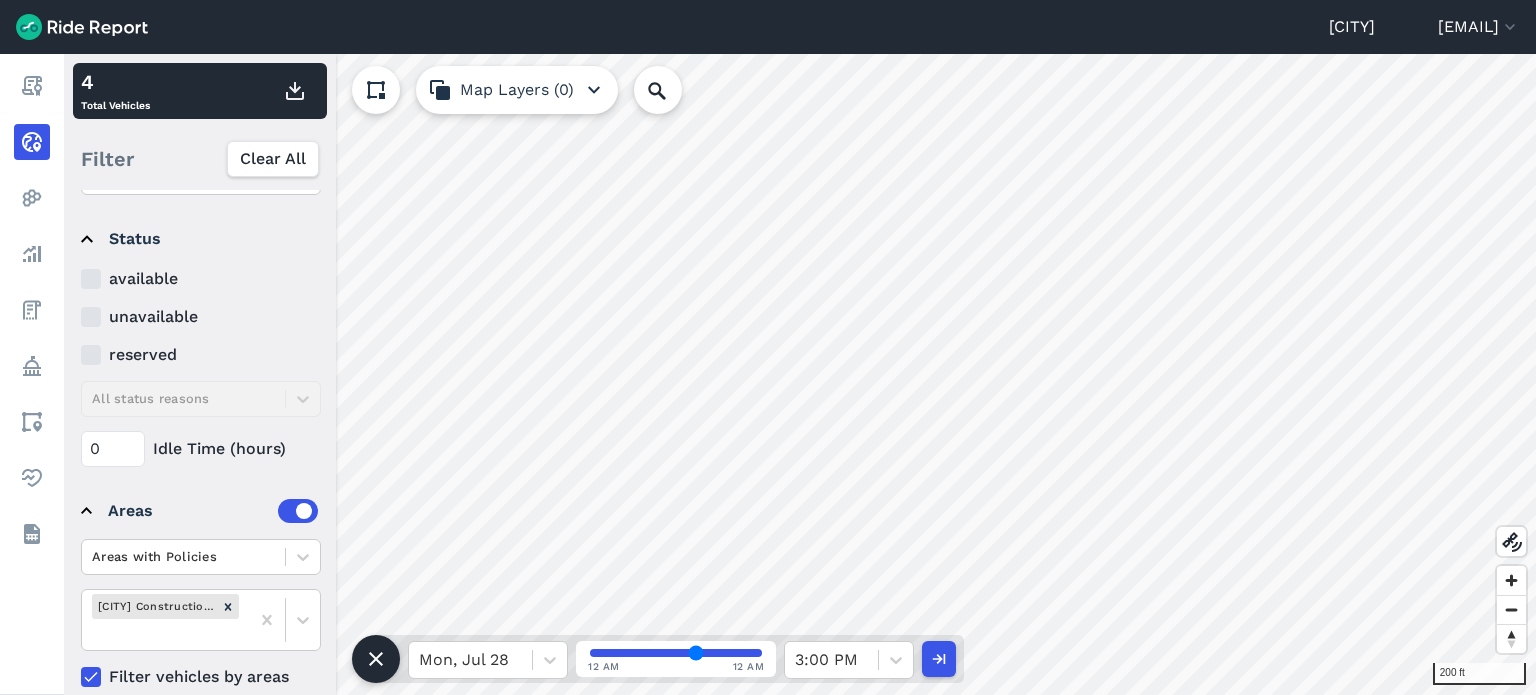 click at bounding box center (676, 653) 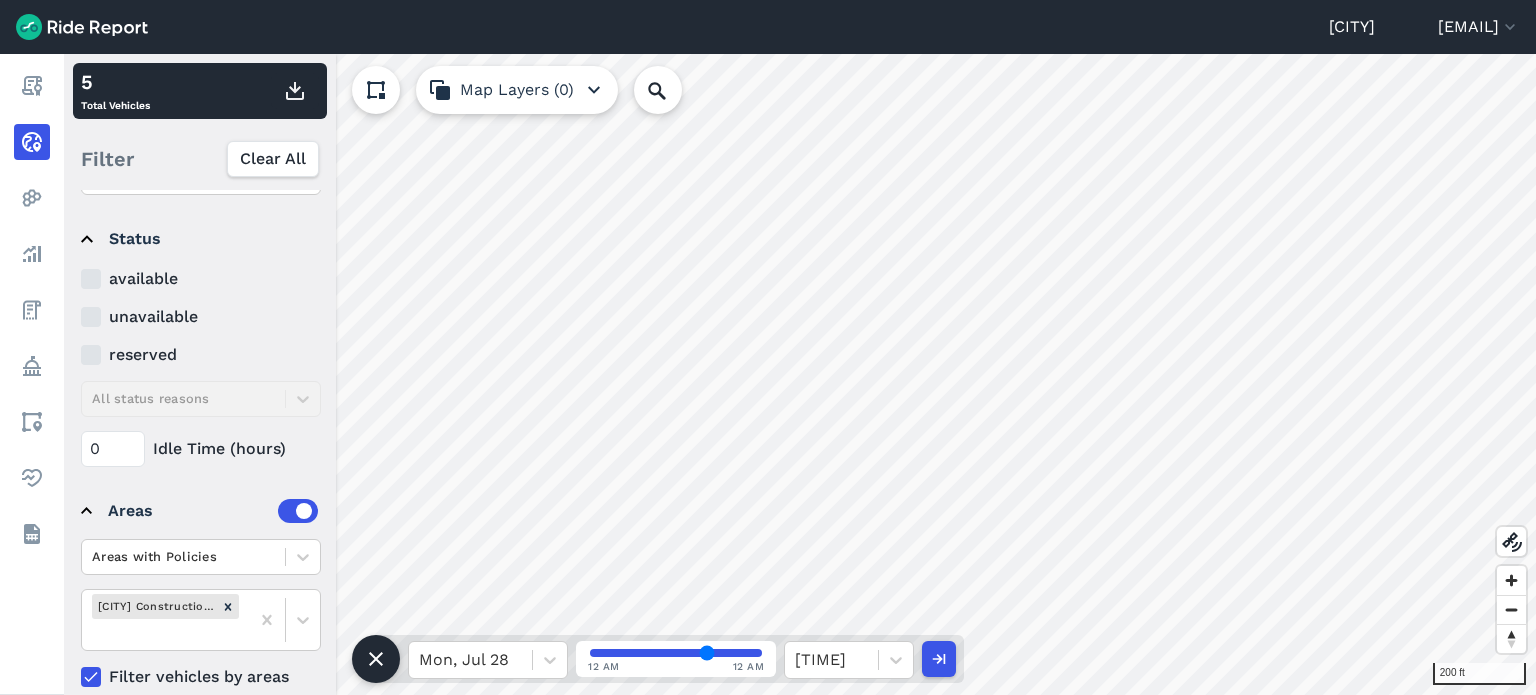 click at bounding box center (676, 653) 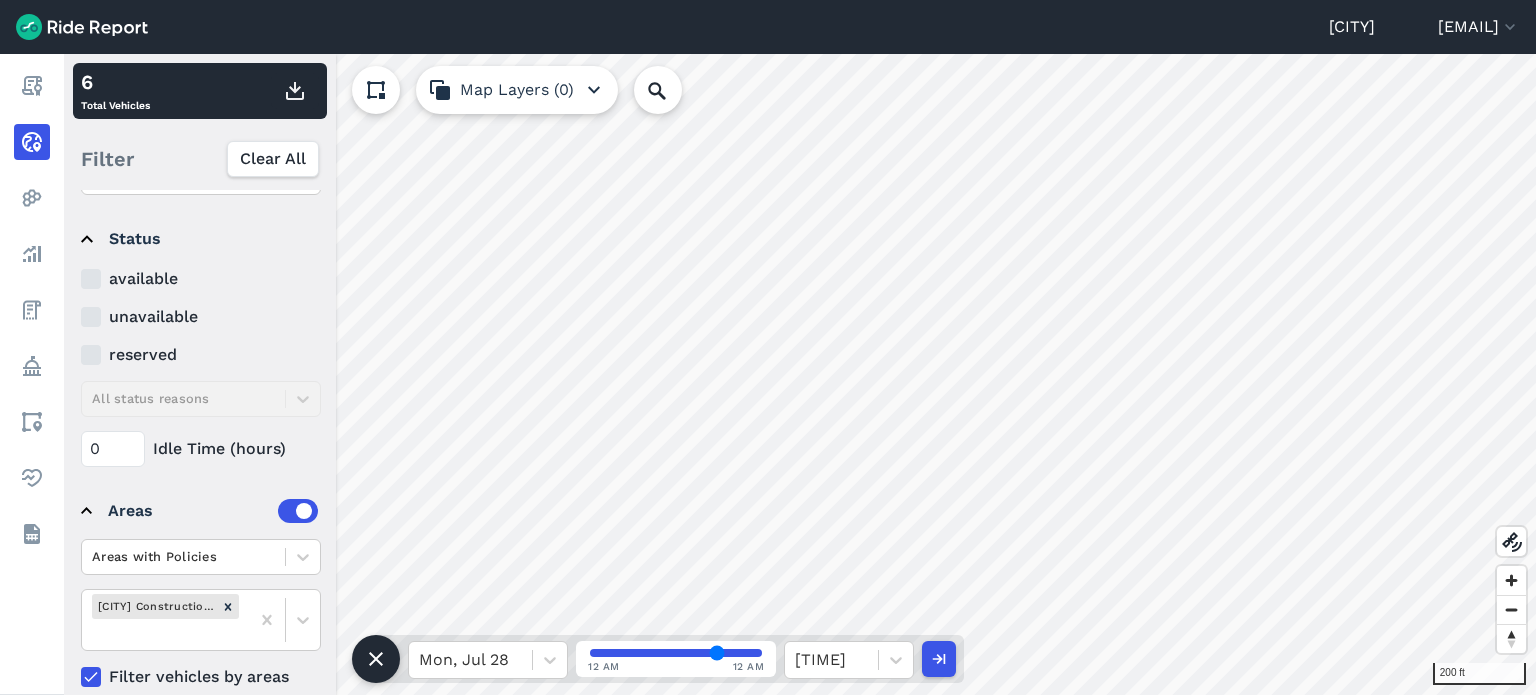 click at bounding box center (676, 653) 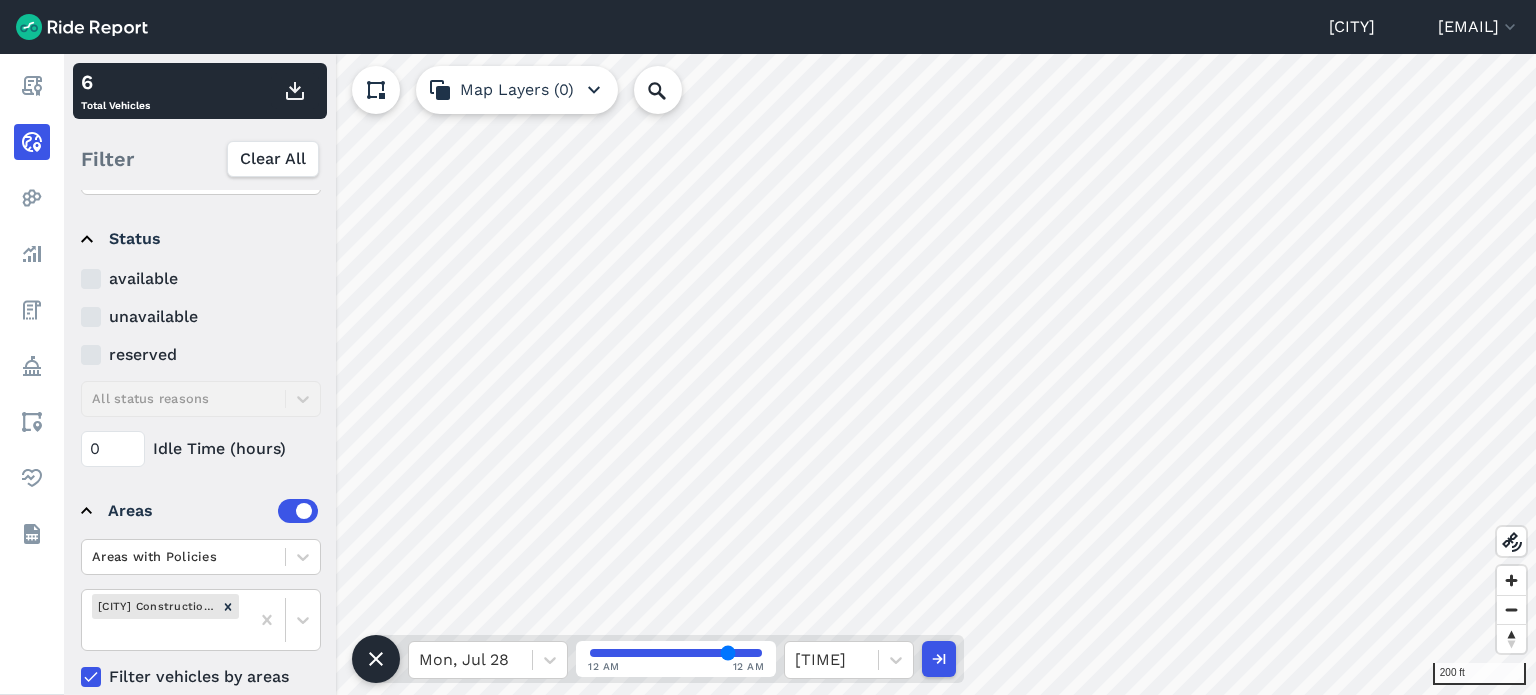 click at bounding box center (676, 653) 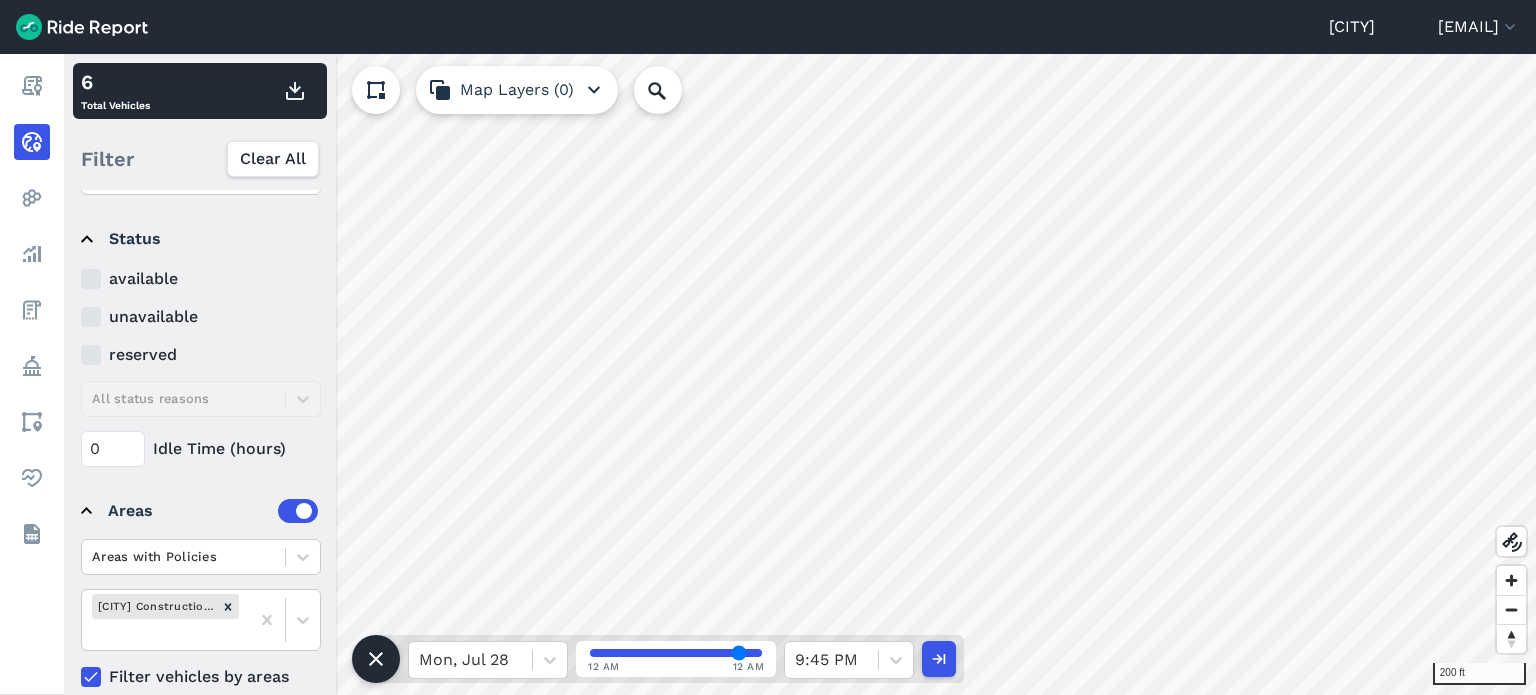 click at bounding box center (676, 653) 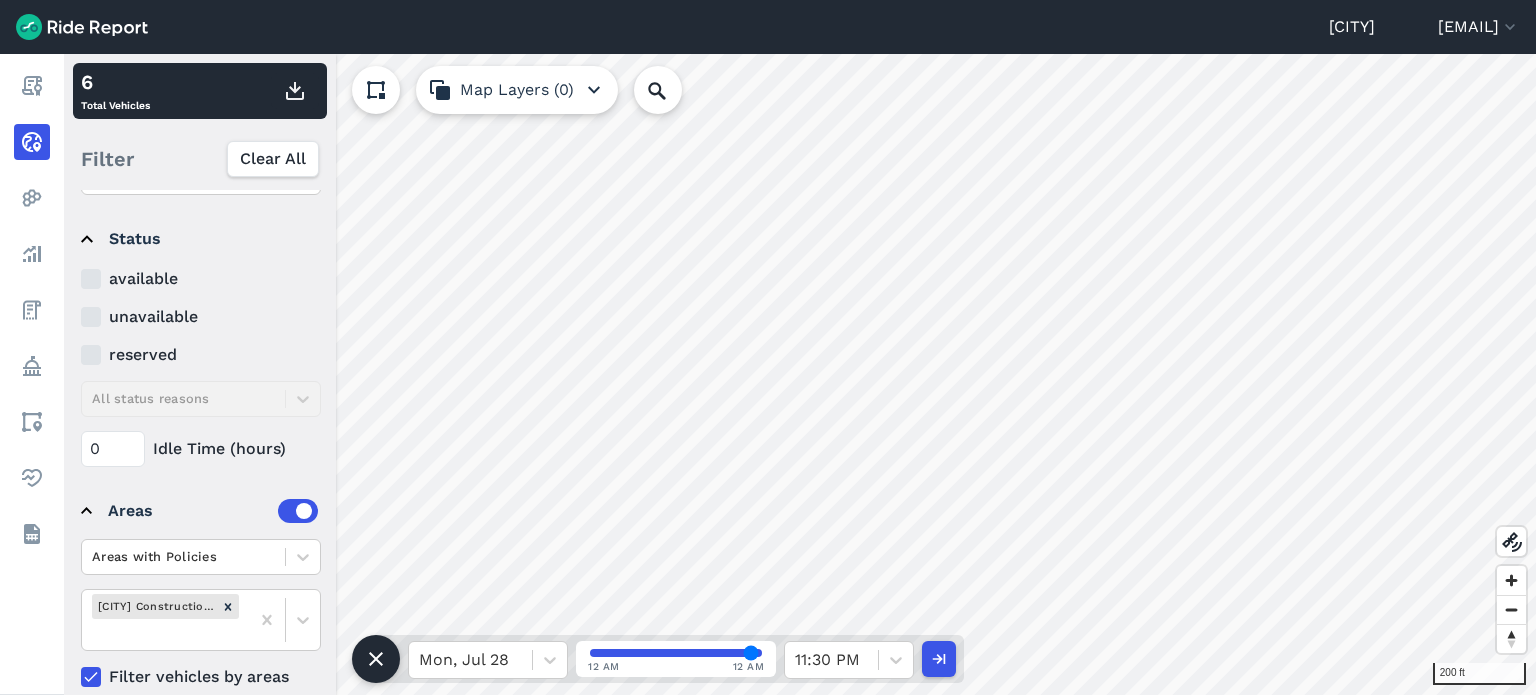 click at bounding box center [676, 653] 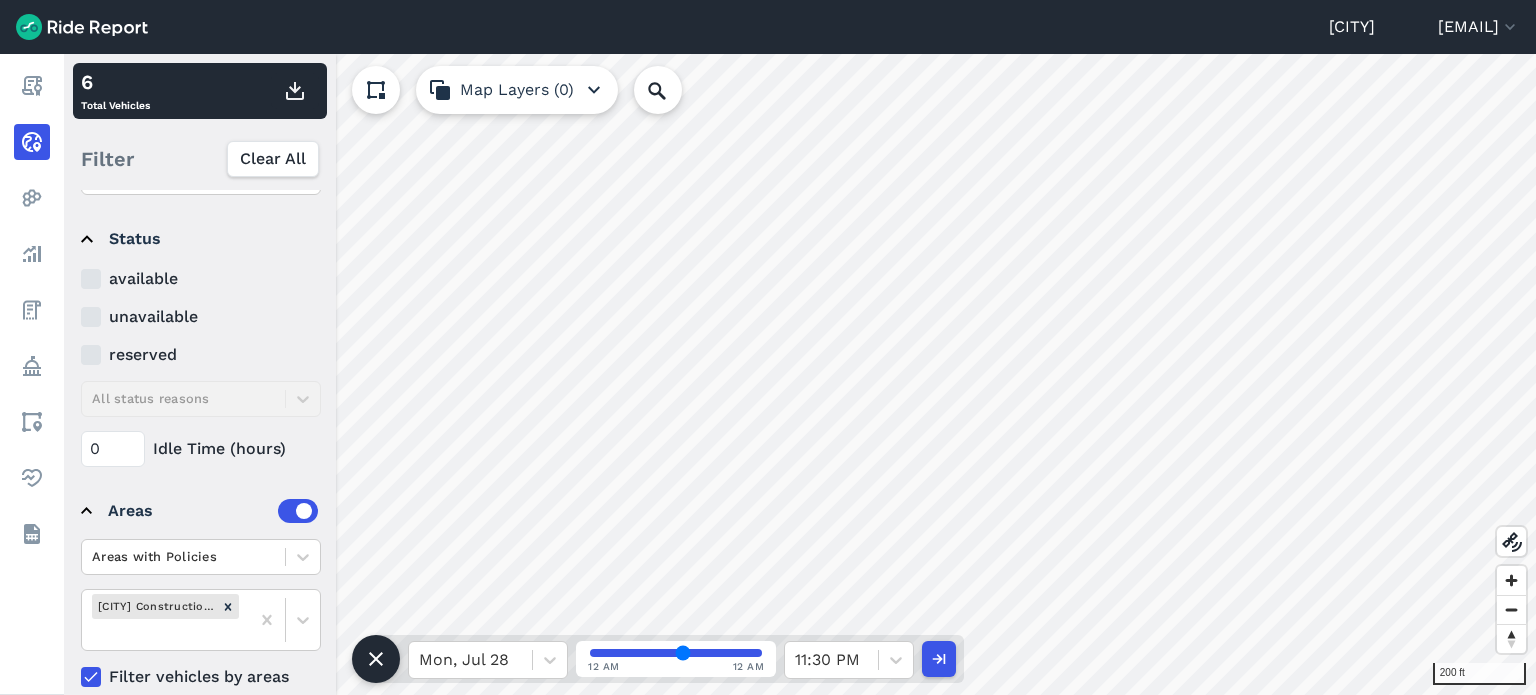 drag, startPoint x: 749, startPoint y: 653, endPoint x: 832, endPoint y: 649, distance: 83.09633 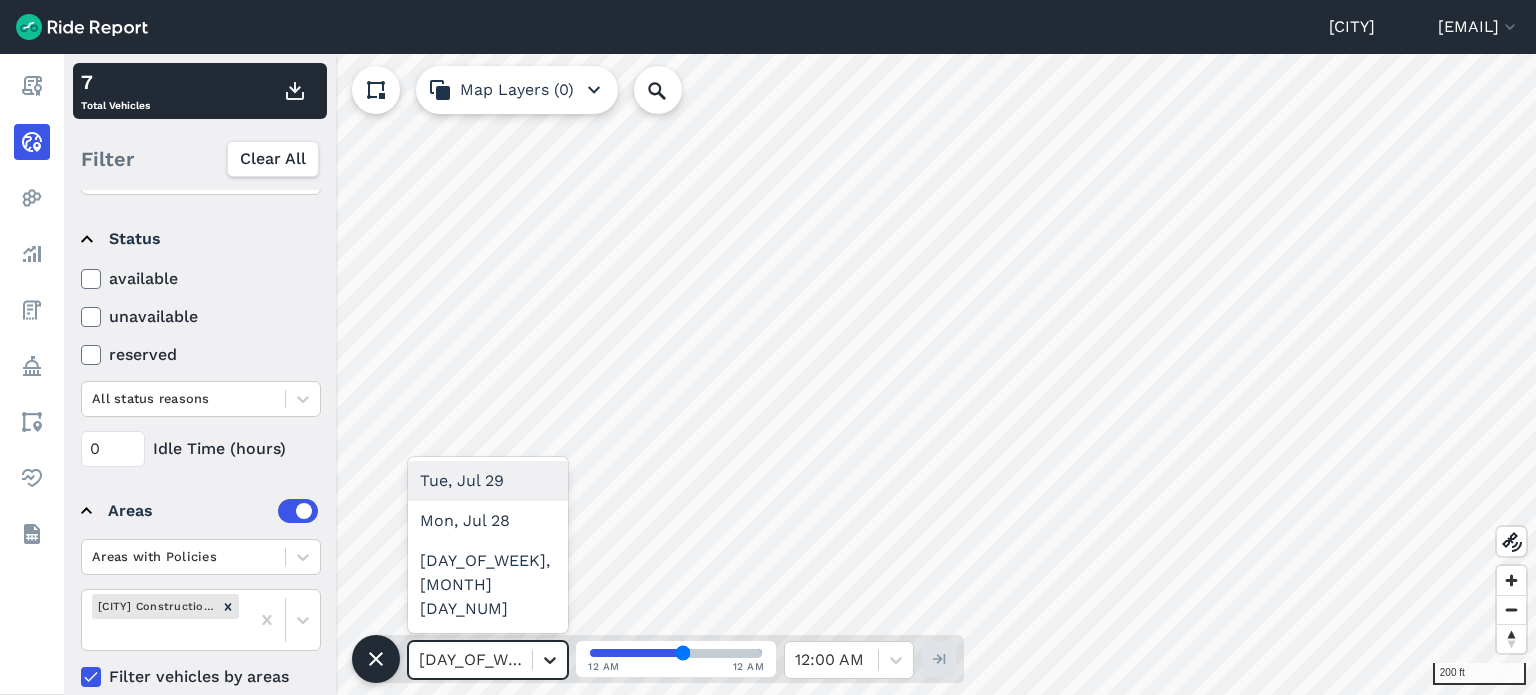 click 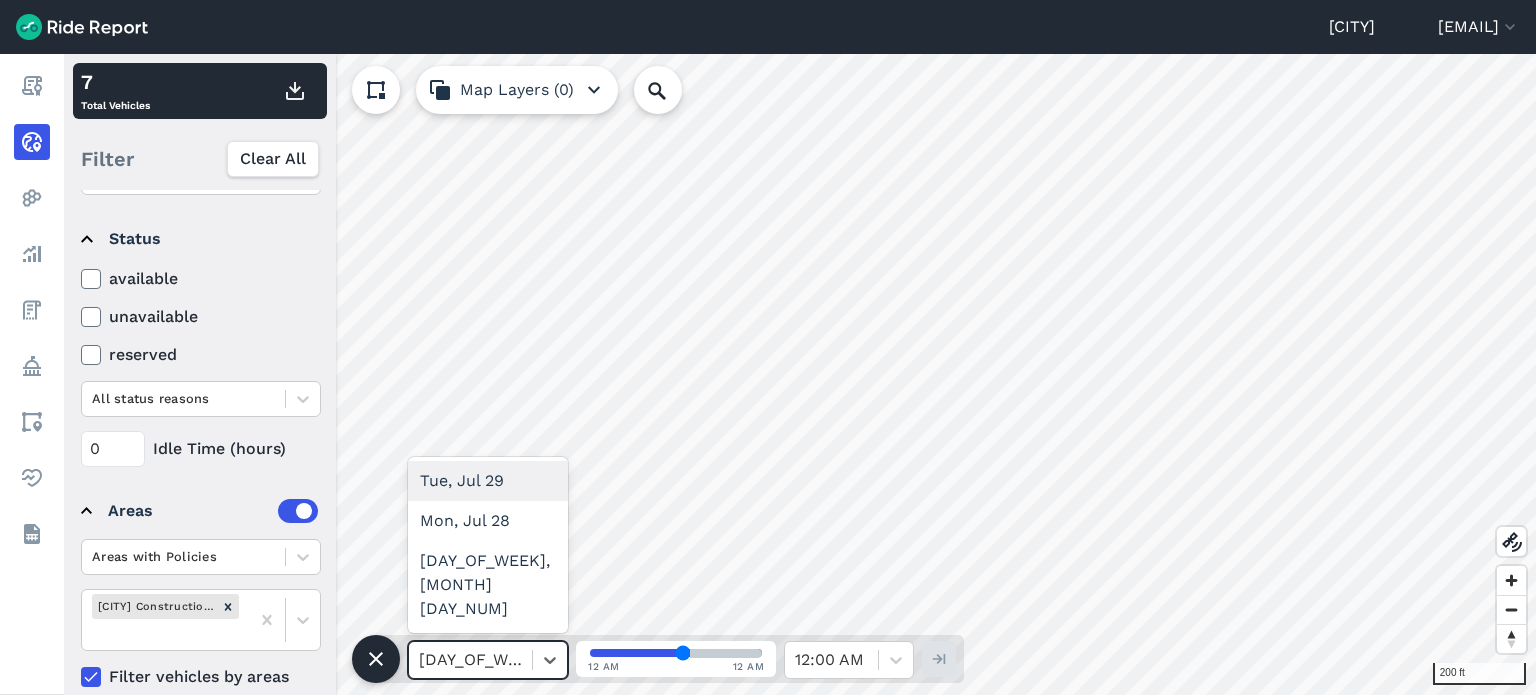 click on "Tue, Jul 29" at bounding box center [488, 481] 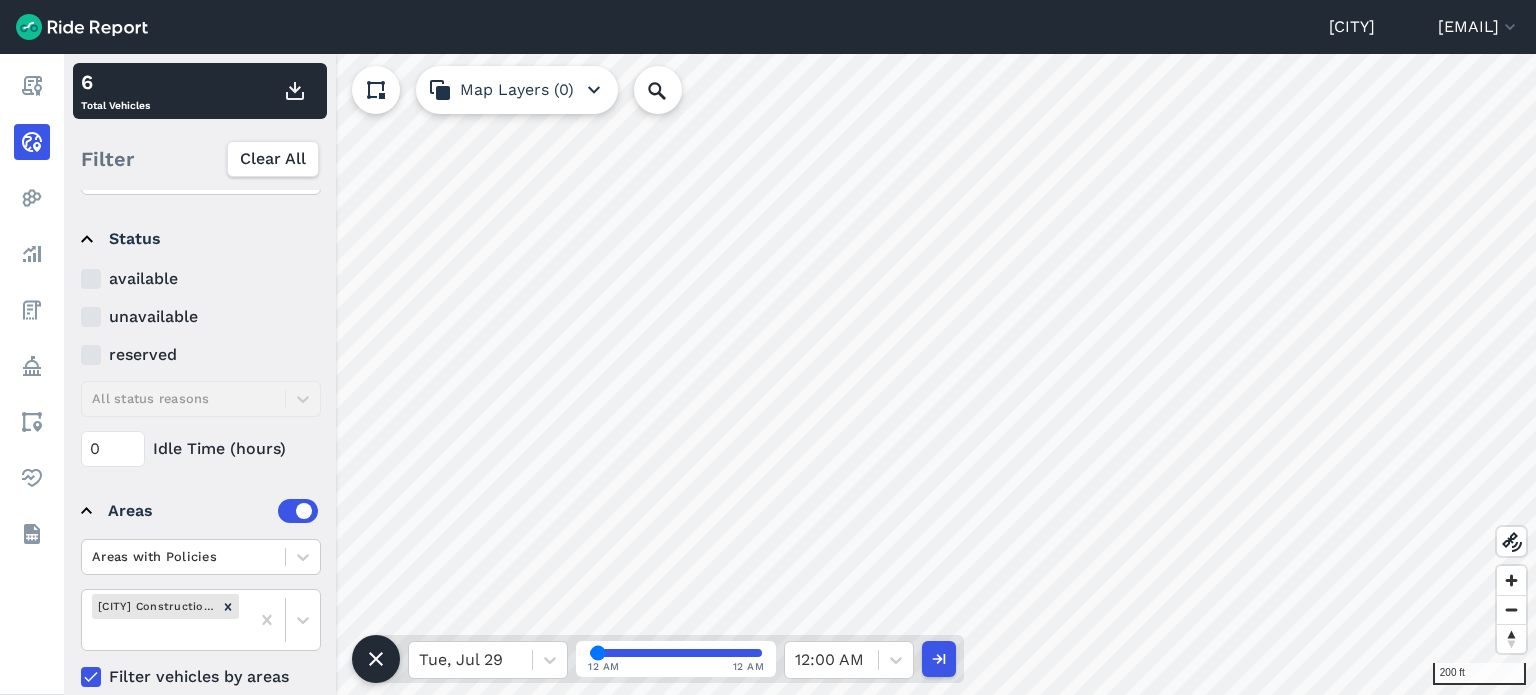 click at bounding box center (676, 653) 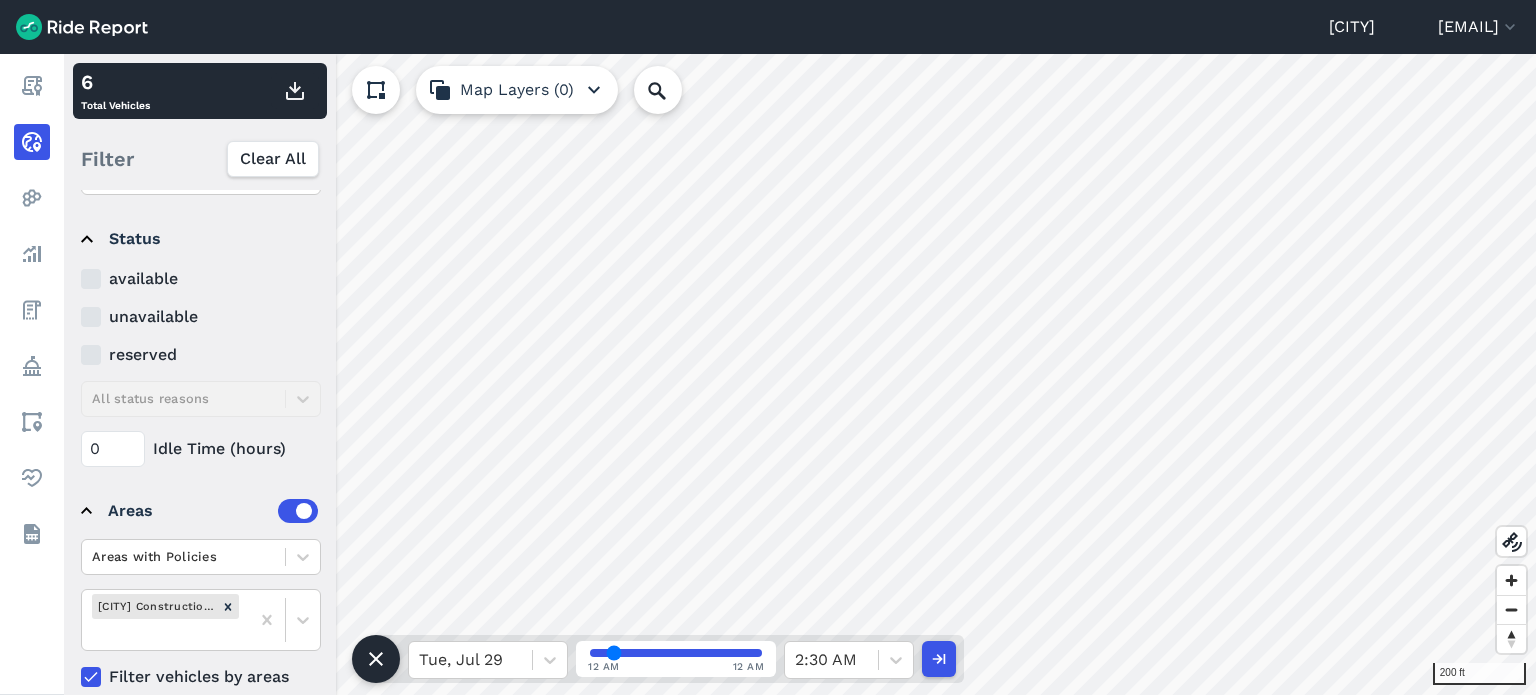 drag, startPoint x: 600, startPoint y: 649, endPoint x: 613, endPoint y: 651, distance: 13.152946 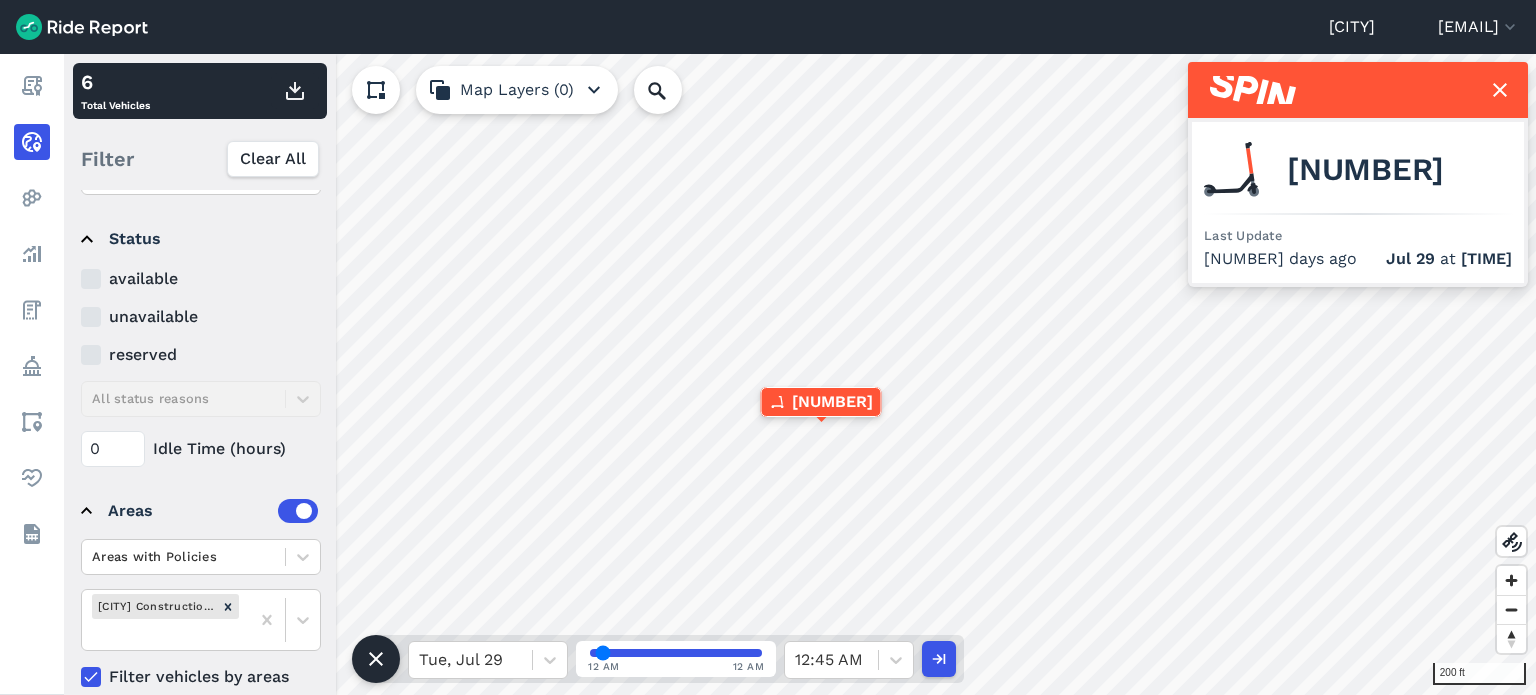 drag, startPoint x: 614, startPoint y: 653, endPoint x: 603, endPoint y: 653, distance: 11 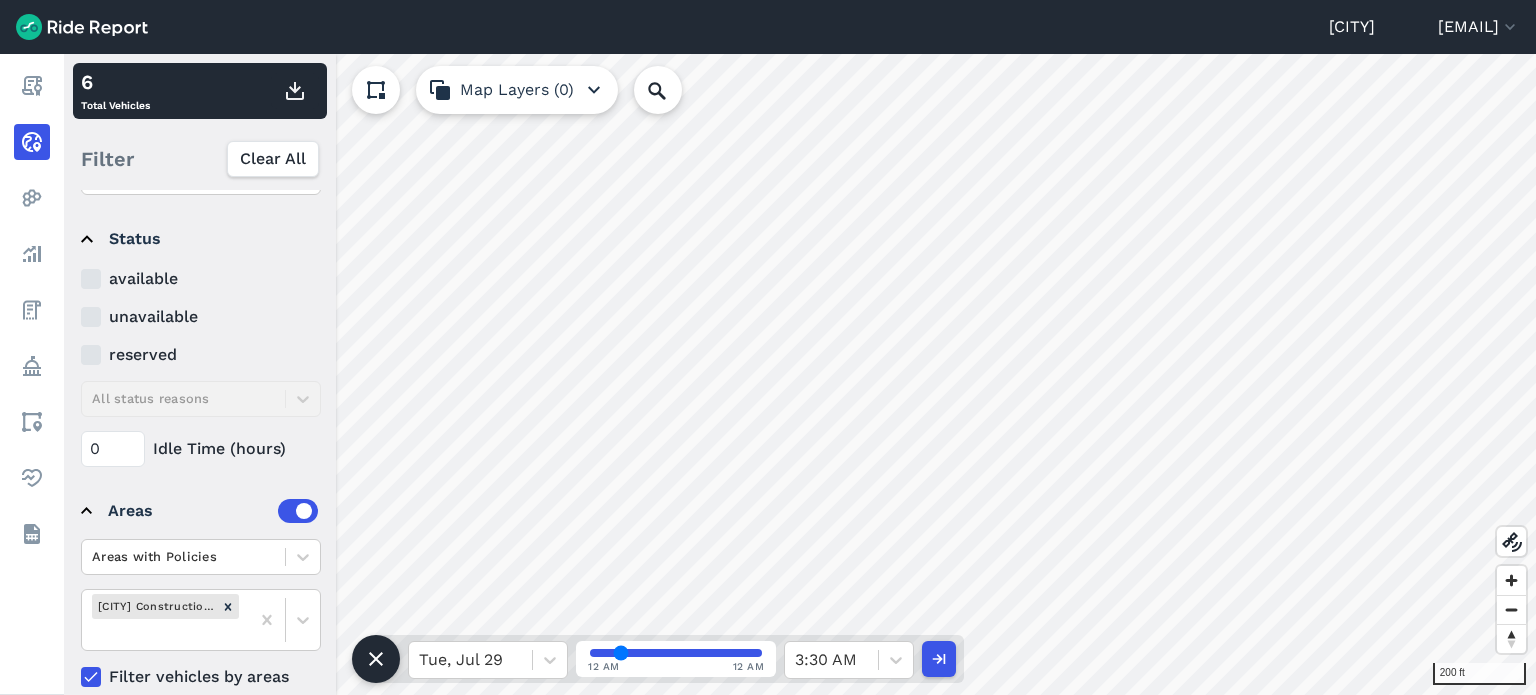 drag, startPoint x: 602, startPoint y: 652, endPoint x: 620, endPoint y: 653, distance: 18.027756 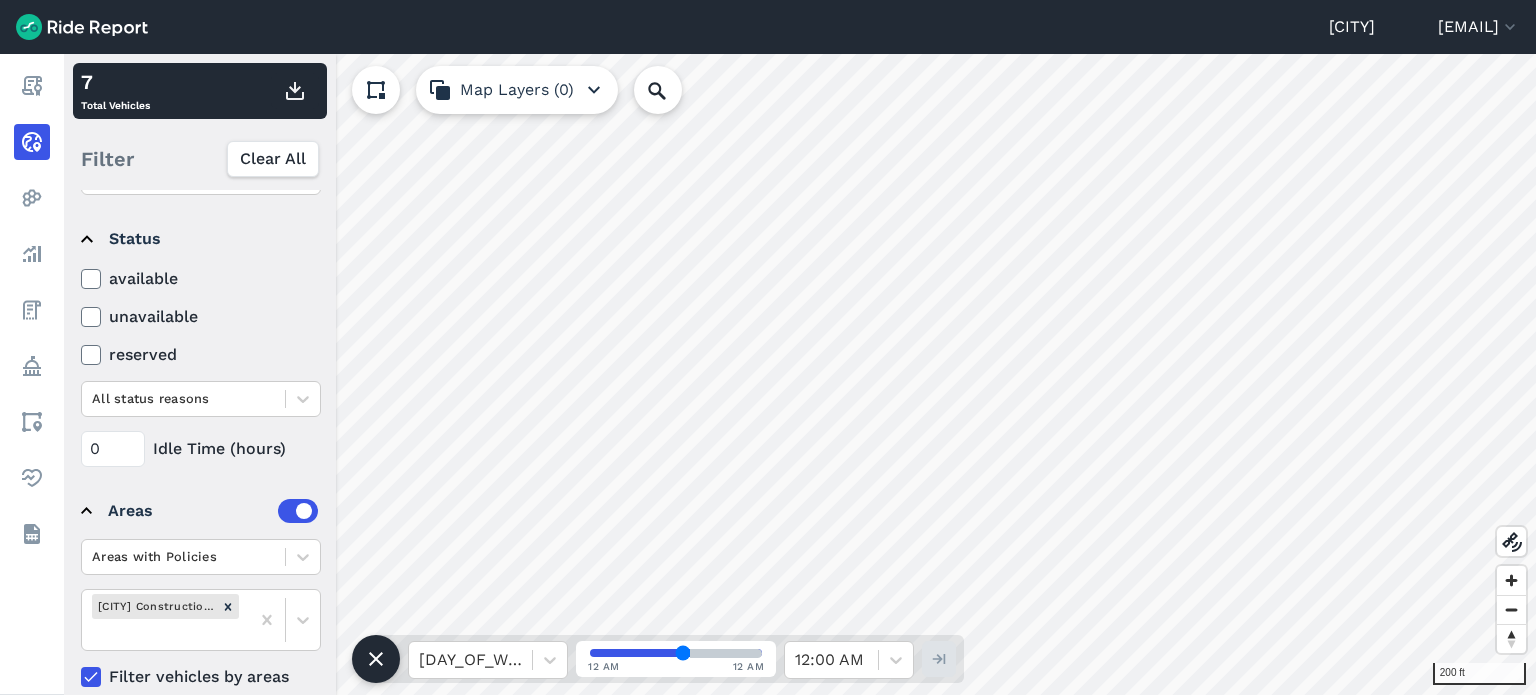 drag, startPoint x: 618, startPoint y: 649, endPoint x: 688, endPoint y: 656, distance: 70.34913 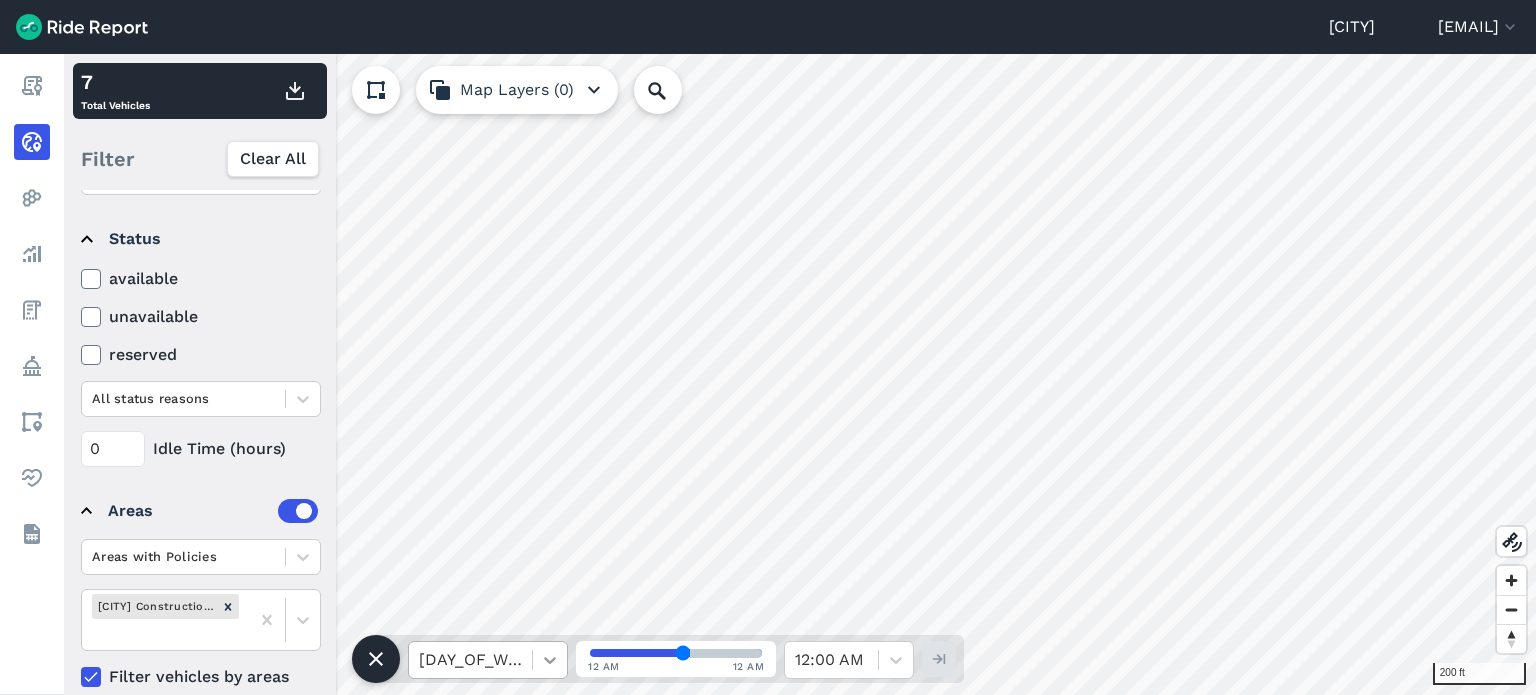 click 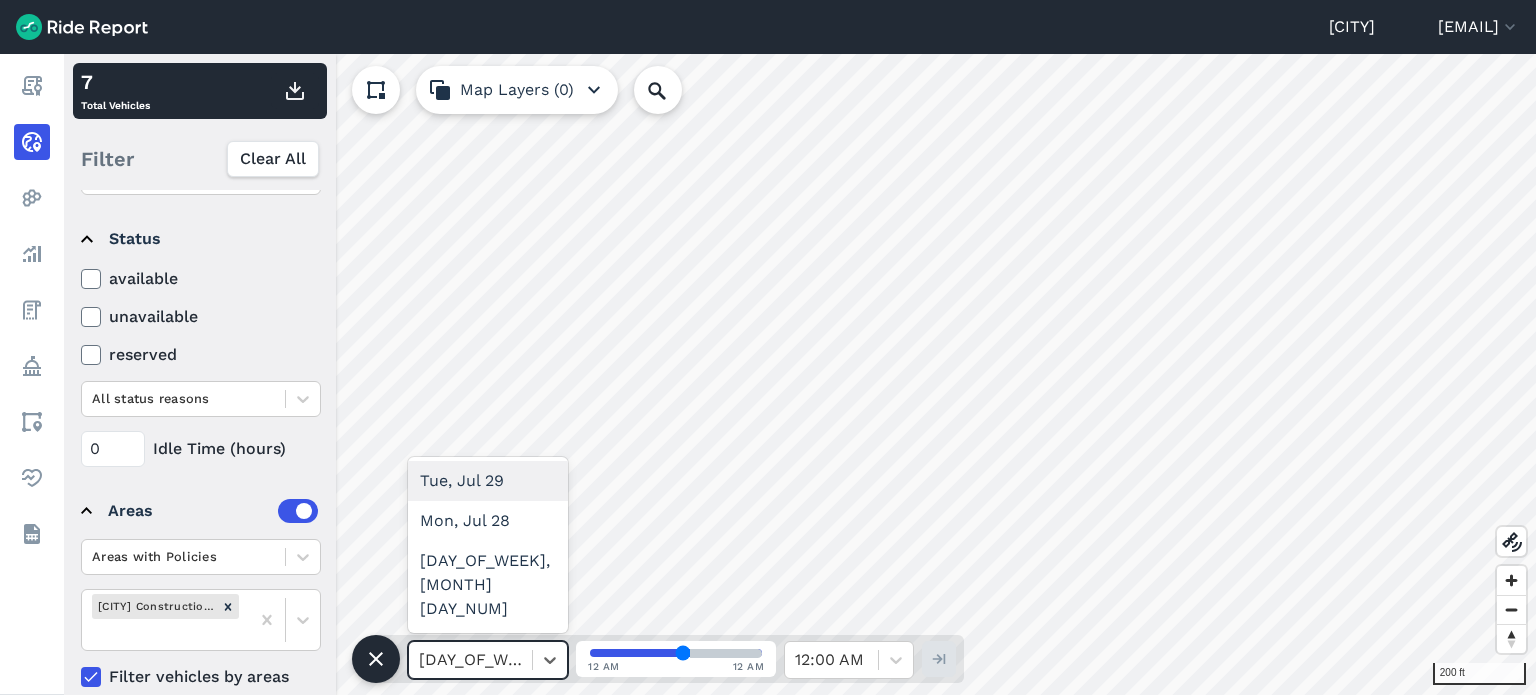 click on "Tue, Jul 29" at bounding box center [488, 481] 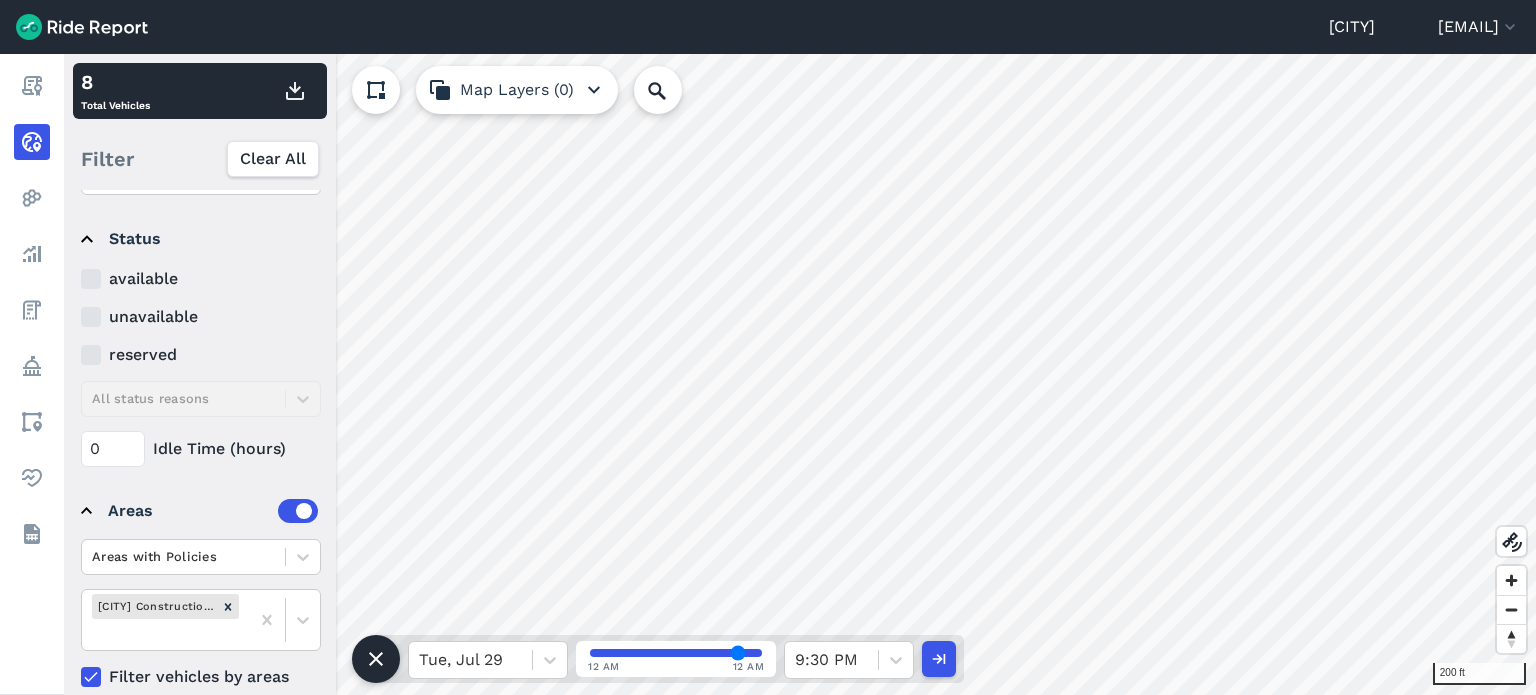 drag, startPoint x: 692, startPoint y: 656, endPoint x: 737, endPoint y: 655, distance: 45.01111 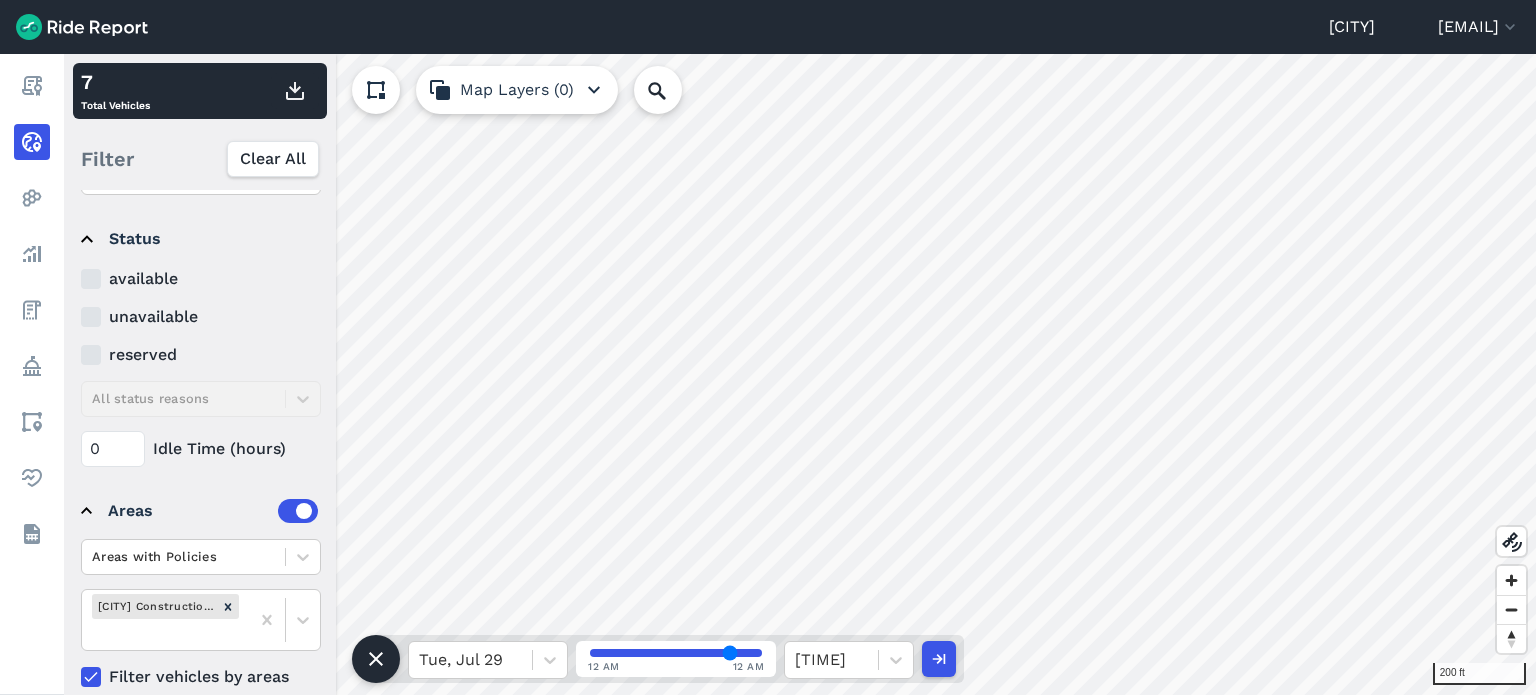 click at bounding box center [676, 653] 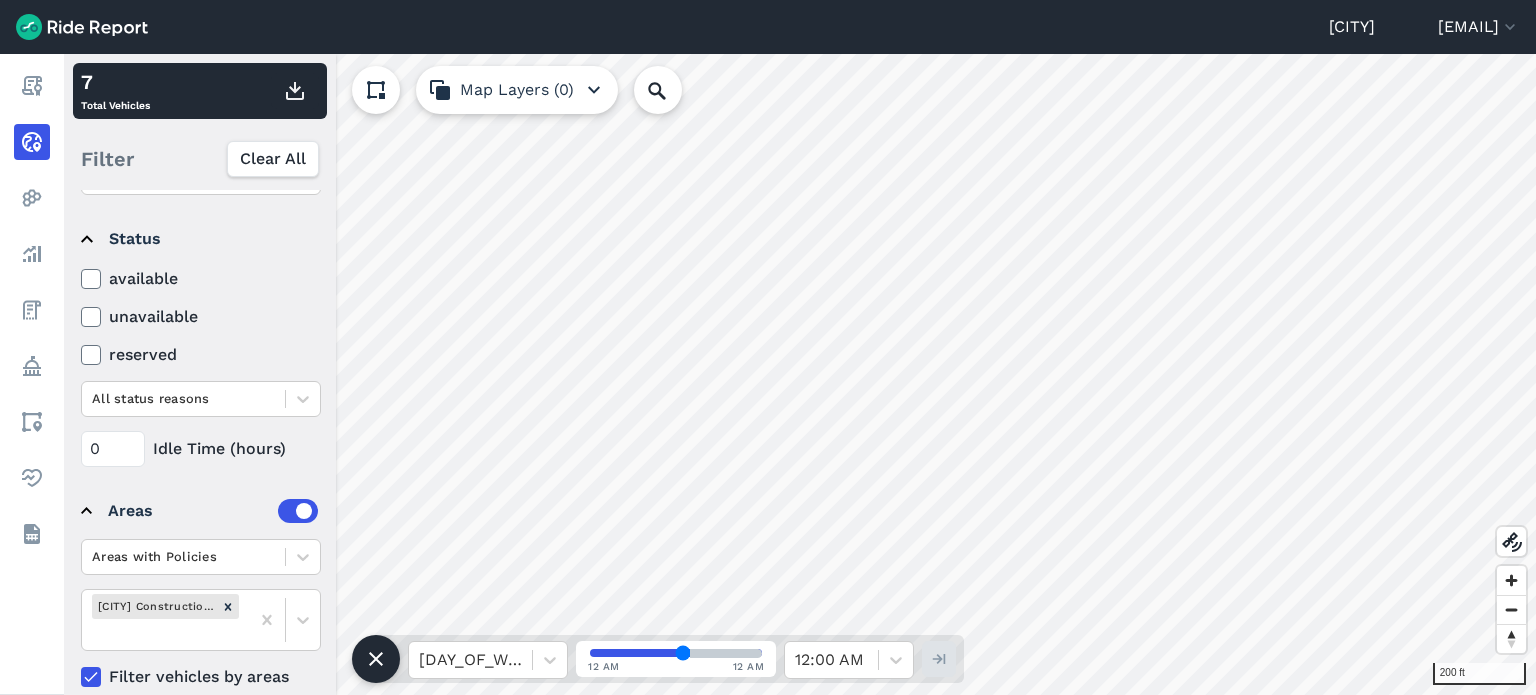 drag, startPoint x: 727, startPoint y: 652, endPoint x: 758, endPoint y: 656, distance: 31.257 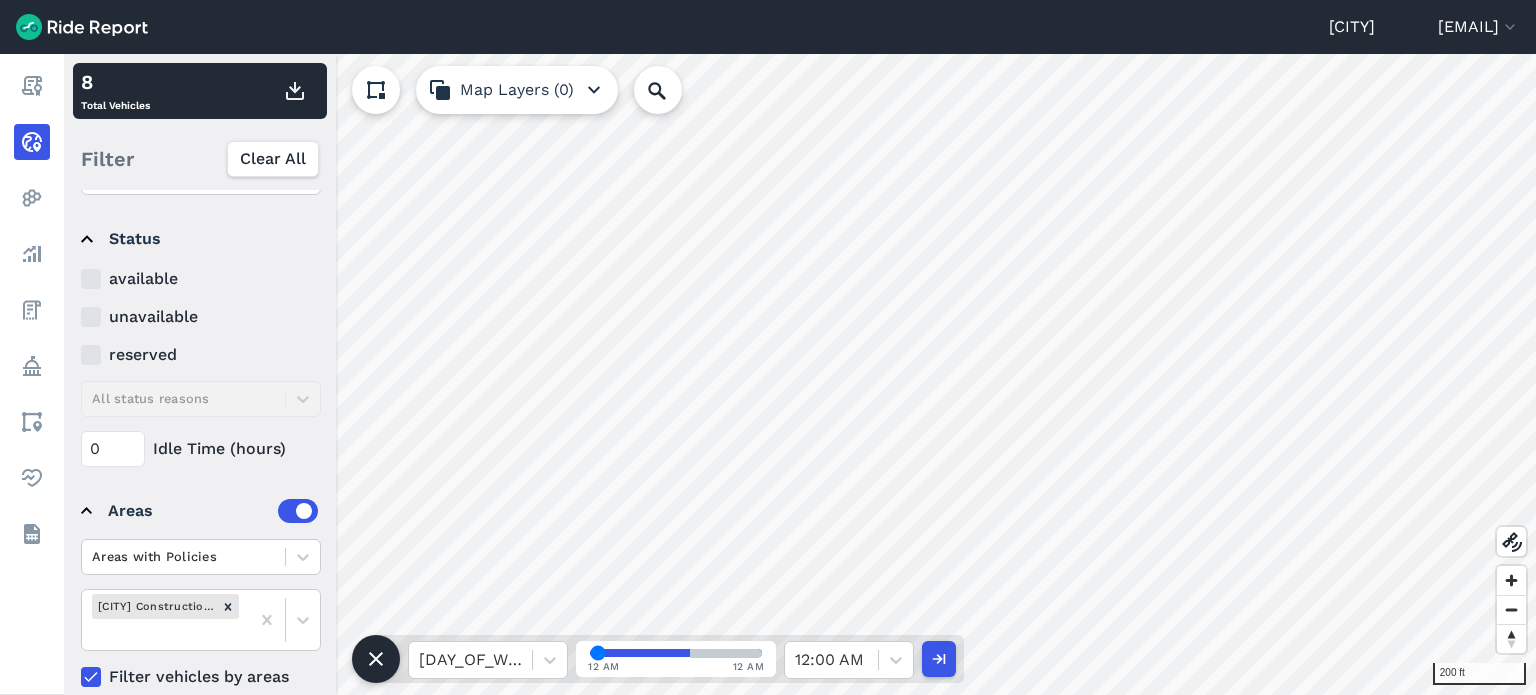 click at bounding box center [676, 653] 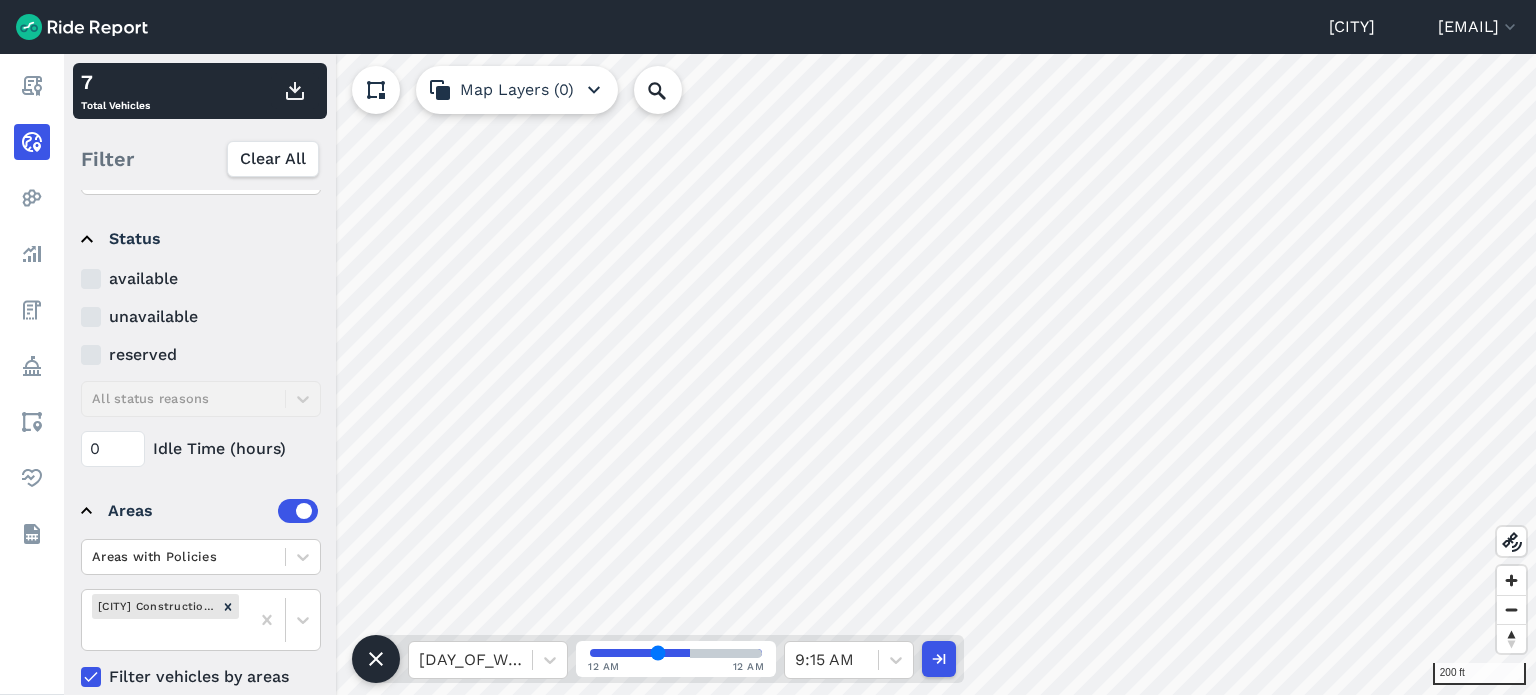 drag, startPoint x: 597, startPoint y: 652, endPoint x: 657, endPoint y: 655, distance: 60.074955 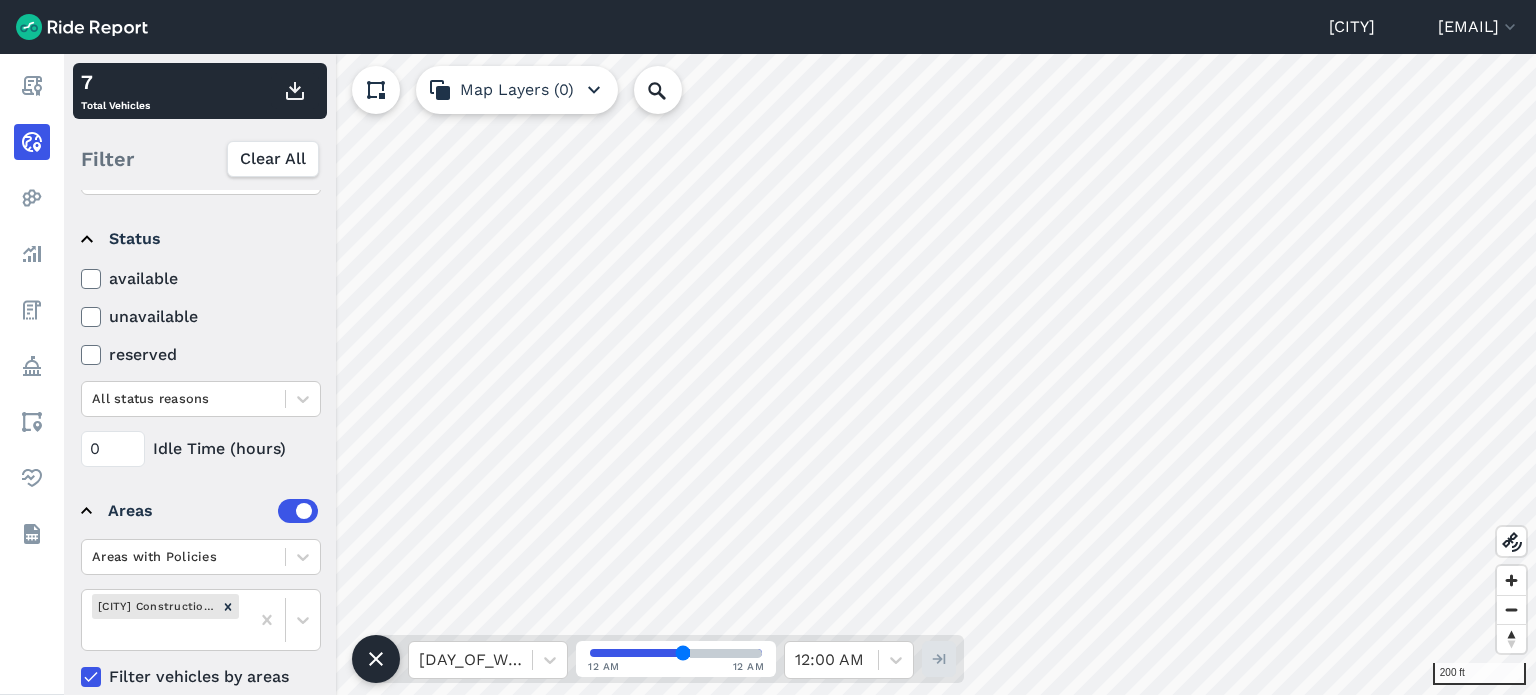 drag, startPoint x: 659, startPoint y: 650, endPoint x: 712, endPoint y: 653, distance: 53.08484 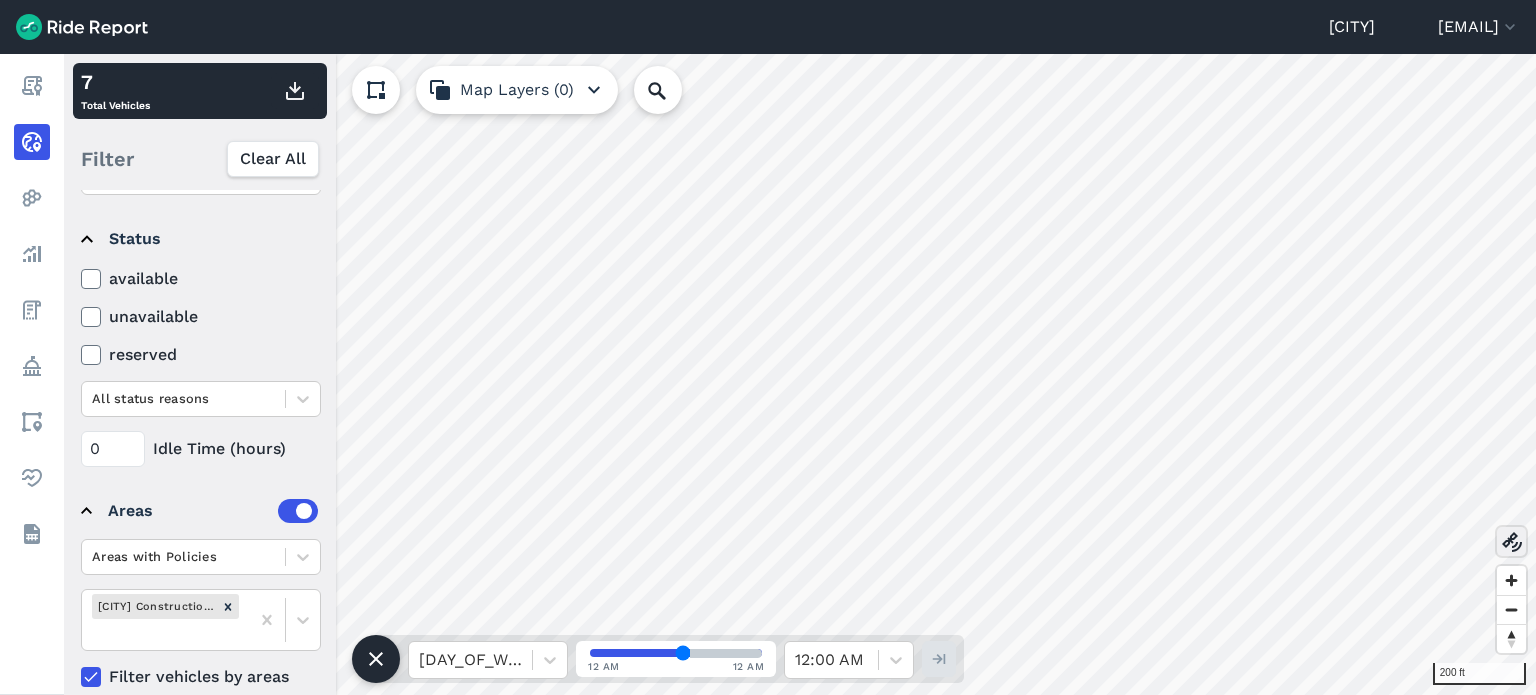 click 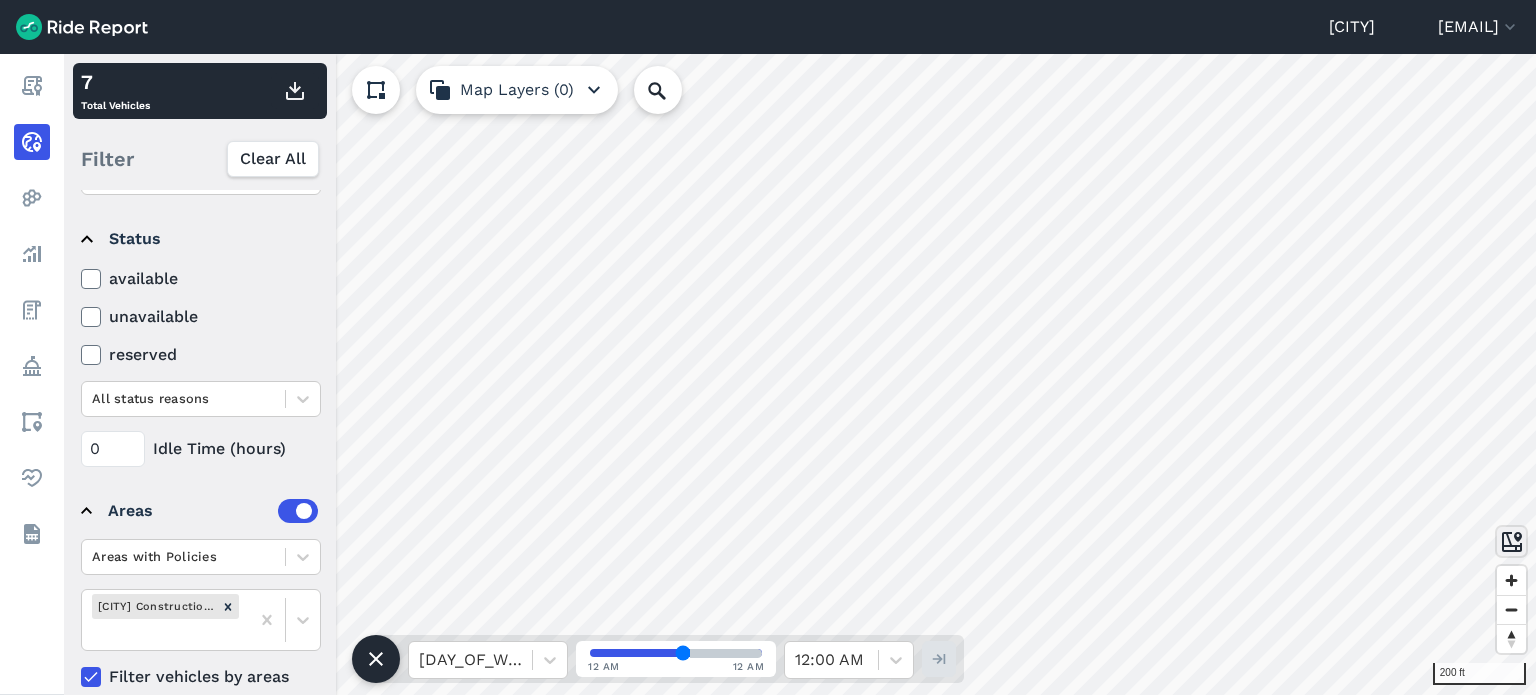 click 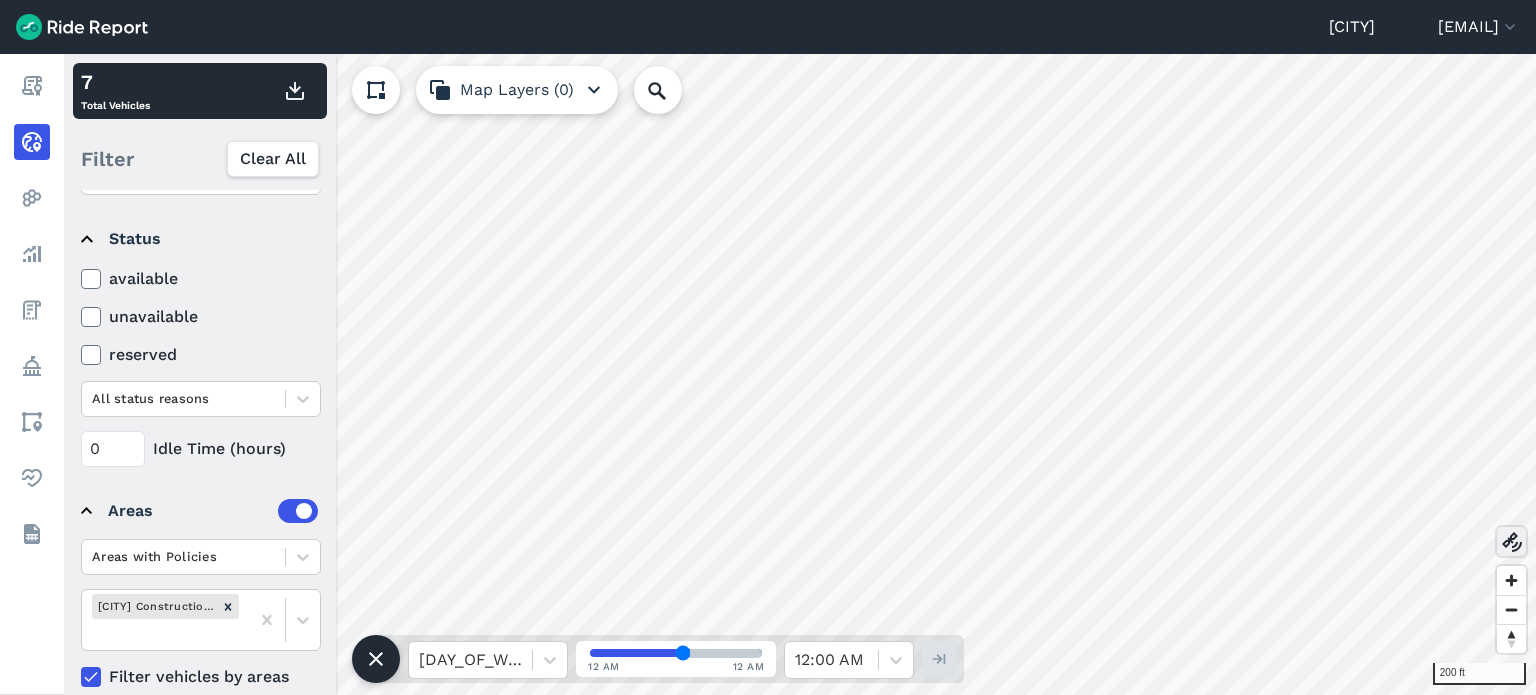 click 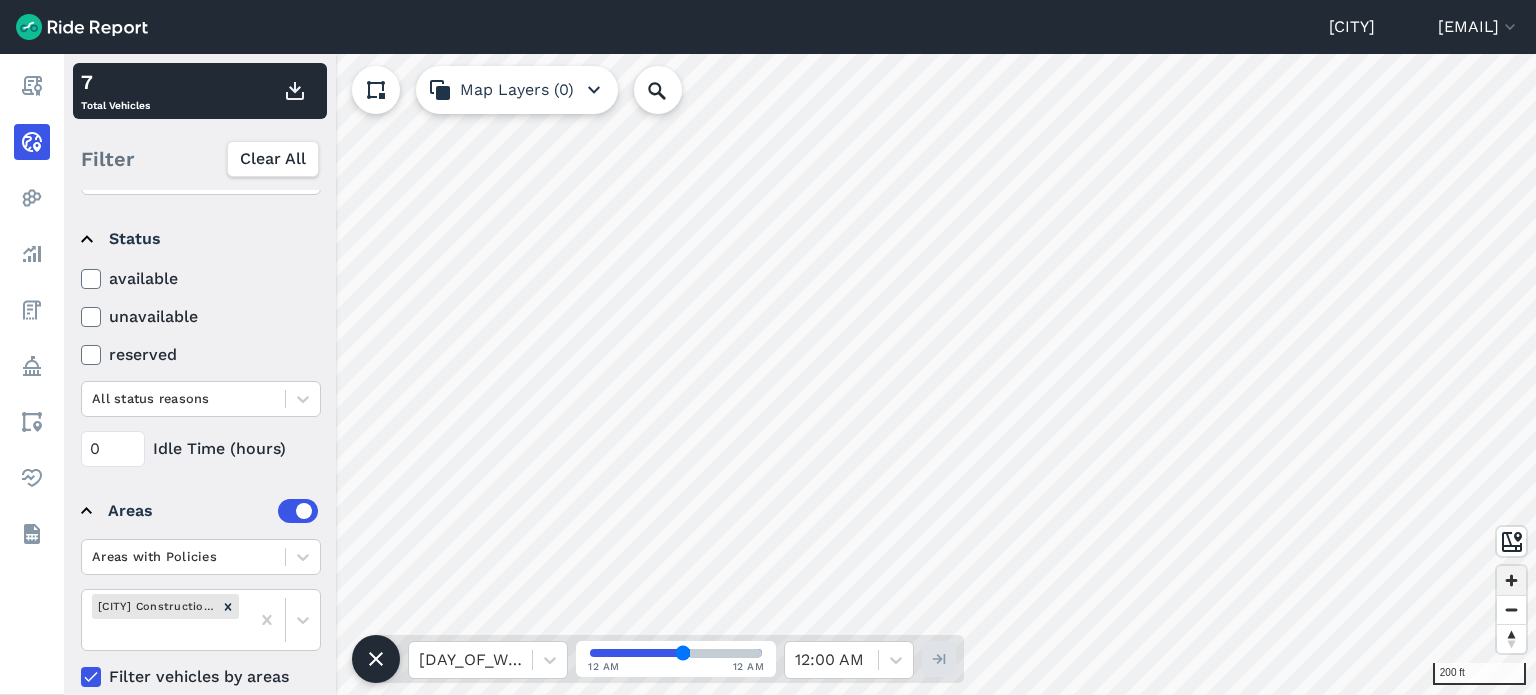 click at bounding box center (1511, 580) 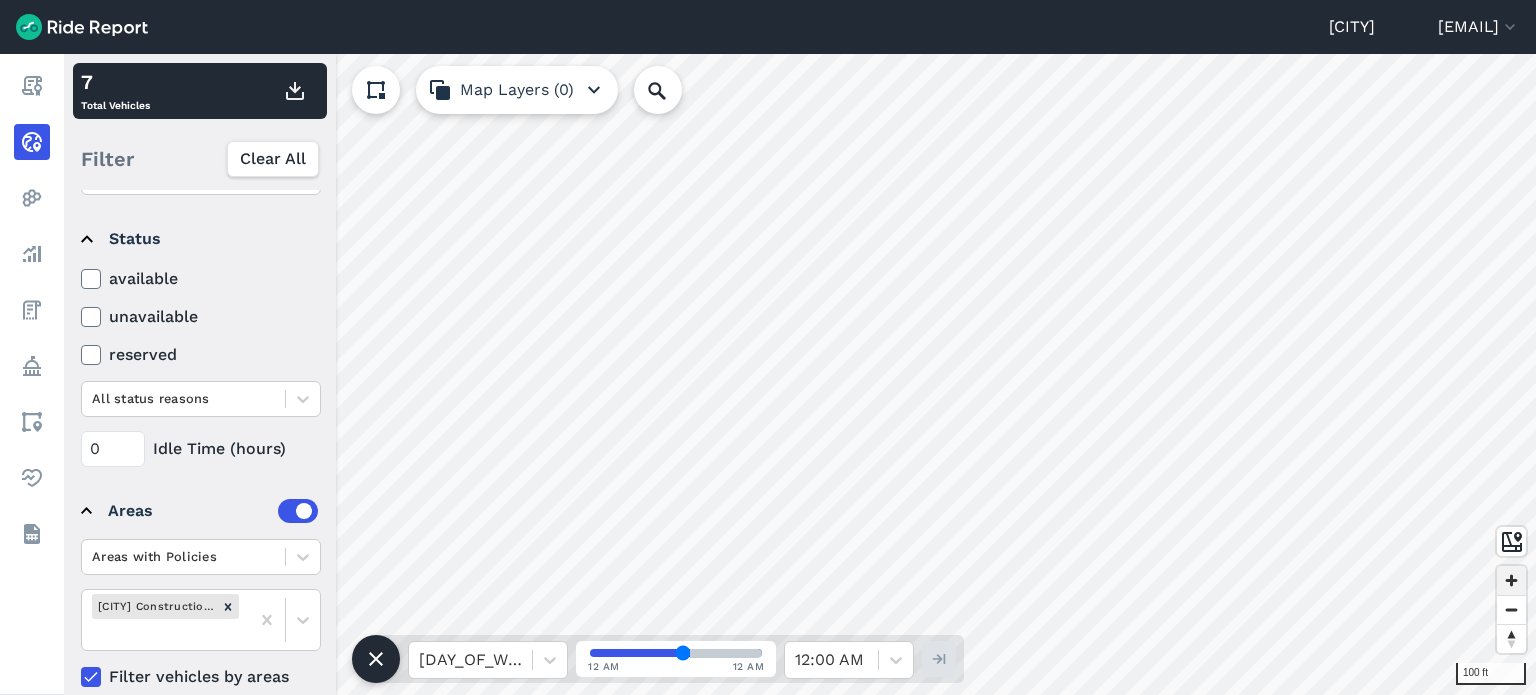 click at bounding box center [1511, 580] 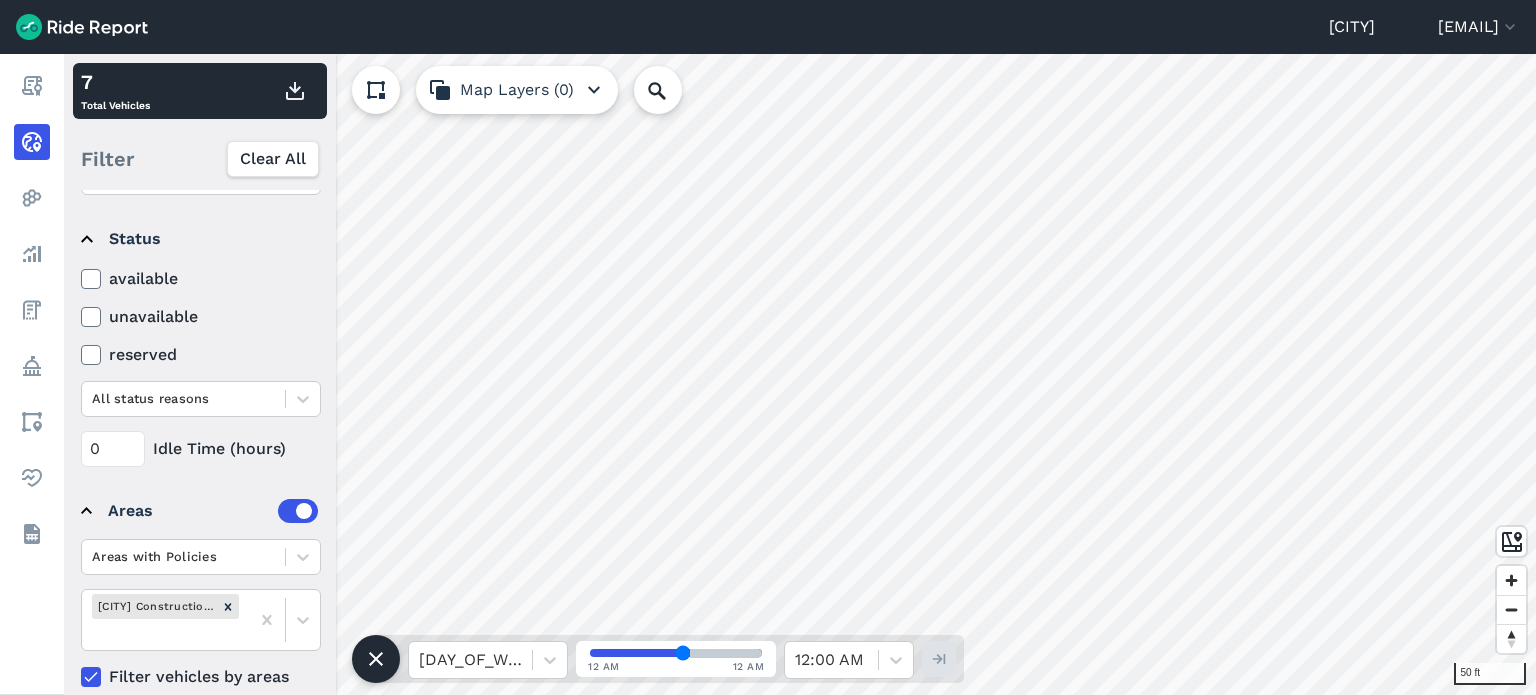 click 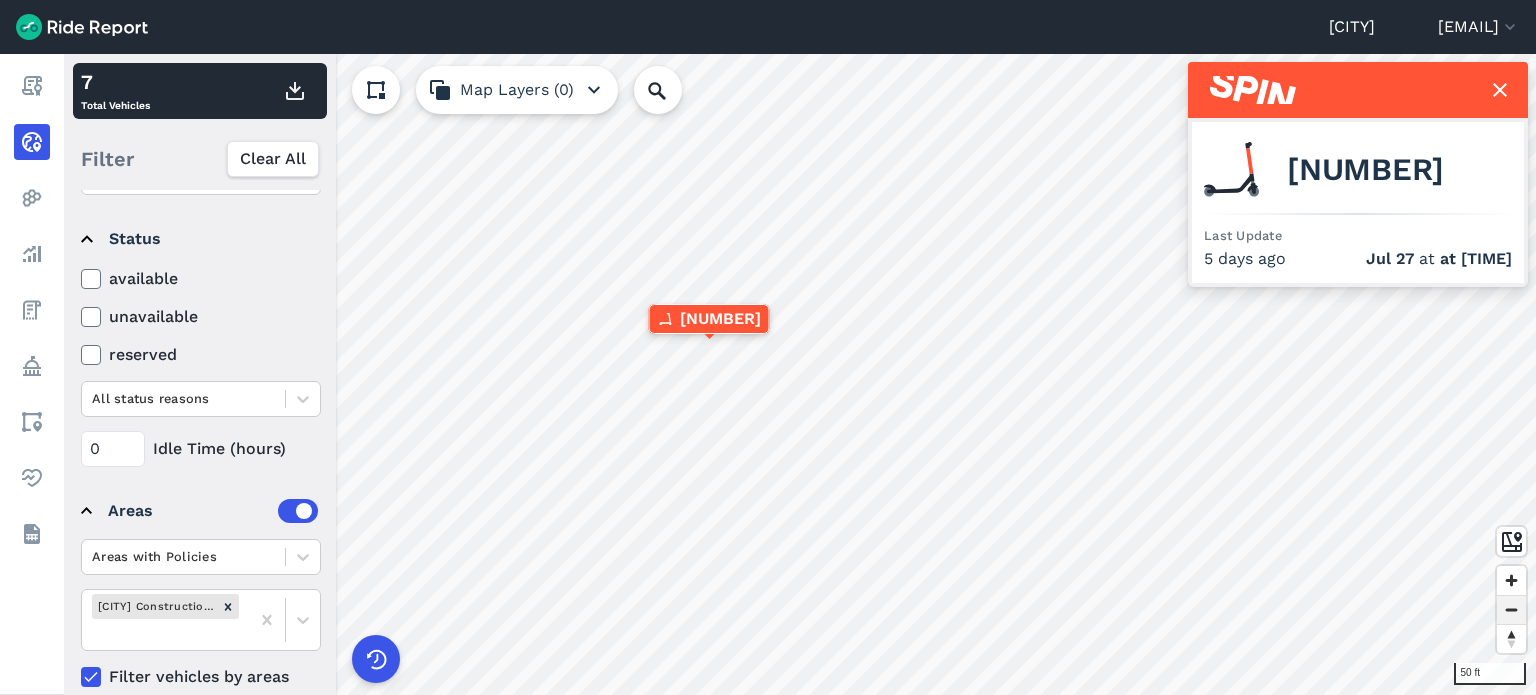 click at bounding box center [1511, 610] 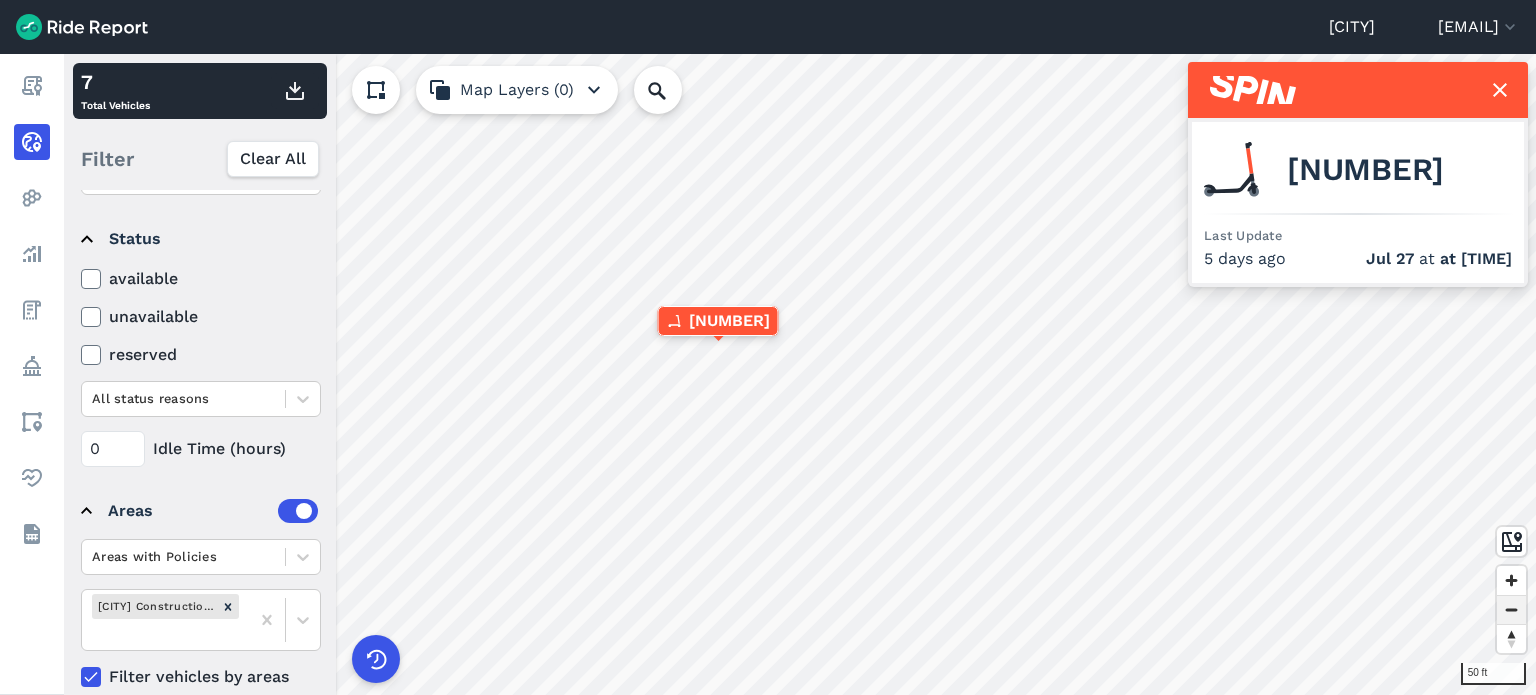 click at bounding box center [1511, 610] 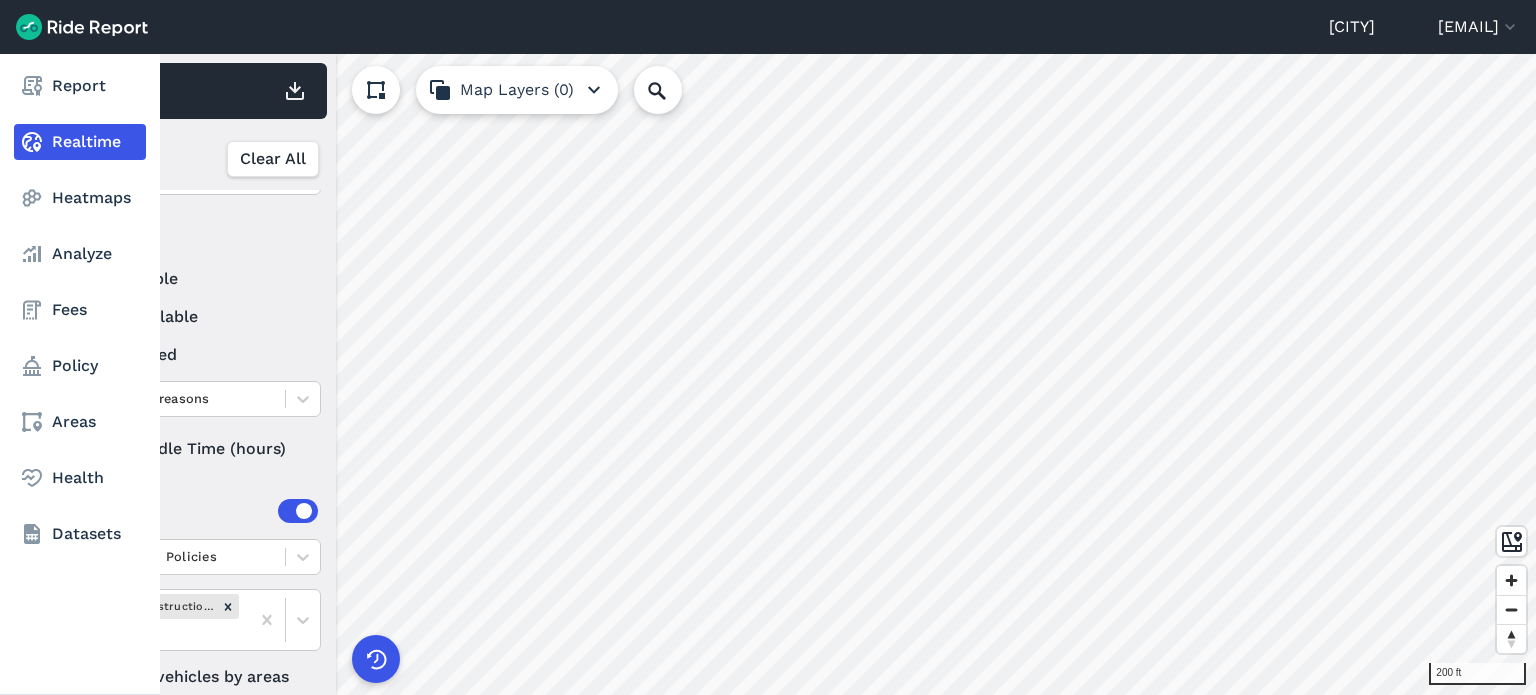 click 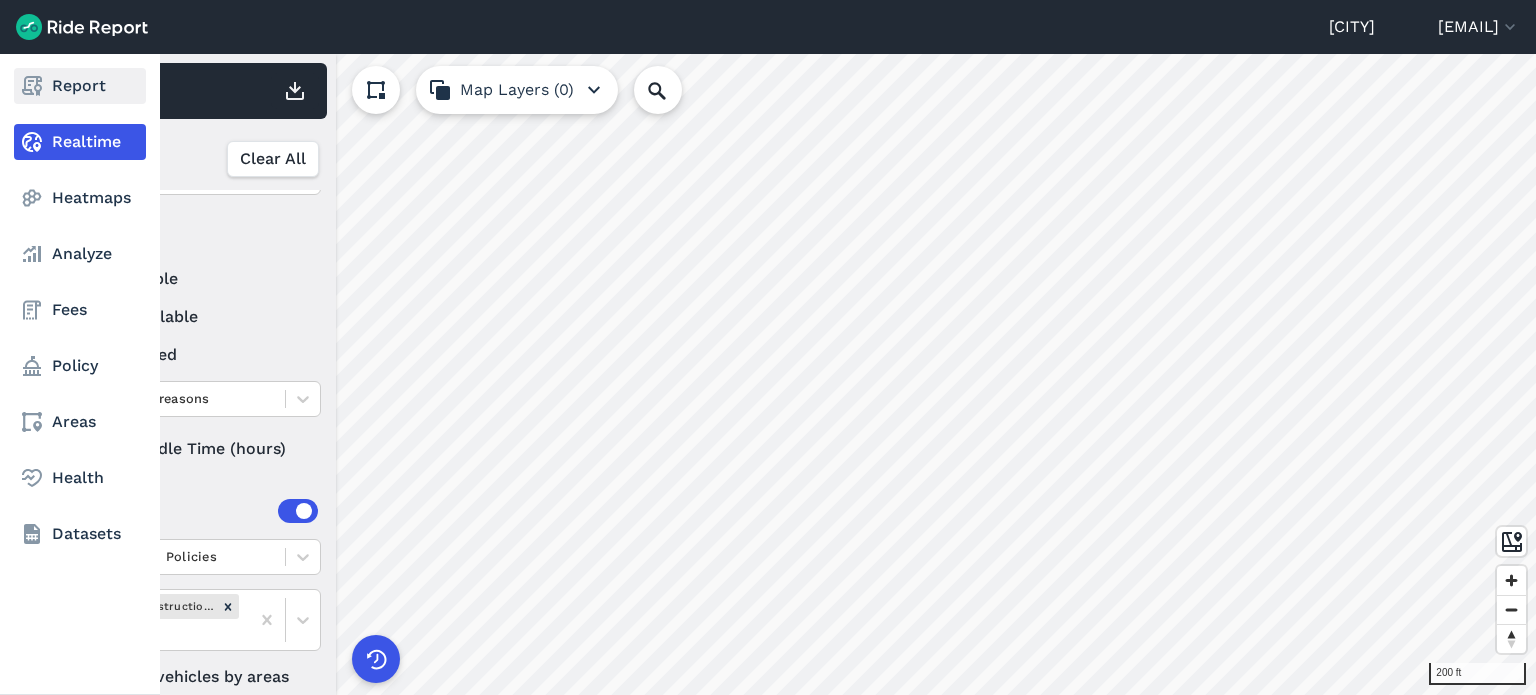 click 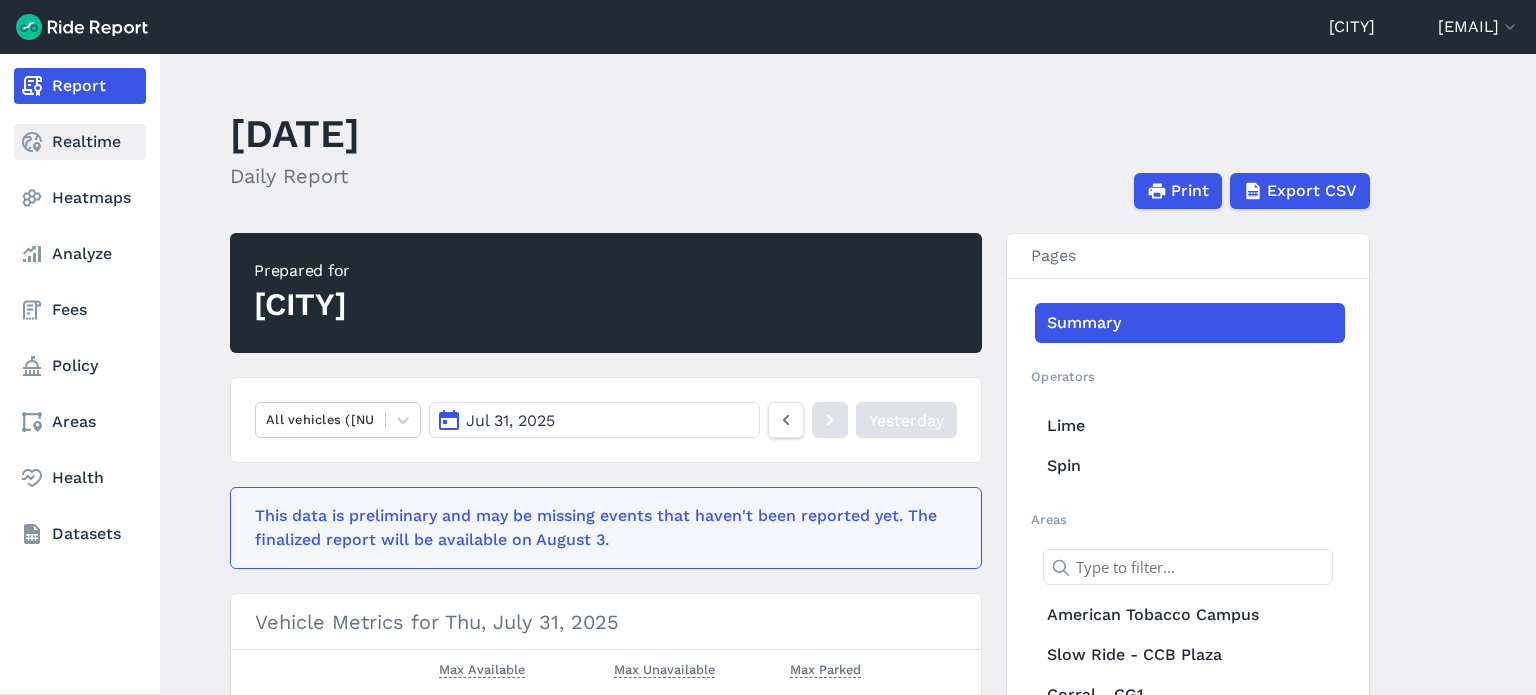 click 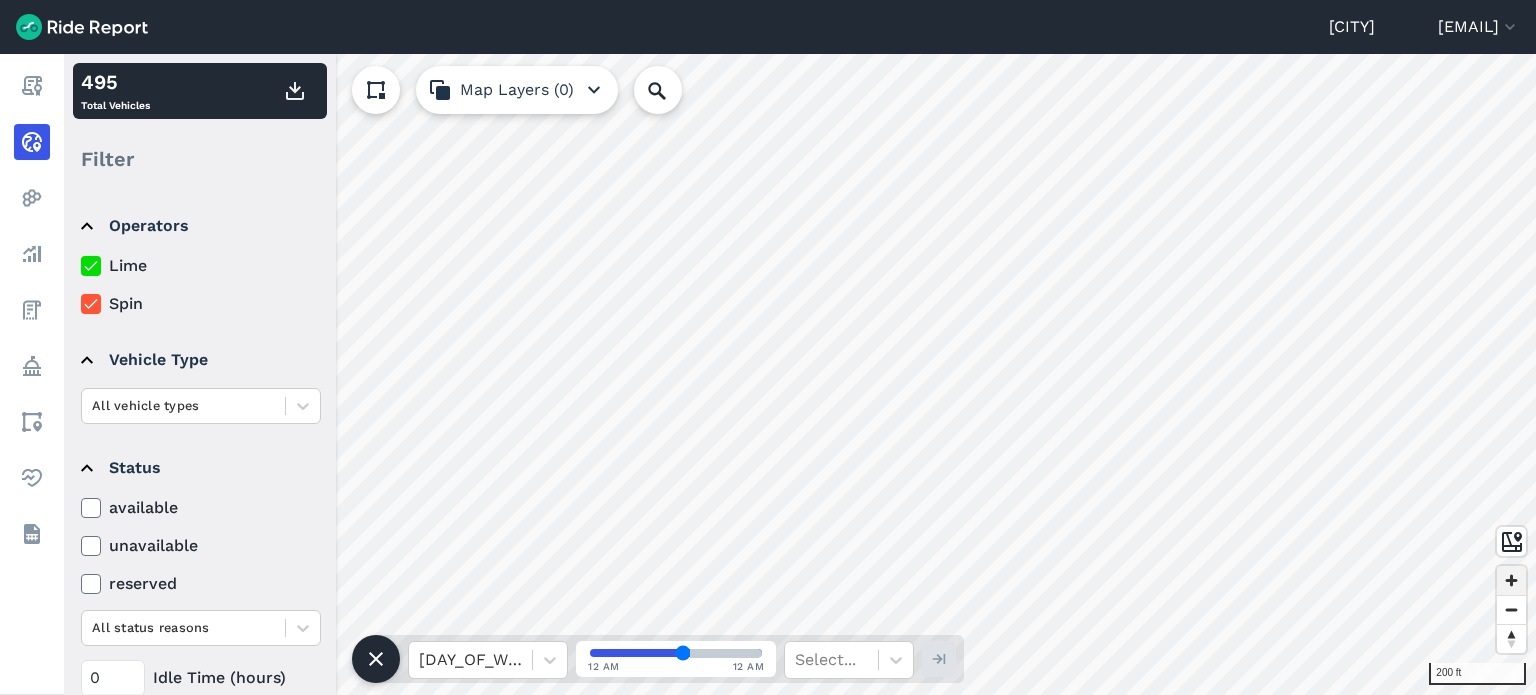 click at bounding box center (1511, 580) 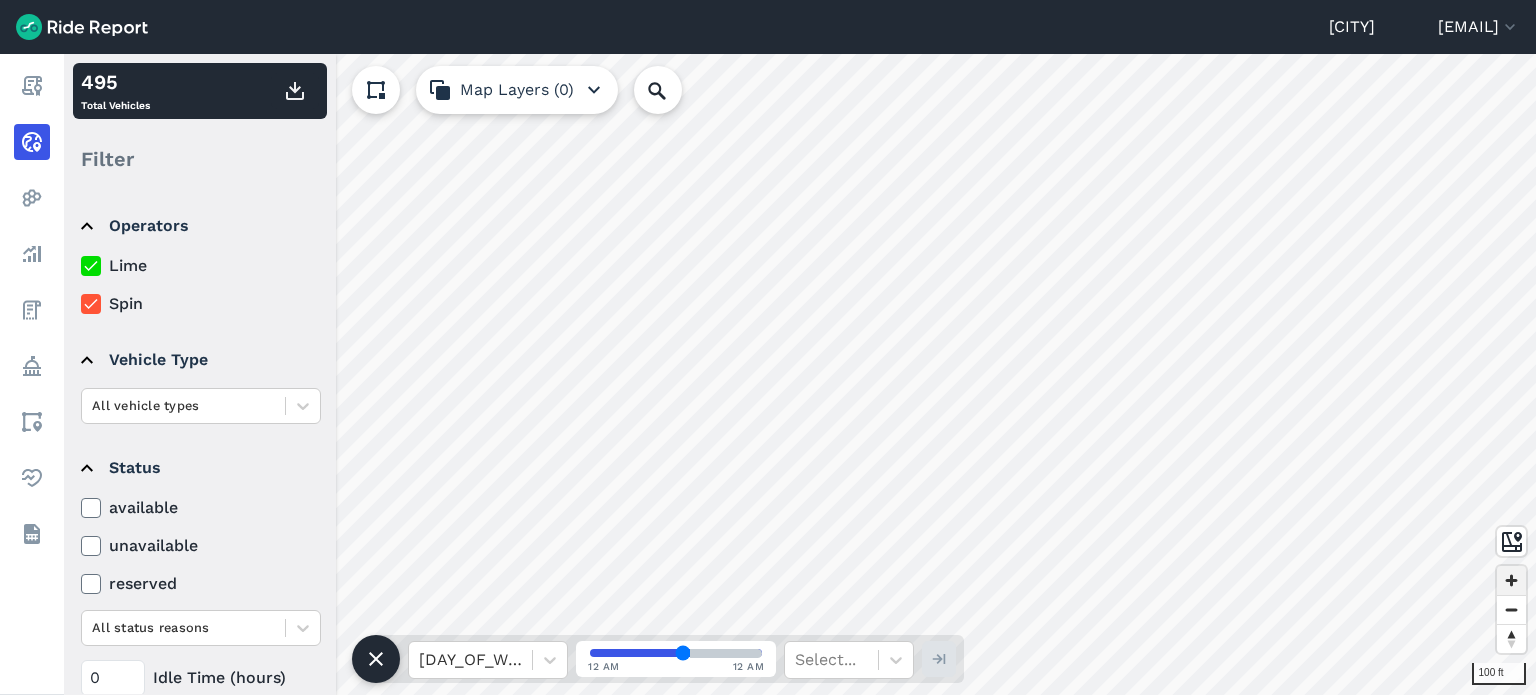 click at bounding box center (1511, 580) 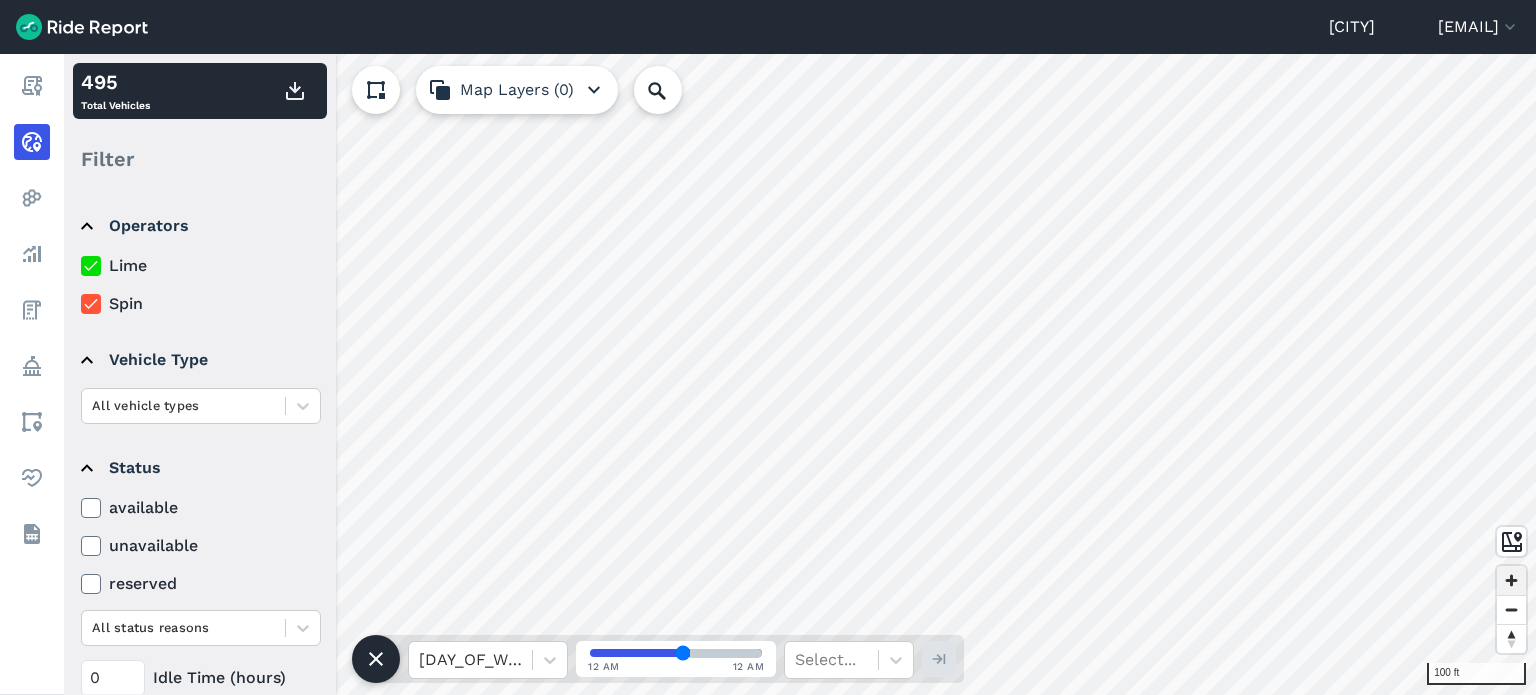 click at bounding box center (1511, 580) 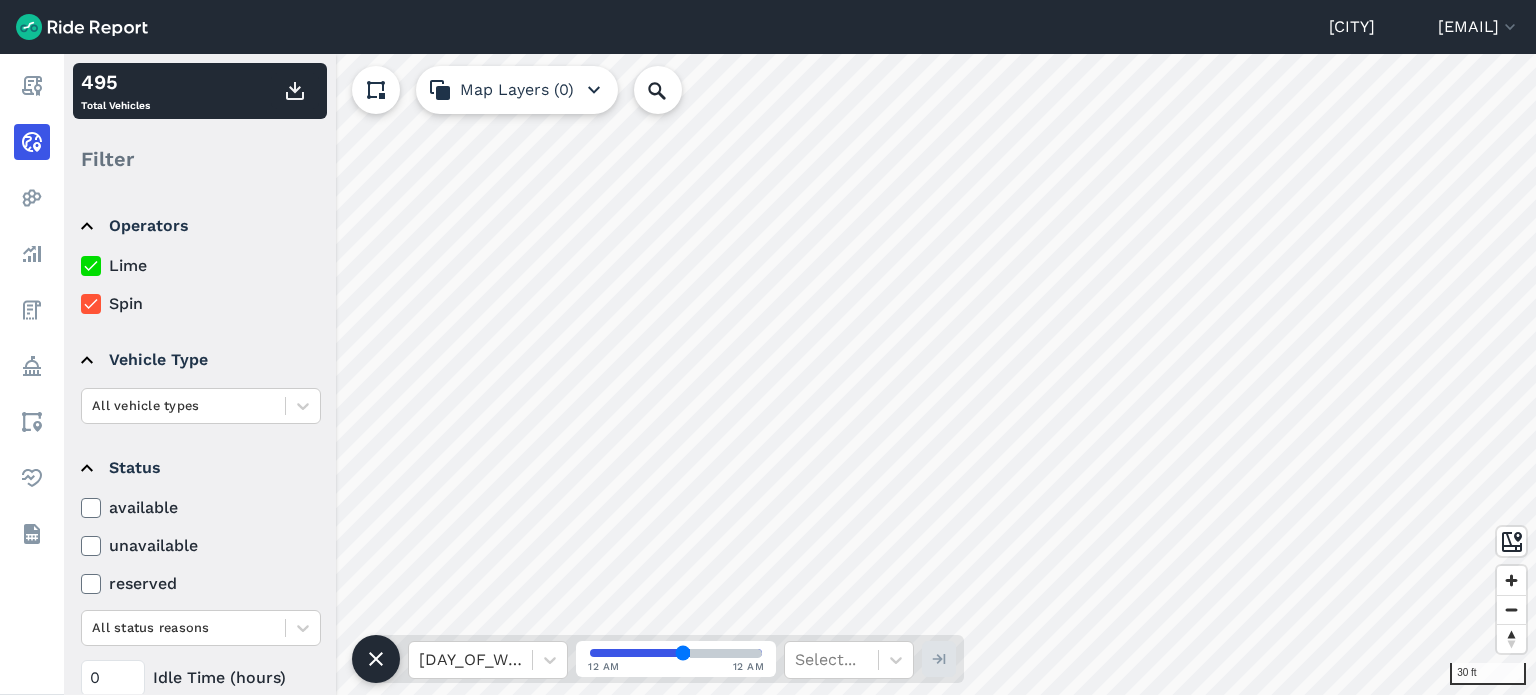 click on "Durham [EMAIL] Settings Terms Sign Out Report Realtime Heatmaps Analyze Fees Policy Areas Health Datasets 30 ft 495 Total Vehicles Filter Clear All Operators Lime Spin Vehicle Type All vehicle types Status available unavailable reserved All status reasons 0 Idle Time (hours) Areas Areas with Policies Durham Station Construction (Summer '25) Filter vehicles by areas Map Layers (0) Wed, Jul 30 12 AM 12 AM Select... left right up 0" at bounding box center [768, 347] 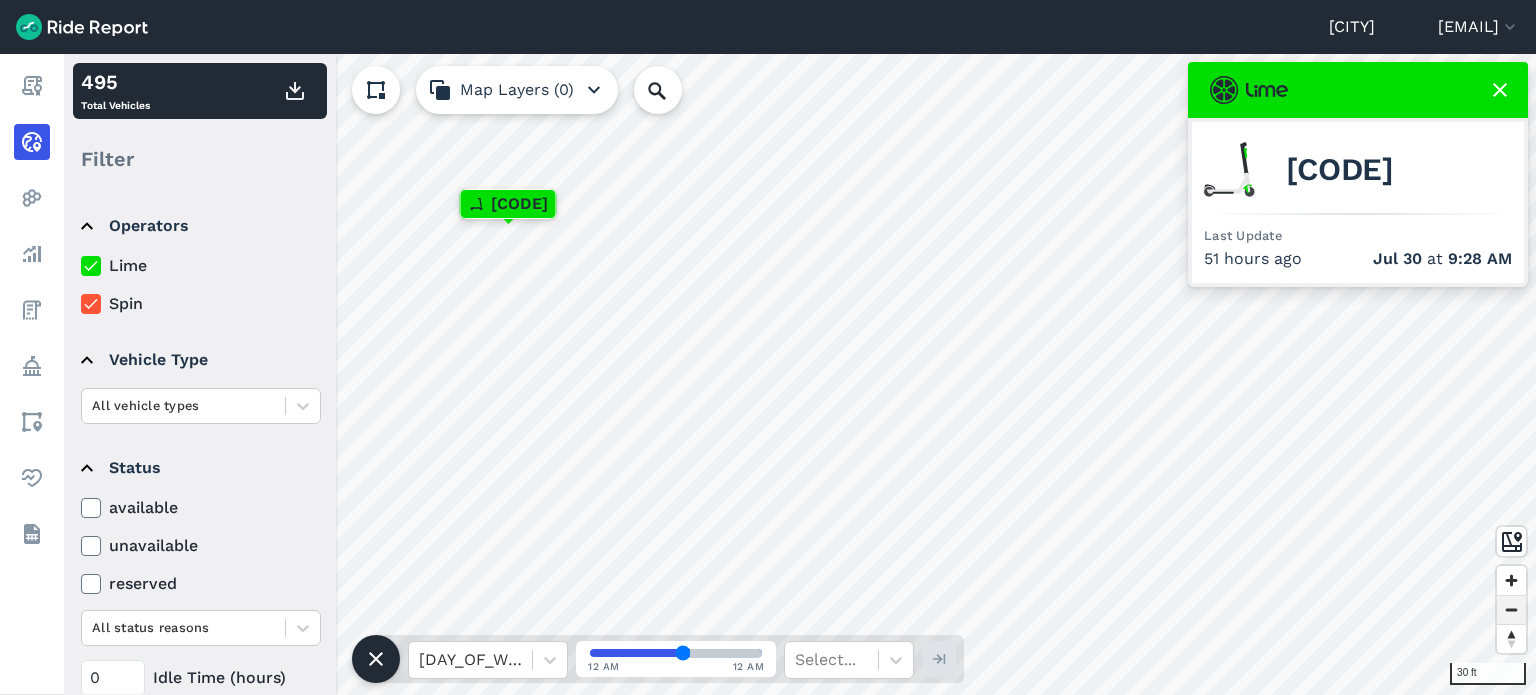 click at bounding box center (1511, 610) 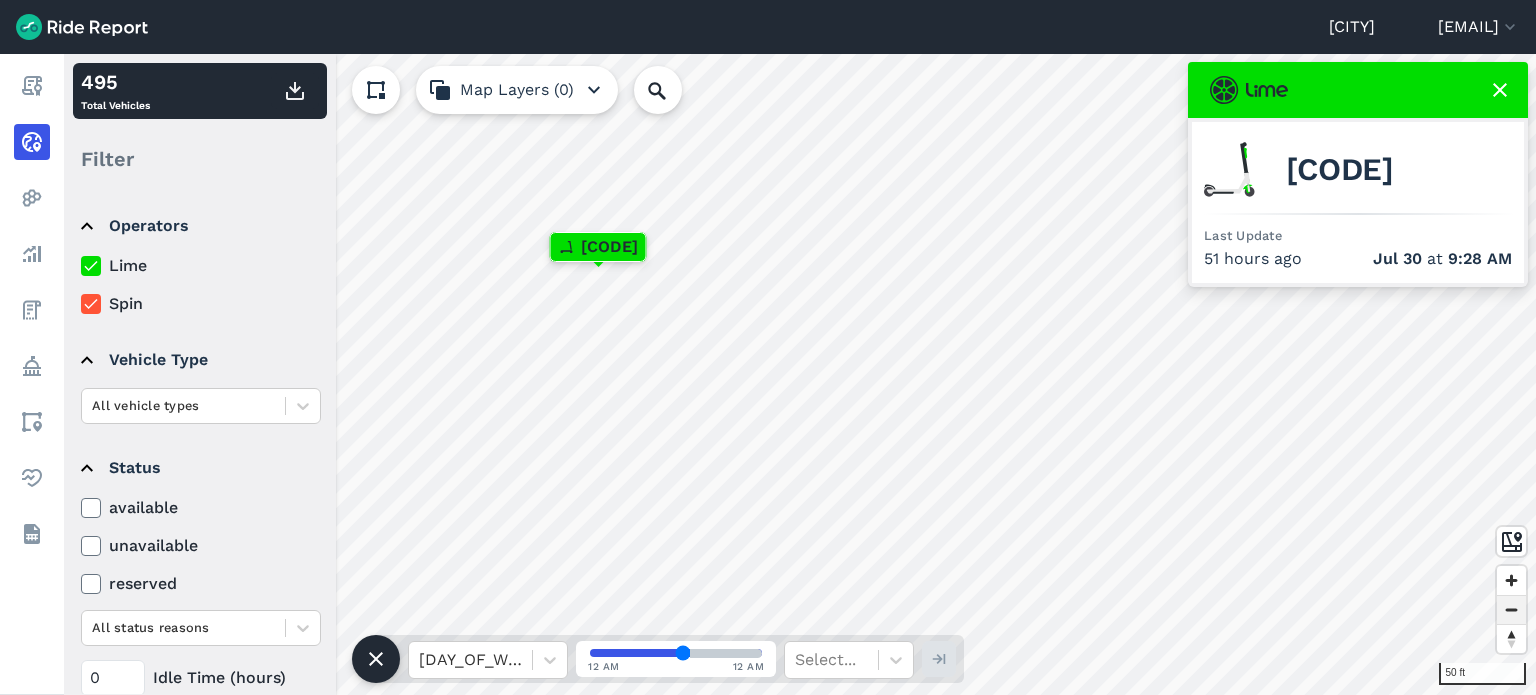 click at bounding box center [1511, 610] 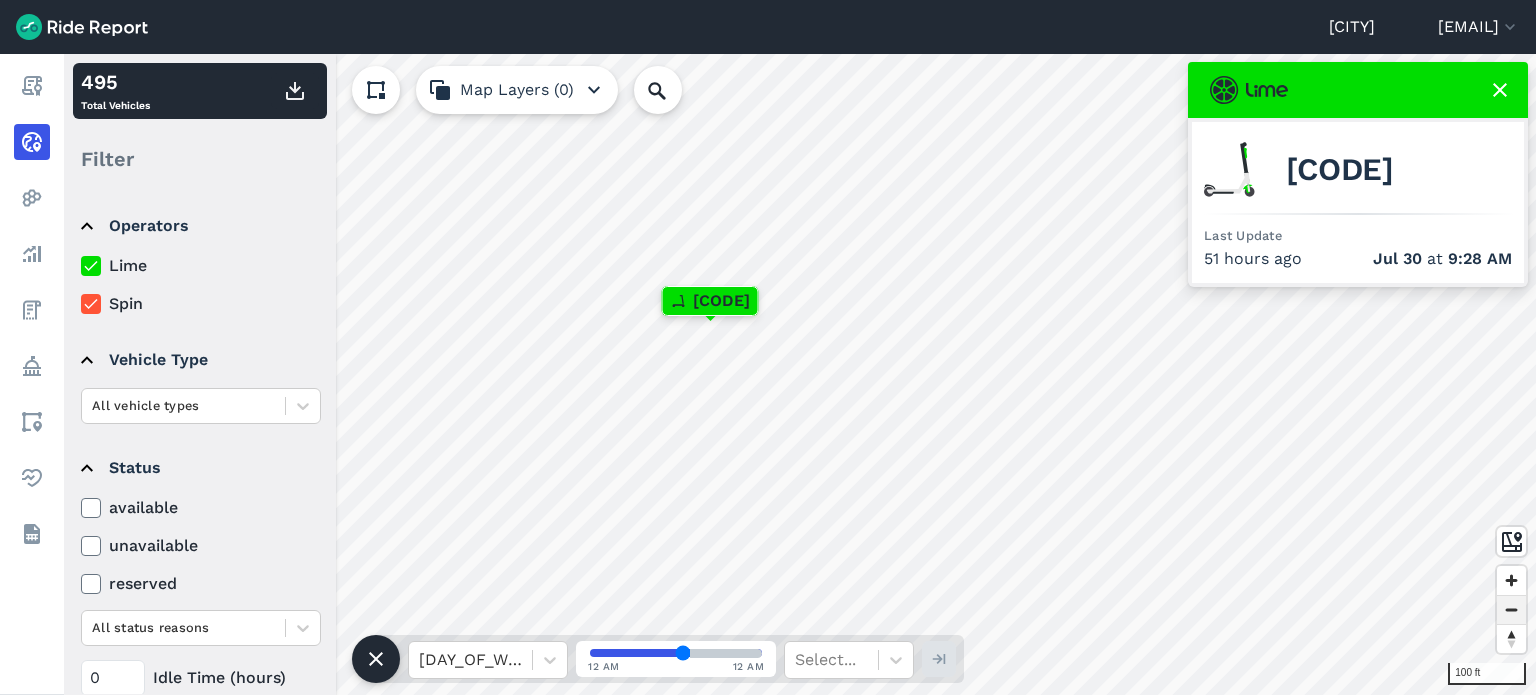 click at bounding box center (1511, 610) 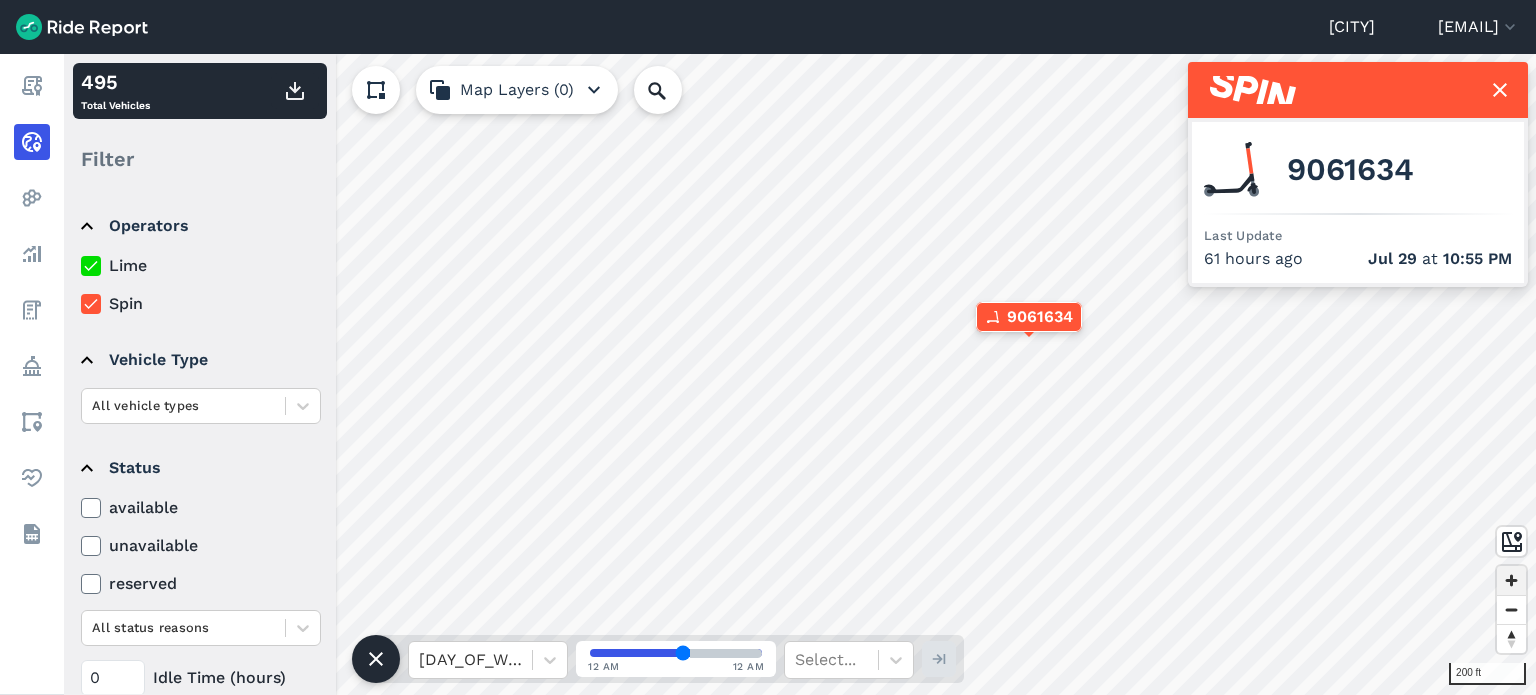 click at bounding box center [1511, 580] 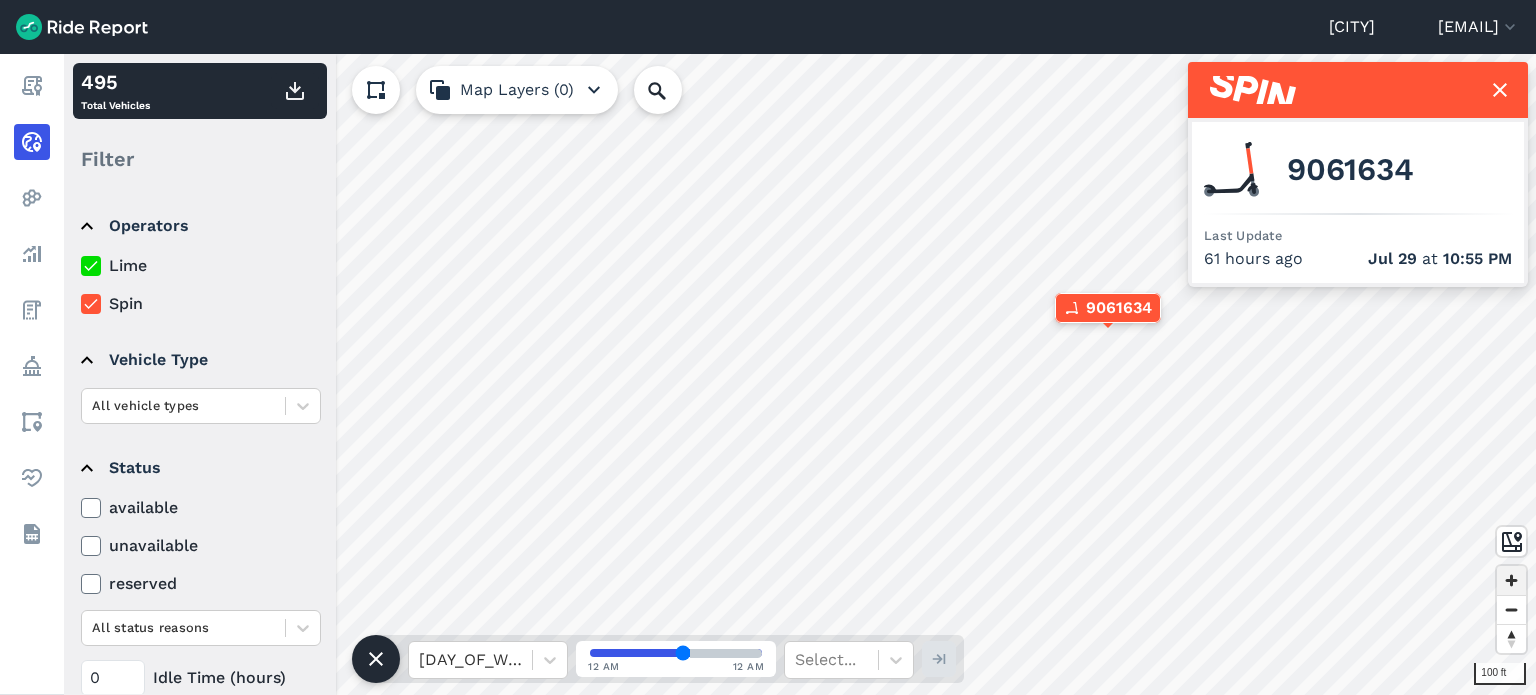 click at bounding box center [1511, 580] 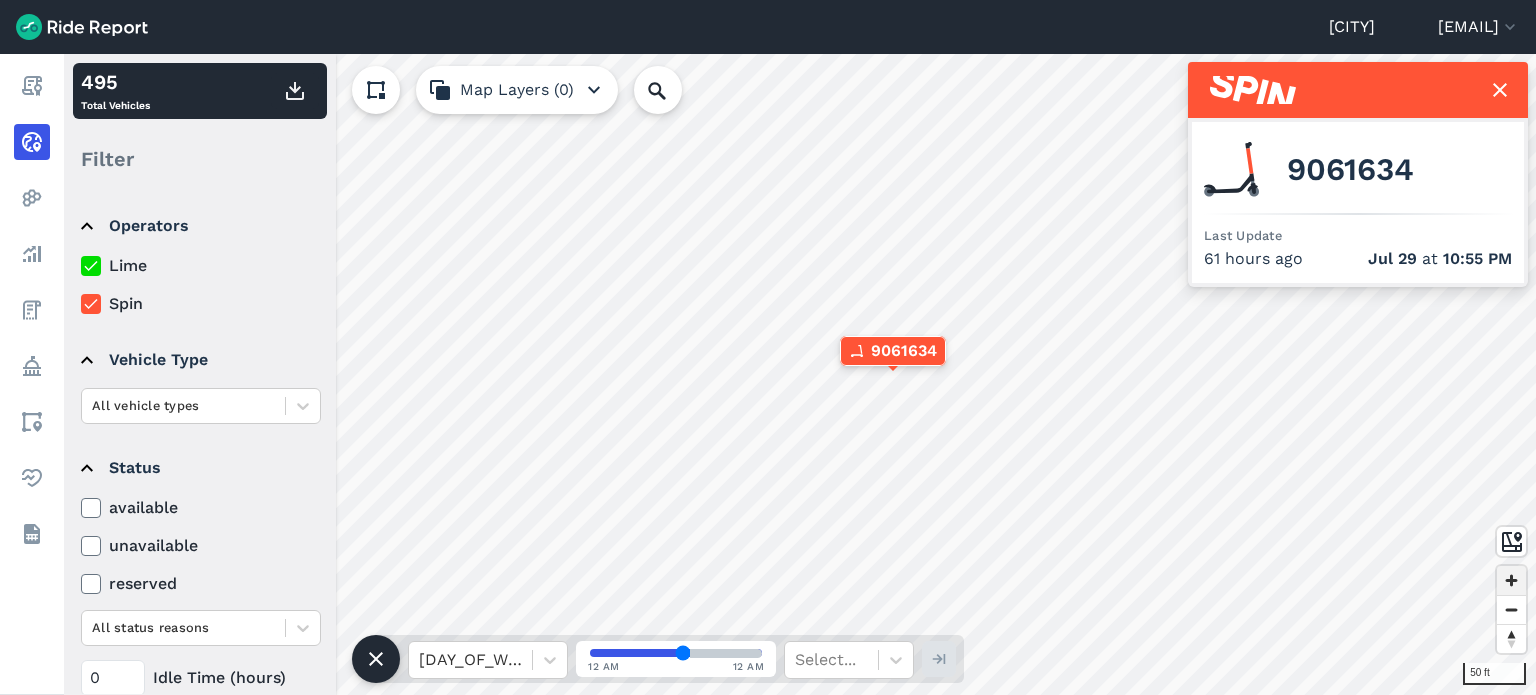 click at bounding box center (1511, 580) 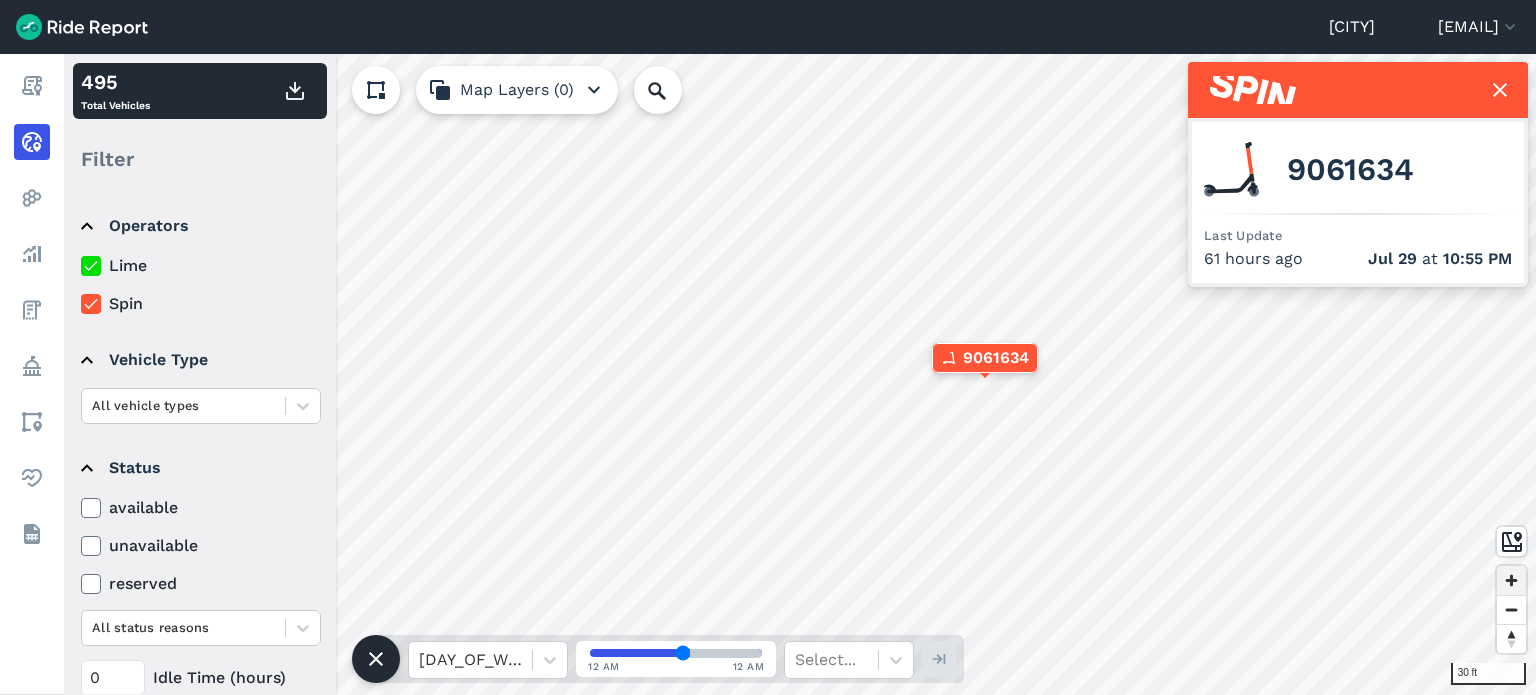 click at bounding box center [1511, 580] 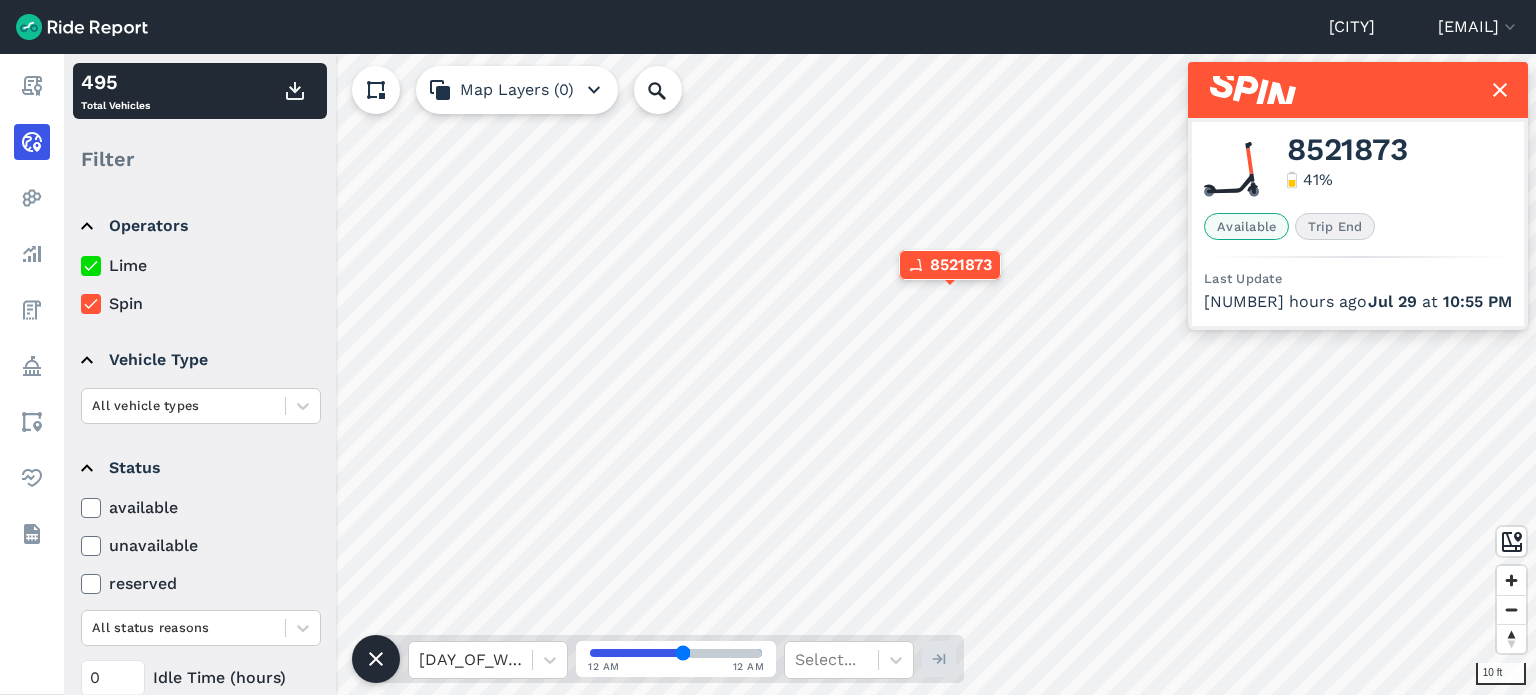 click on "8521873" at bounding box center (950, 265) 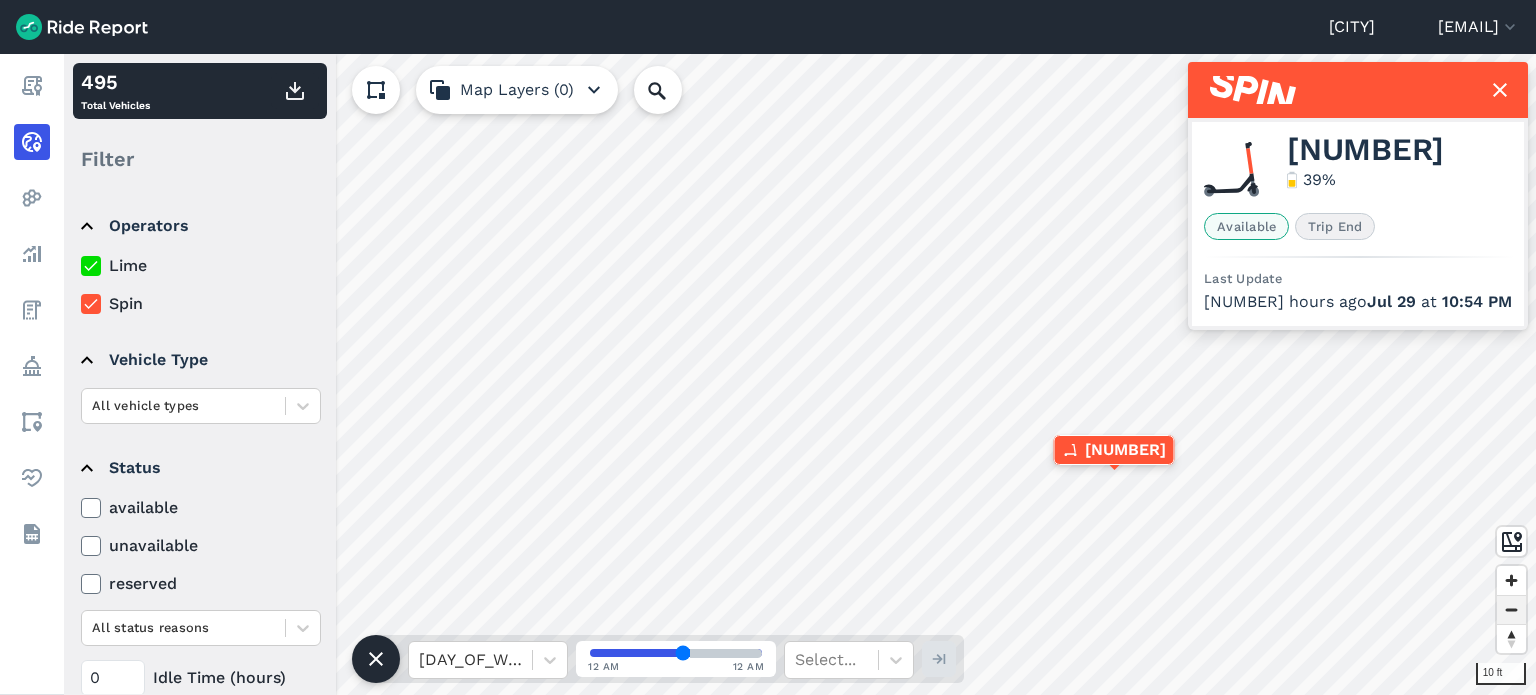 click at bounding box center [1511, 610] 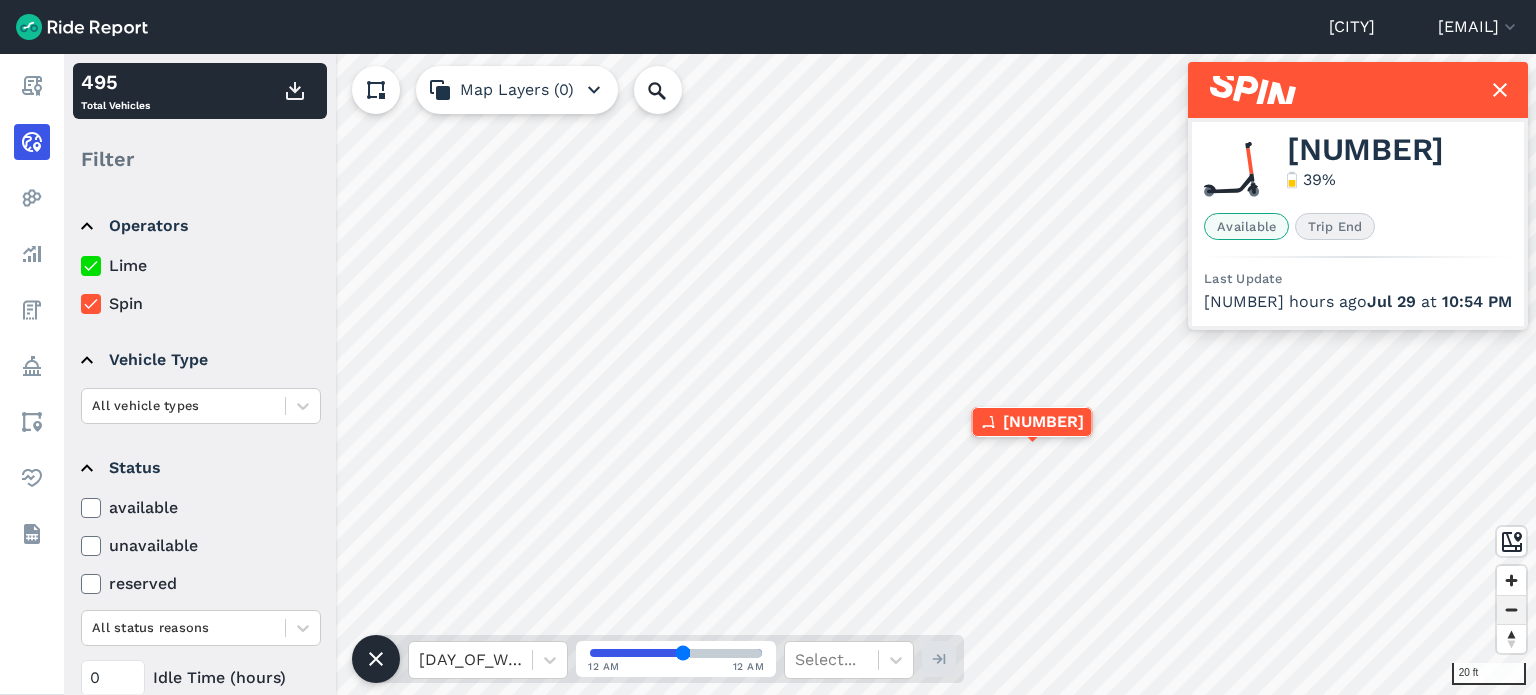 click at bounding box center [1511, 610] 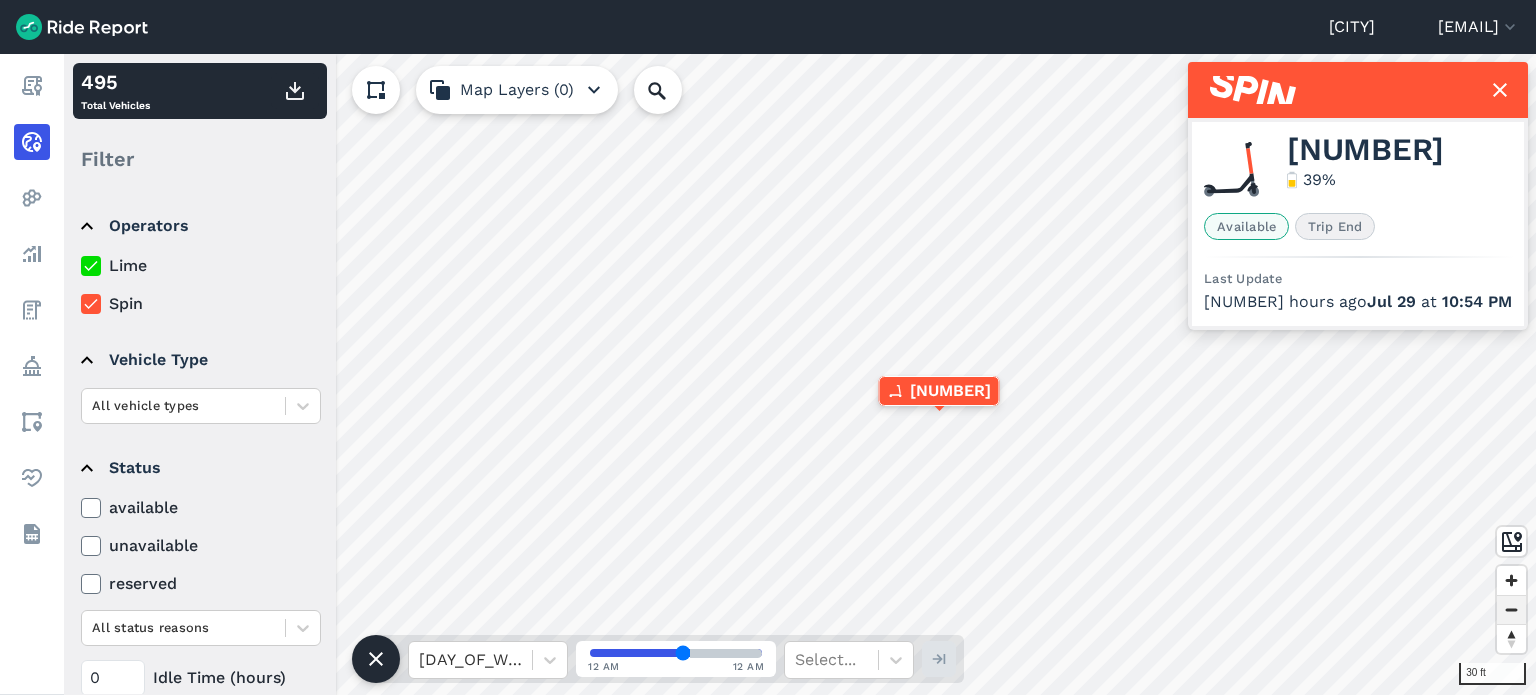 click at bounding box center (1511, 610) 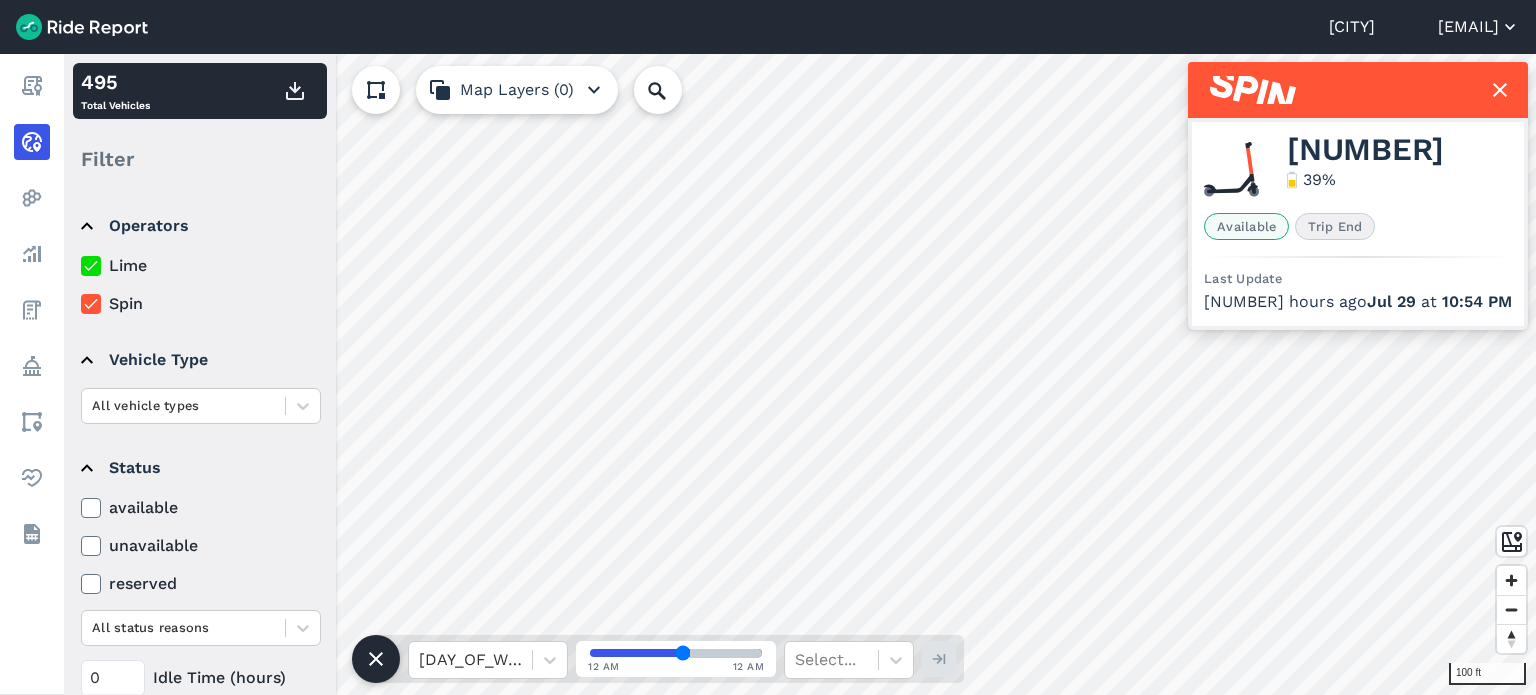 click on "Durham [EMAIL] Settings Terms Sign Out Report Realtime Heatmaps Analyze Fees Policy Areas Health Datasets 100 ft 495 Total Vehicles Filter Operators Lime Spin Vehicle Type All vehicle types Status available unavailable reserved All status reasons 0 Idle Time (hours) Areas Areas with Policies Areas (11) Filter vehicles by areas Map Layers (0) Wed, Jul 30 12 AM 12 AM Select... 8855325 39 % Available Trip End Last Update 62 hours ago Jul 29 at 10:54 PM 8855325" at bounding box center [768, 347] 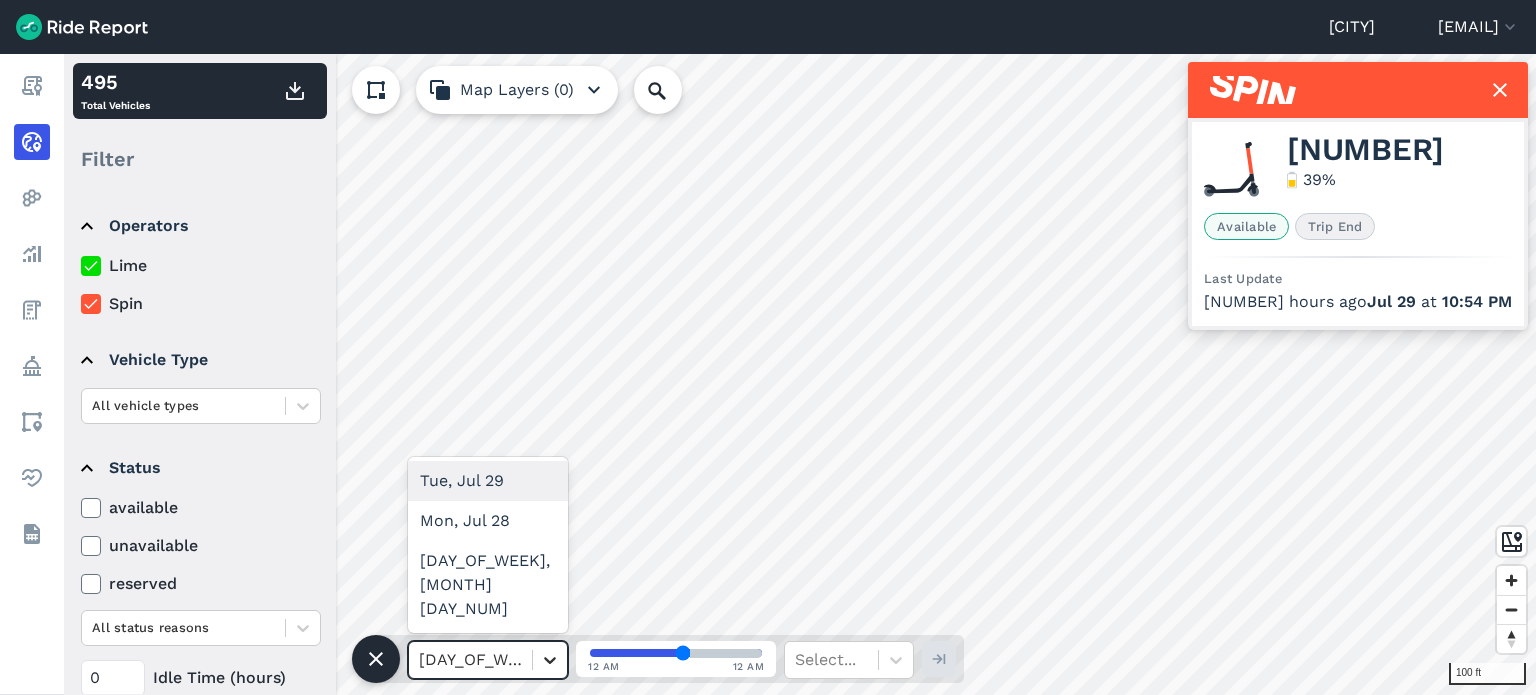 click 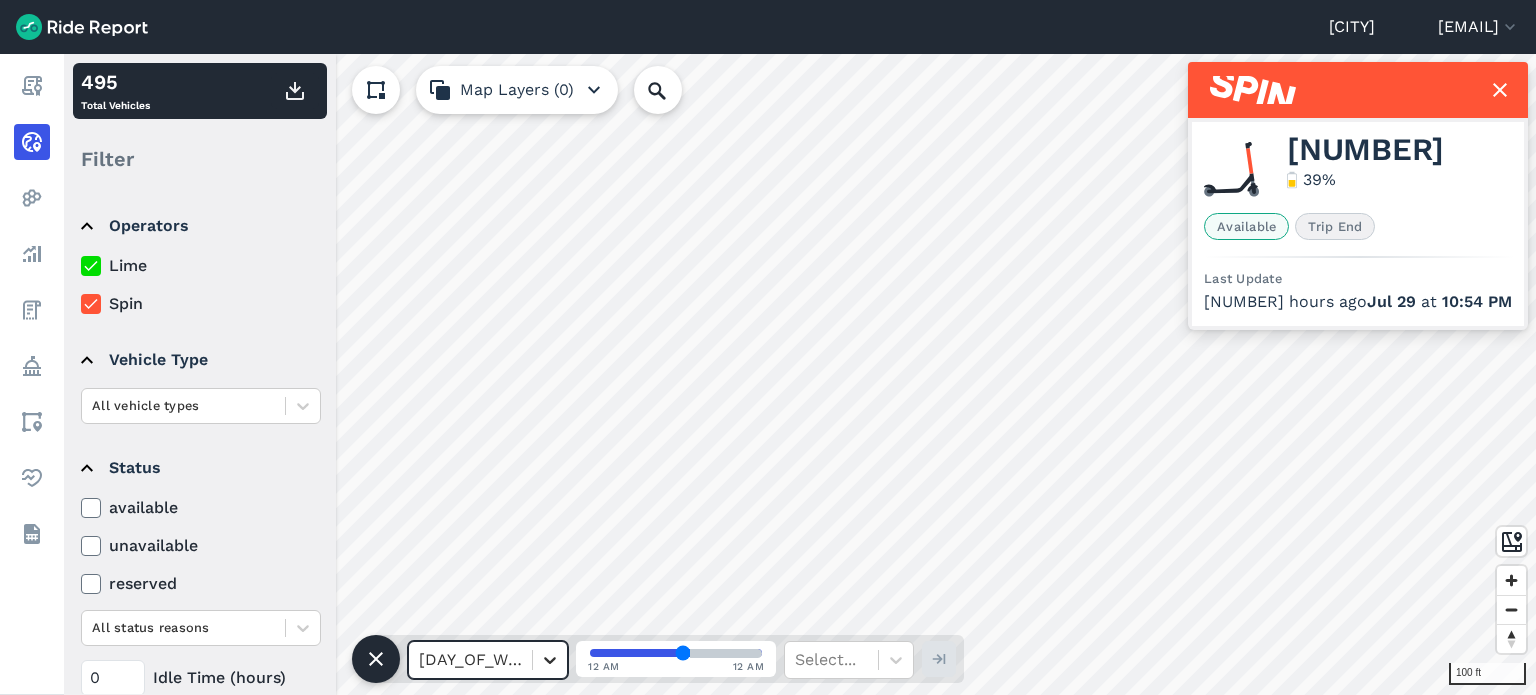 click 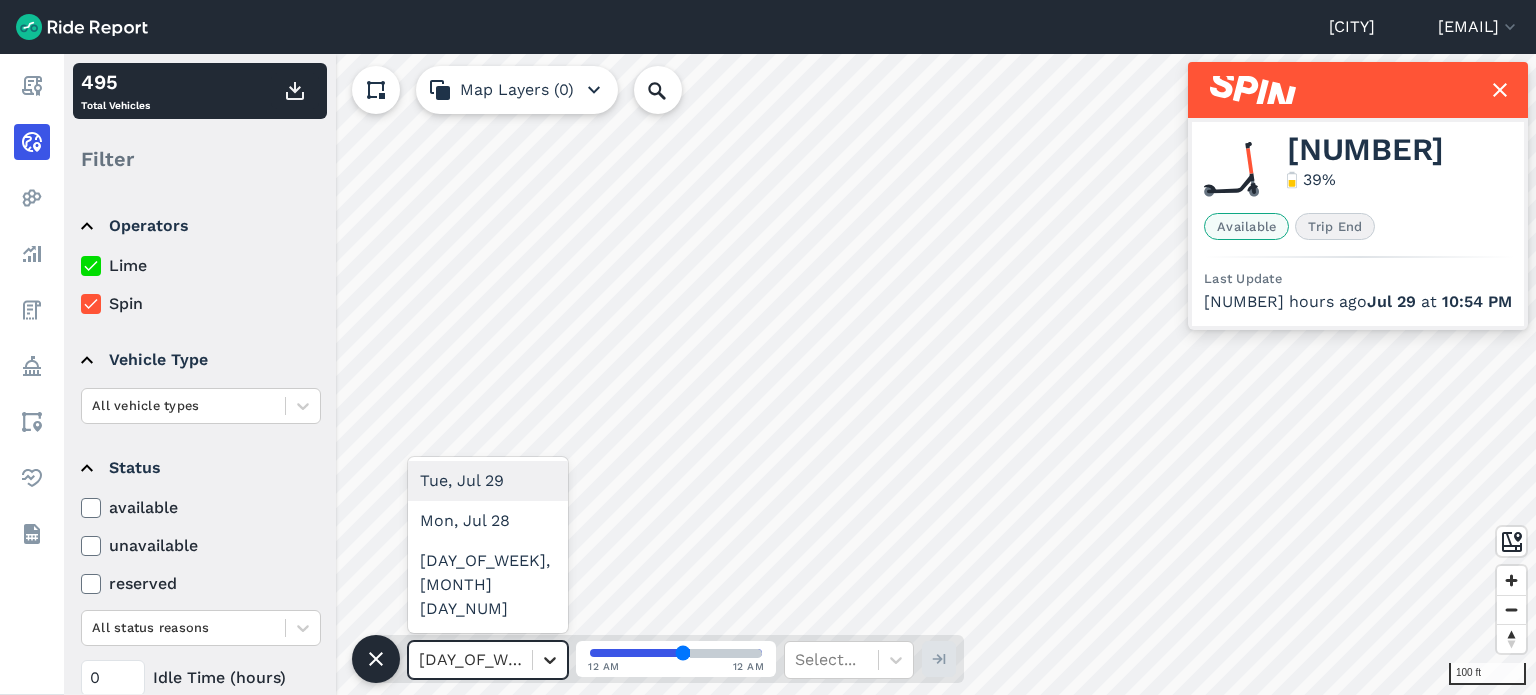 click 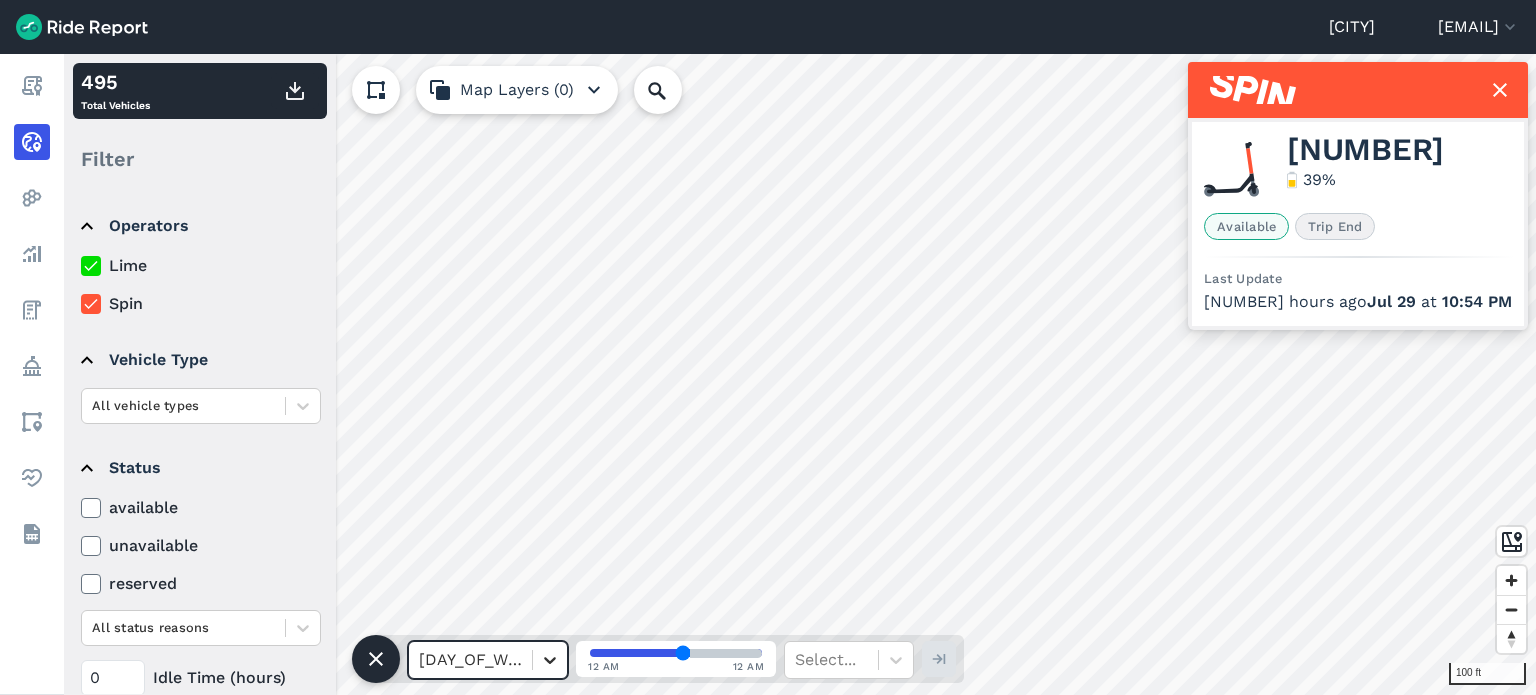 click 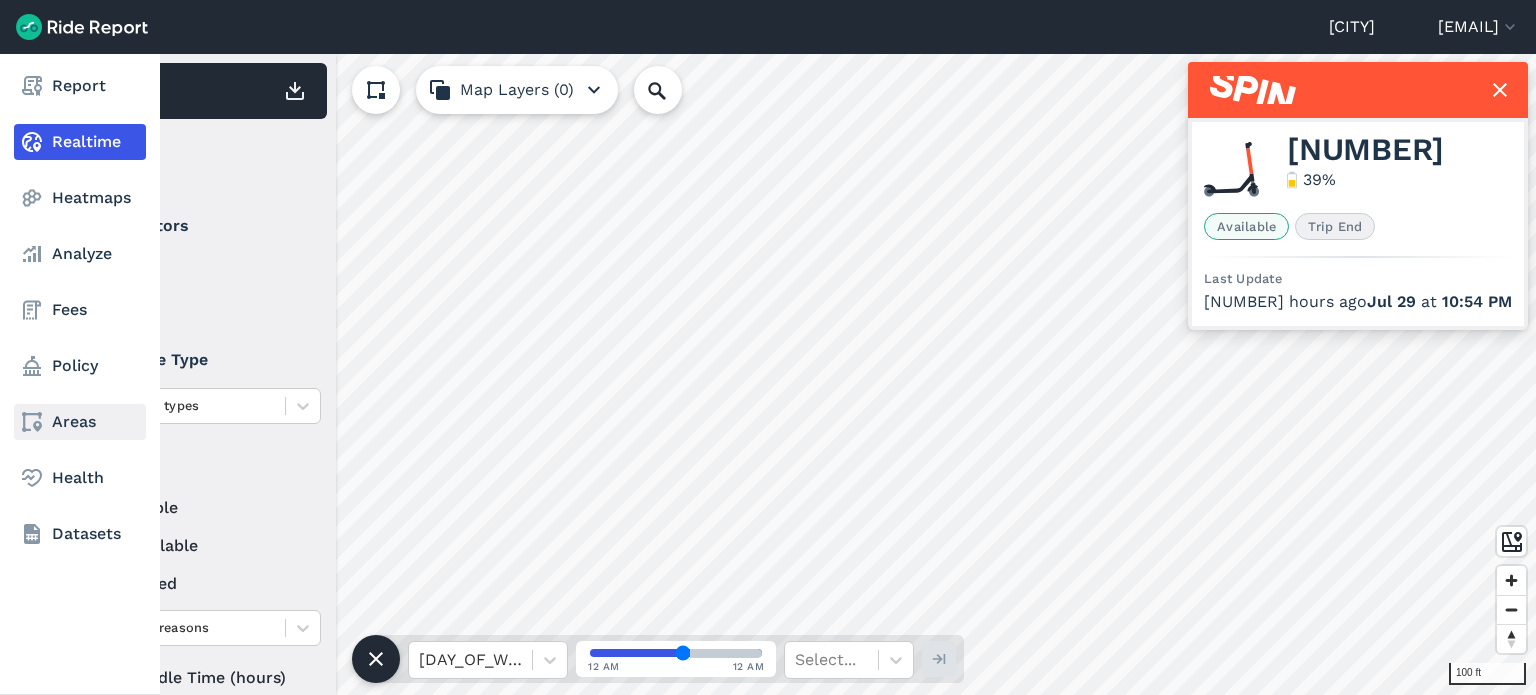click on "Areas" at bounding box center [80, 422] 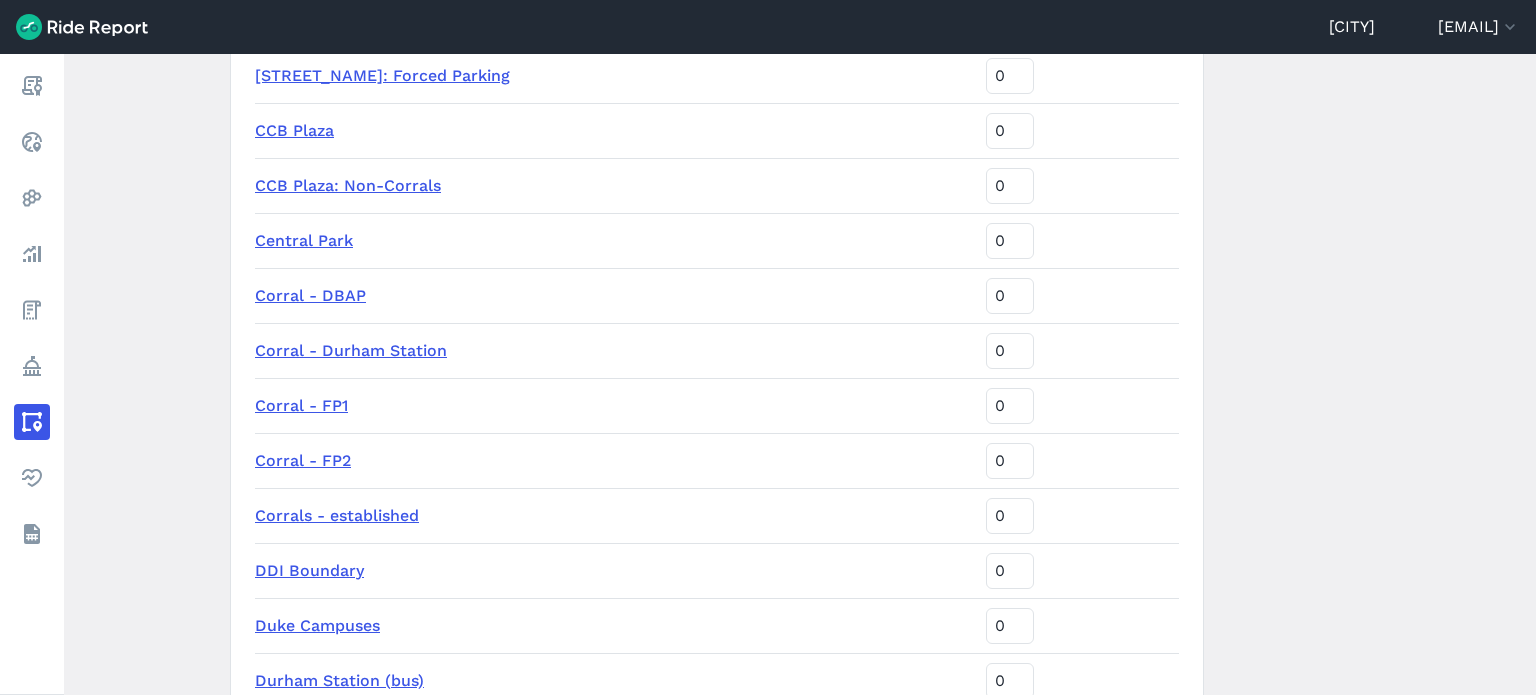 scroll, scrollTop: 555, scrollLeft: 0, axis: vertical 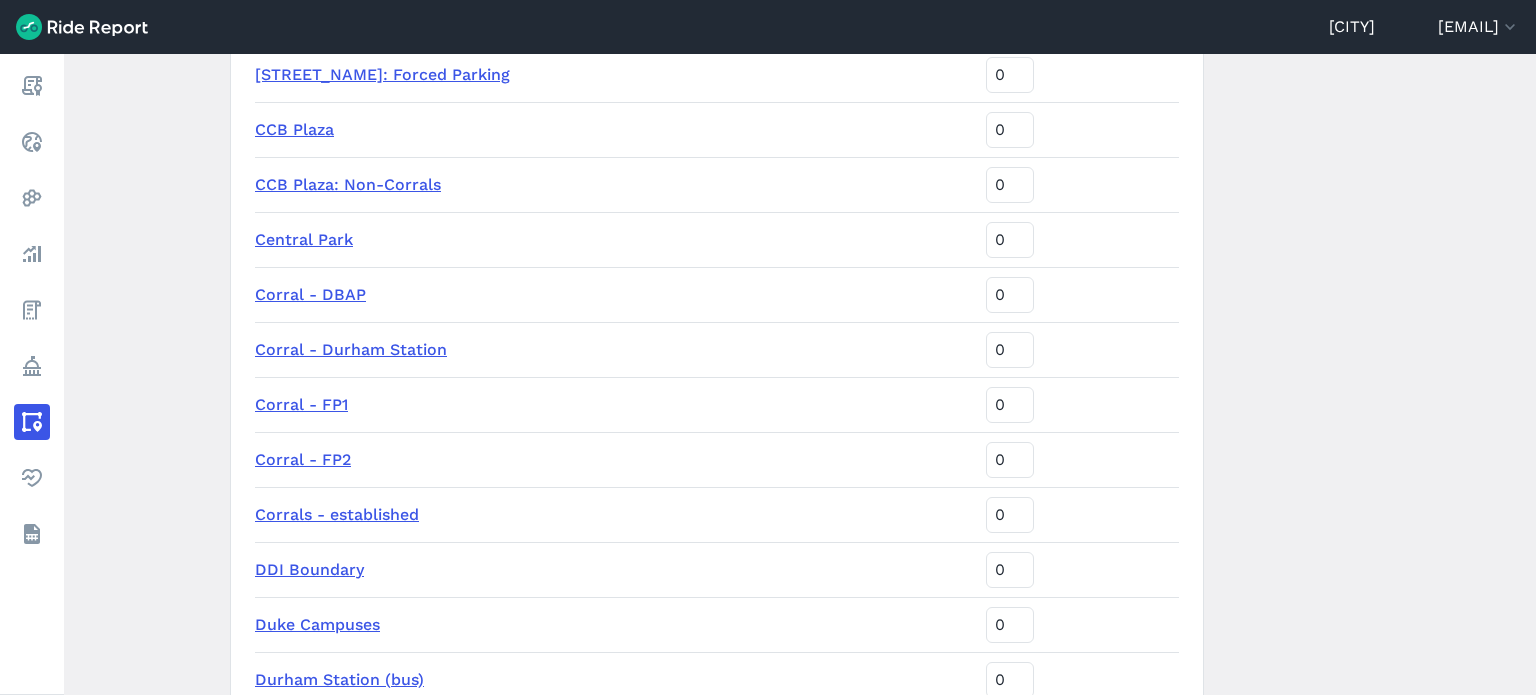 click on "Corrals - established" at bounding box center [337, 514] 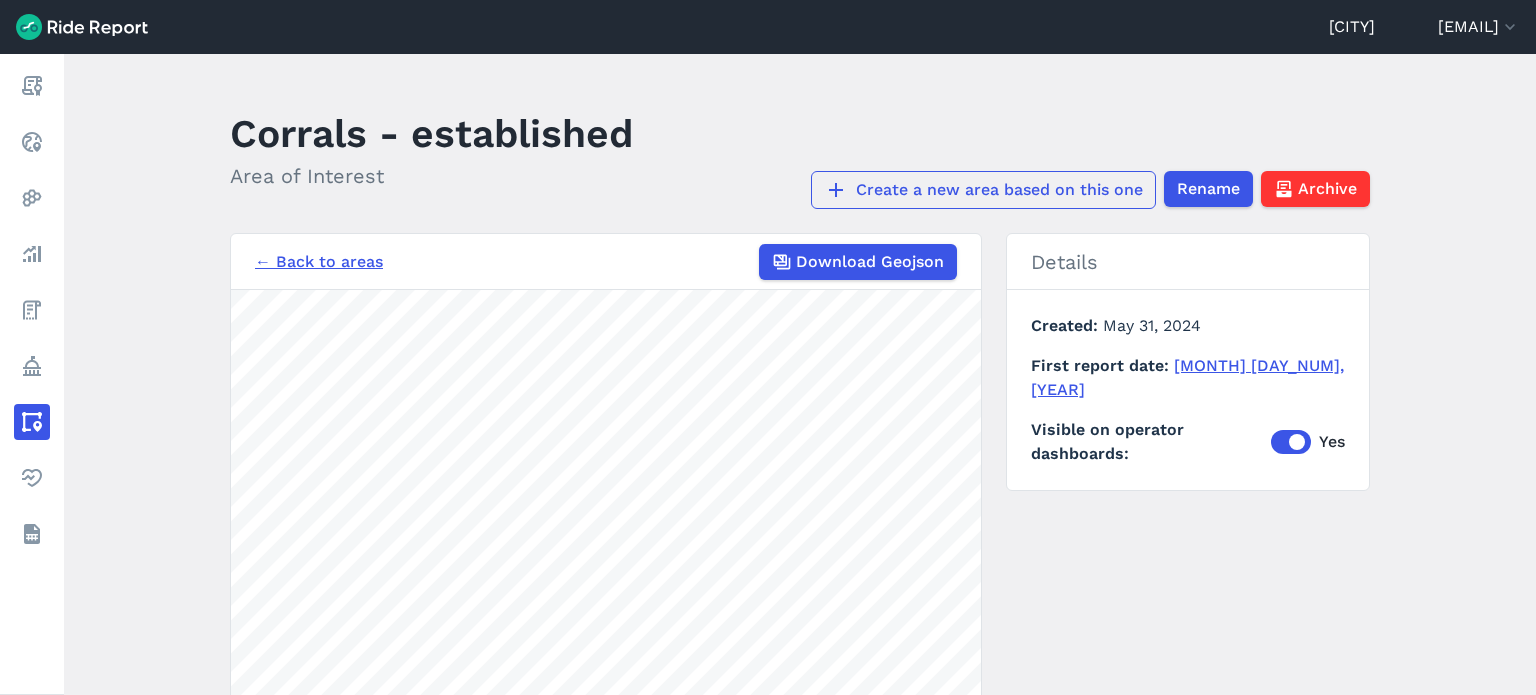click on "Create a new area based on this one" at bounding box center (983, 190) 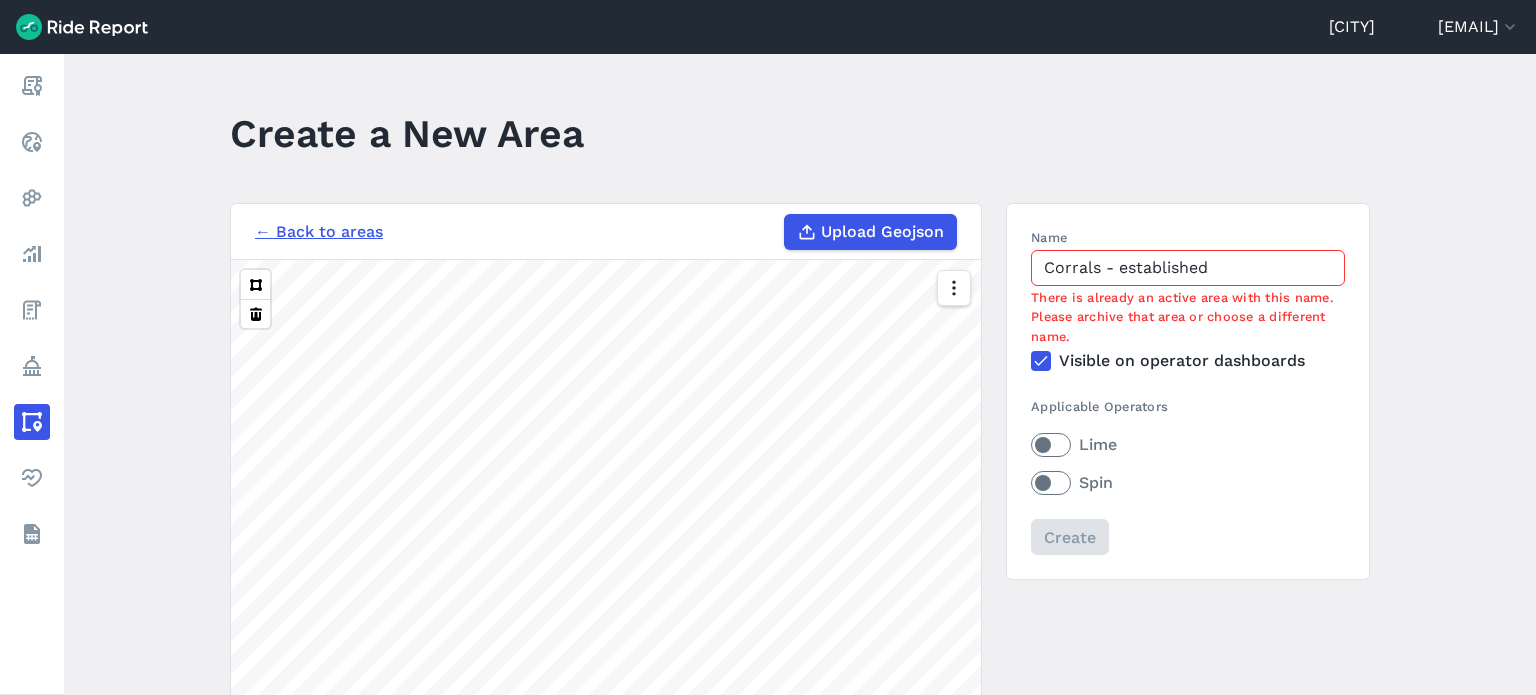 click on "Corrals - established" at bounding box center [1188, 268] 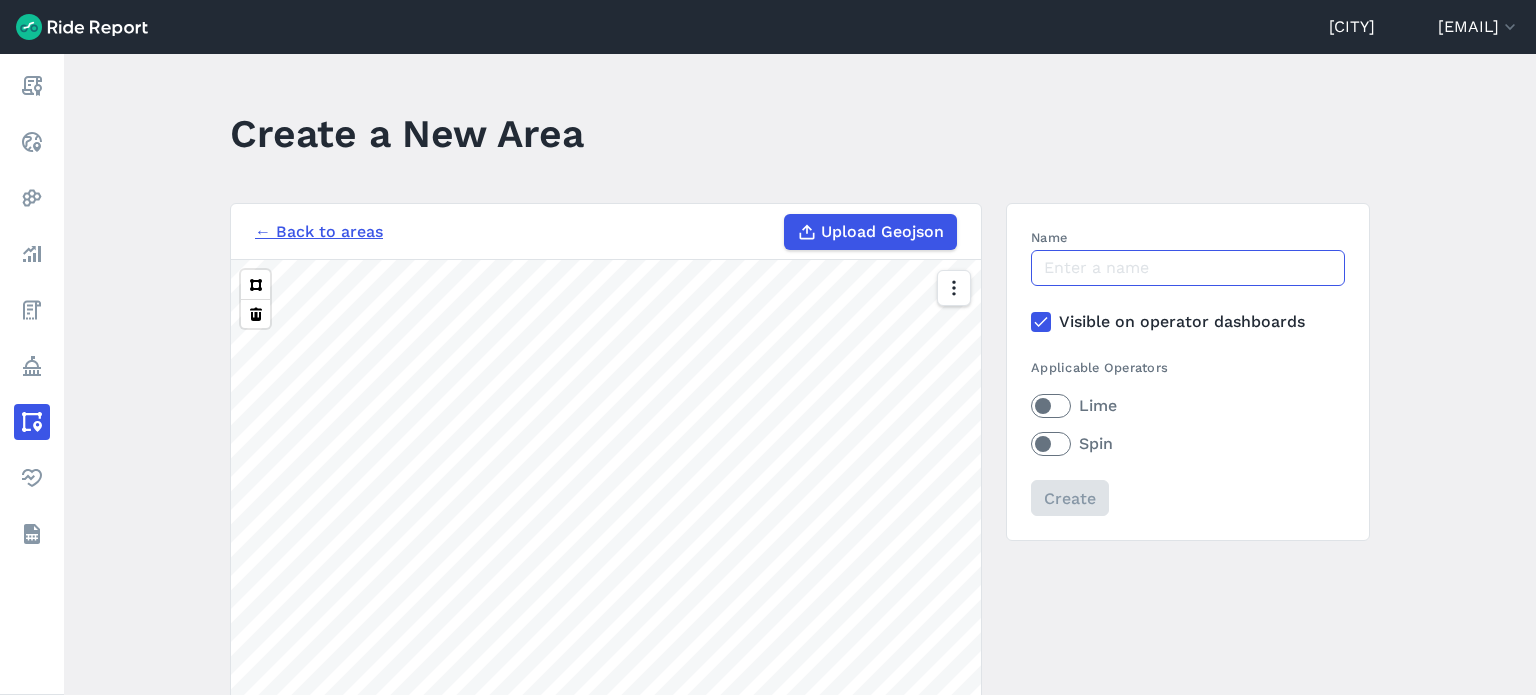 type on "F" 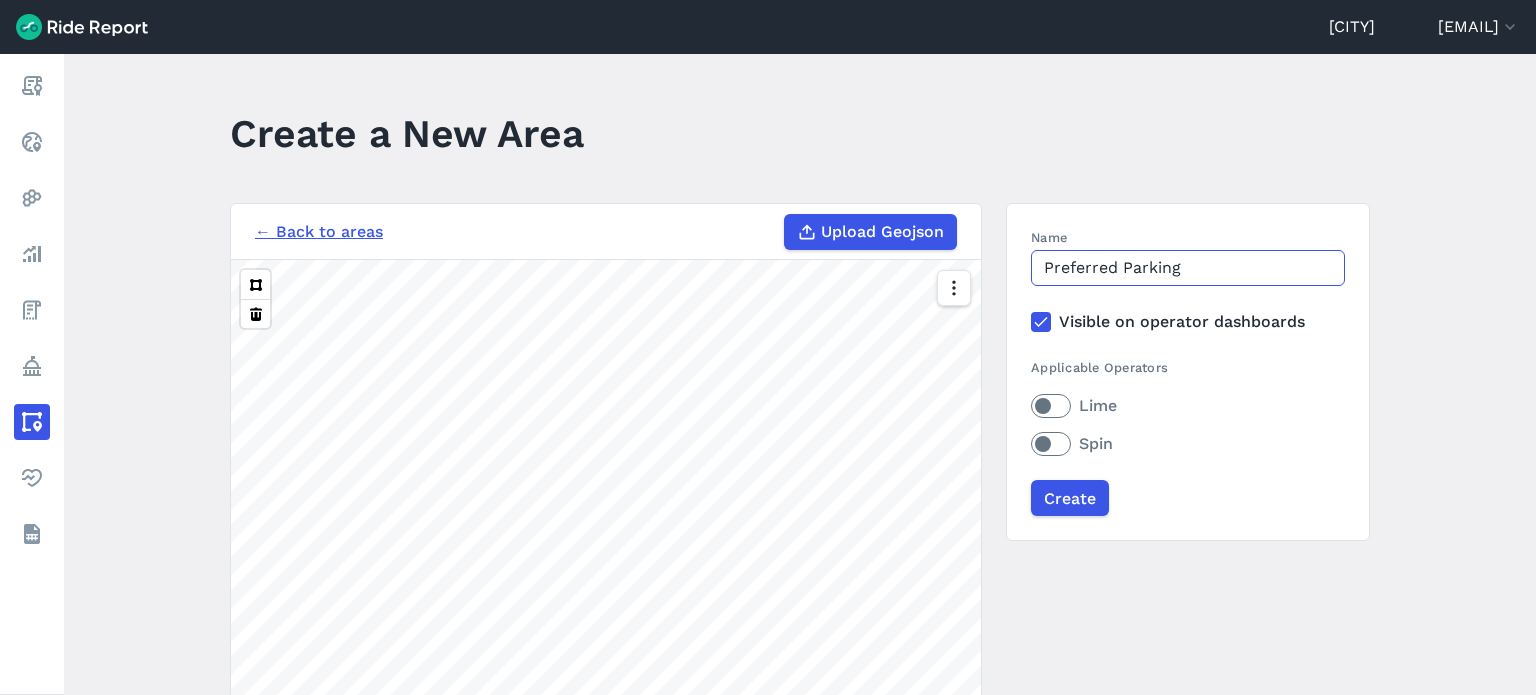 type on "Preferred Parking" 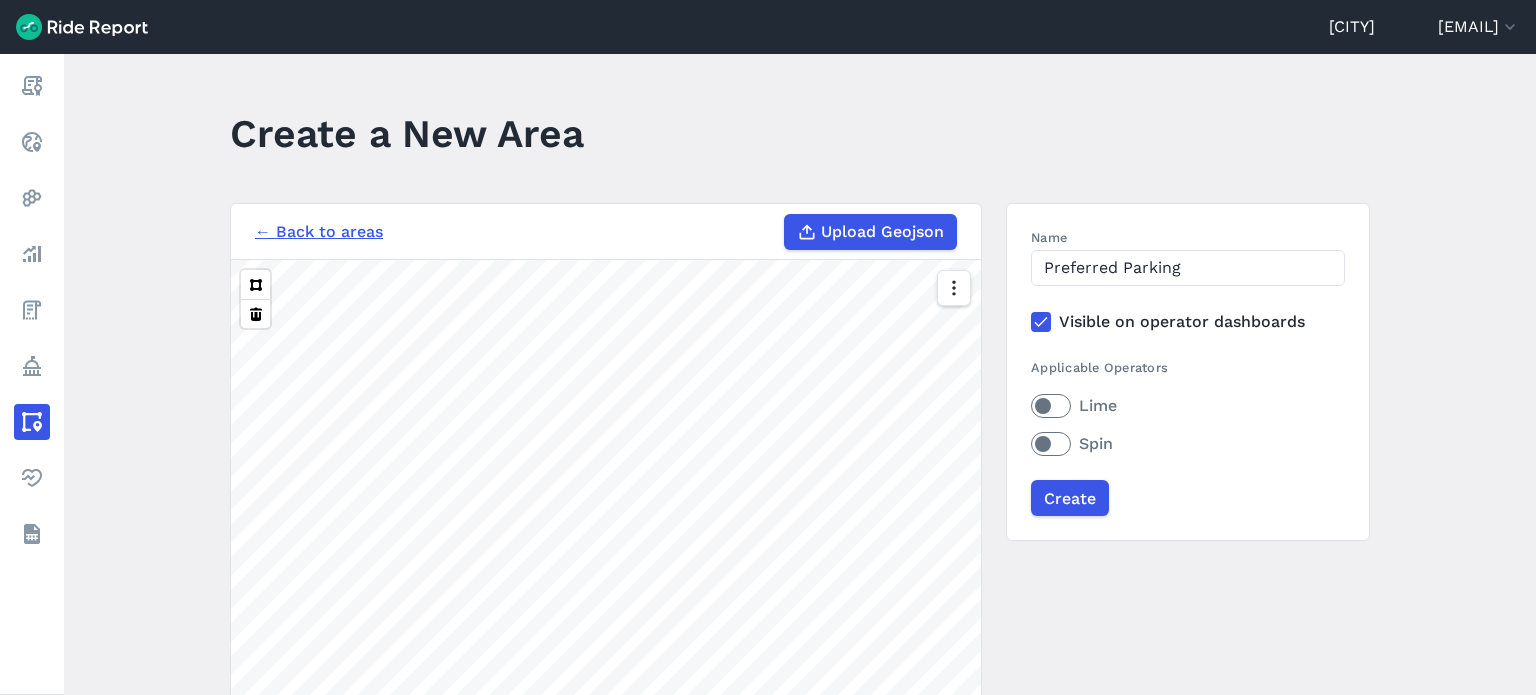 click on "Lime" at bounding box center (1188, 406) 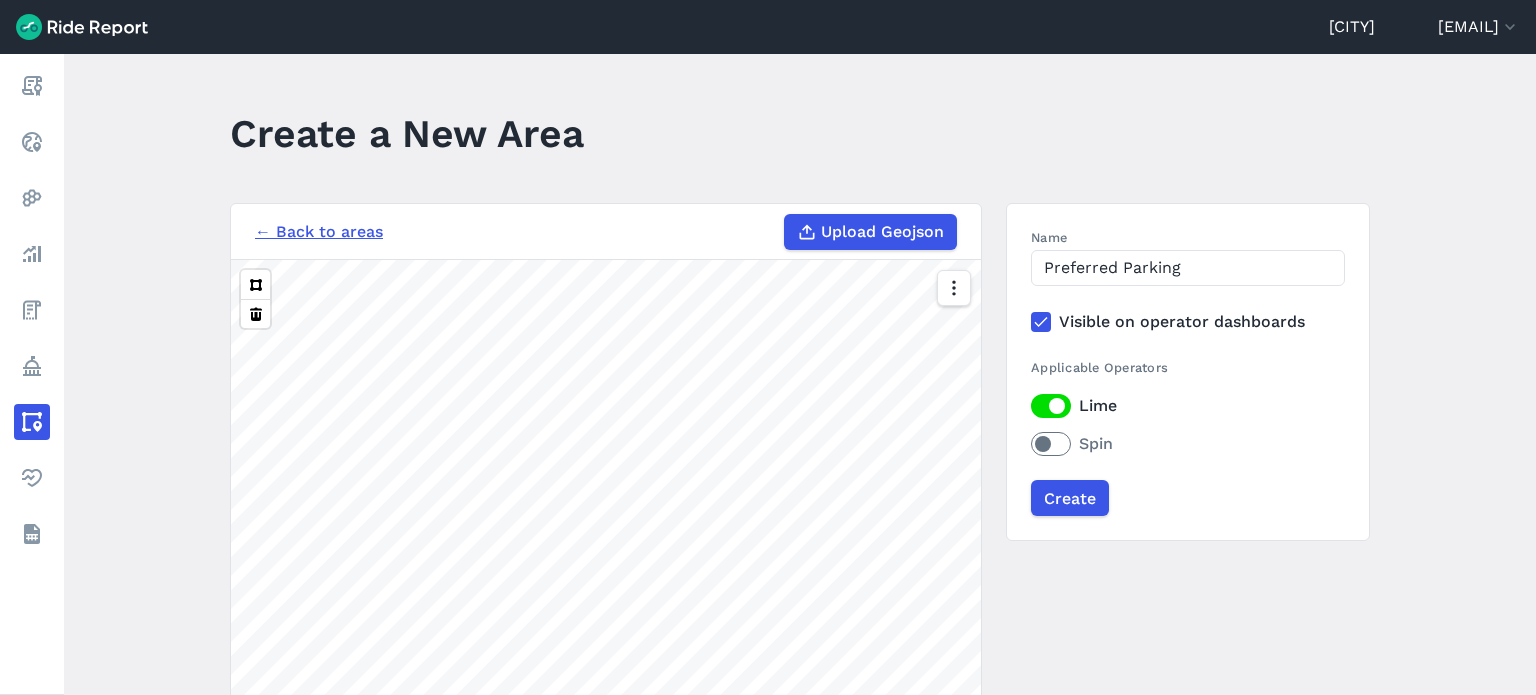 click on "Spin" at bounding box center [1188, 444] 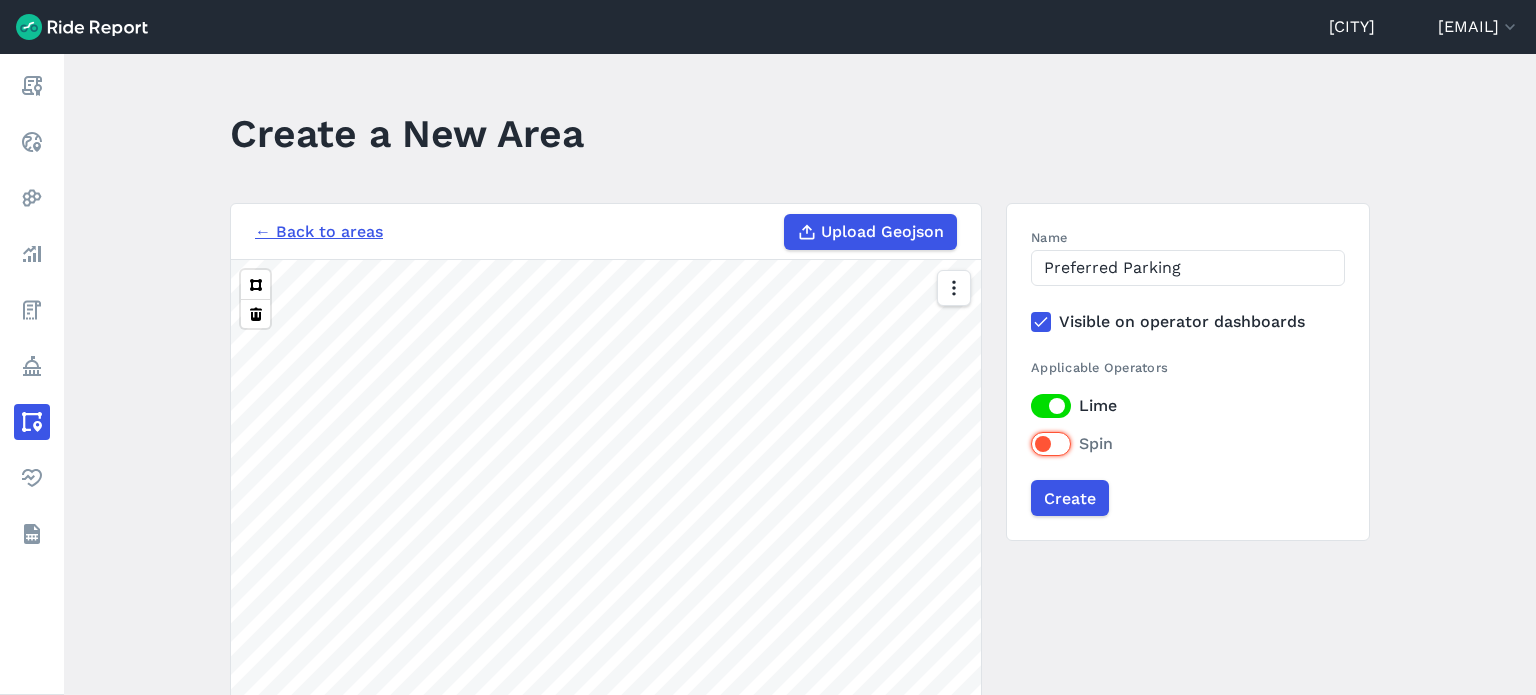 click on "Spin" at bounding box center (1031, 438) 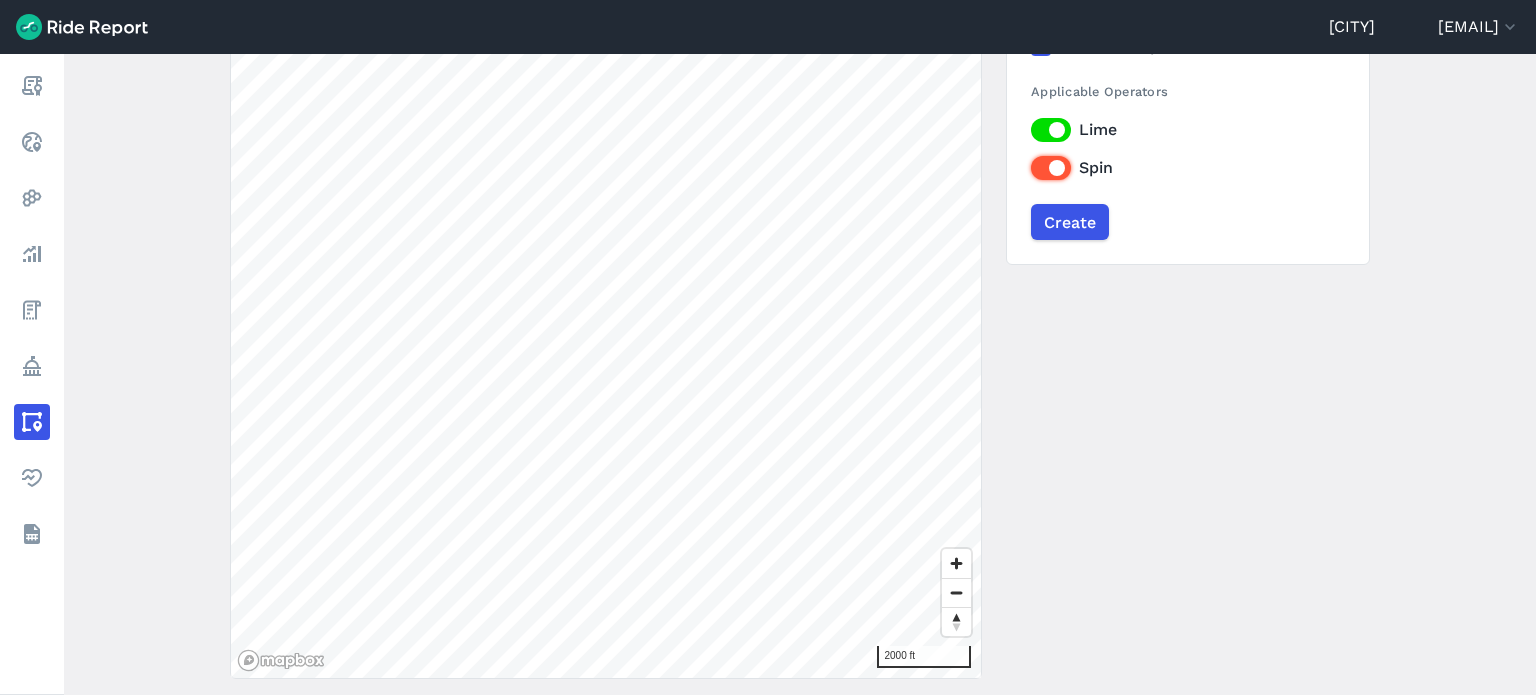 scroll, scrollTop: 202, scrollLeft: 0, axis: vertical 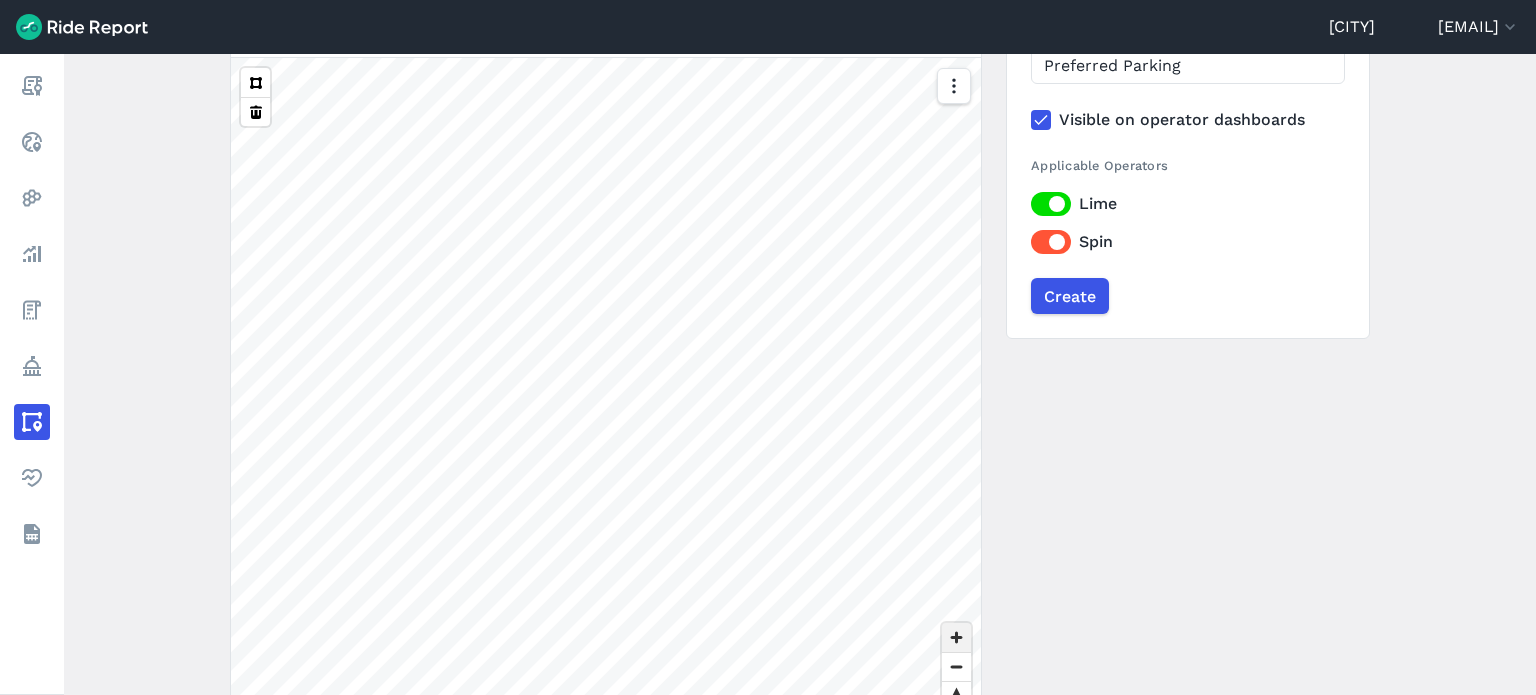 click at bounding box center (956, 637) 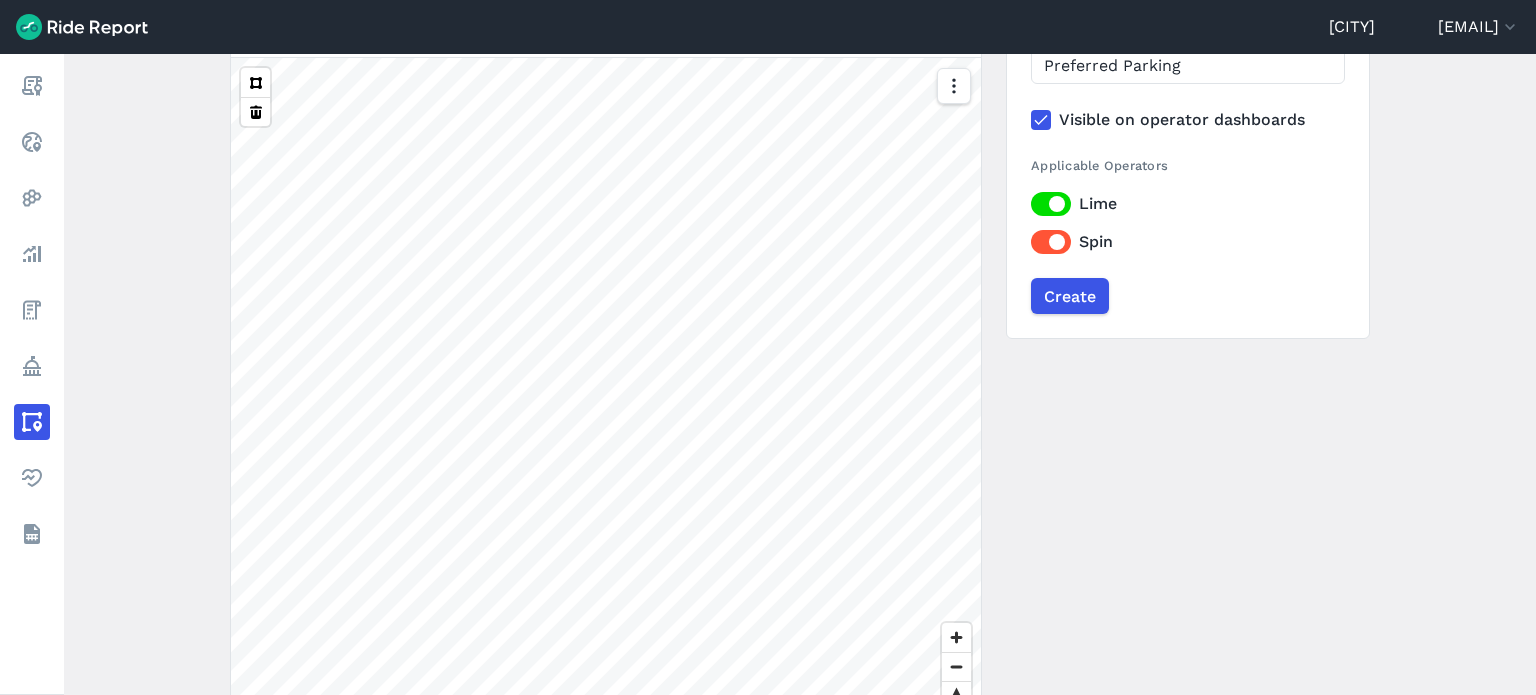 click on "[CITY] [EMAIL] Settings Terms Sign Out Report Realtime Heatmaps Analyze Fees Policy Areas Health Datasets Create a New Area ← Back to areas Upload Geojson Revert geometry 100 ft Name Preferred Parking Visible on operator dashboards Applicable Operators Lime Spin Create 100 ft left right up 0" at bounding box center (768, 347) 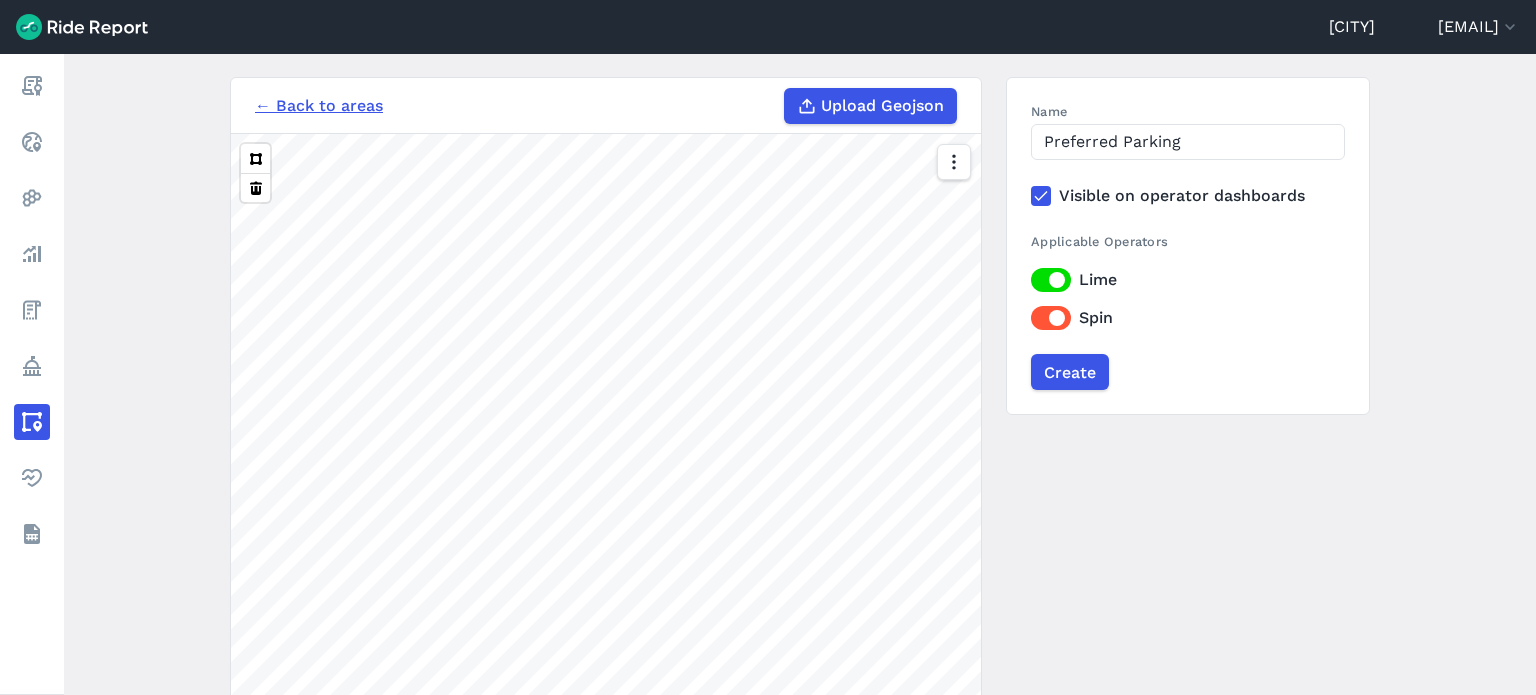 scroll, scrollTop: 121, scrollLeft: 0, axis: vertical 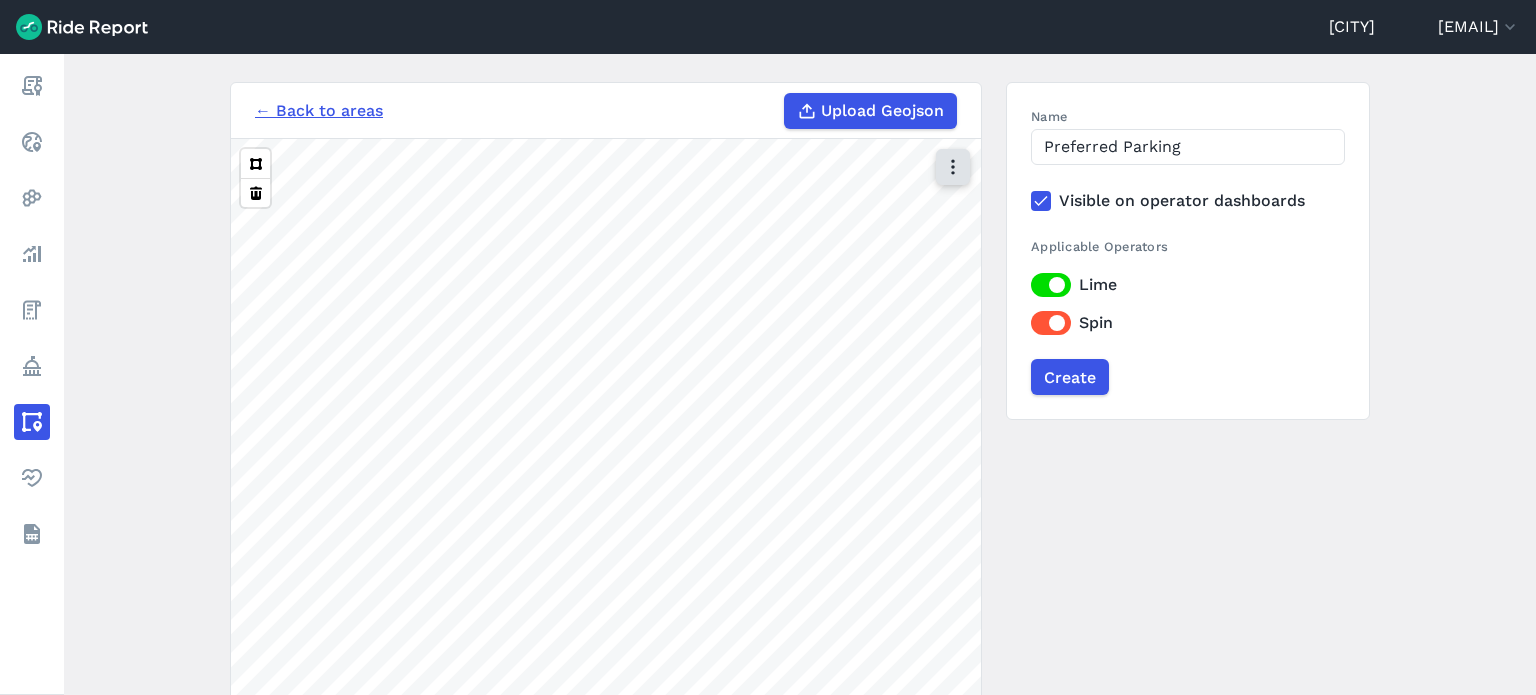click 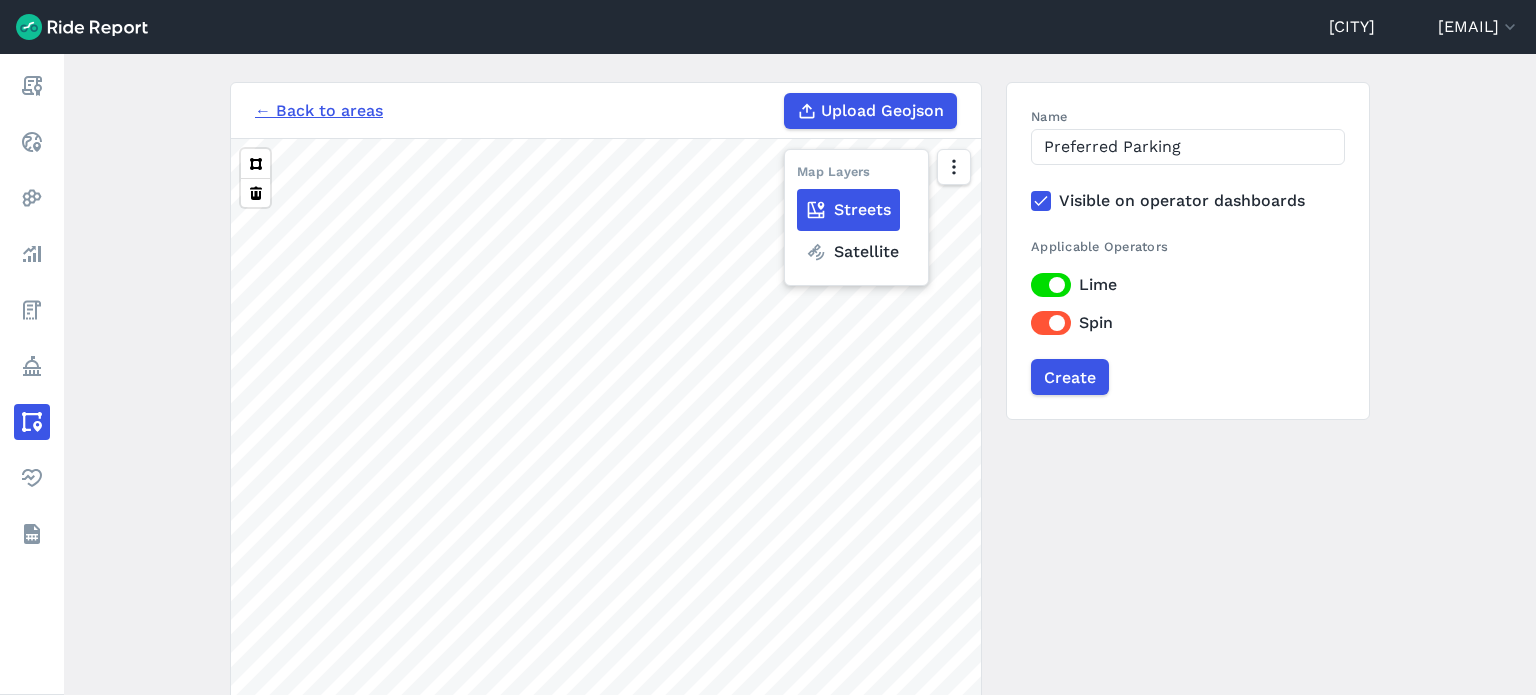 click on "Satellite" at bounding box center [852, 252] 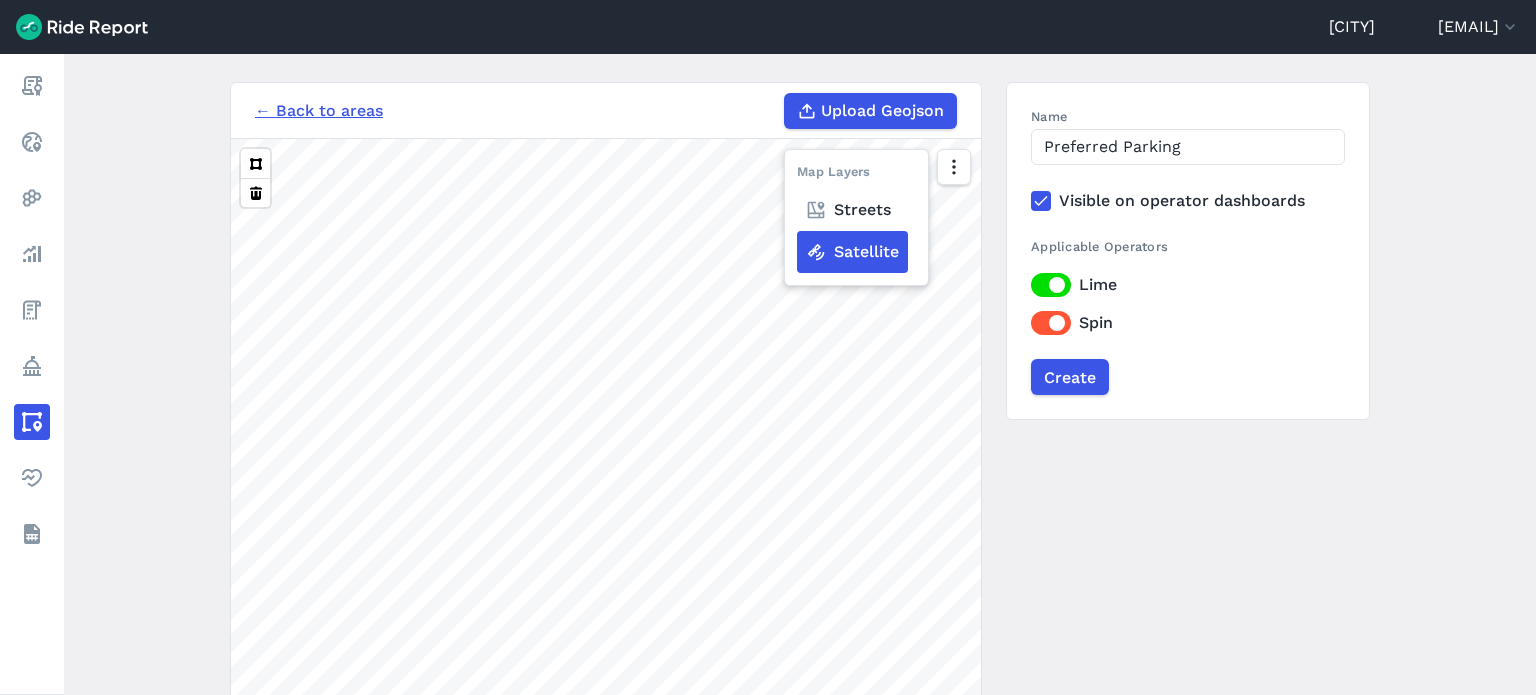 click on "← Back to areas Upload Geojson Revert geometry Map Layers Streets Satellite 100 ft Name Preferred Parking Visible on operator dashboards Applicable Operators Lime Spin Create" at bounding box center (800, 458) 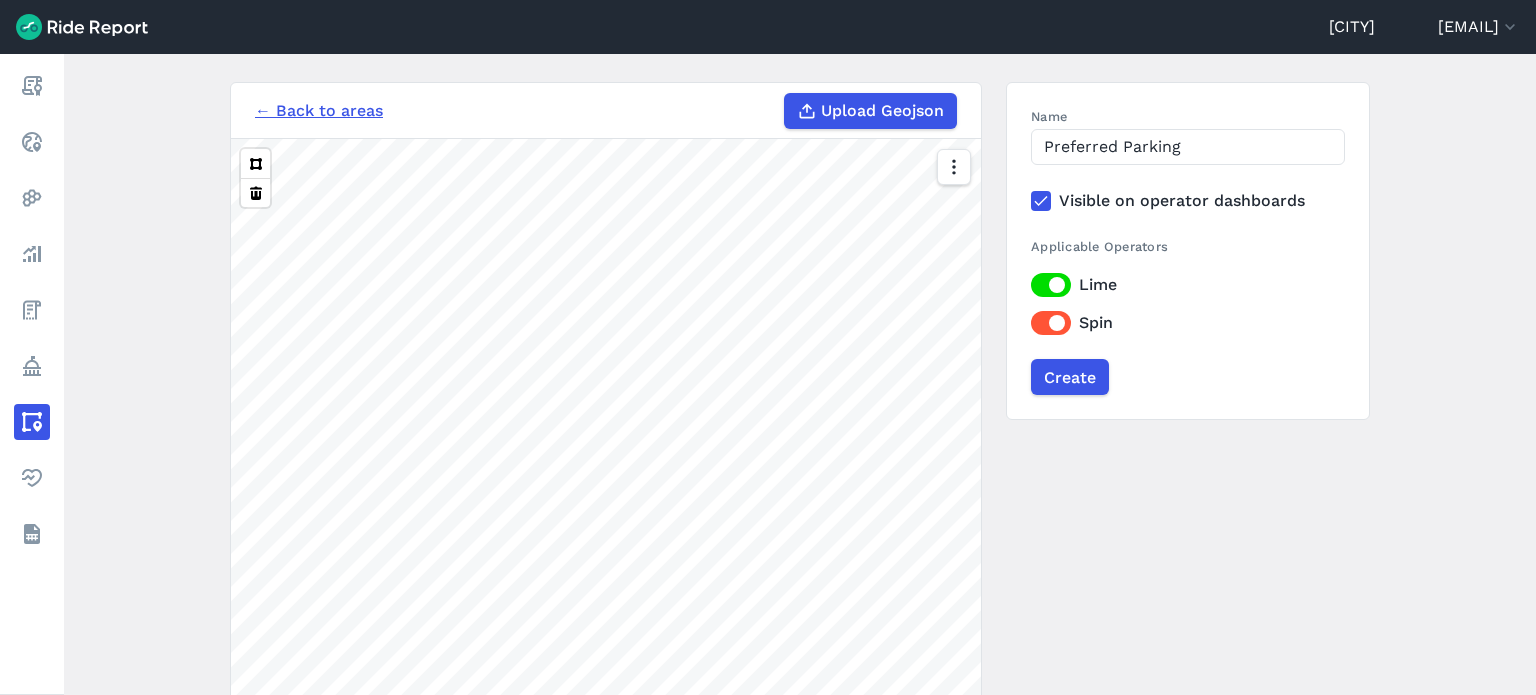 click on "[CITY] [EMAIL] Settings Terms Sign Out Report Realtime Heatmaps Analyze Fees Policy Areas Health Datasets Create a New Area ← Back to areas Upload Geojson Revert geometry 100 ft Name Preferred Parking Visible on operator dashboards Applicable Operators Lime Spin Create 100 ft left right up 0" at bounding box center (768, 347) 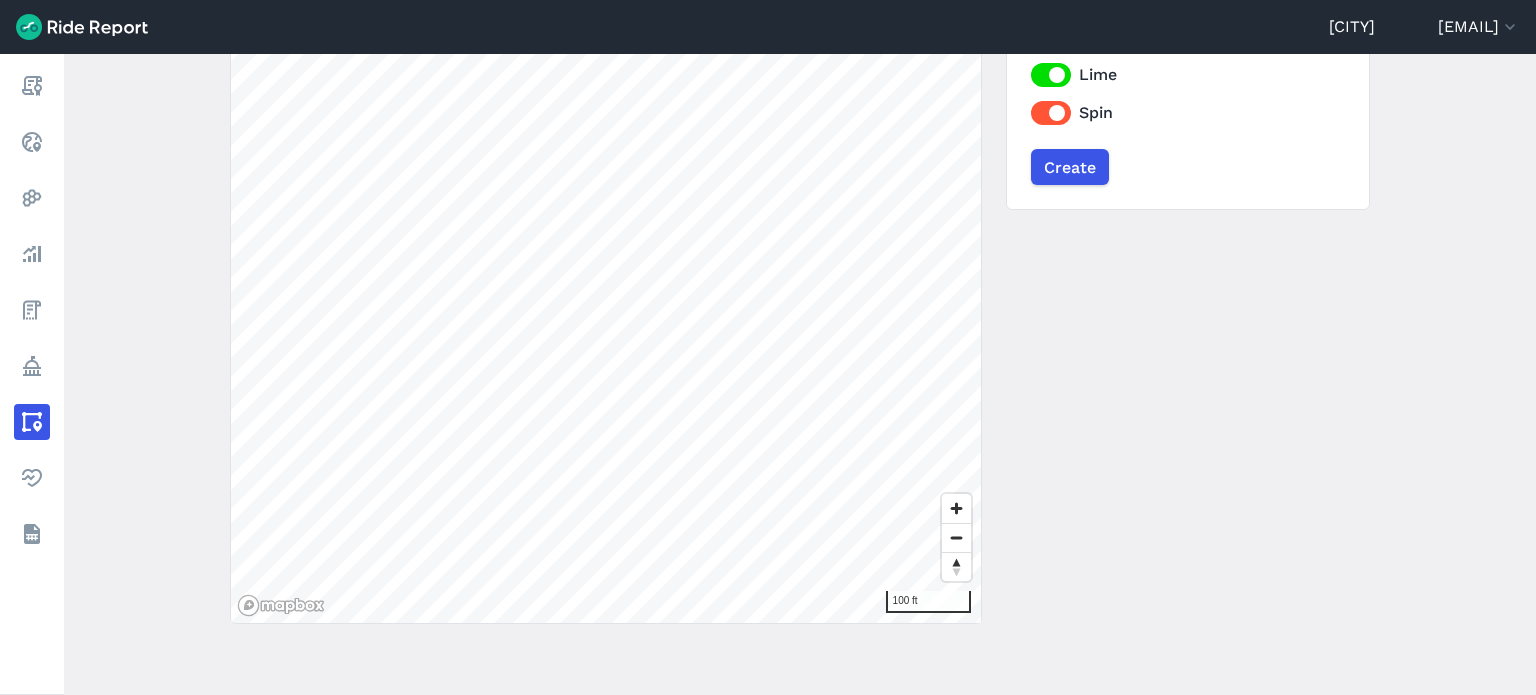 scroll, scrollTop: 330, scrollLeft: 0, axis: vertical 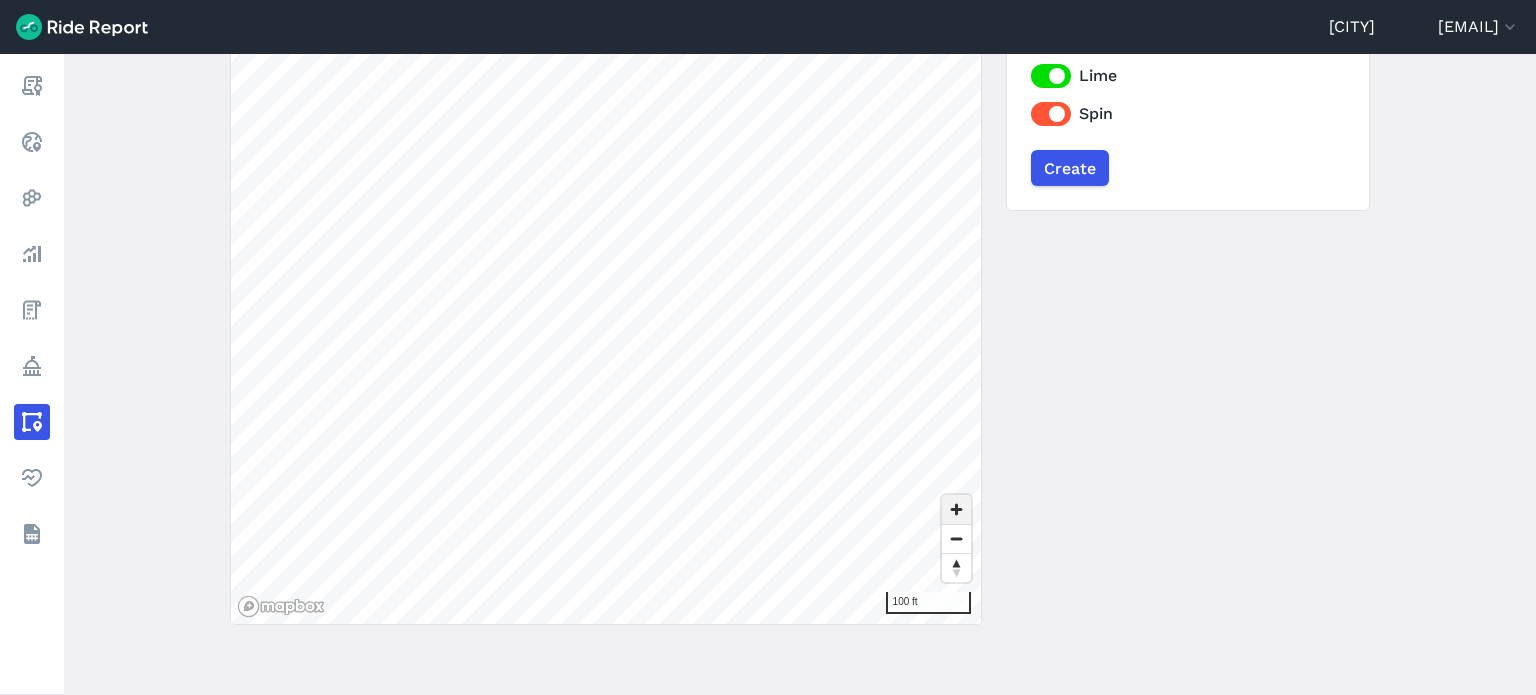 click at bounding box center (956, 509) 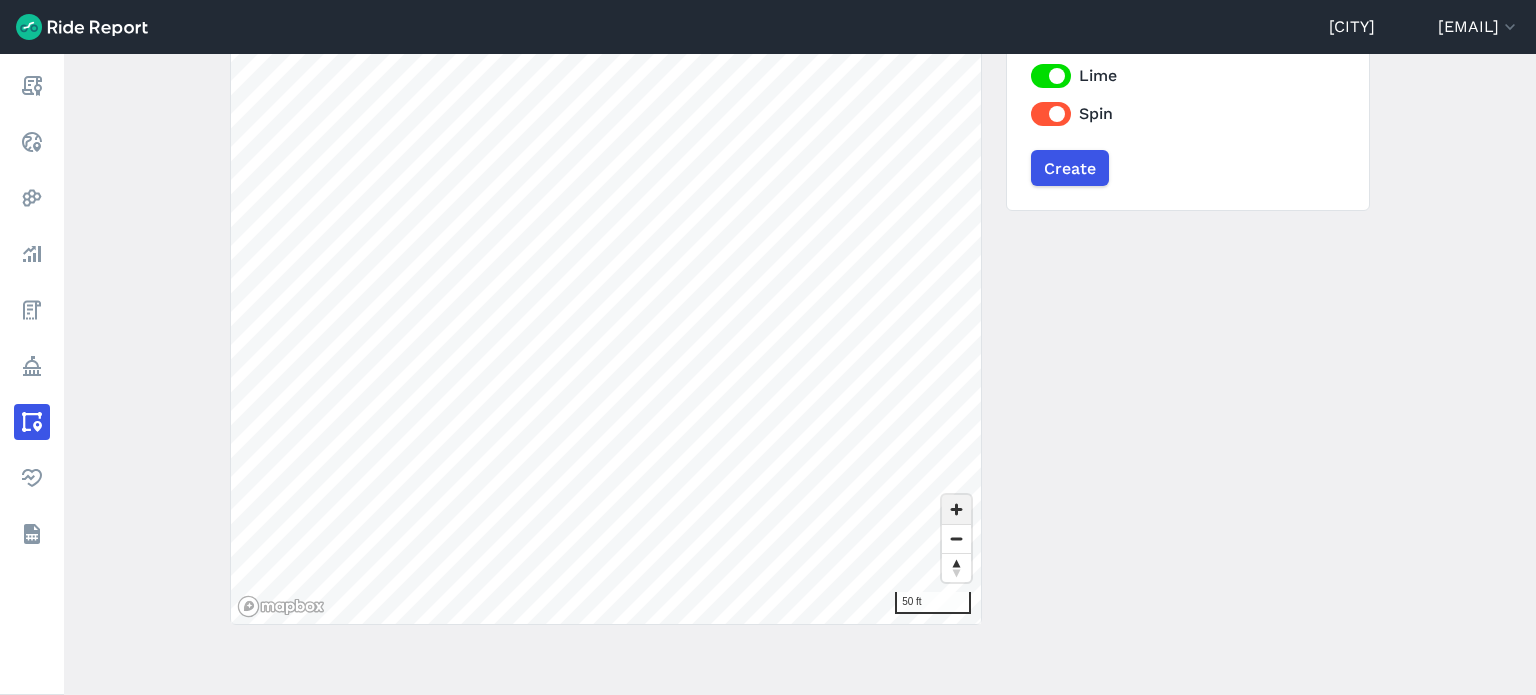 click at bounding box center [956, 509] 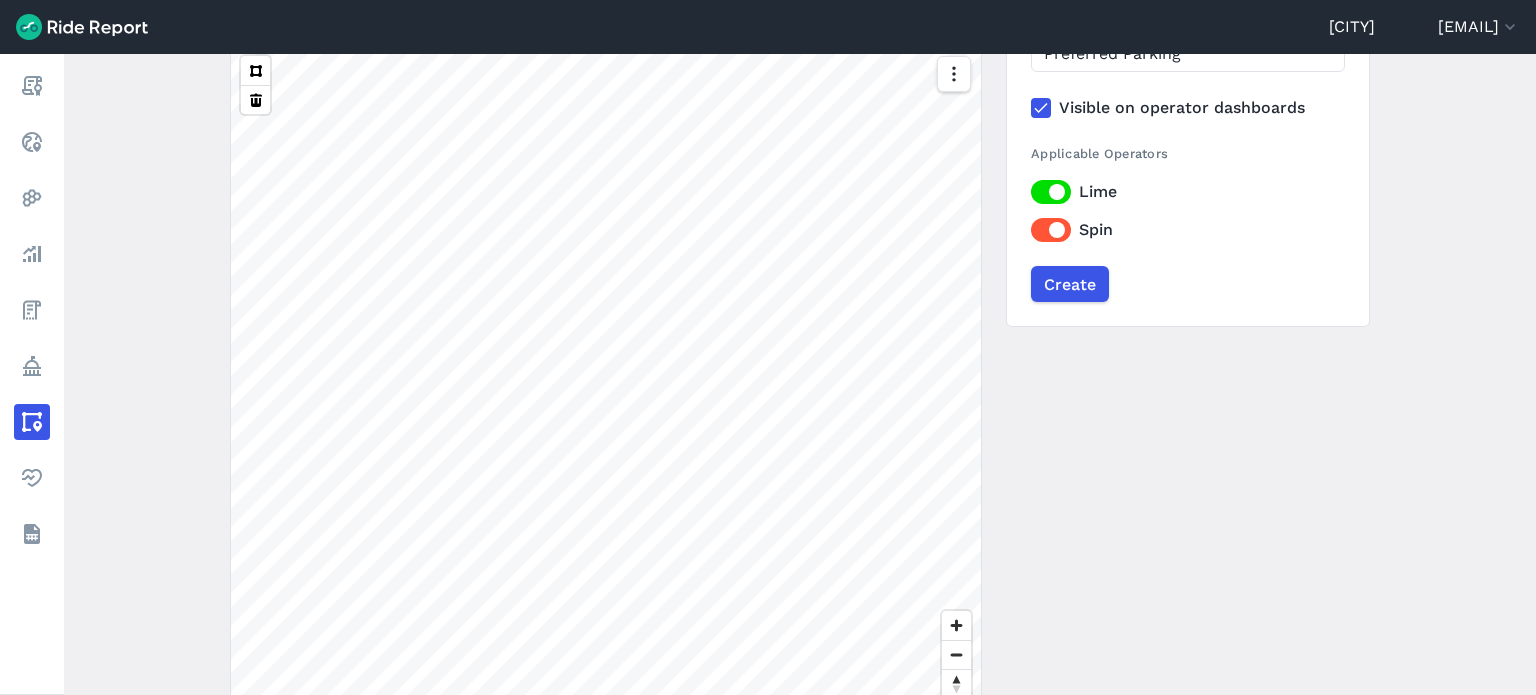 scroll, scrollTop: 213, scrollLeft: 0, axis: vertical 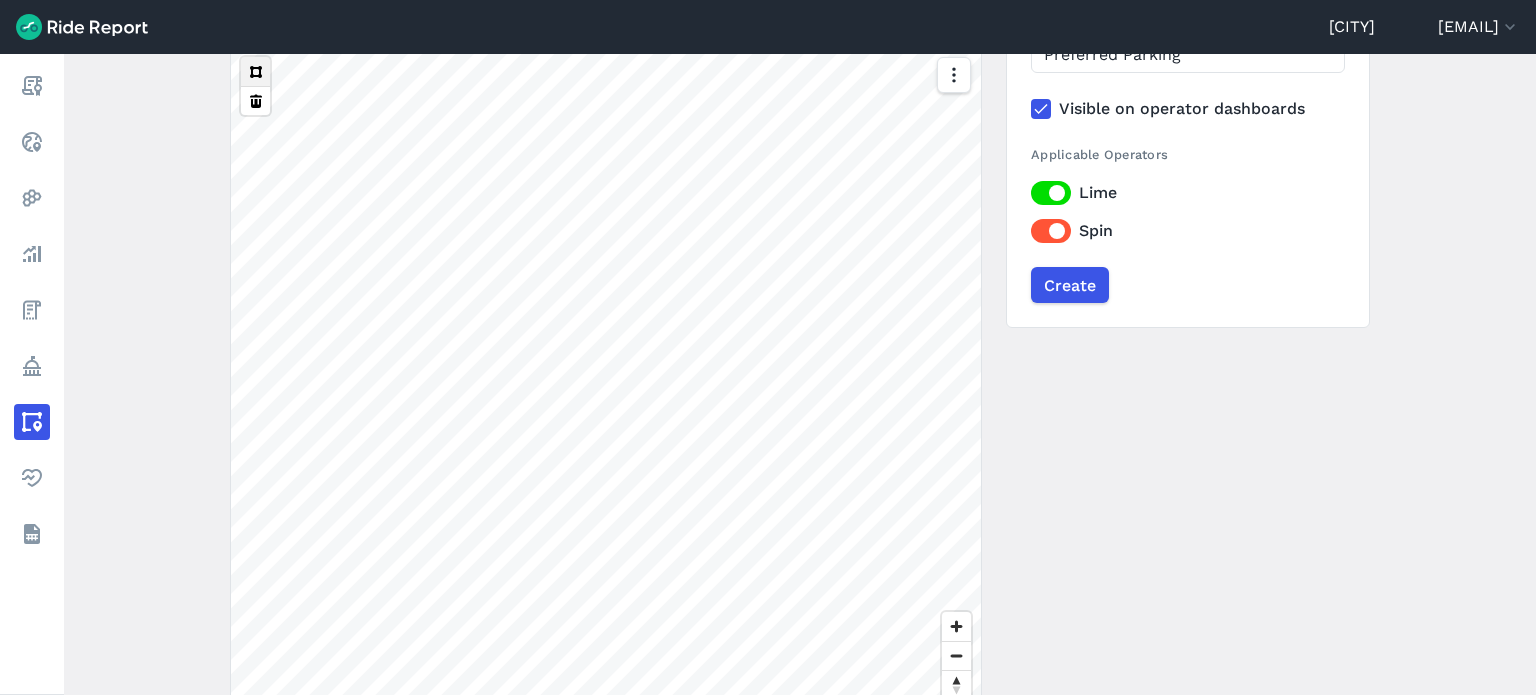 click at bounding box center [255, 71] 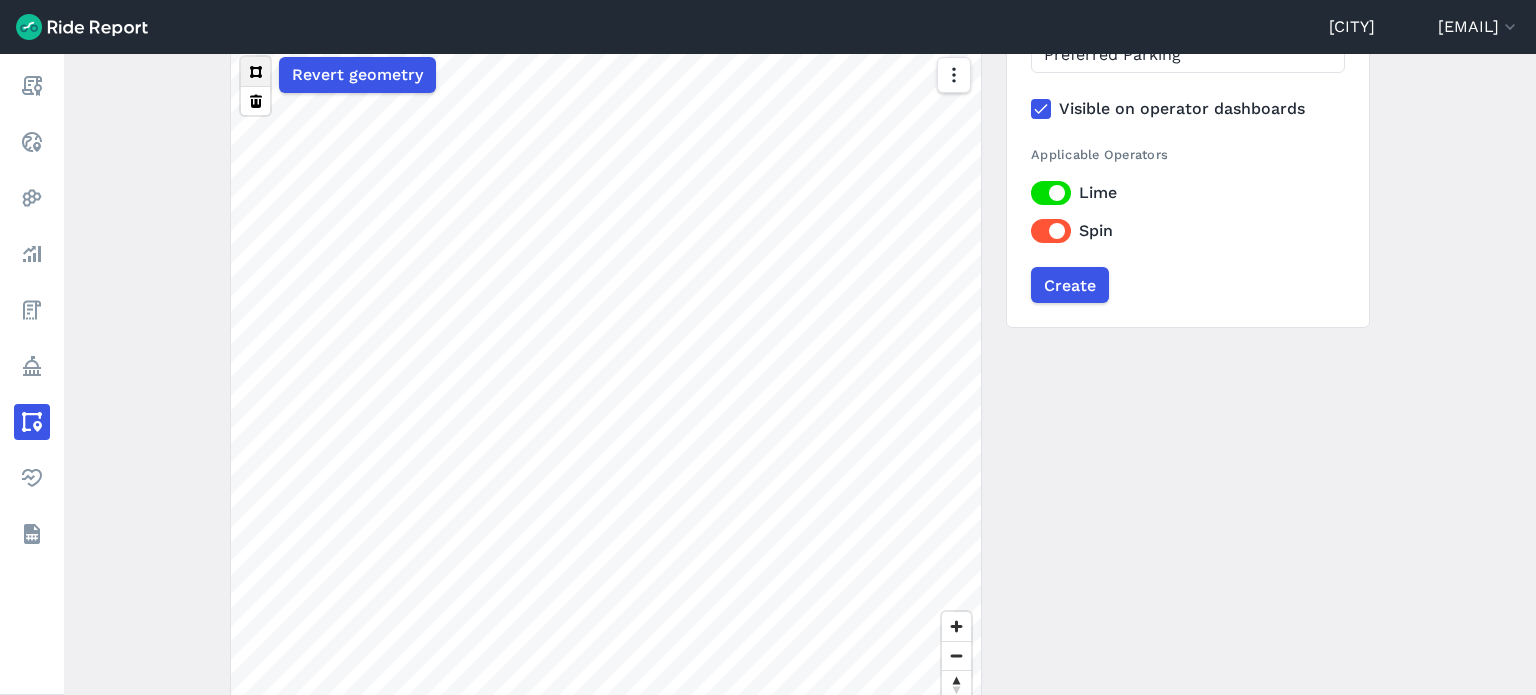 click at bounding box center (255, 71) 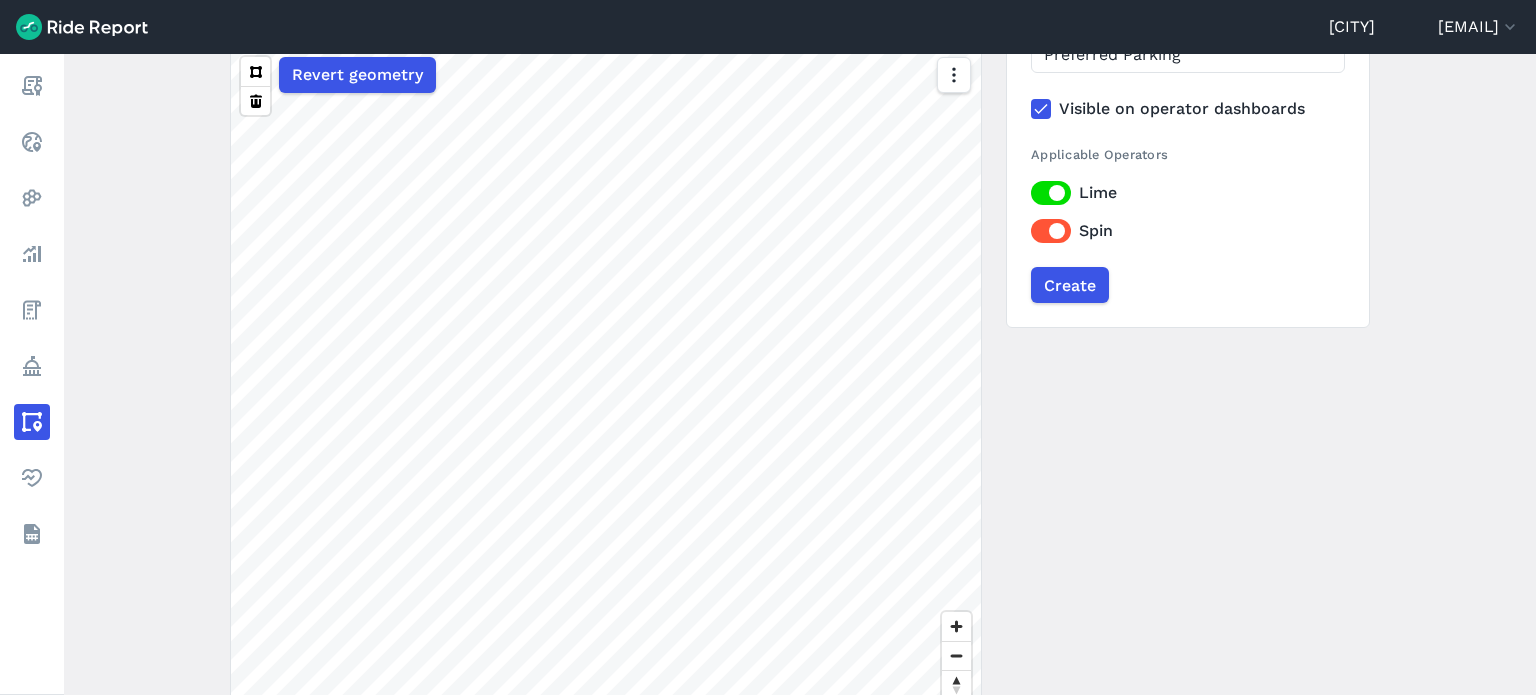 click on "← Back to areas Upload Geojson Revert geometry 30 ft Name Preferred Parking Visible on operator dashboards Applicable Operators Lime Spin Create" at bounding box center [800, 366] 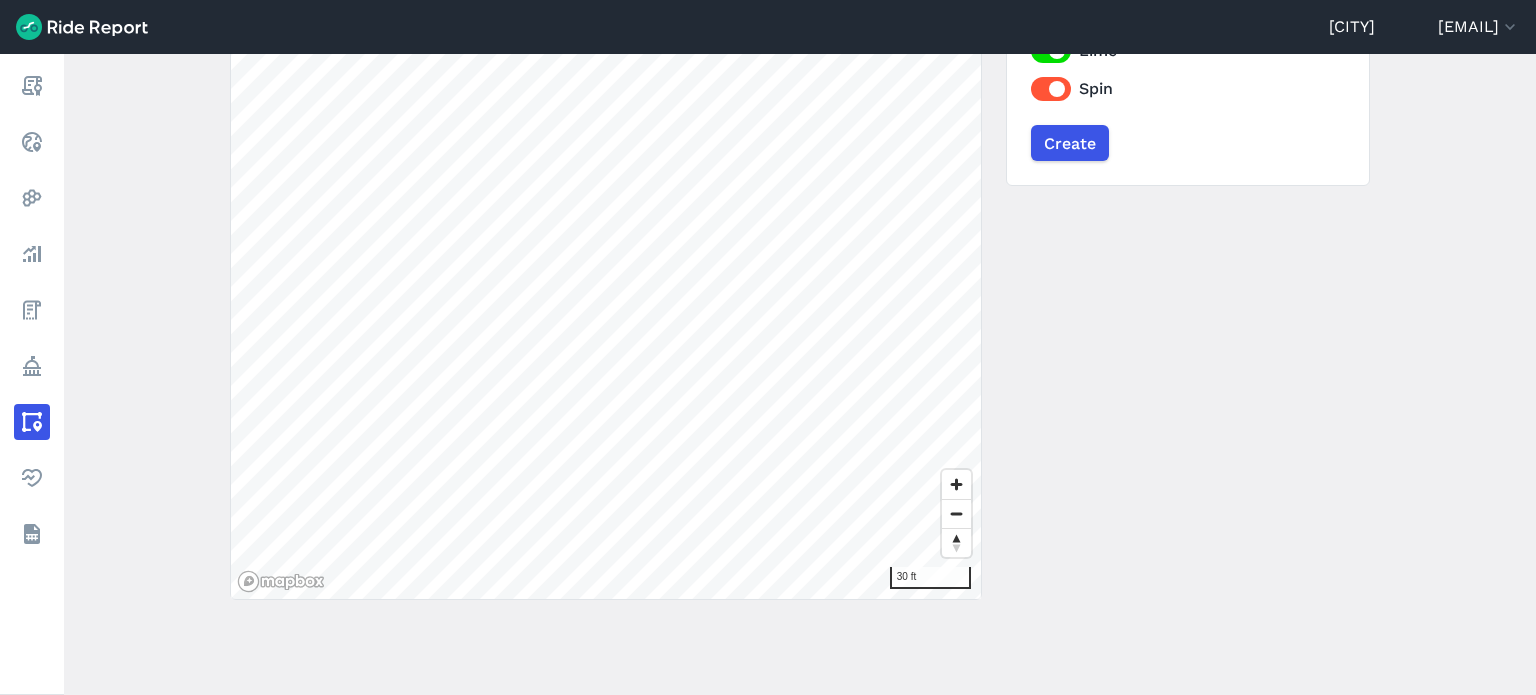 click on "[CITY] [EMAIL] Settings Terms Sign Out Report Realtime Heatmaps Analyze Fees Policy Areas Health Datasets Create a New Area ← Back to areas Upload Geojson Revert geometry 30 ft Name Preferred Parking Visible on operator dashboards Applicable Operators Lime Spin Create 100 ft left right up 0" at bounding box center (768, 347) 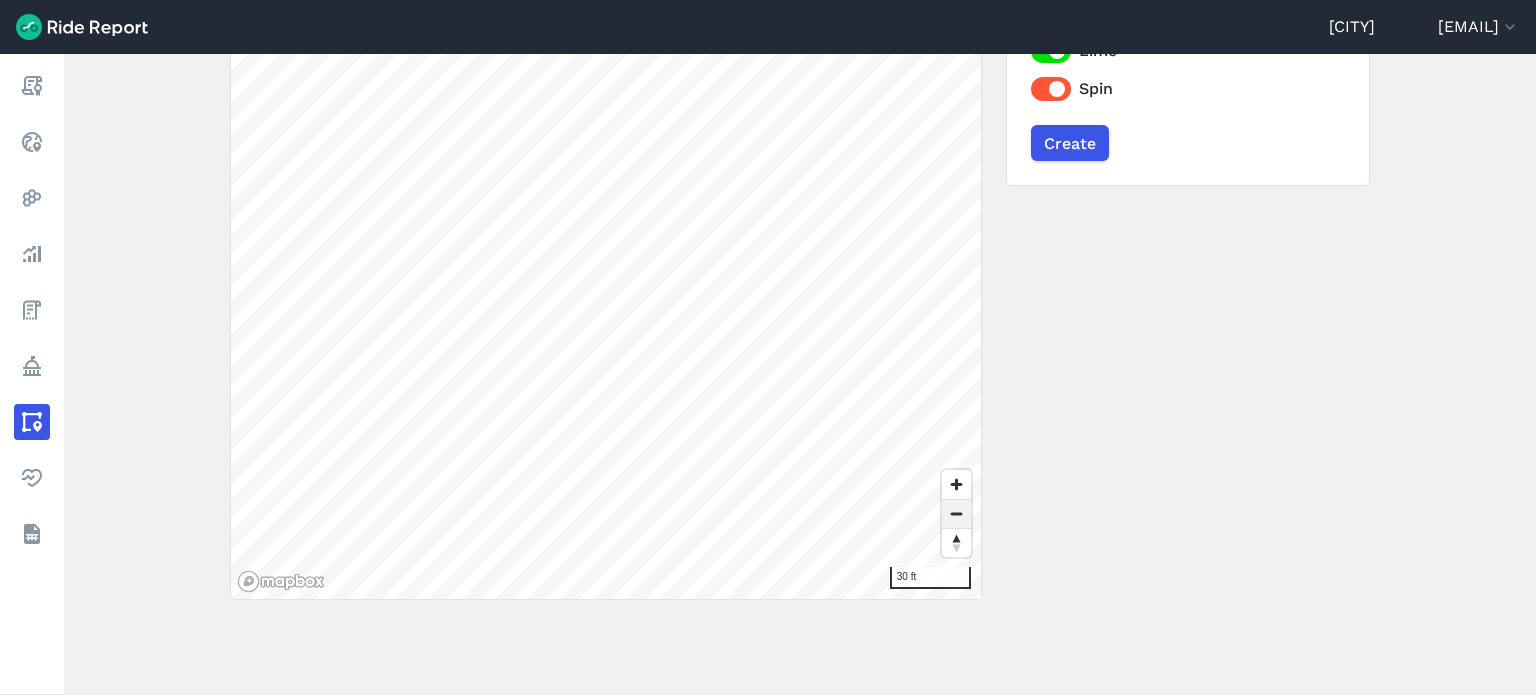 click at bounding box center (956, 514) 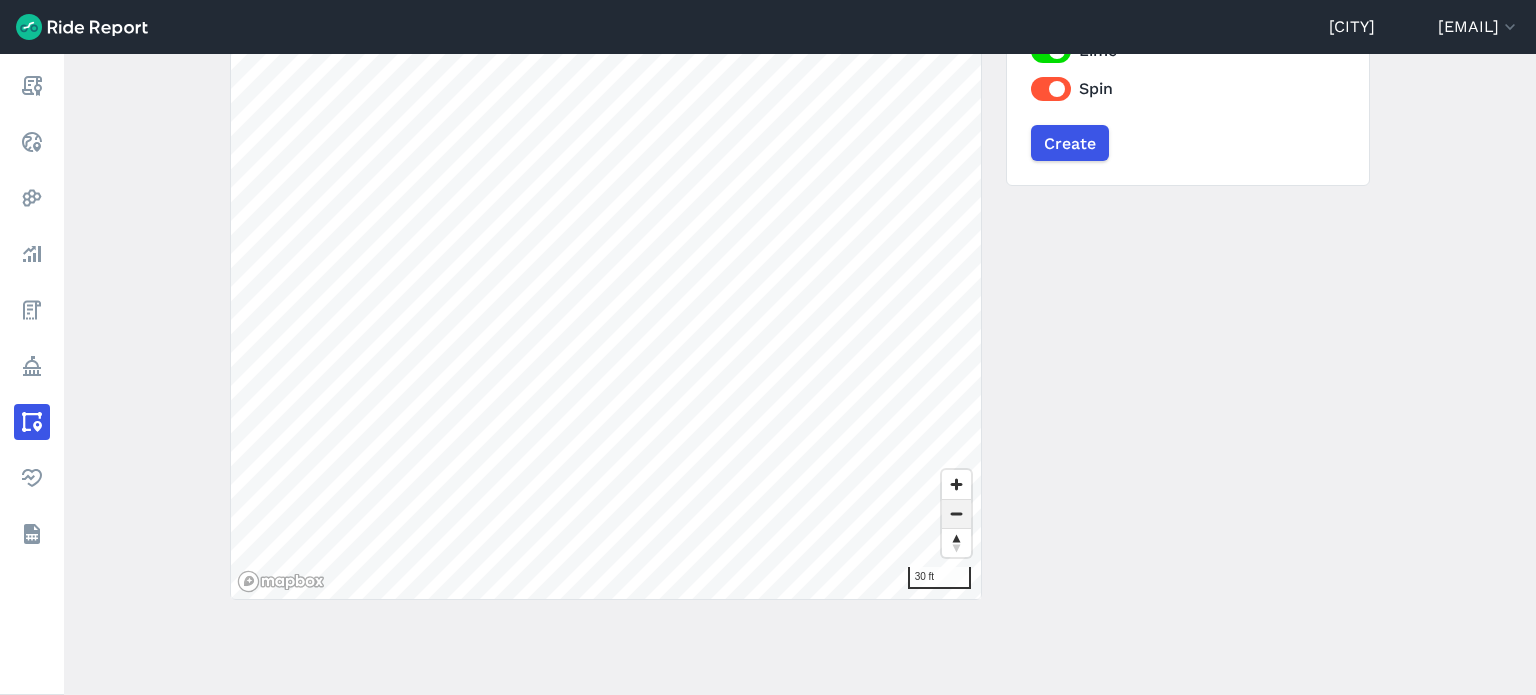 click at bounding box center [956, 514] 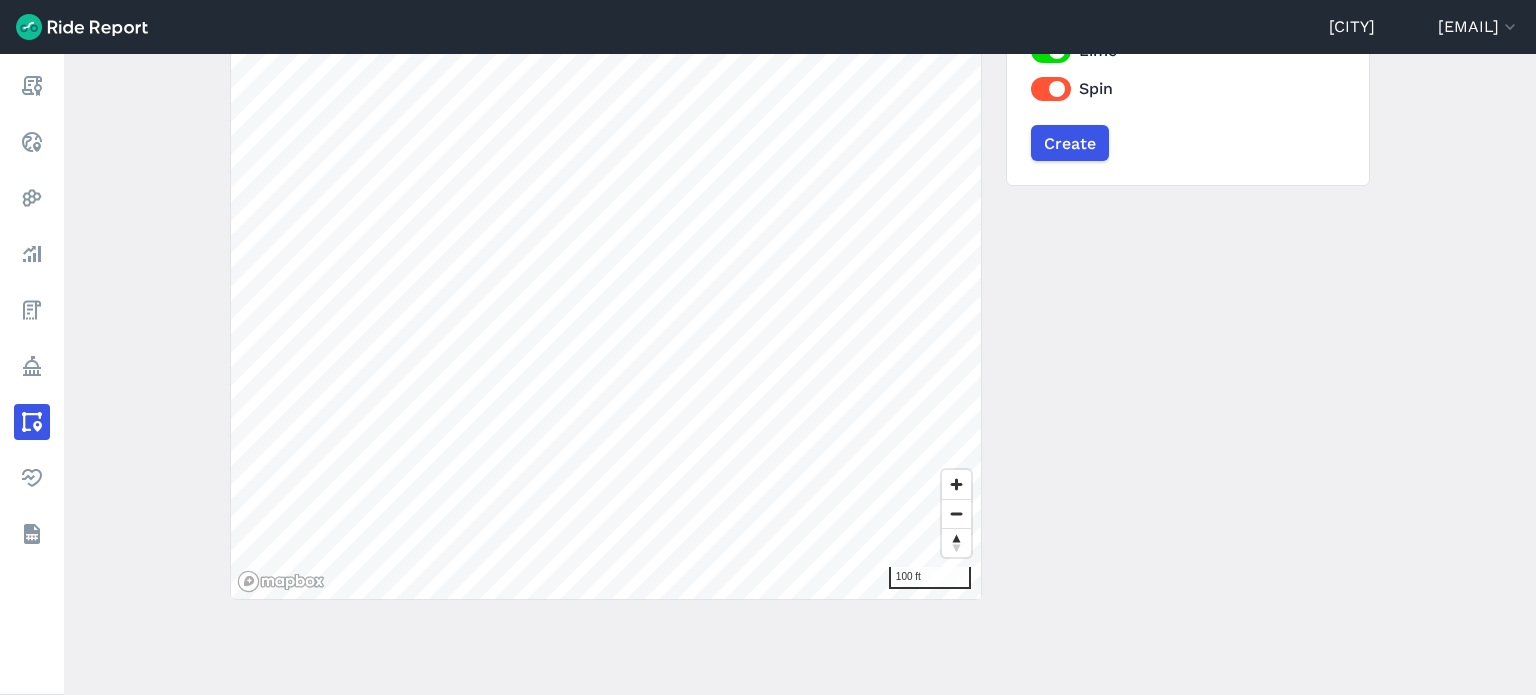 click on "← Back to areas Upload Geojson Revert geometry 100 ft Name Preferred Parking Visible on operator dashboards Applicable Operators Lime Spin Create" at bounding box center (800, 224) 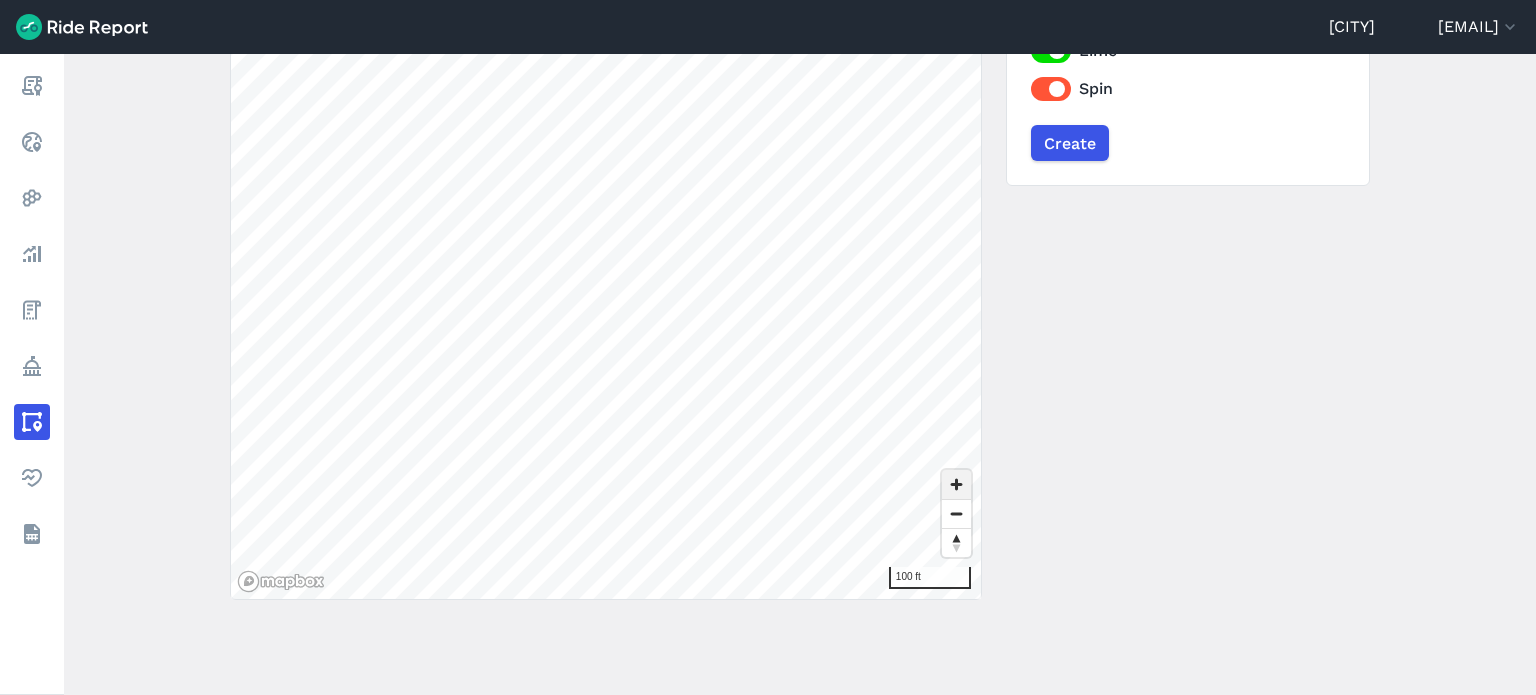 click at bounding box center [956, 484] 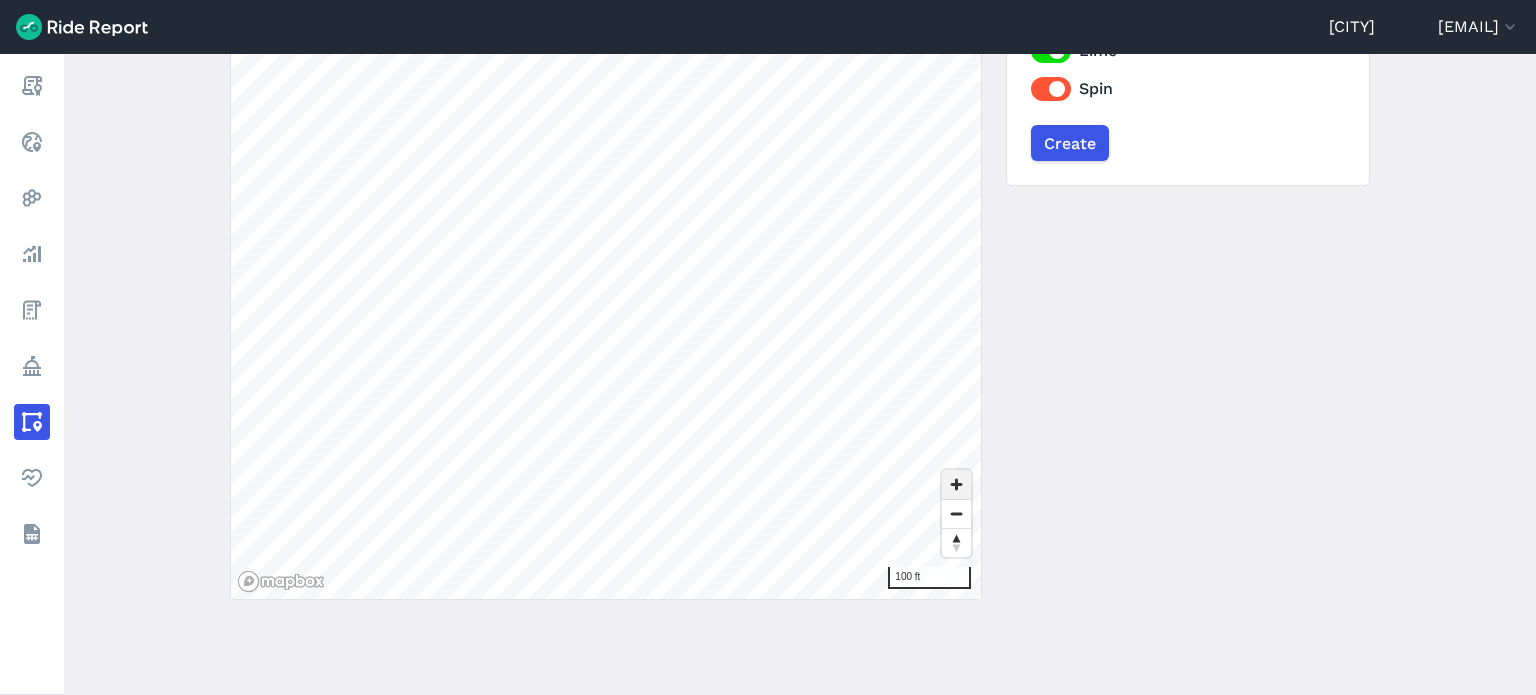 click at bounding box center (956, 484) 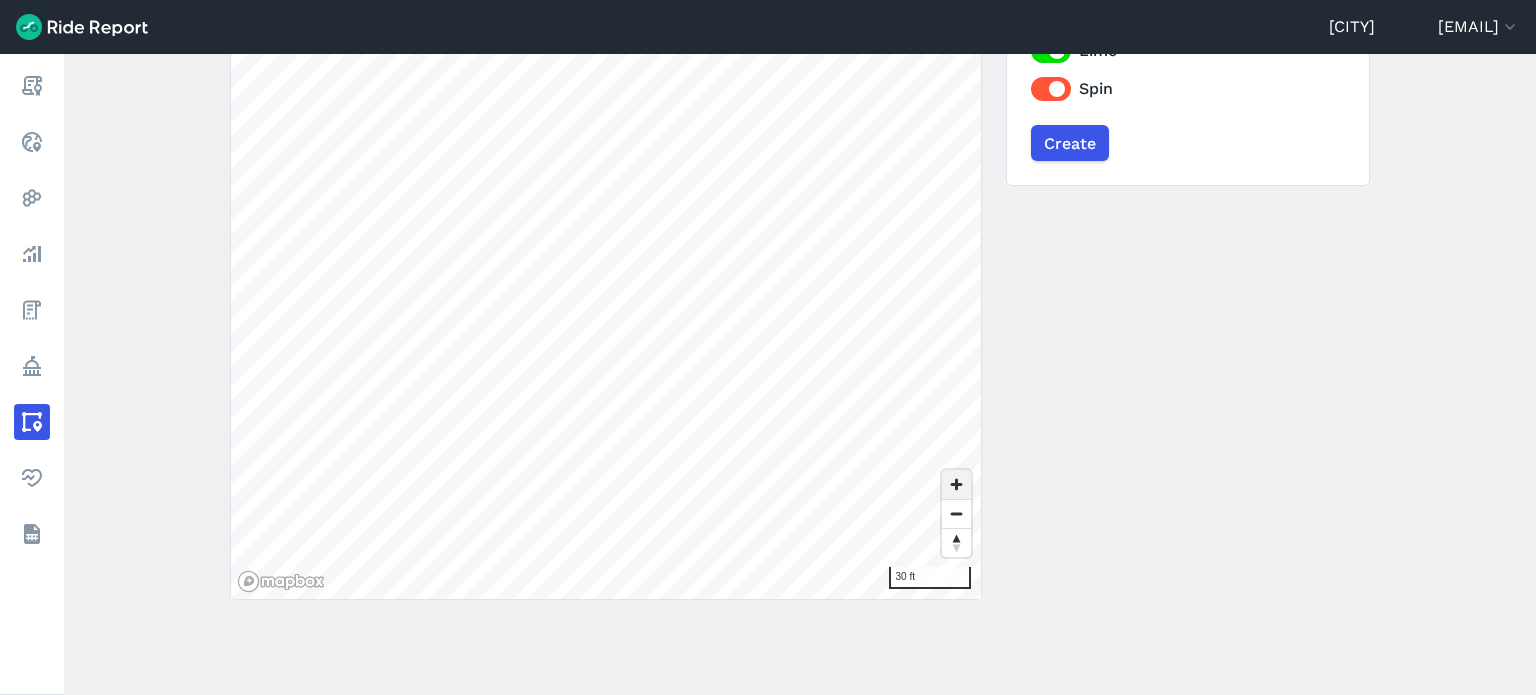 click at bounding box center (956, 484) 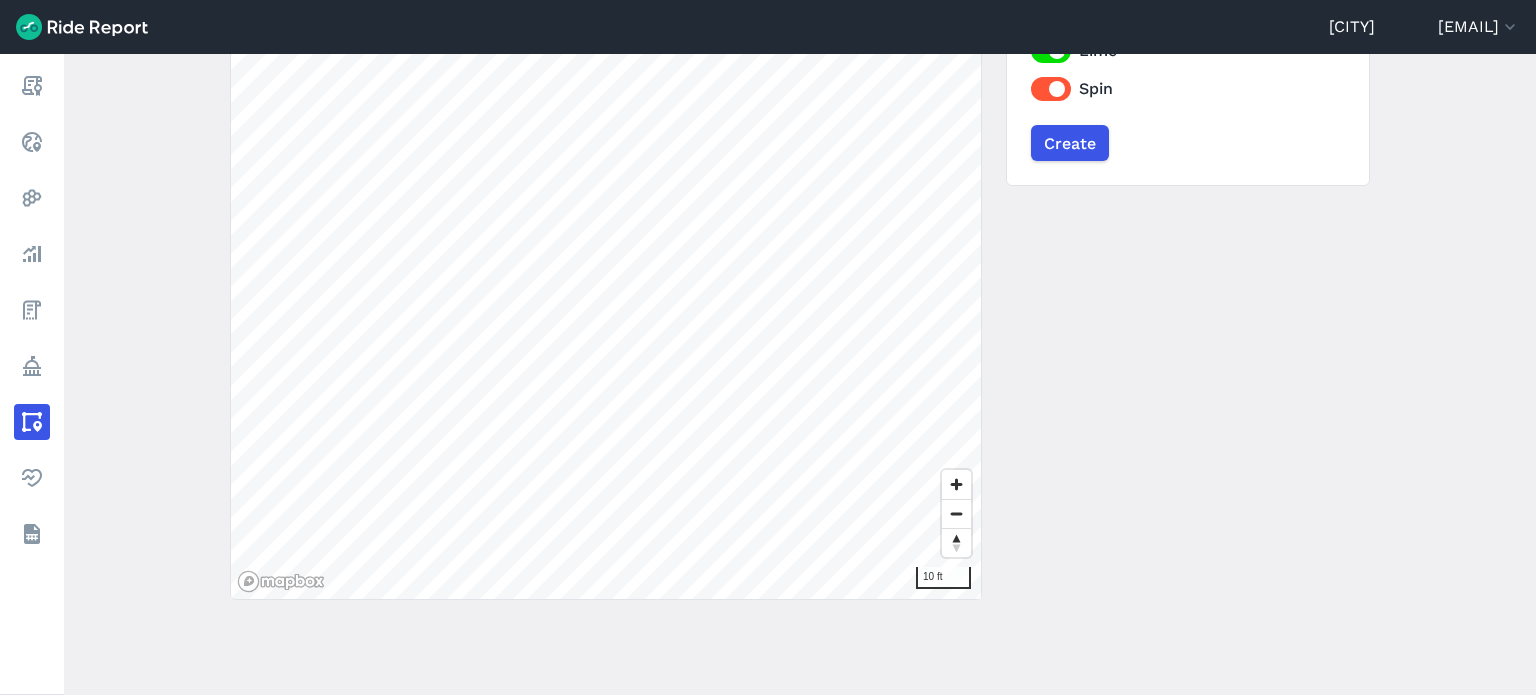 click on "← Back to areas Upload Geojson Revert geometry 10 ft Name Preferred Parking Visible on operator dashboards Applicable Operators Lime Spin Create" at bounding box center (800, 224) 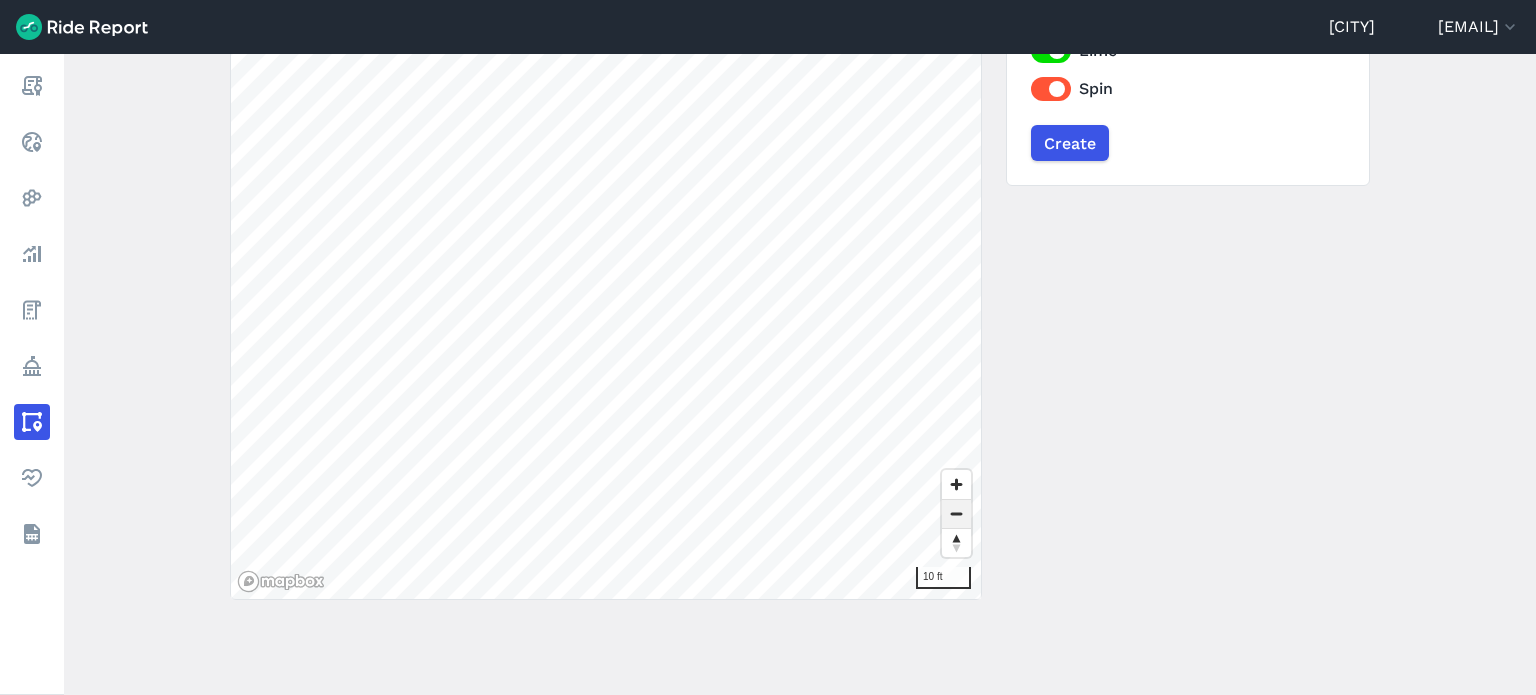 click at bounding box center (956, 514) 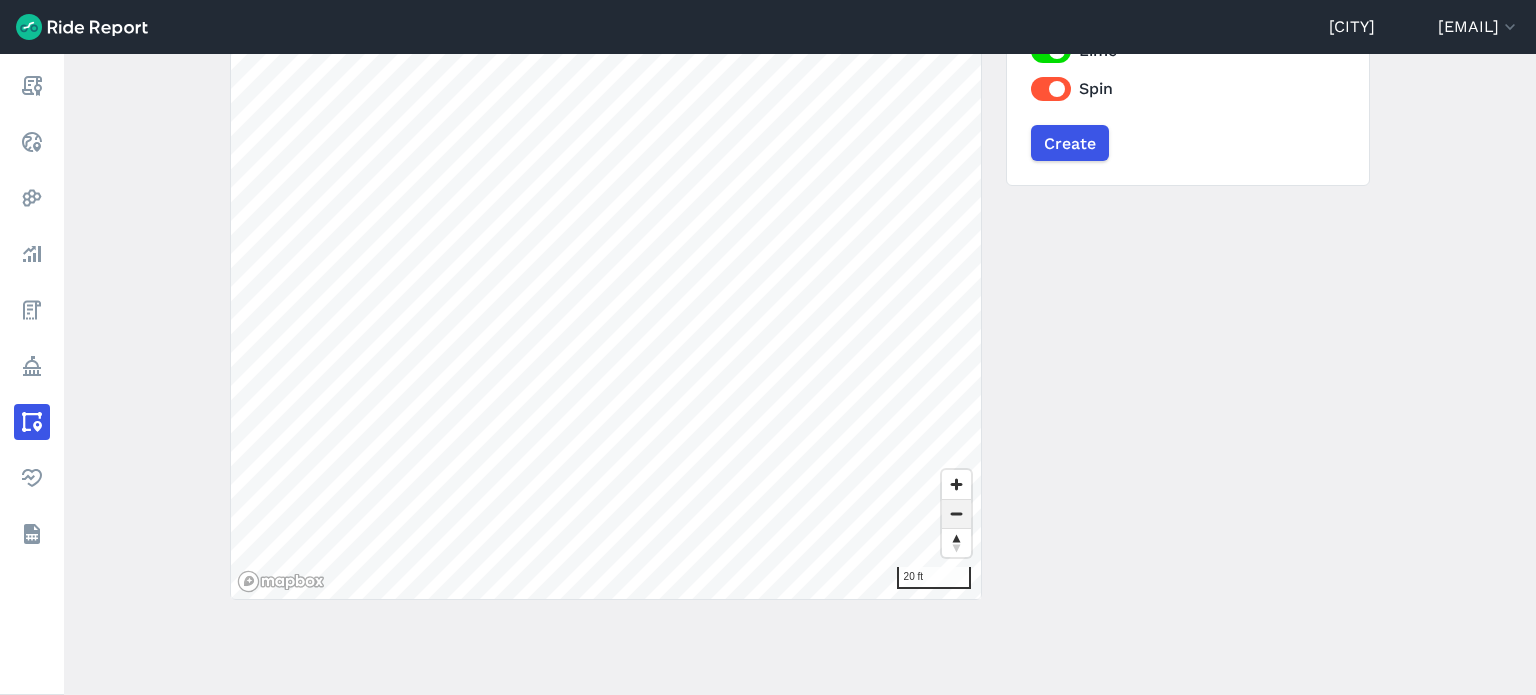 click at bounding box center (956, 514) 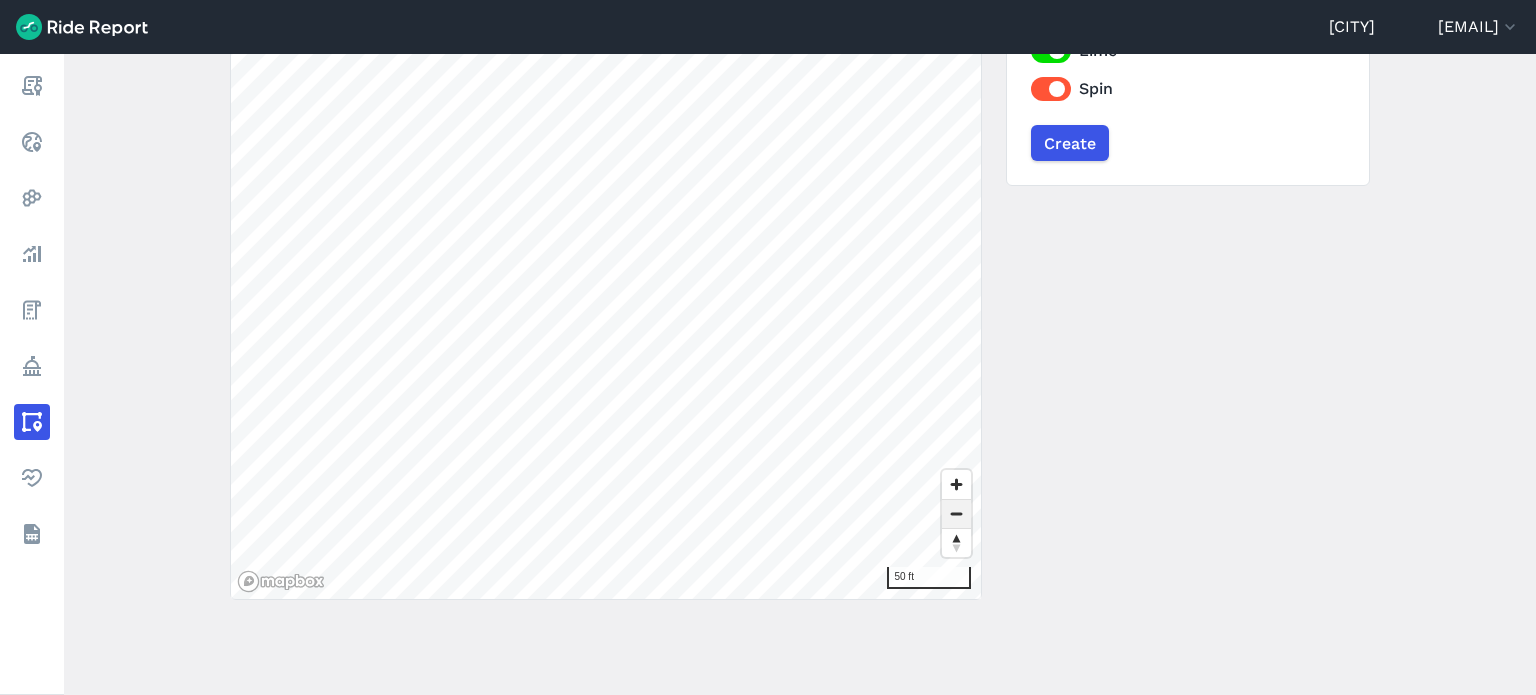 click at bounding box center (956, 514) 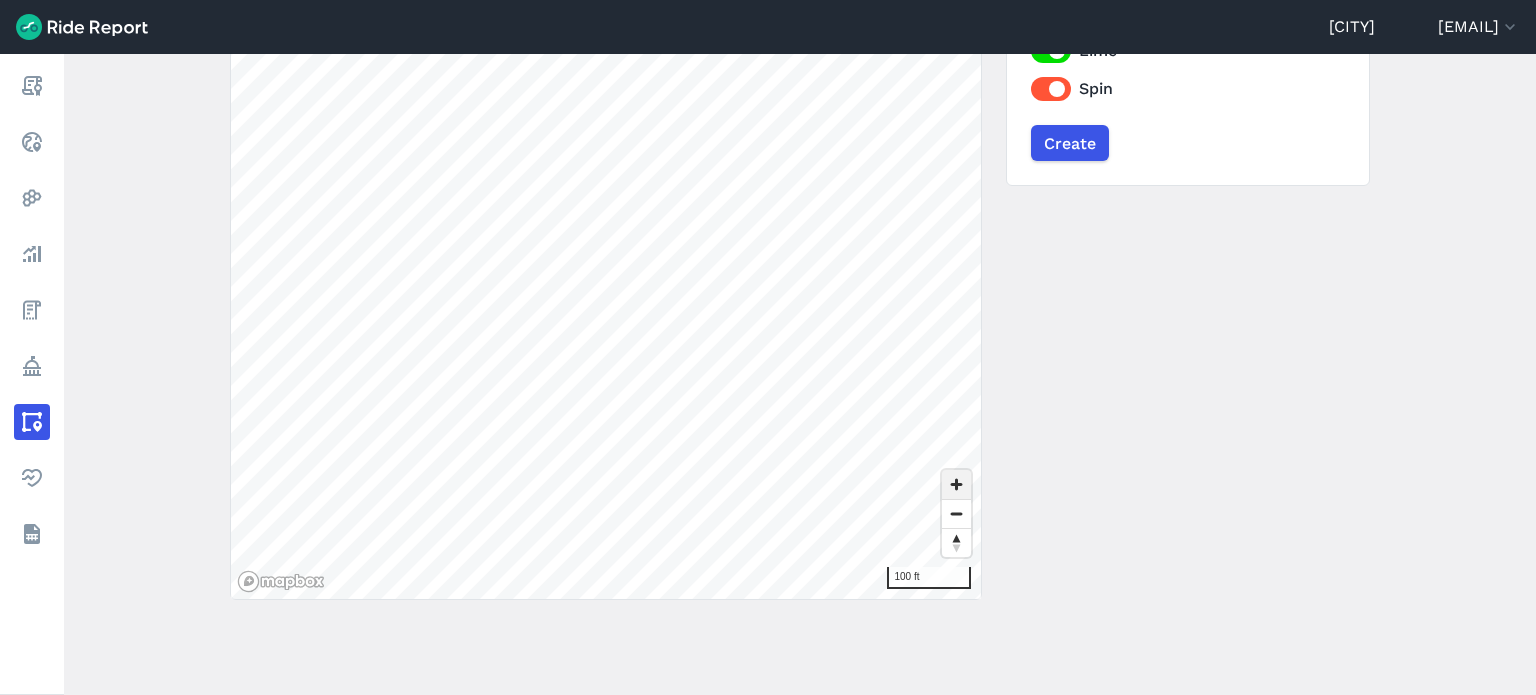 click at bounding box center (956, 484) 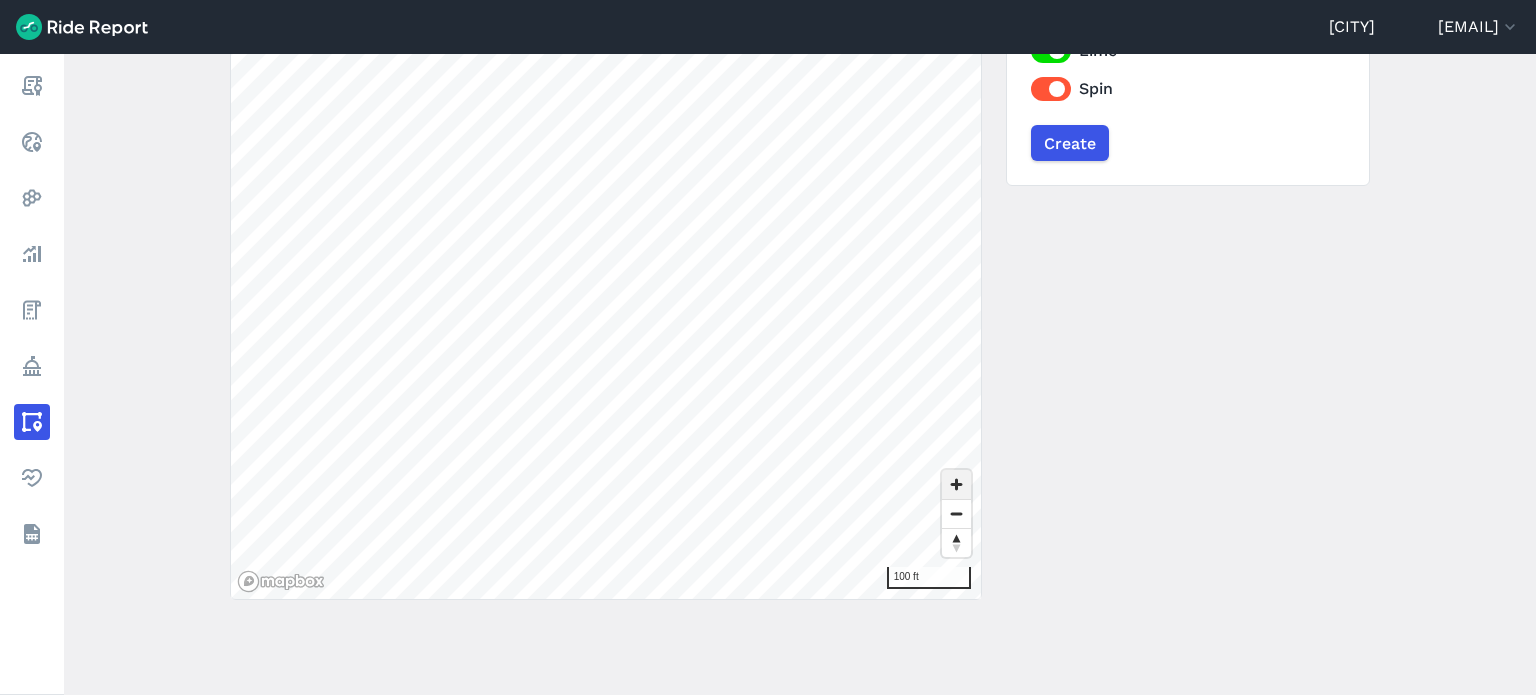 click at bounding box center [956, 484] 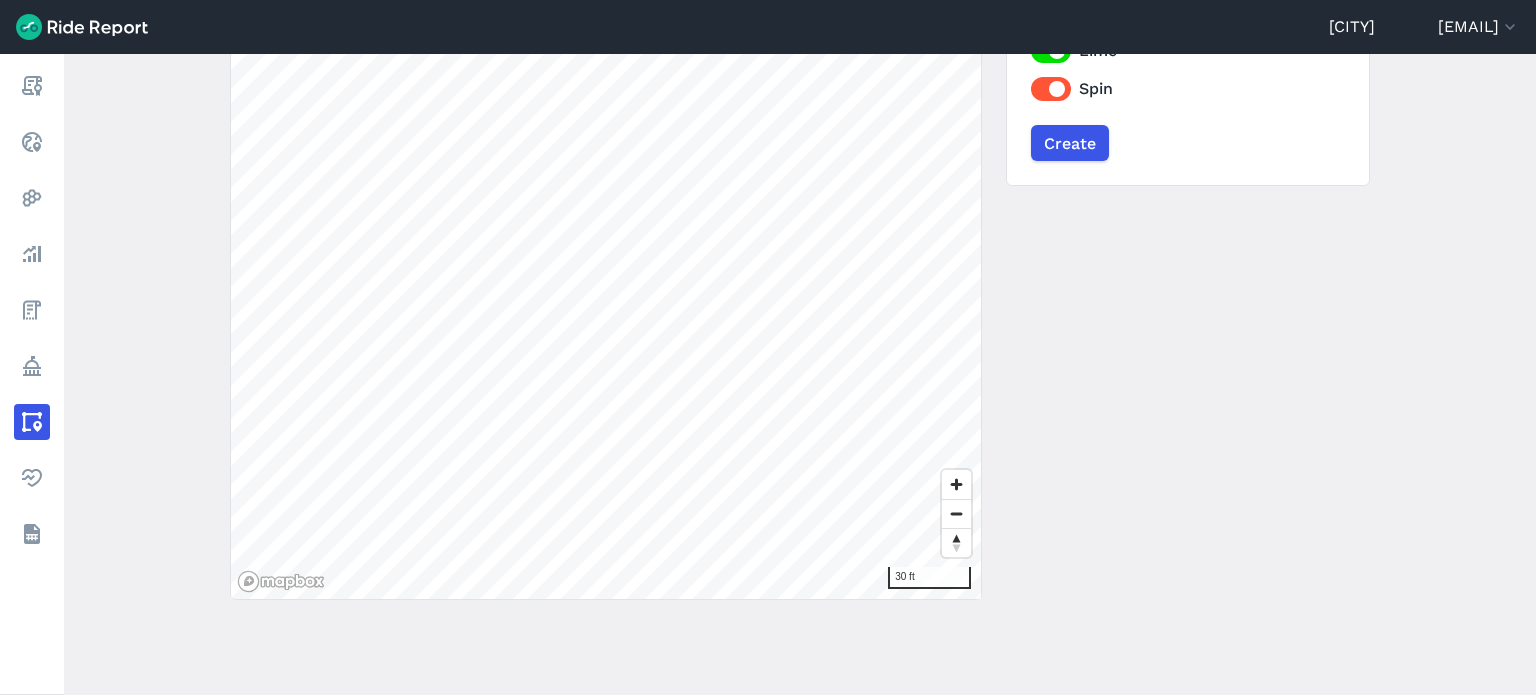 click on "[CITY] [EMAIL] Settings Terms Sign Out Report Realtime Heatmaps Analyze Fees Policy Areas Health Datasets Create a New Area ← Back to areas Upload Geojson Revert geometry 30 ft Name Preferred Parking Visible on operator dashboards Applicable Operators Lime Spin Create 100 ft left right up 0" at bounding box center [768, 347] 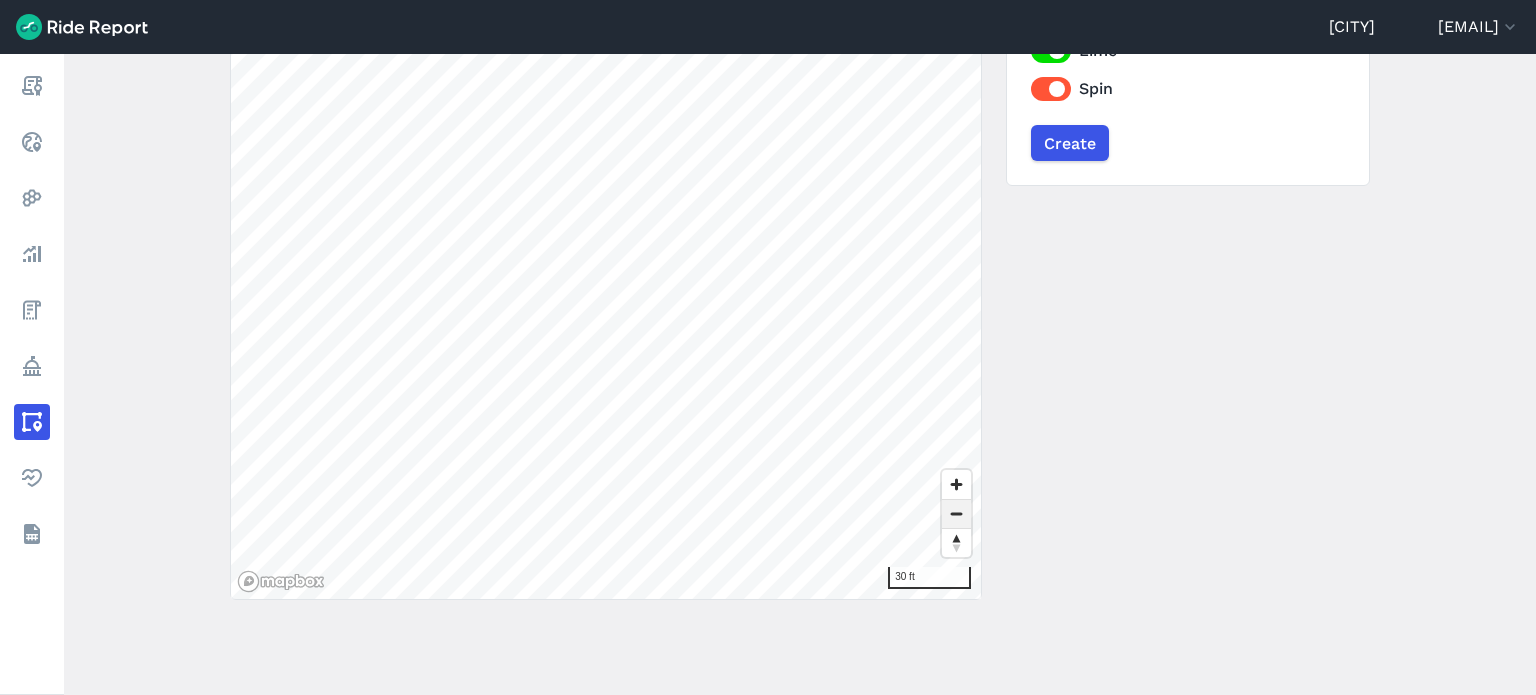 click at bounding box center [956, 514] 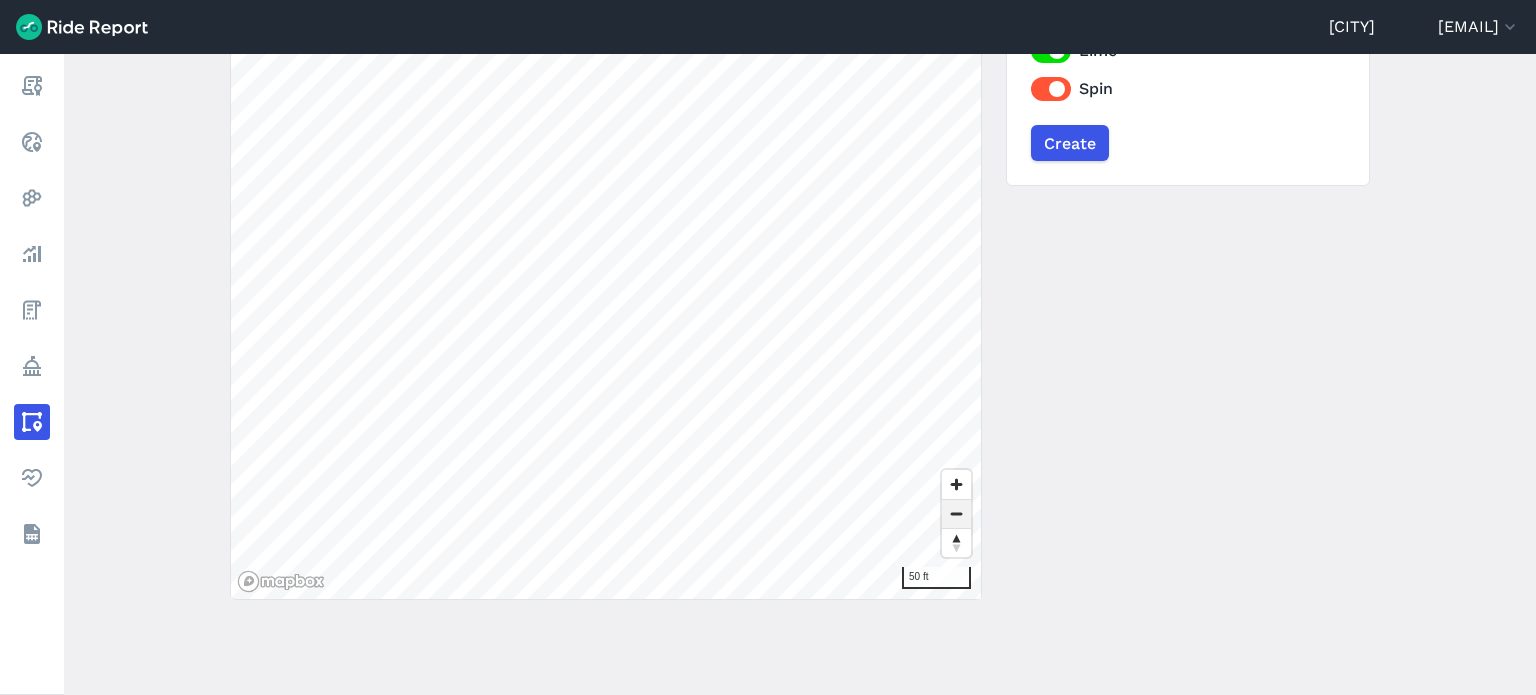 click at bounding box center [956, 514] 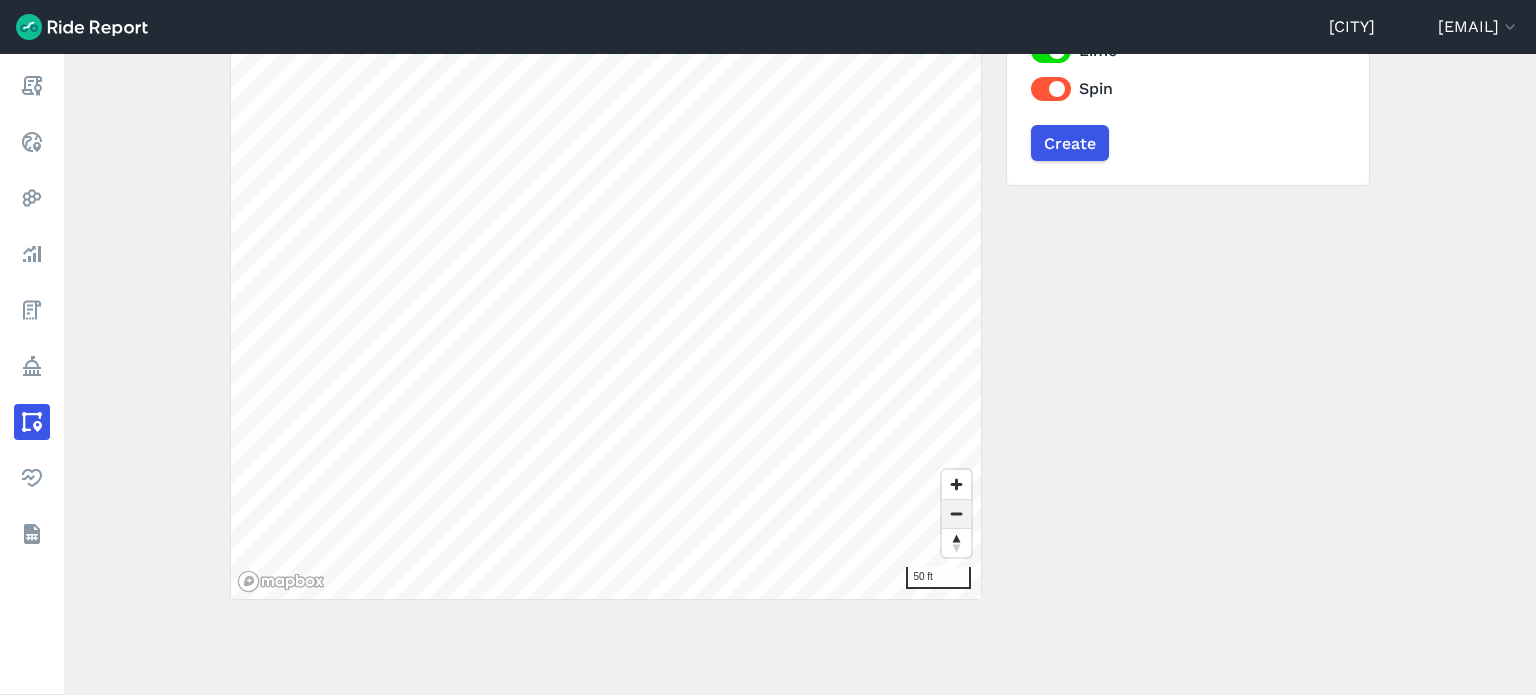 click at bounding box center [956, 514] 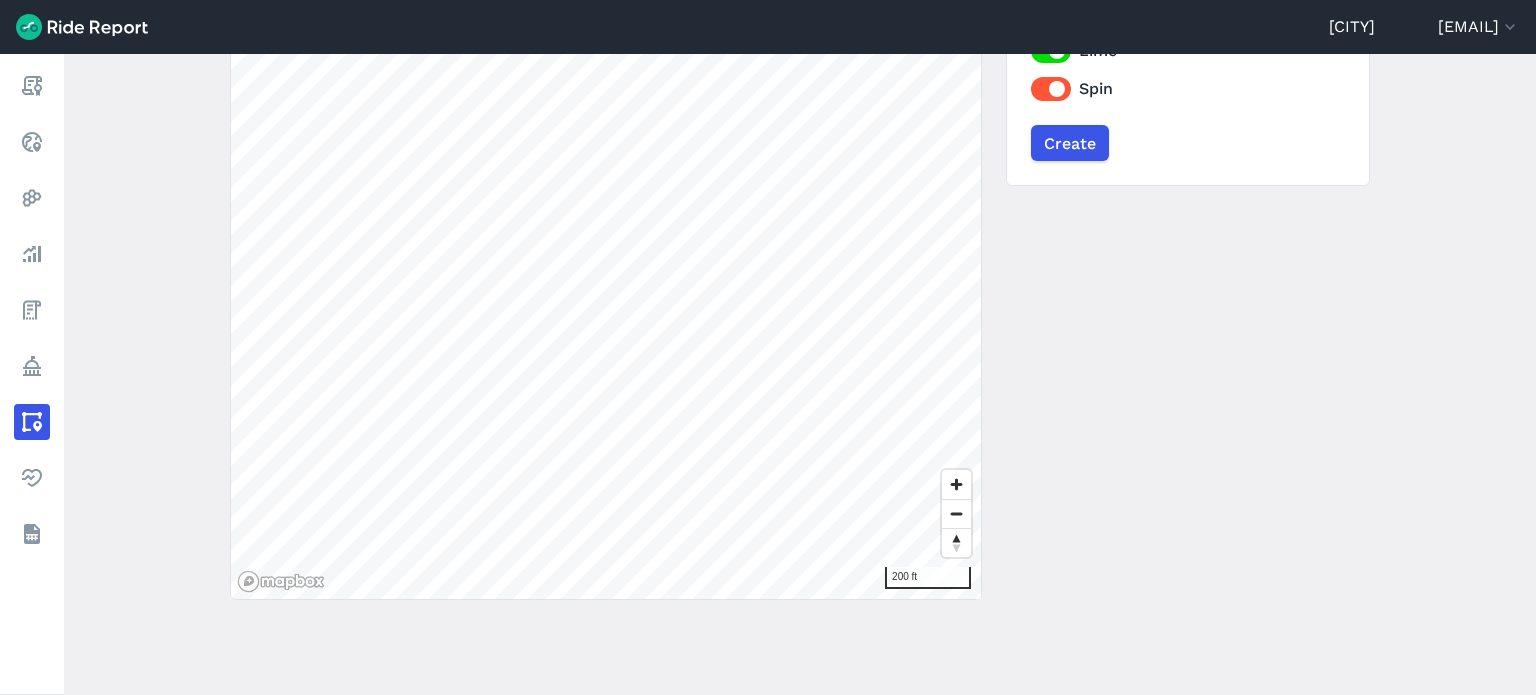 click on "[CITY] [EMAIL] Settings Terms Sign Out Report Realtime Heatmaps Analyze Fees Policy Areas Health Datasets Create a New Area ← Back to areas Upload Geojson Revert geometry 200 ft Name Preferred Parking Visible on operator dashboards Applicable Operators Lime Spin Create 100 ft" at bounding box center (768, 347) 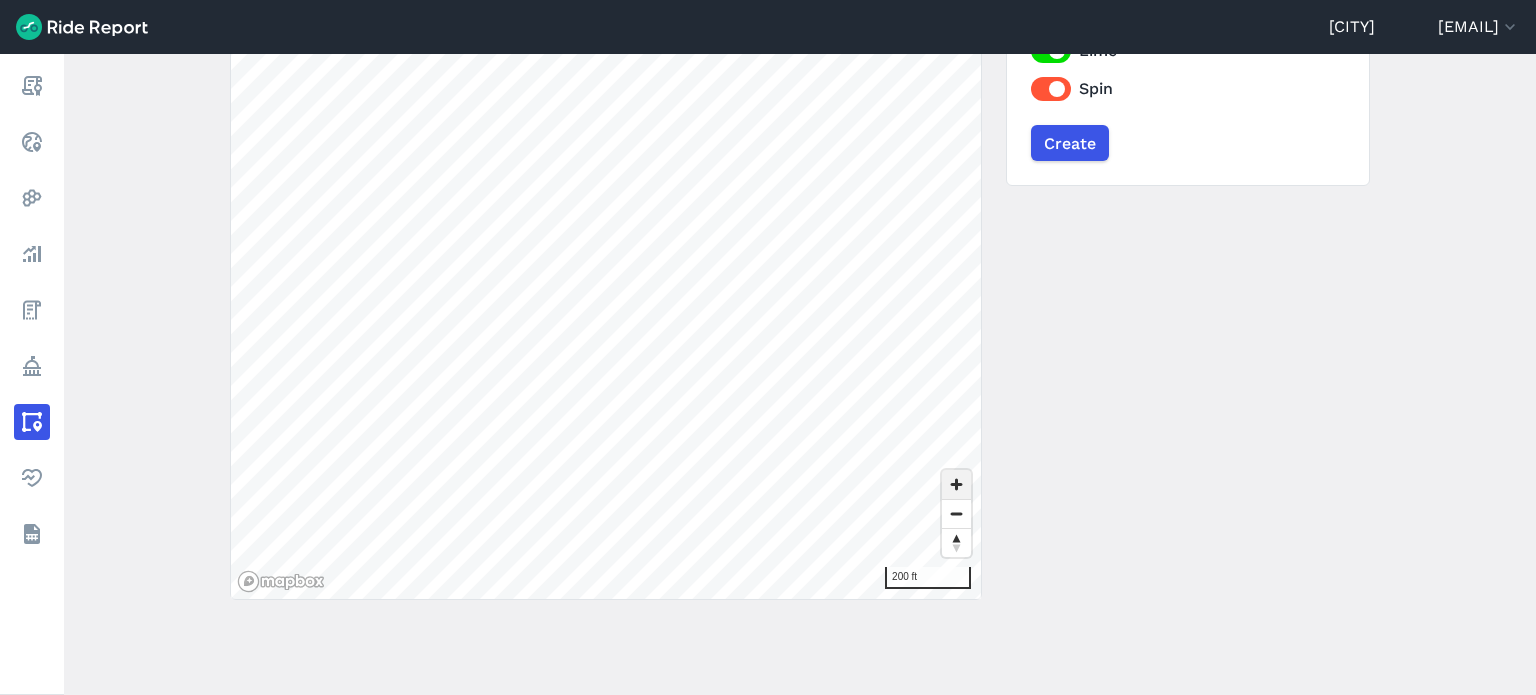 click at bounding box center [956, 484] 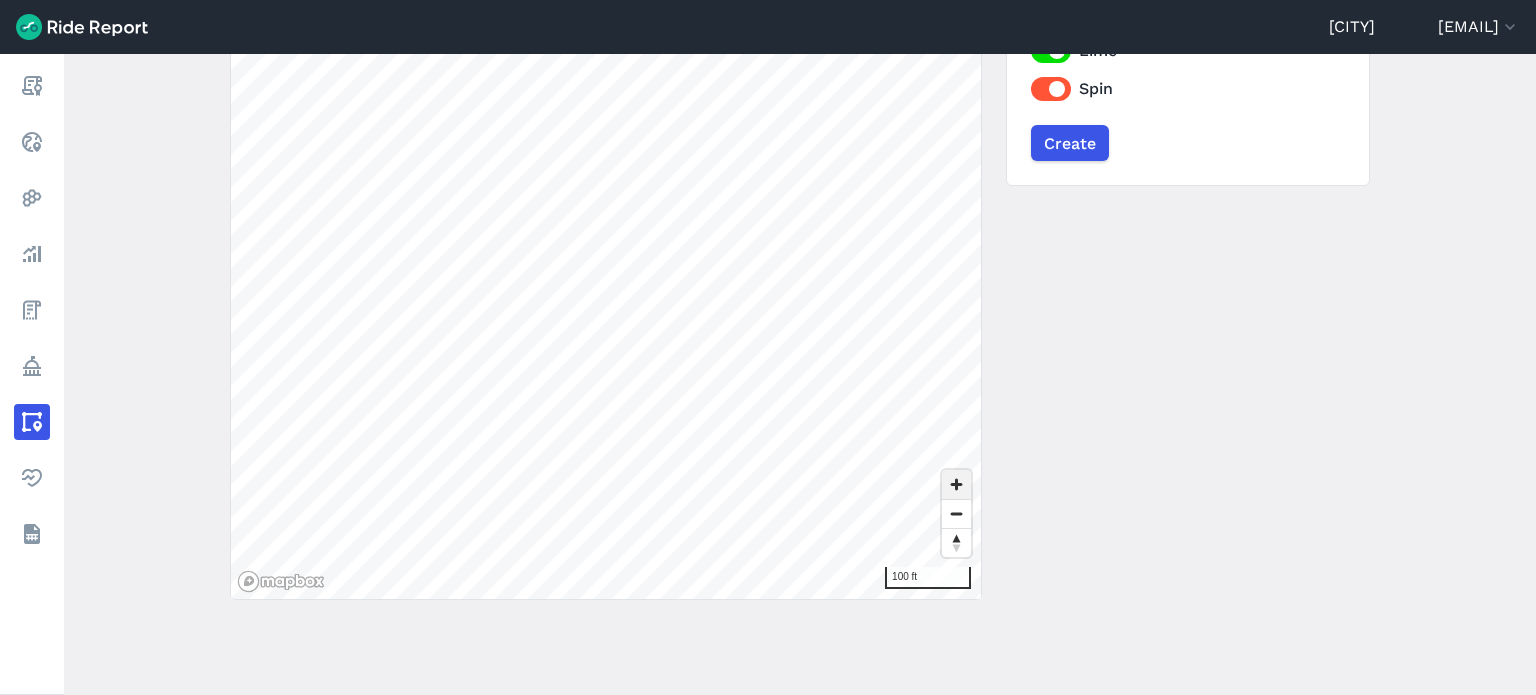 click at bounding box center (956, 484) 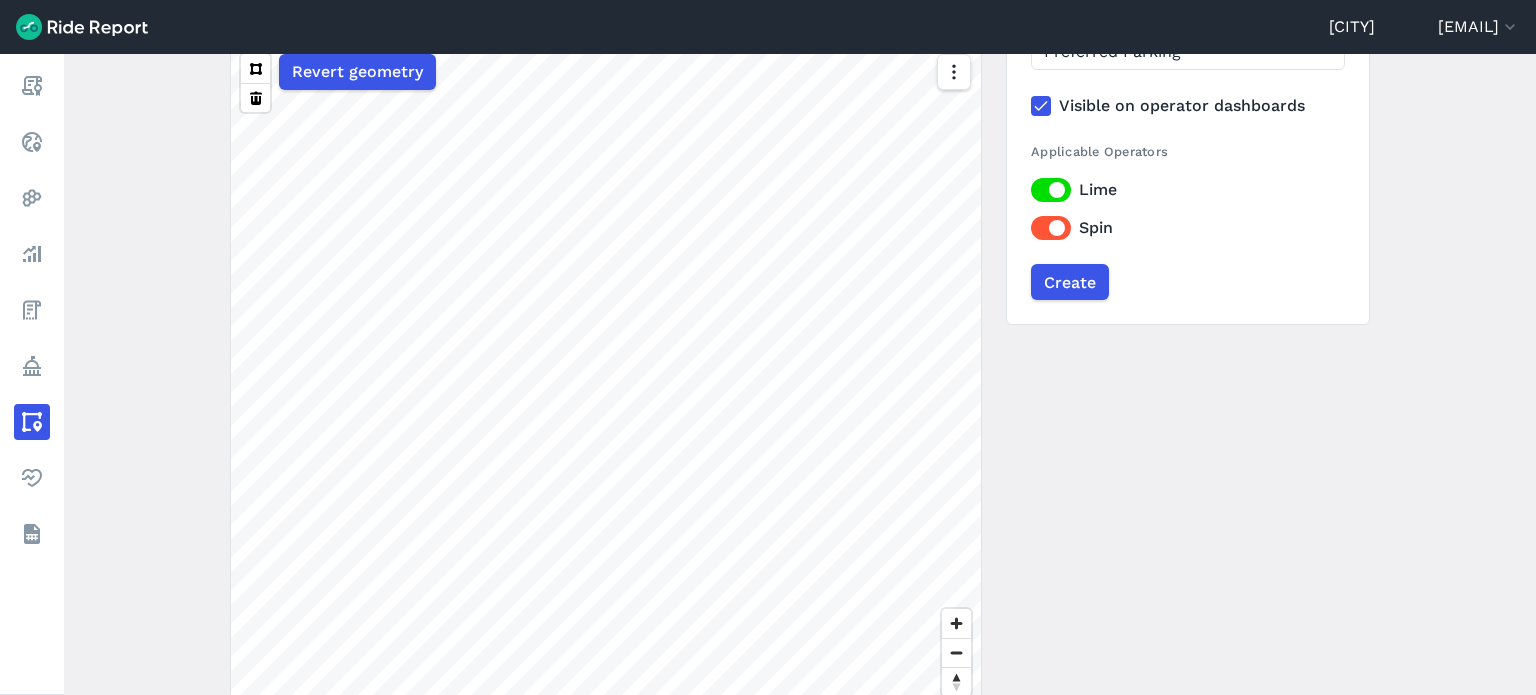 scroll, scrollTop: 215, scrollLeft: 0, axis: vertical 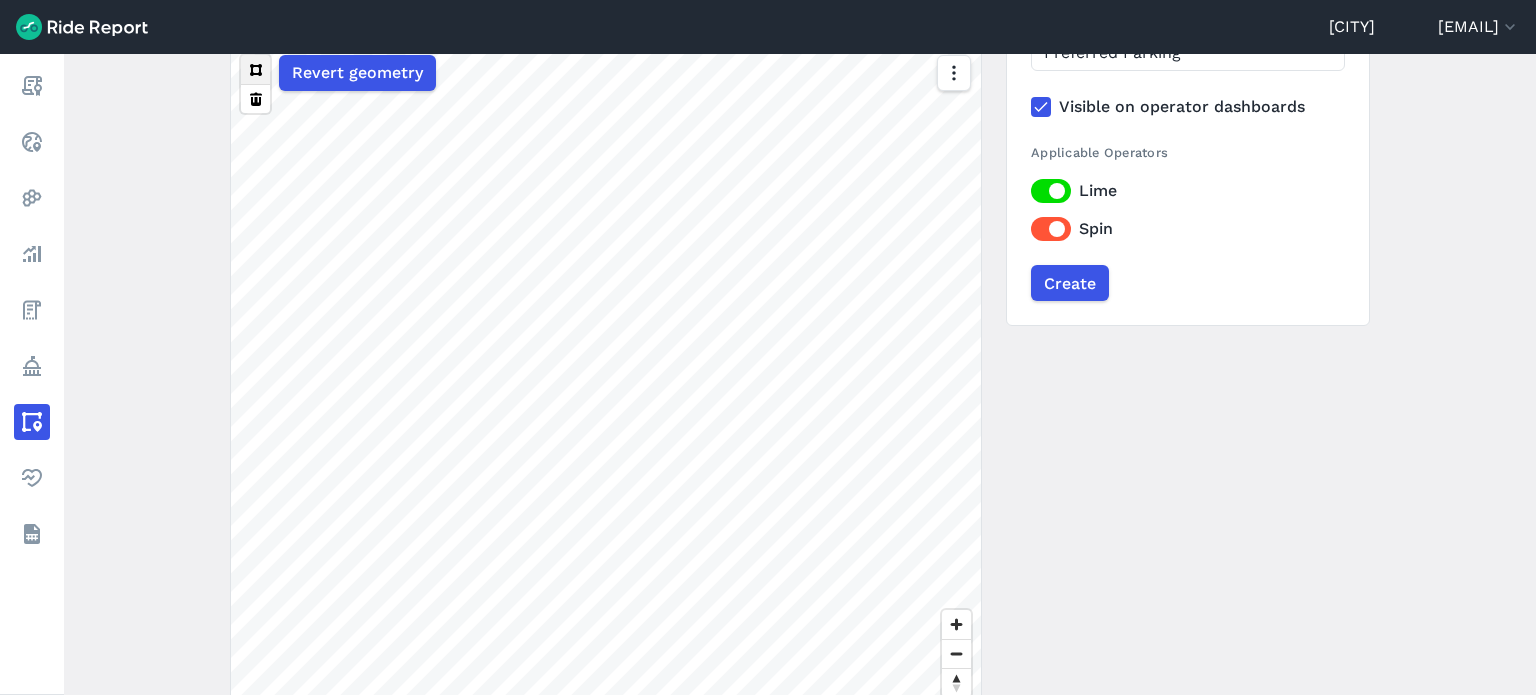 click at bounding box center [255, 69] 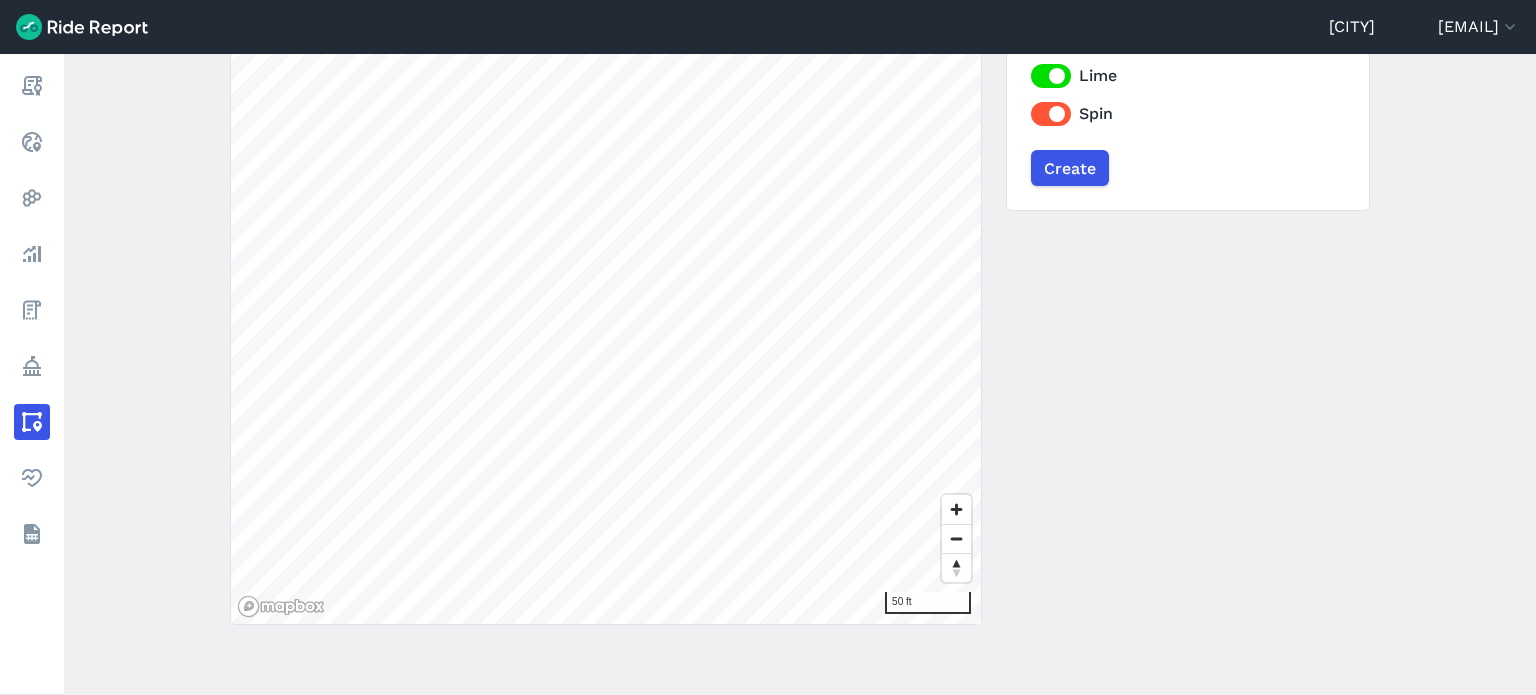 scroll, scrollTop: 331, scrollLeft: 0, axis: vertical 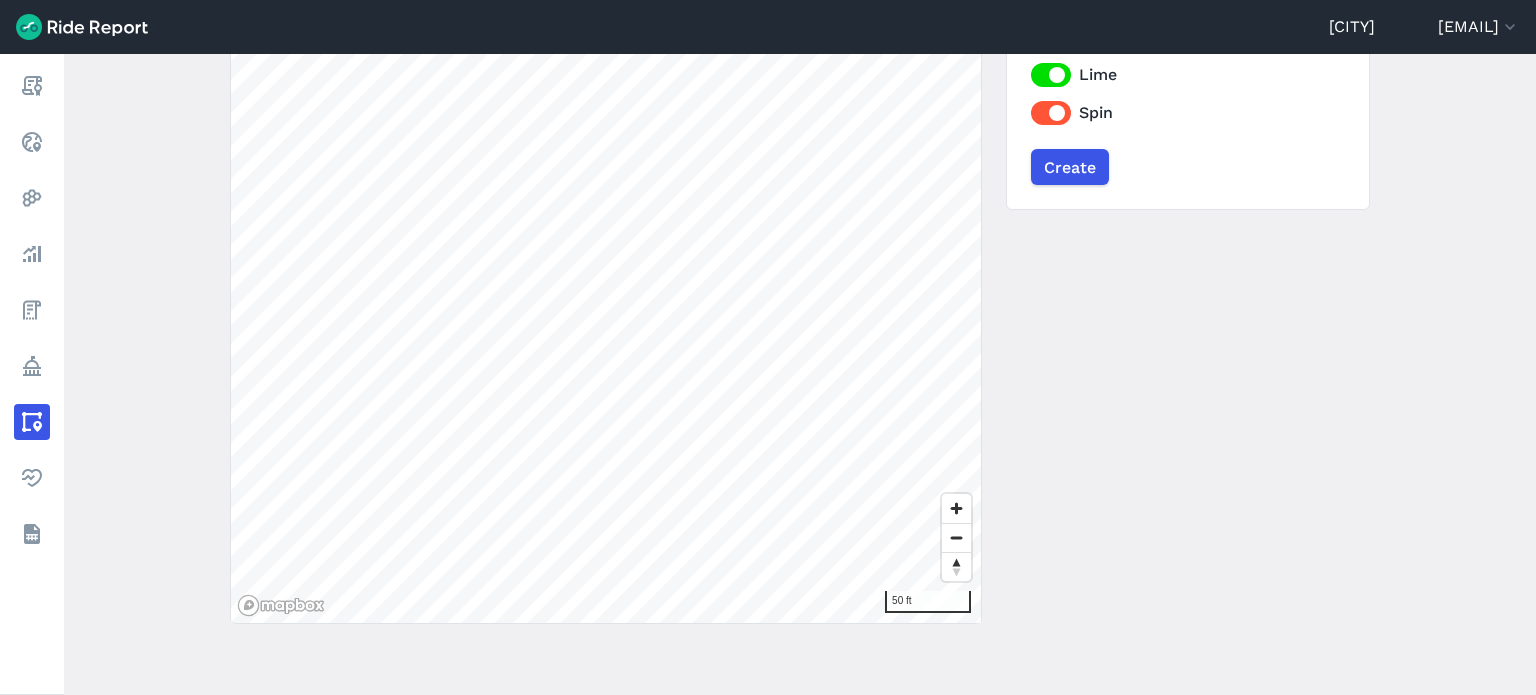 click on "Durham [EMAIL] Settings Terms Sign Out Report Realtime Heatmaps Analyze Fees Policy Areas Health Datasets Create a New Area ← Back to areas Upload Geojson Revert geometry 50 ft Name Preferred Parking Visible on operator dashboards Applicable Operators Lime Spin Create 100 ft" at bounding box center (768, 347) 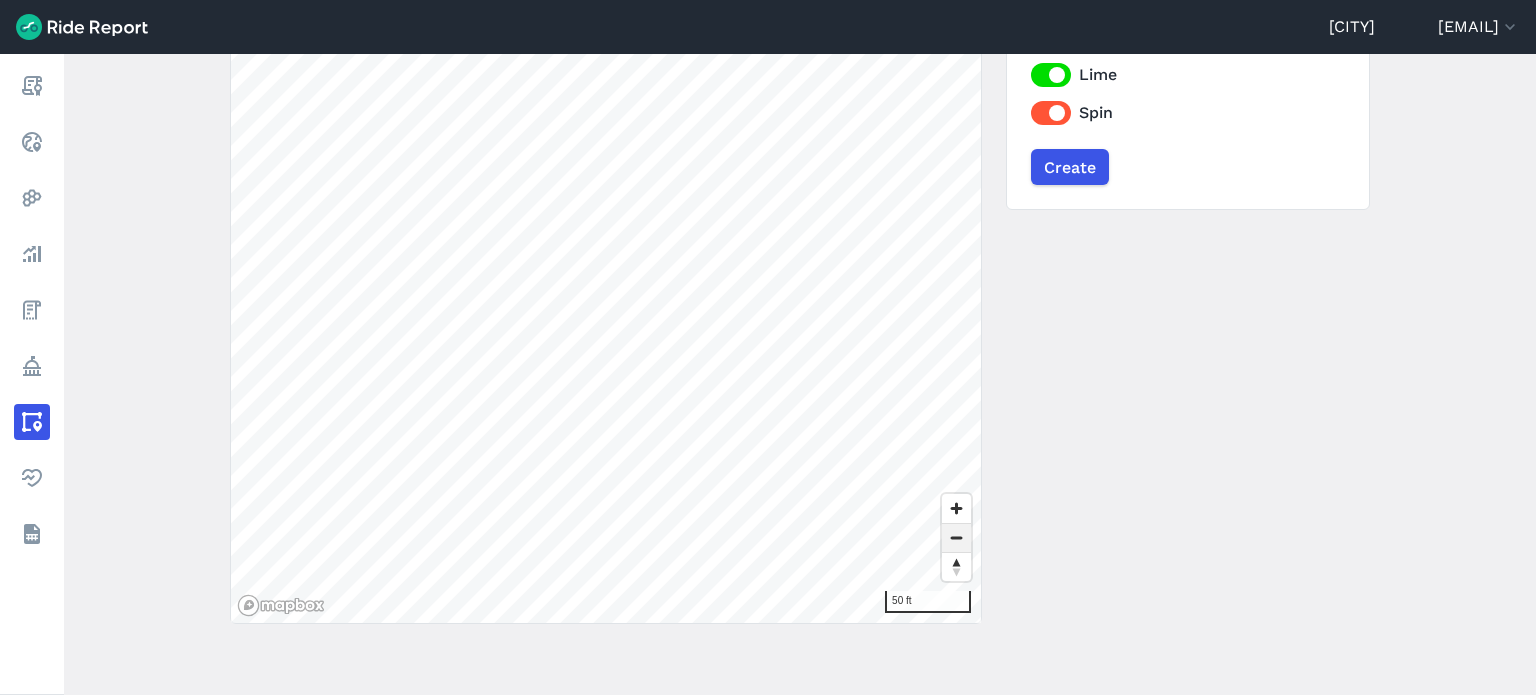 click at bounding box center [956, 538] 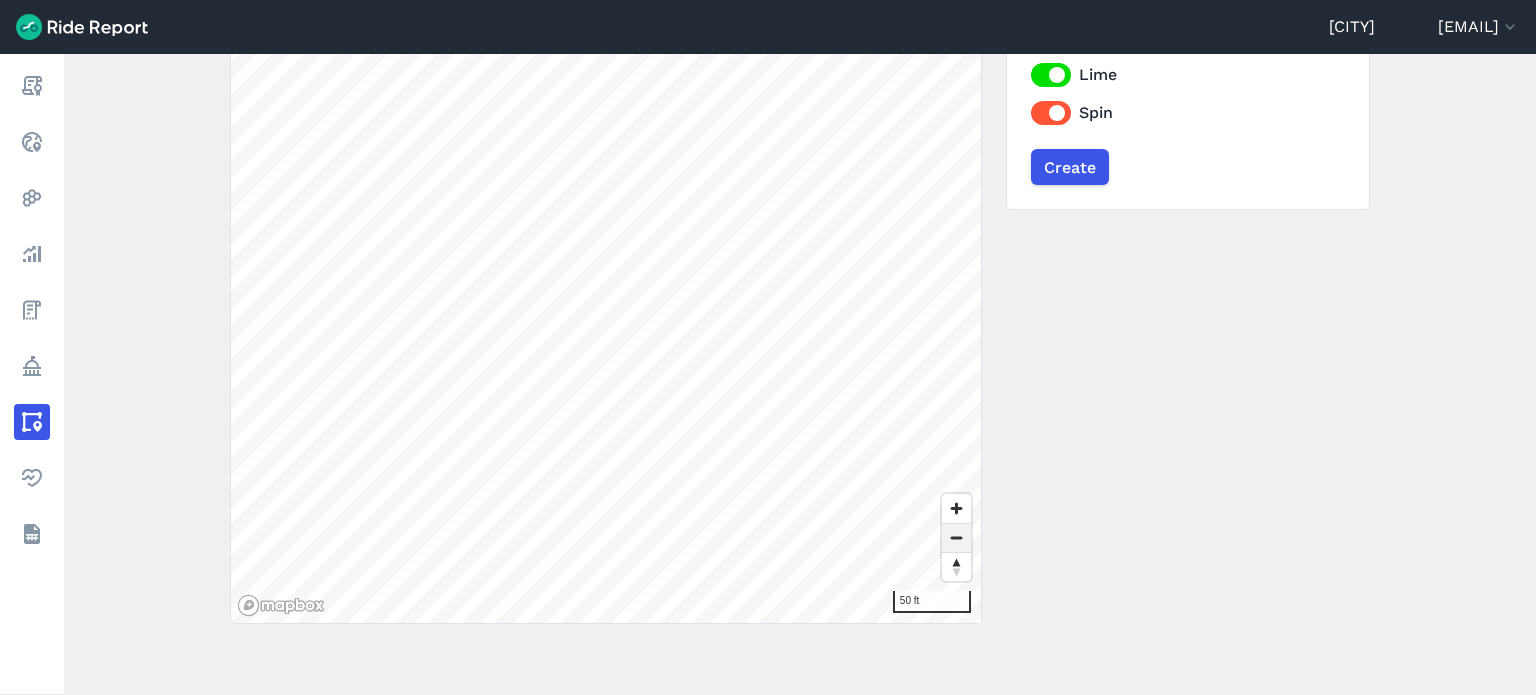click at bounding box center (956, 538) 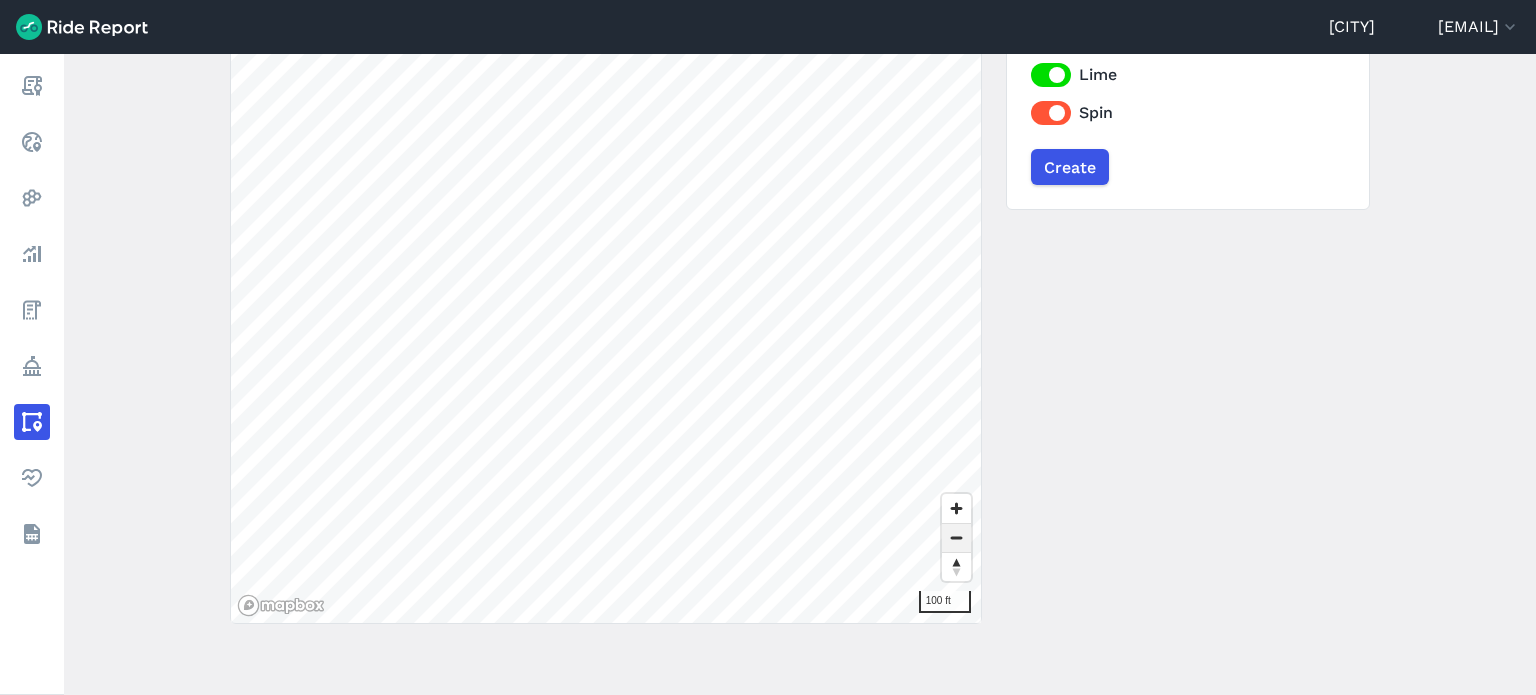 click at bounding box center [956, 538] 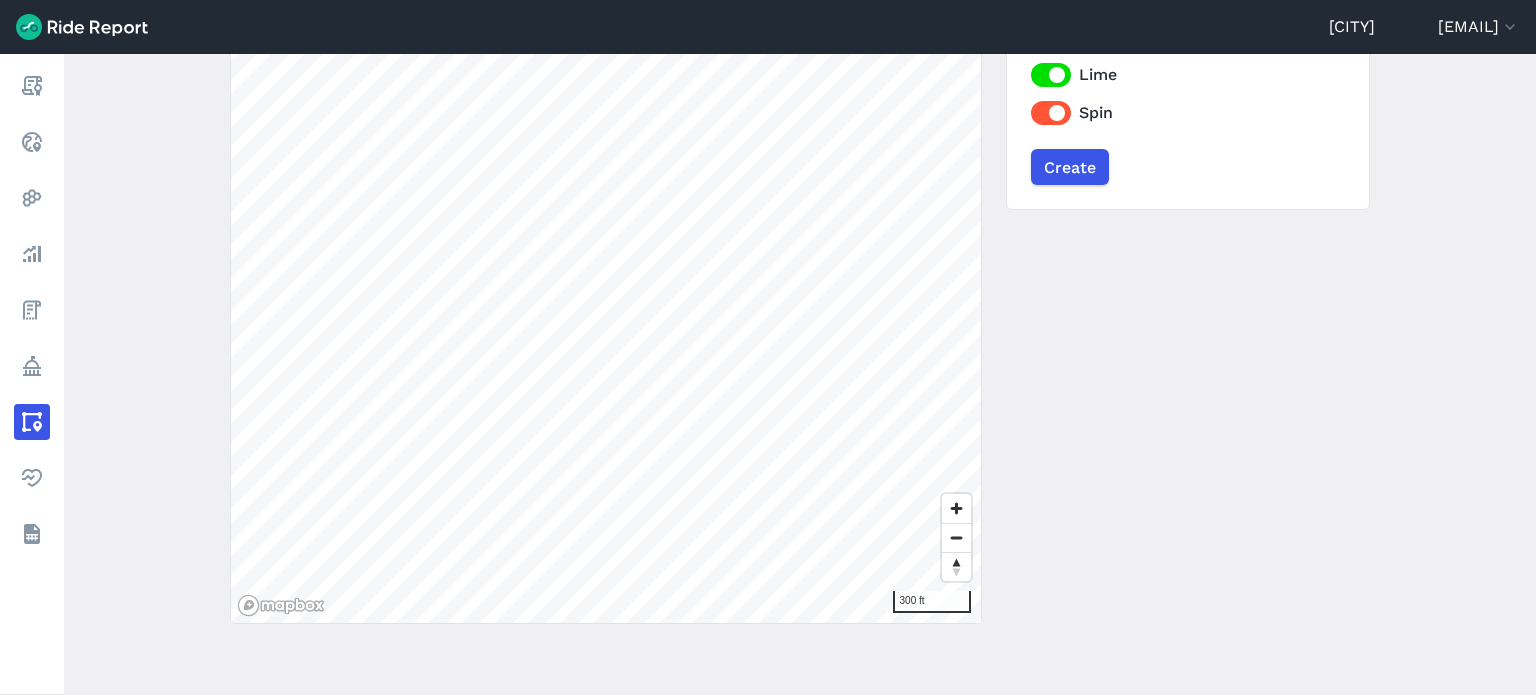 click on "[CITY] [EMAIL] Settings Terms Sign Out Report Realtime Heatmaps Analyze Fees Policy Areas Health Datasets Create a New Area ← Back to areas Upload Geojson Revert geometry 300 ft Name Preferred Parking Visible on operator dashboards Applicable Operators Lime Spin Create 100 ft left right up 0" at bounding box center [768, 347] 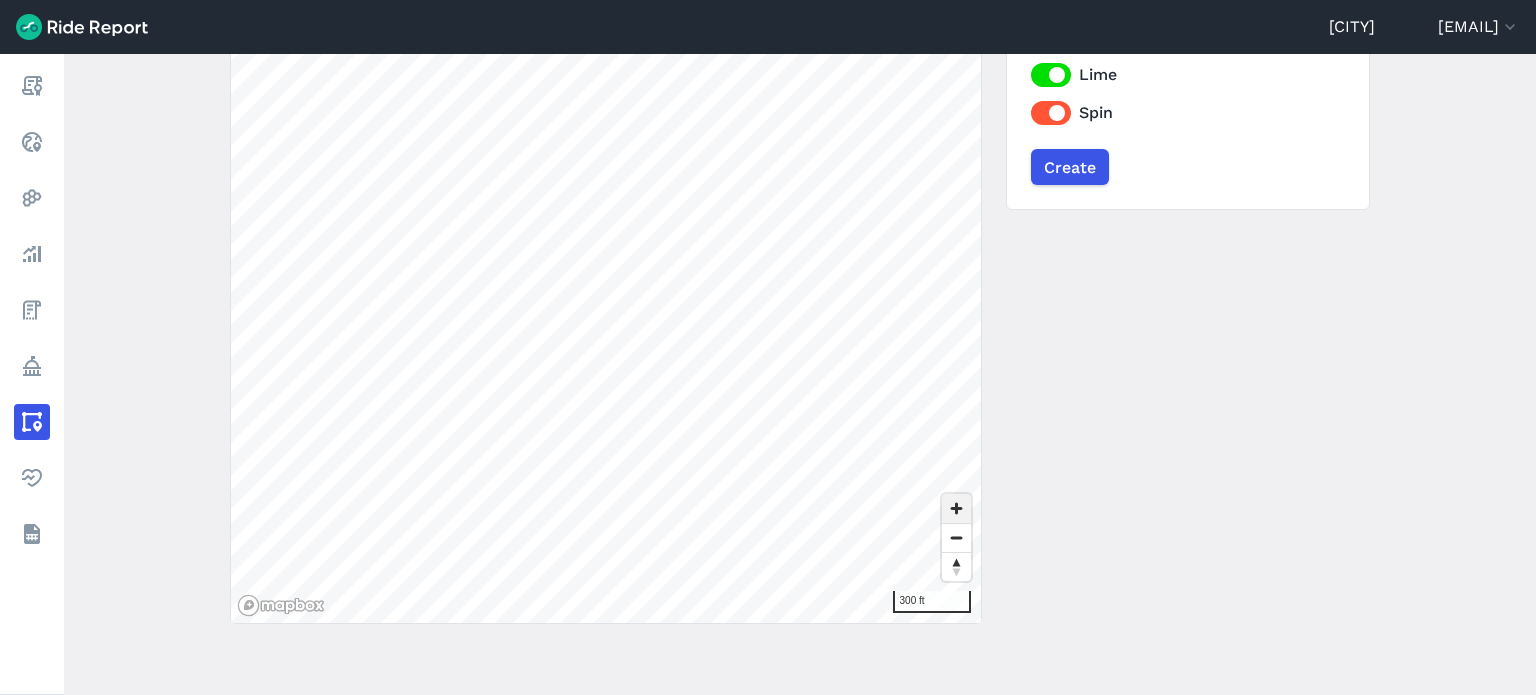 click at bounding box center [956, 508] 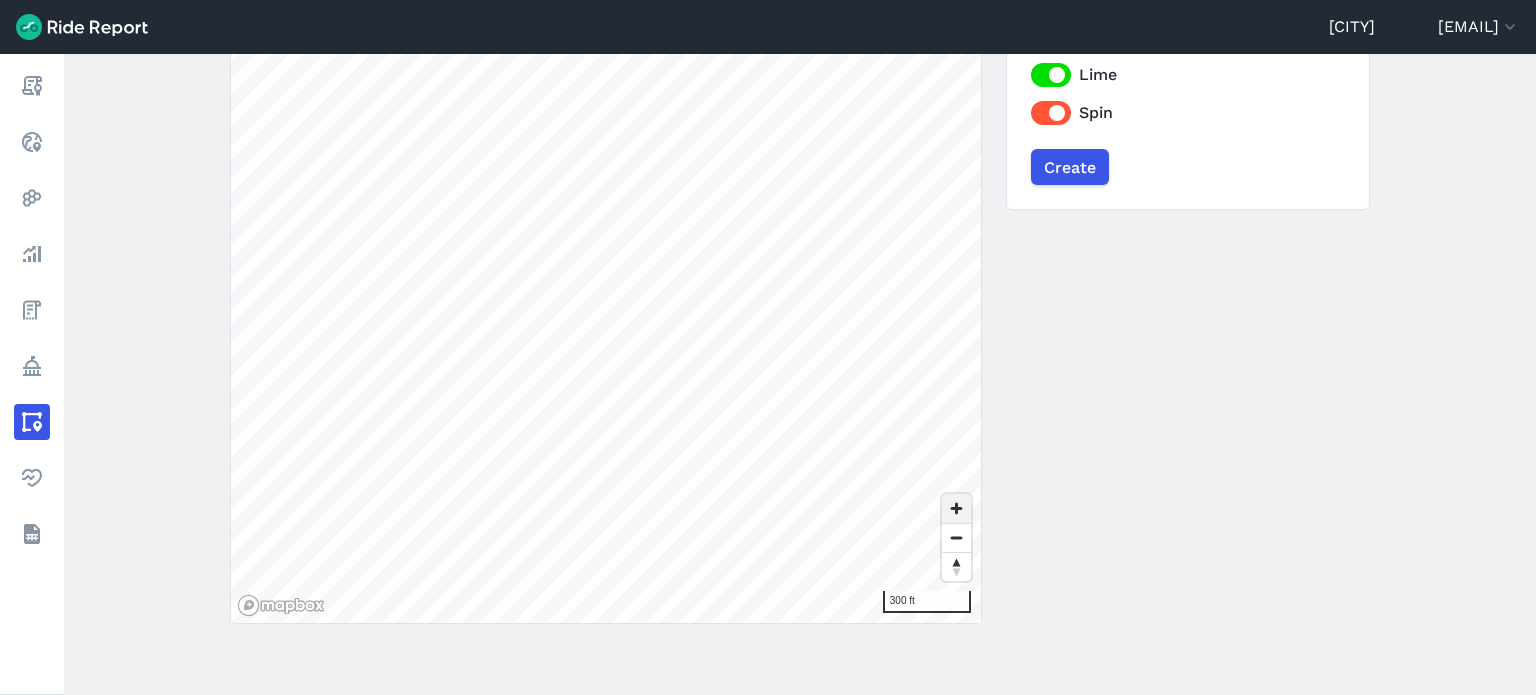 click at bounding box center (956, 508) 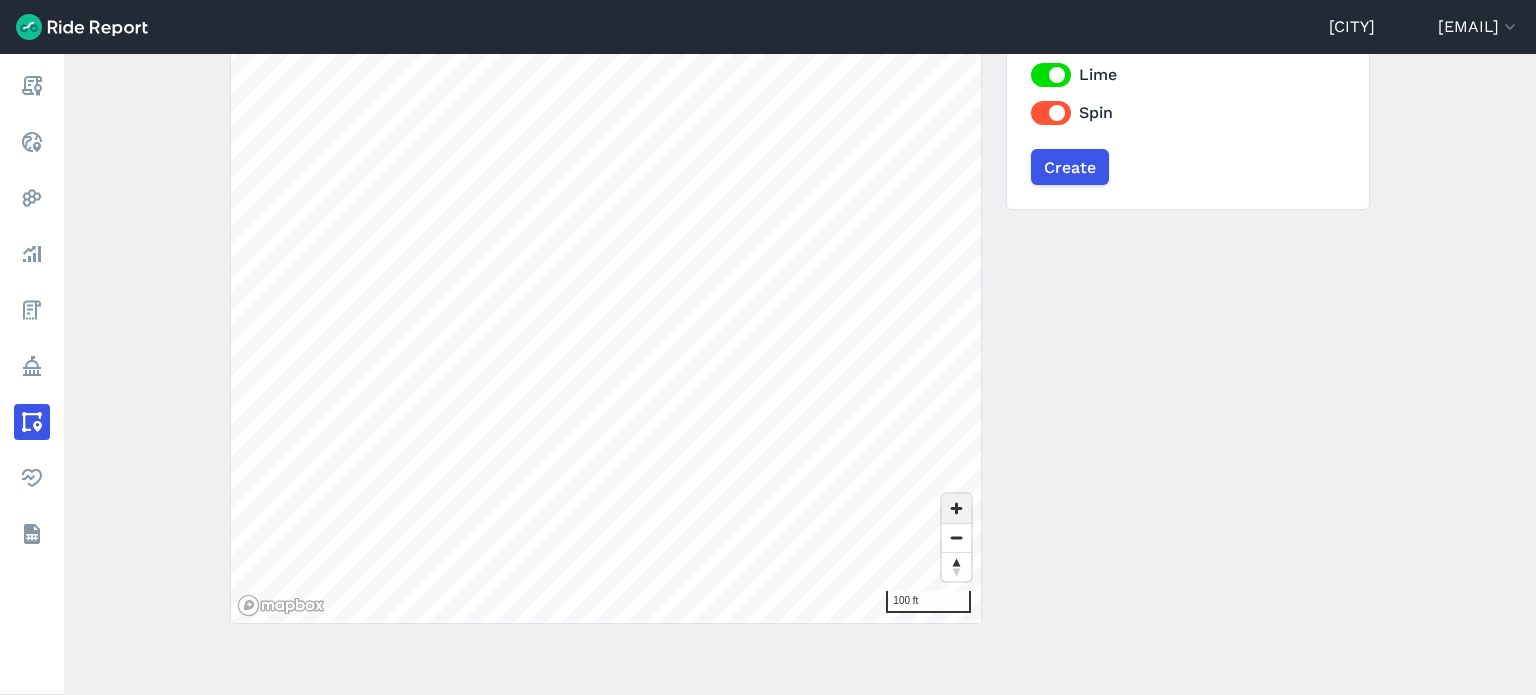 click at bounding box center (956, 508) 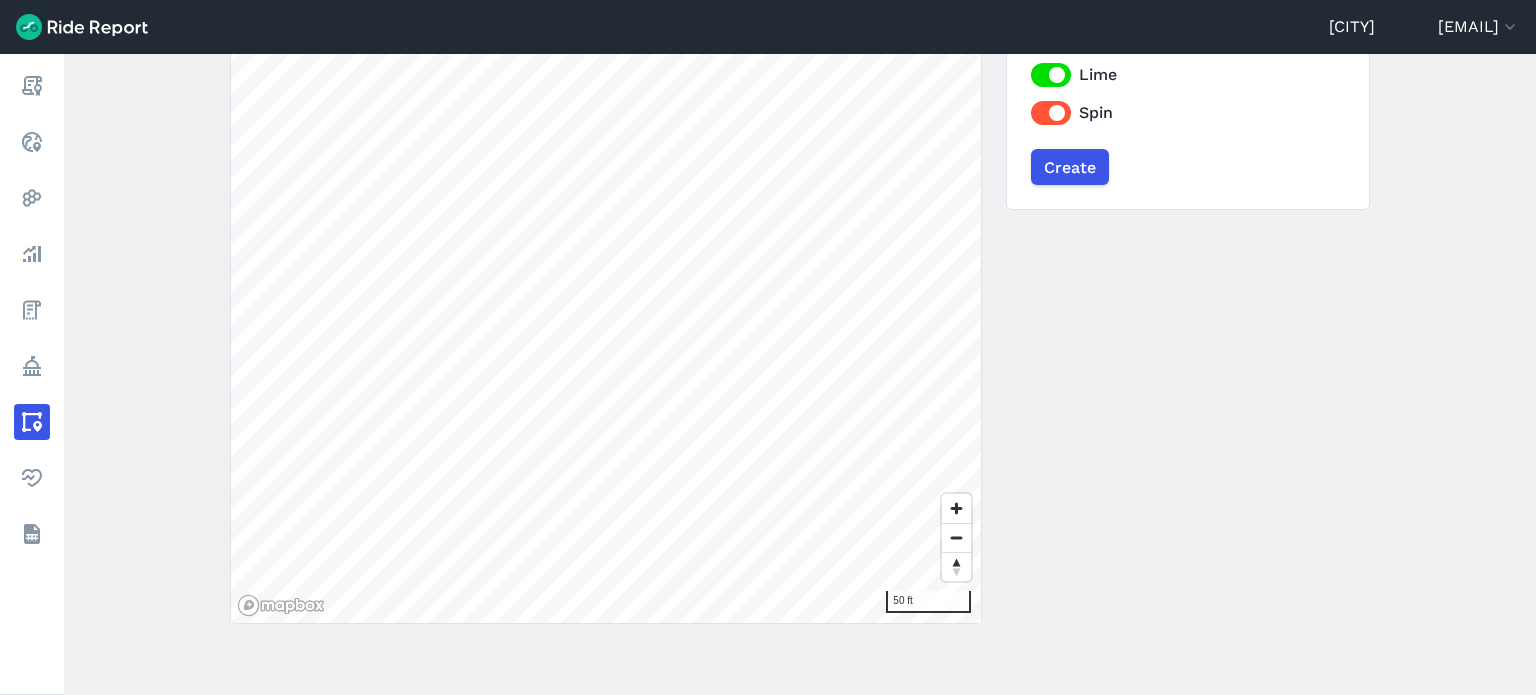 click on "Create a New Area ← Back to areas Upload Geojson Revert geometry 50 ft Name Preferred Parking Visible on operator dashboards Applicable Operators Lime Spin Create" at bounding box center [800, 374] 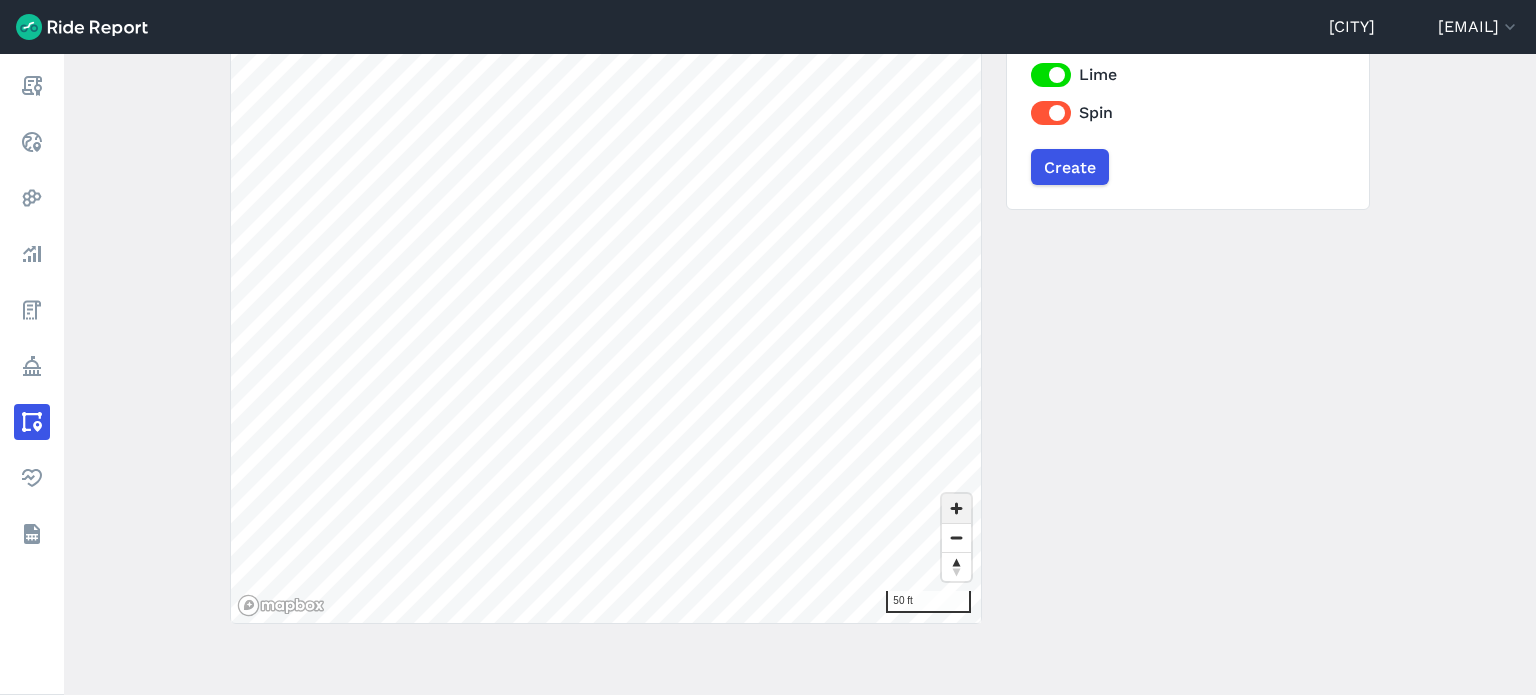 click at bounding box center (956, 508) 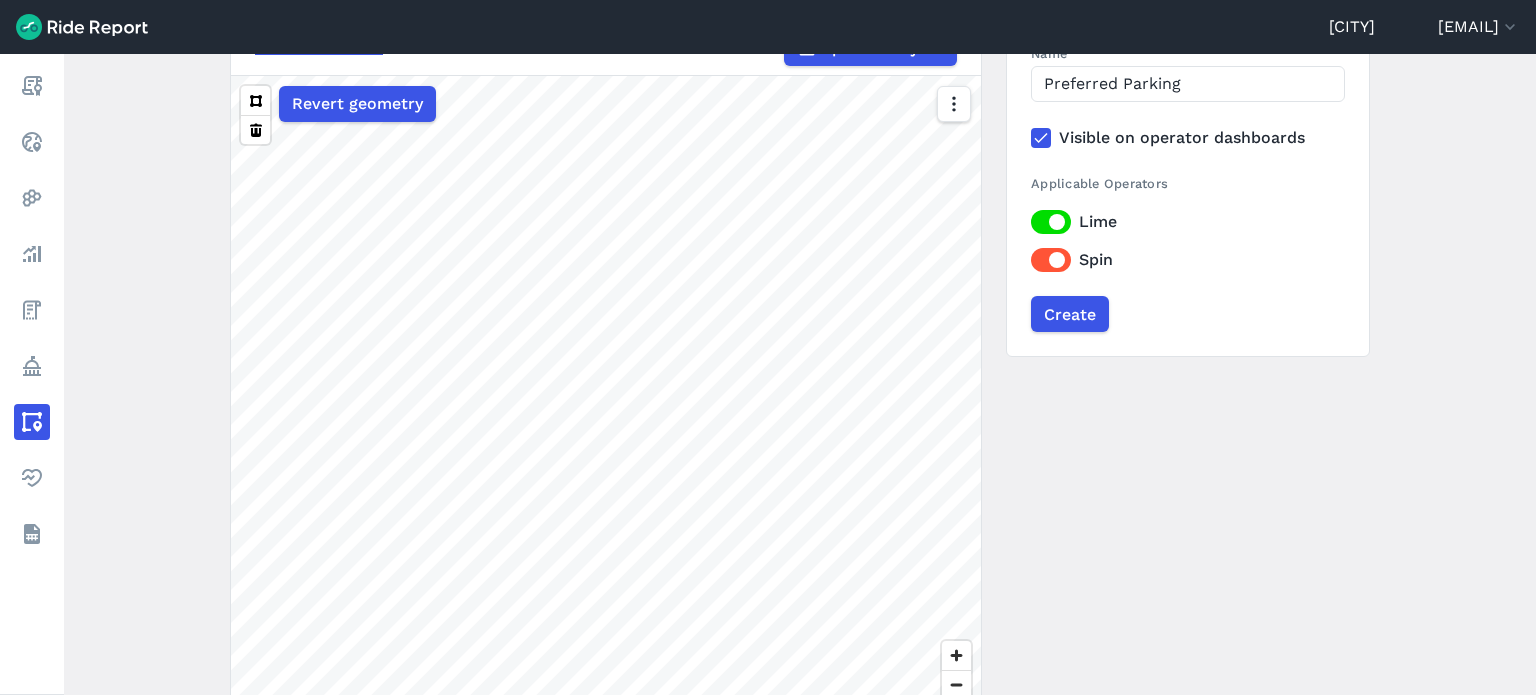 scroll, scrollTop: 196, scrollLeft: 0, axis: vertical 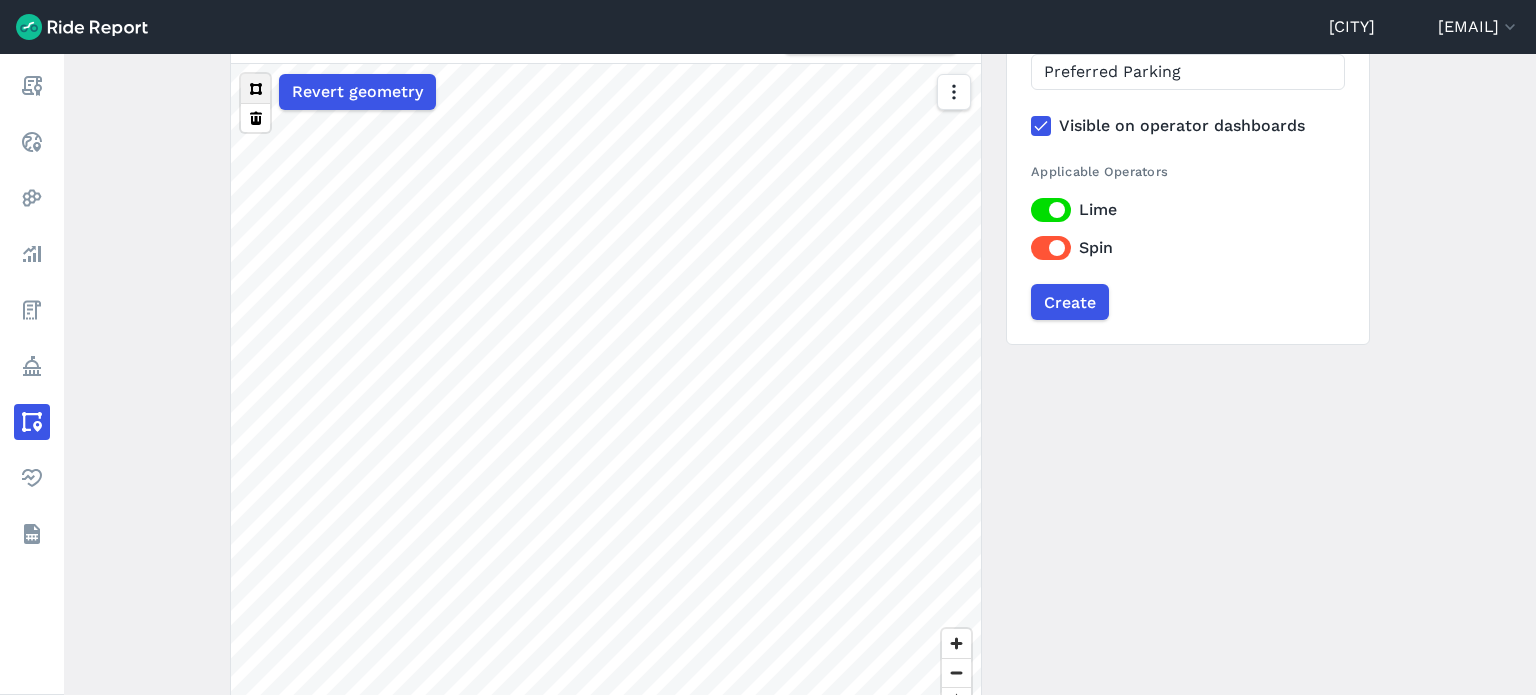click at bounding box center (255, 88) 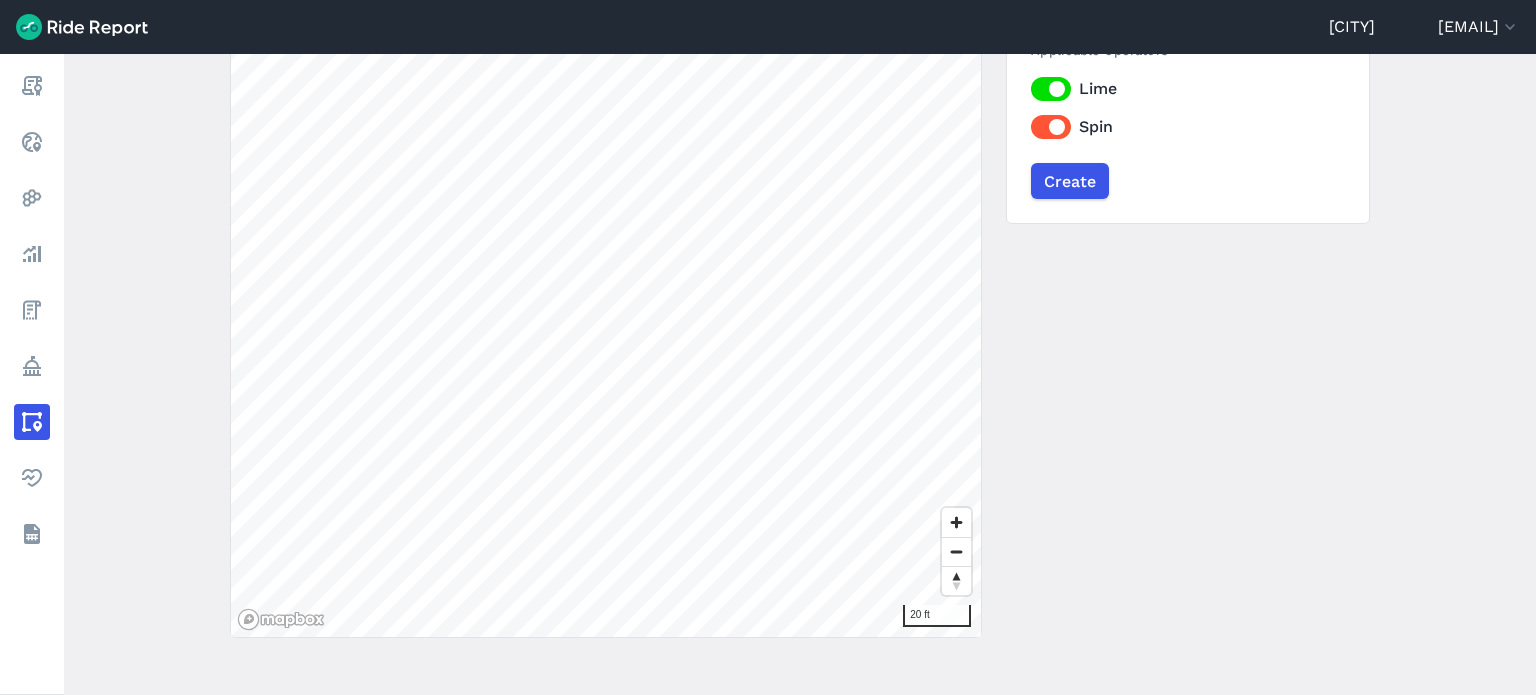 scroll, scrollTop: 318, scrollLeft: 0, axis: vertical 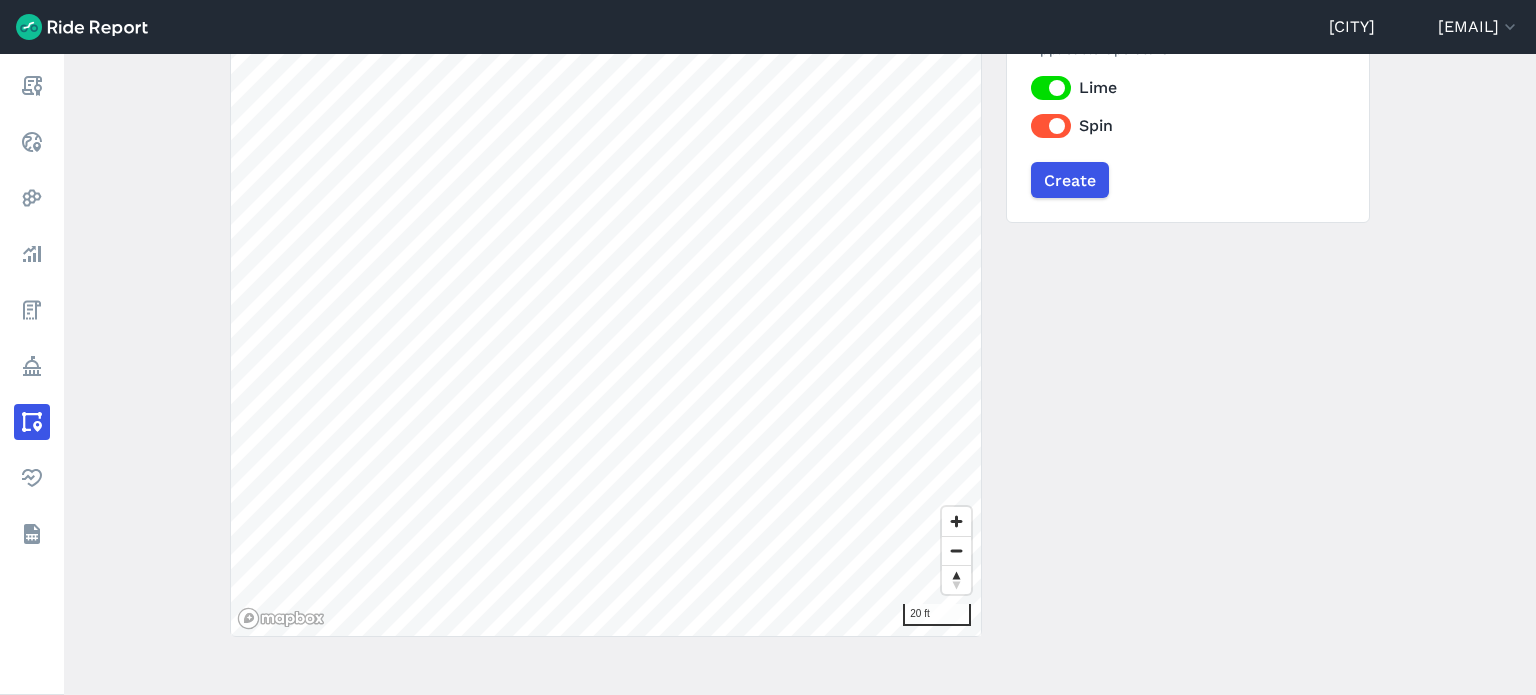 click on "← Back to areas Upload Geojson Revert geometry 20 ft Name Preferred Parking Visible on operator dashboards Applicable Operators Lime Spin Create" at bounding box center [800, 261] 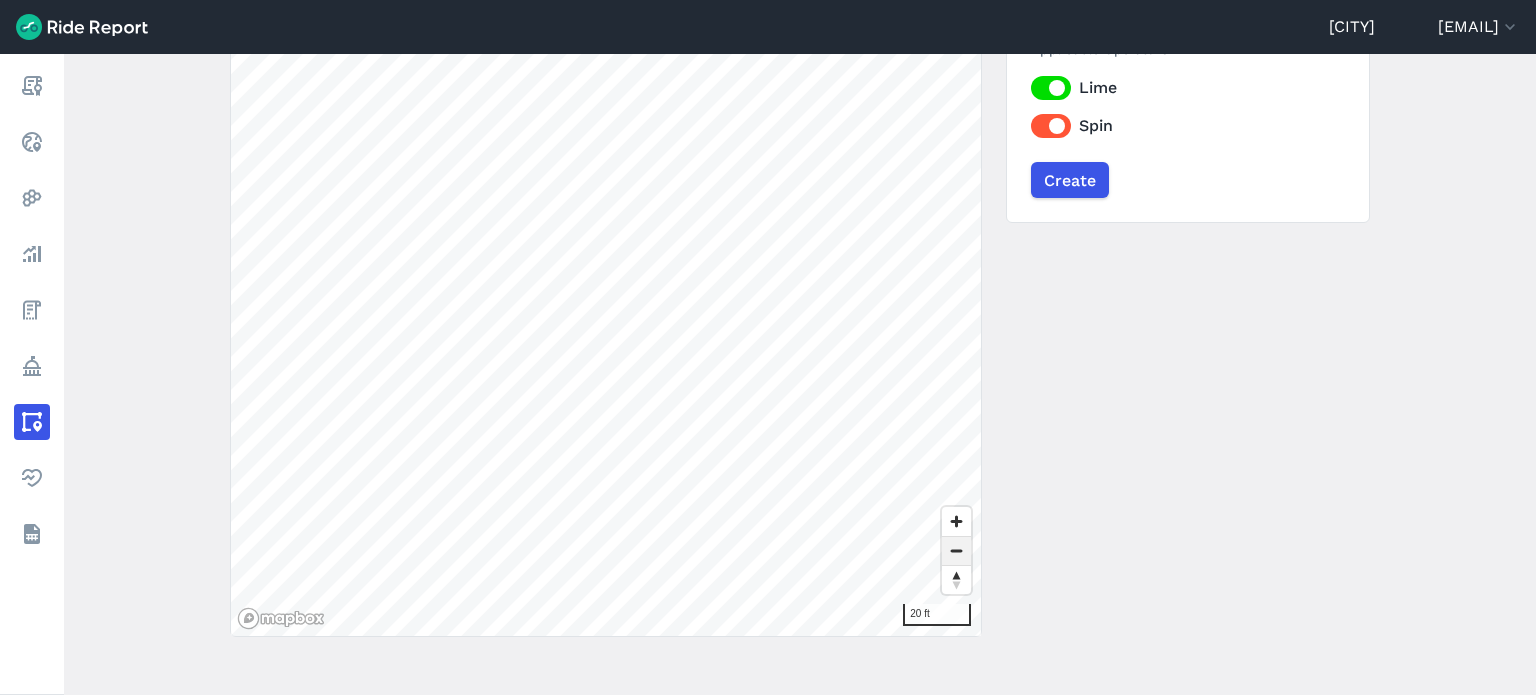 click at bounding box center [956, 551] 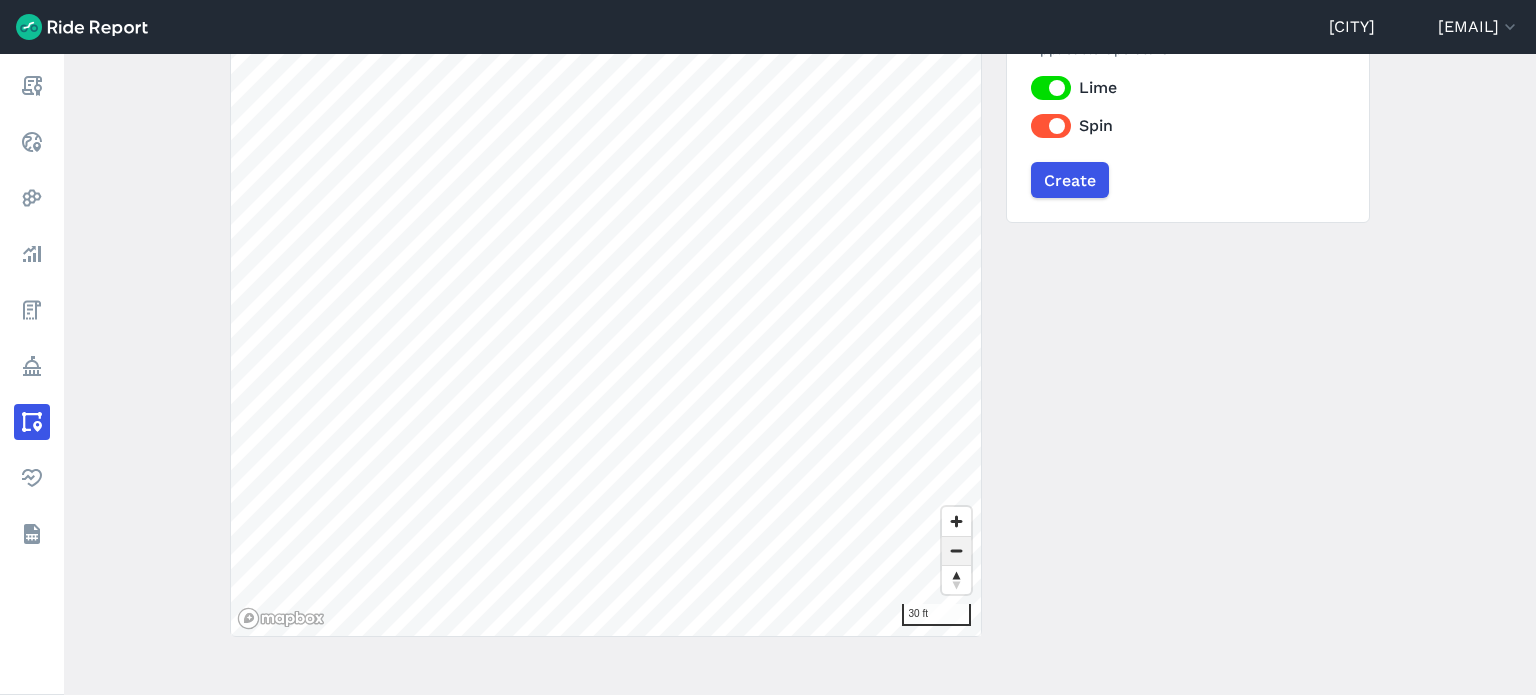 click at bounding box center [956, 551] 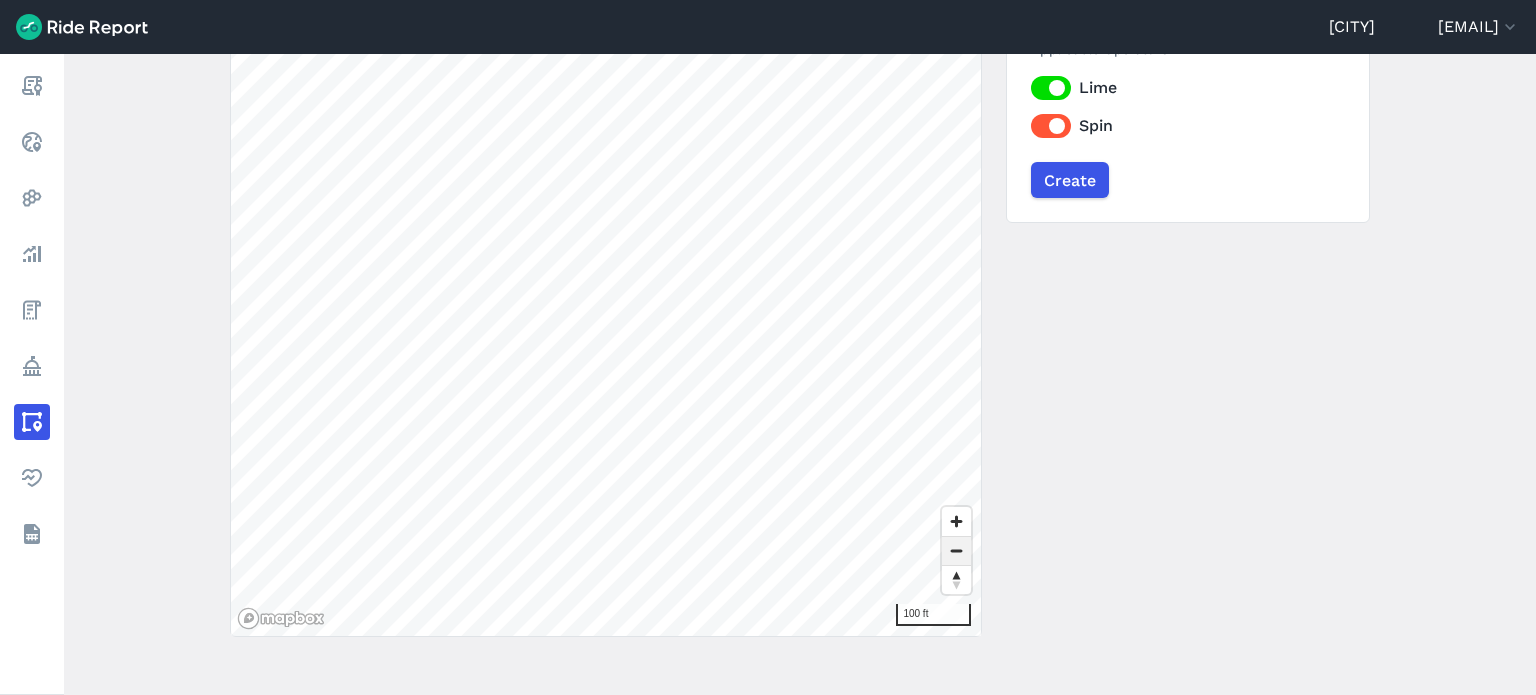 click at bounding box center (956, 551) 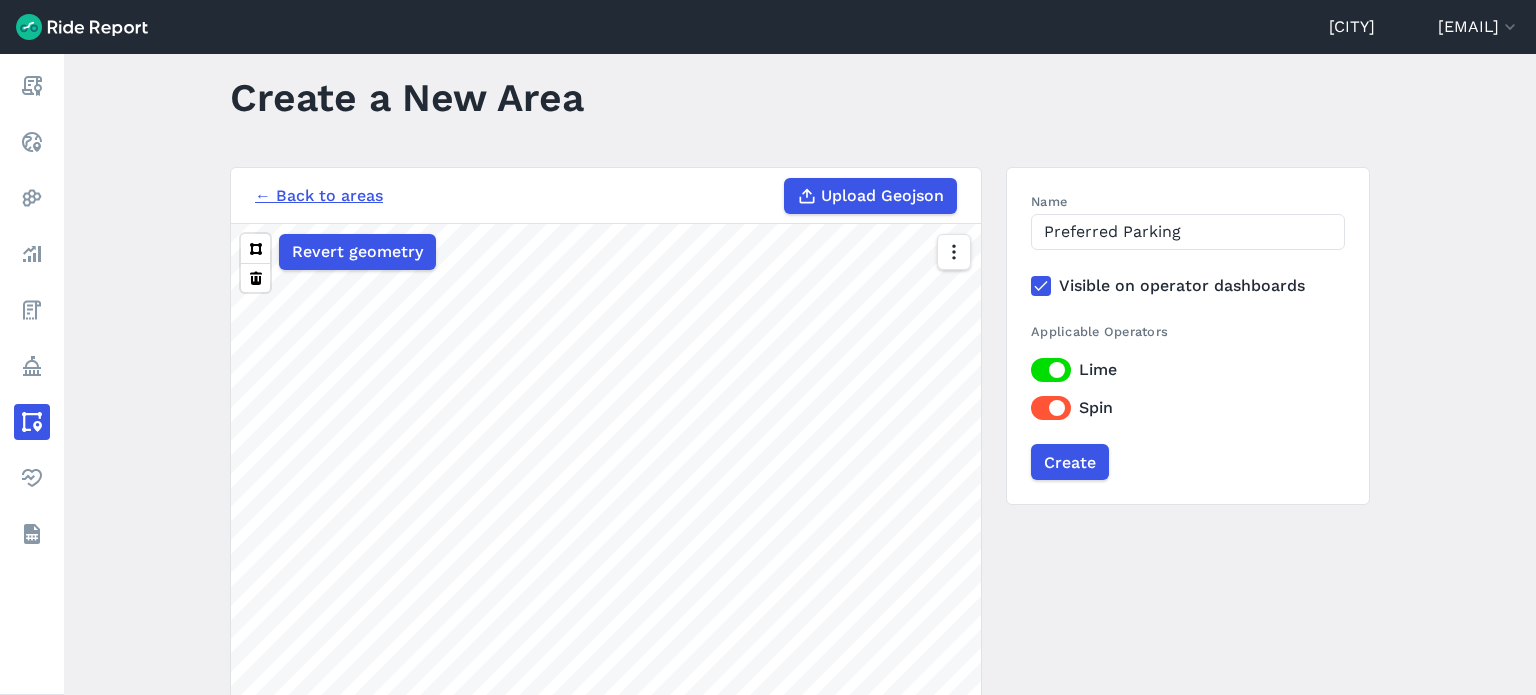 scroll, scrollTop: 34, scrollLeft: 0, axis: vertical 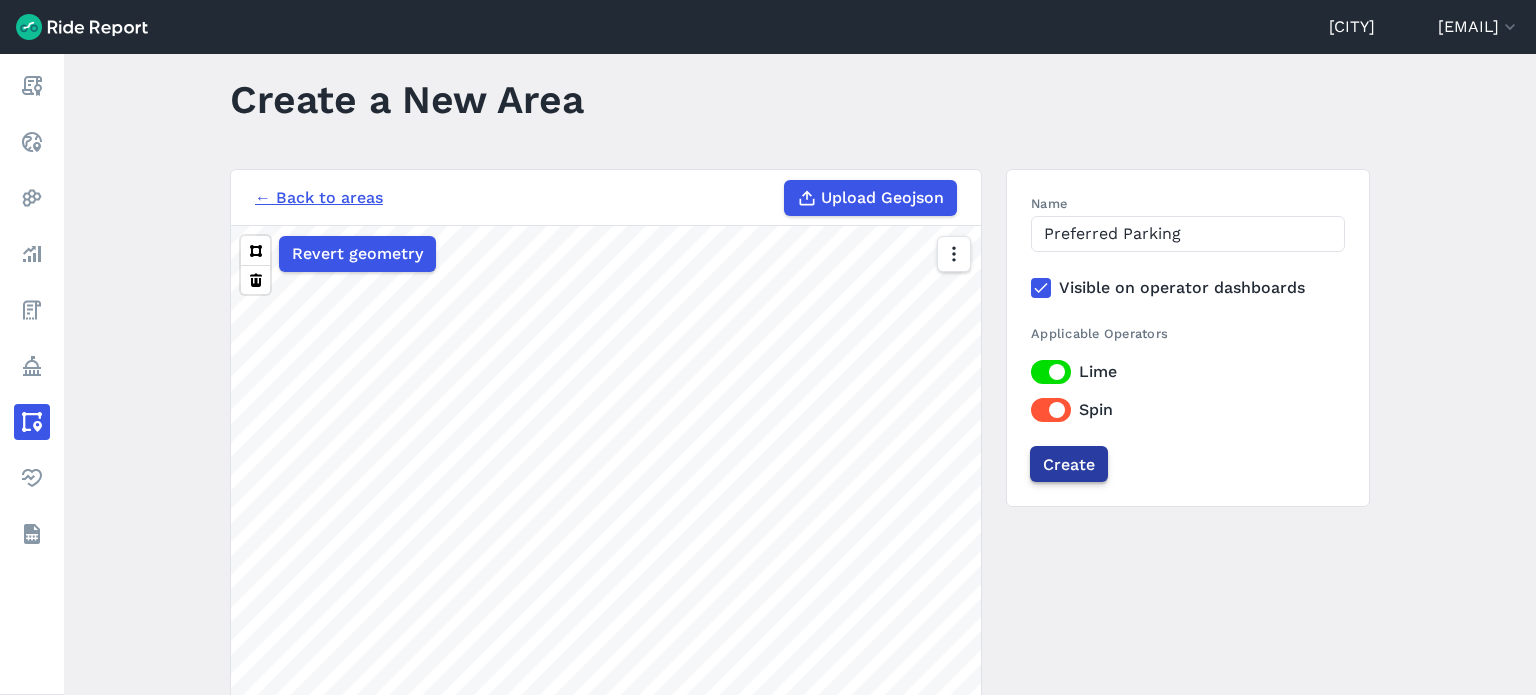 click on "Create" at bounding box center (1069, 464) 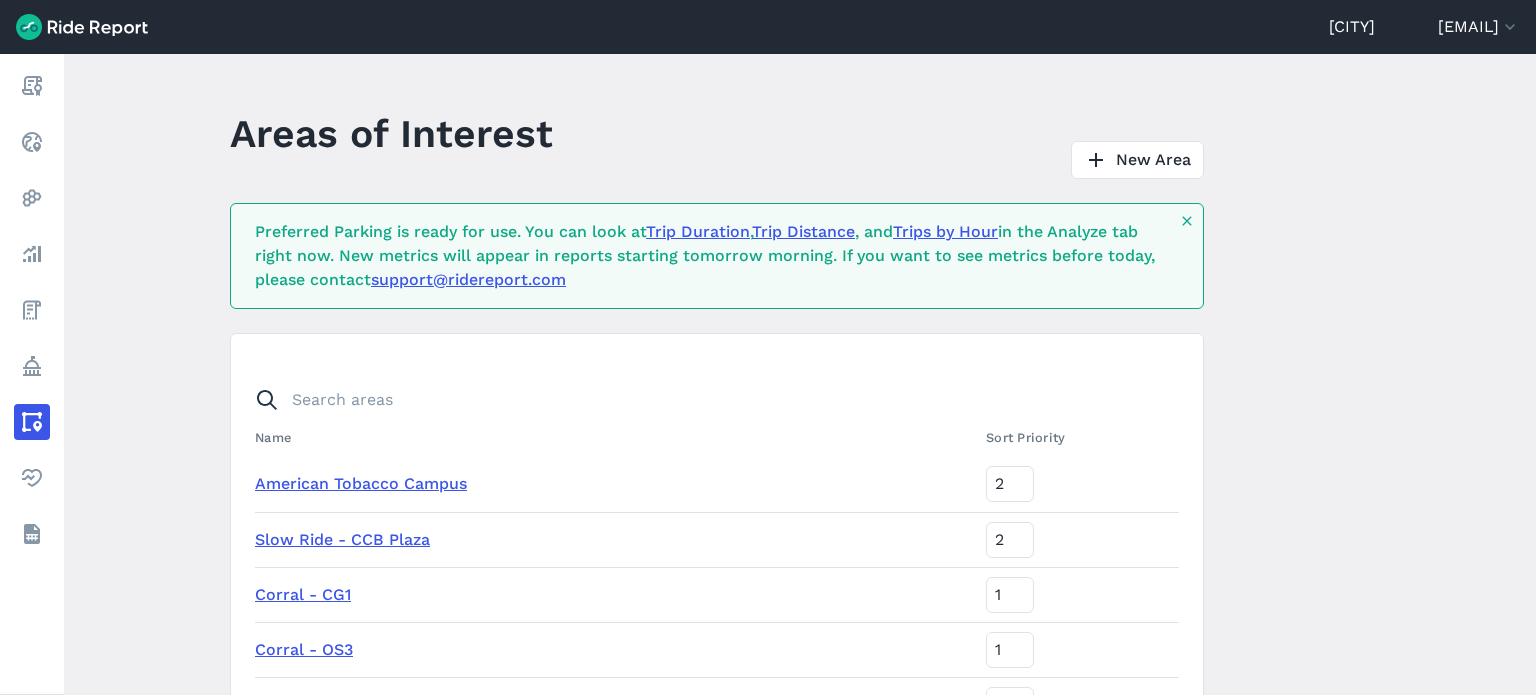 scroll, scrollTop: 1025, scrollLeft: 0, axis: vertical 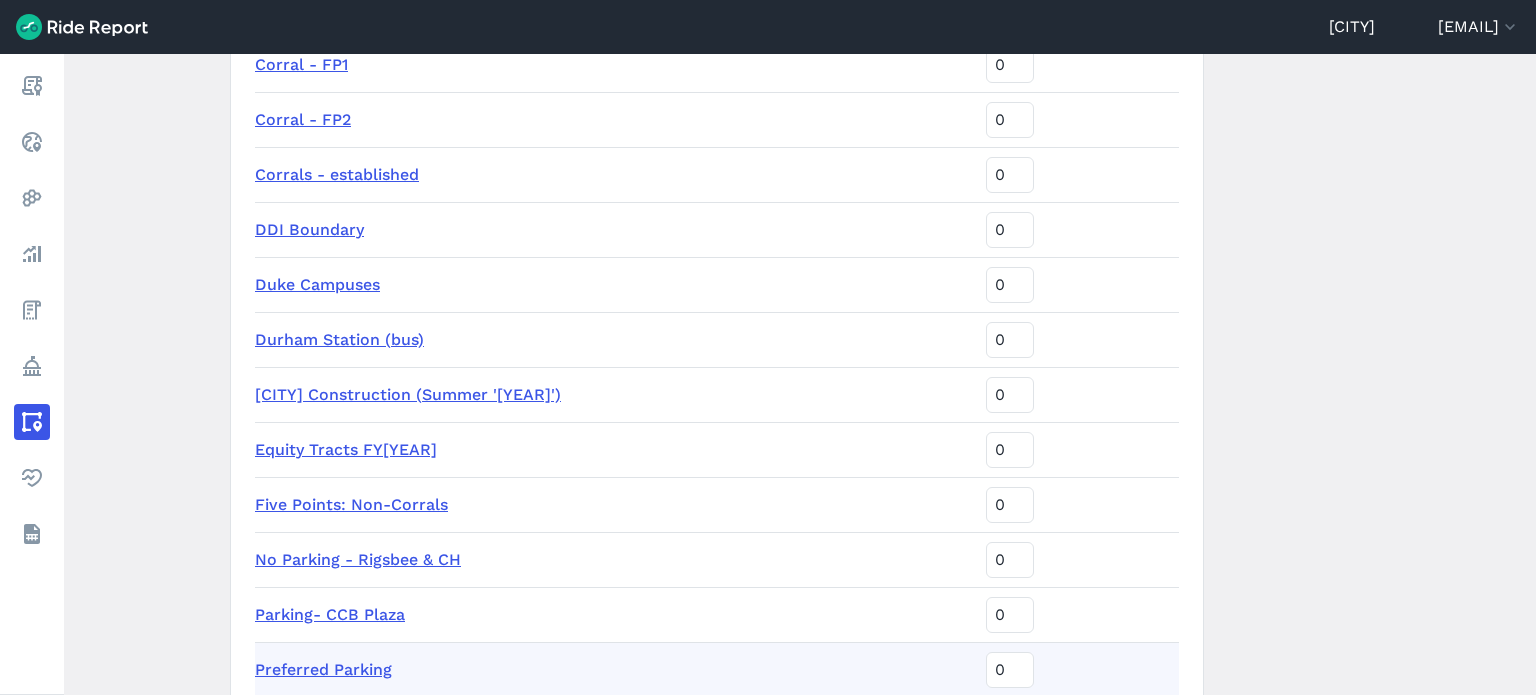 click on "Areas of Interest New Area Preferred Parking is ready for use. You can look at Trip Duration , Trip Distance , and Trips by Hour in the Analyze tab right now. New metrics will appear in reports starting tomorrow morning. If you want to see metrics before today, please contact support@ridereport.com Name Sort Priority American Tobacco Campus 2 Slow Ride - CCB Plaza 2 Corral - CG1 1 Corral - OS3 1 2025 DPD Request Area 0 9th Street: Forced Parking 0 CCB Plaza 0 CCB Plaza: Non-Corrals 0 Central Park 0 Corral - DBAP 0 Corral - Durham Station 0 Corral - FP1 0 Corral - FP2 0 Corrals - established 0 DDI Boundary 0 Duke Campuses 0 Durham Station (bus) 0 Durham Station Construction (Summer '25) 0 Equity Tracts FY24 0 Five Points: Non-Corrals 0 No Parking - Rigsbee & CH 0 Parking- CCB Plaza 0 Preferred Parking 0 Tract 10.01 0 Tract 10.02 0 Tract 11 0 Tract 13.01 0 Tract 13.03 0 Tract 14 0 Tract 23 0 Tract 9 0 Durham Tech -1 NCCU -1 Durham City Limits -2 Archived Areas Name Created Archived Duke March 31, 2020" at bounding box center (800, 374) 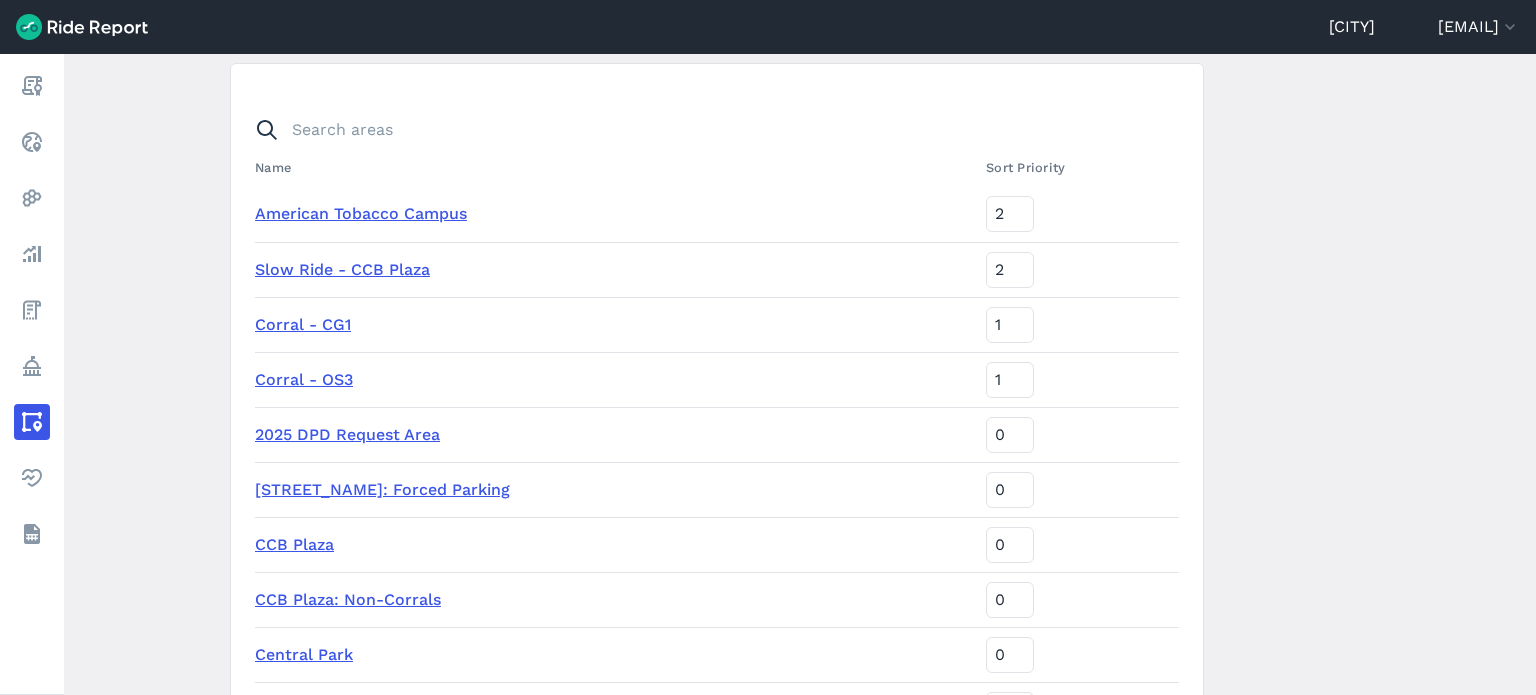scroll, scrollTop: 0, scrollLeft: 0, axis: both 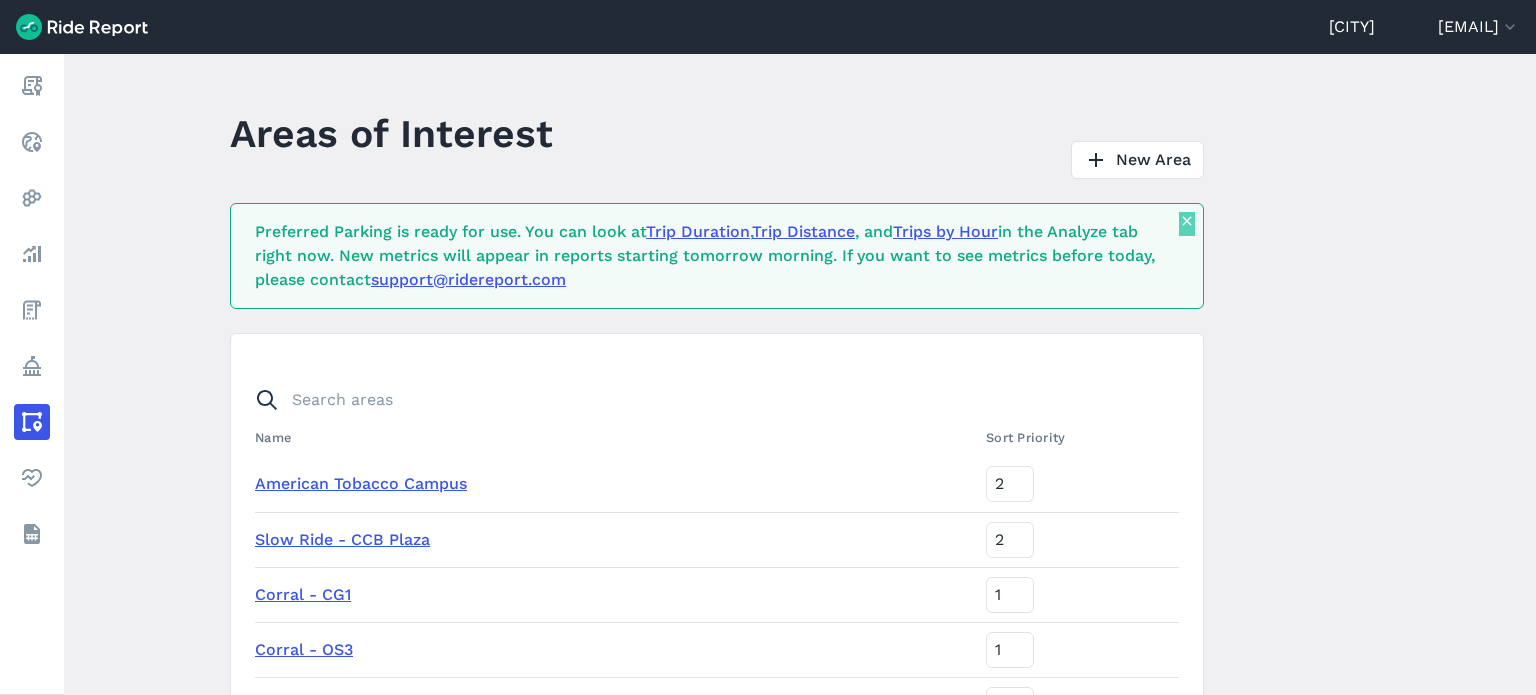 click 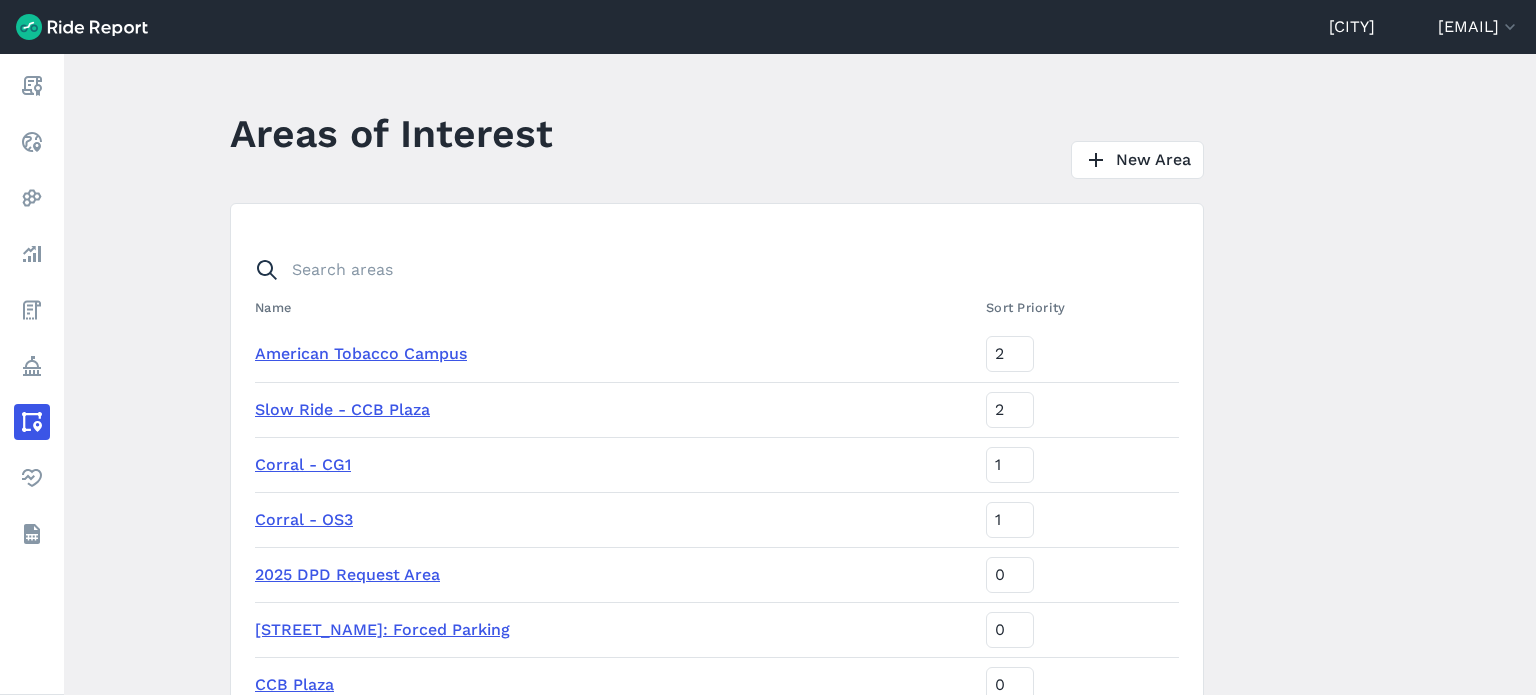 click on "Areas of Interest New Area Name Sort Priority American Tobacco Campus 2 Slow Ride - CCB Plaza 2 Corral - CG1 1 Corral - OS3 1 2025 DPD Request Area 0 9th Street: Forced Parking 0 CCB Plaza 0 CCB Plaza: Non-Corrals 0 Central Park 0 Corral - DBAP 0 Corral - Durham Station 0 Corral - FP1 0 Corral - FP2 0 Corrals - established 0 DDI Boundary 0 Duke Campuses 0 Durham Station (bus) 0 Durham Station Construction (Summer '[YEAR]') 0 Equity Tracts FY24 0 Five Points: Non-Corrals 0 No Parking - Rigsbee & CH 0 Parking- CCB Plaza 0 Preferred Parking 0 Tract 10.01 0 Tract 10.02 0 Tract 11 0 Tract 13.01 0 Tract 13.03 0 Tract 14 0 Tract 23 0 Tract 9 0 Durham Tech -1 NCCU -1 Durham City Limits -2 Archived Areas Name Created Archived Duke March 31, 2020 July 14, 2025 Equity Tracts -- All March 31, 2020 July 14, 2025 Downtown Tier July 1, 2021 July 14, 2025 Corral - FP1 (10m buffer) July 6, 2021 November 27, 2024 Corral - FP1 (20m buffer) July 6, 2021 November 27, 2024 Corral - FP1 (30m buffer) July 6, 2021 November 27, 2024" at bounding box center (800, 374) 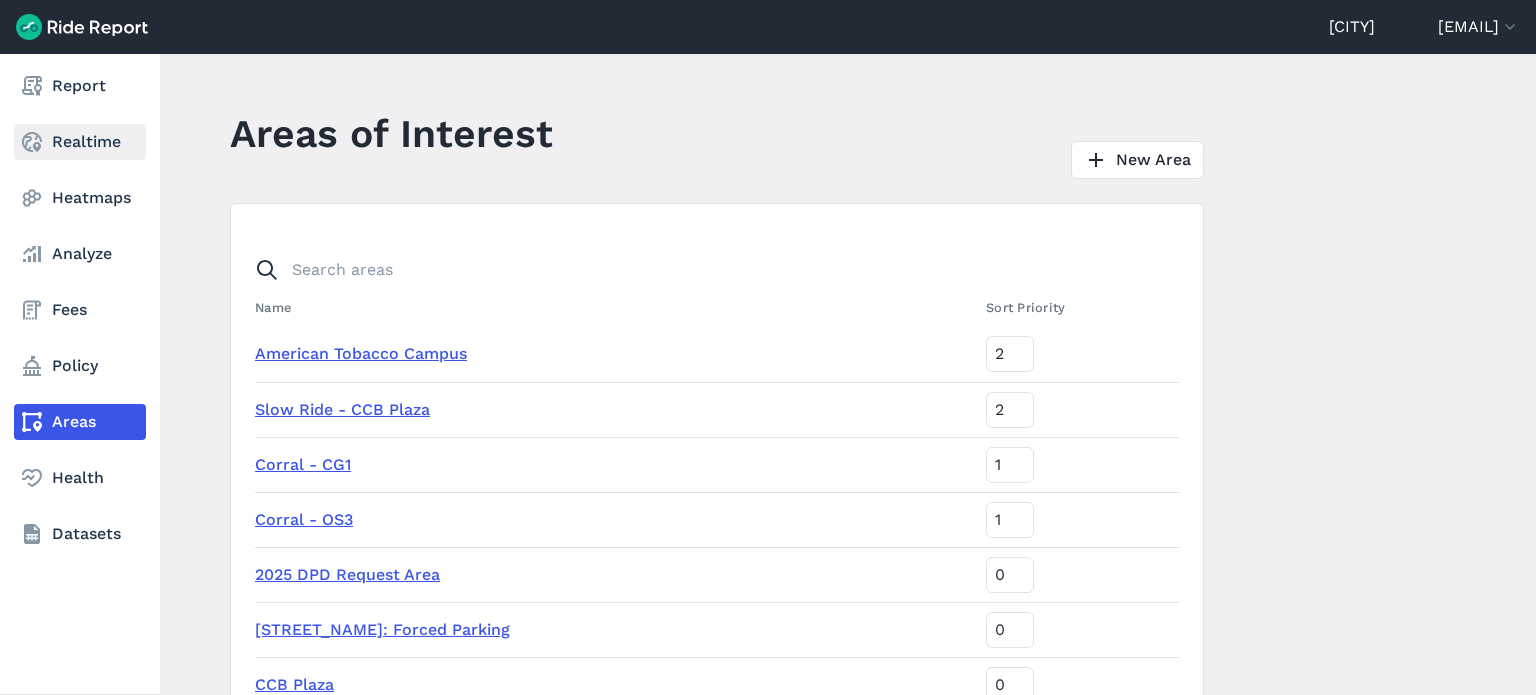 click 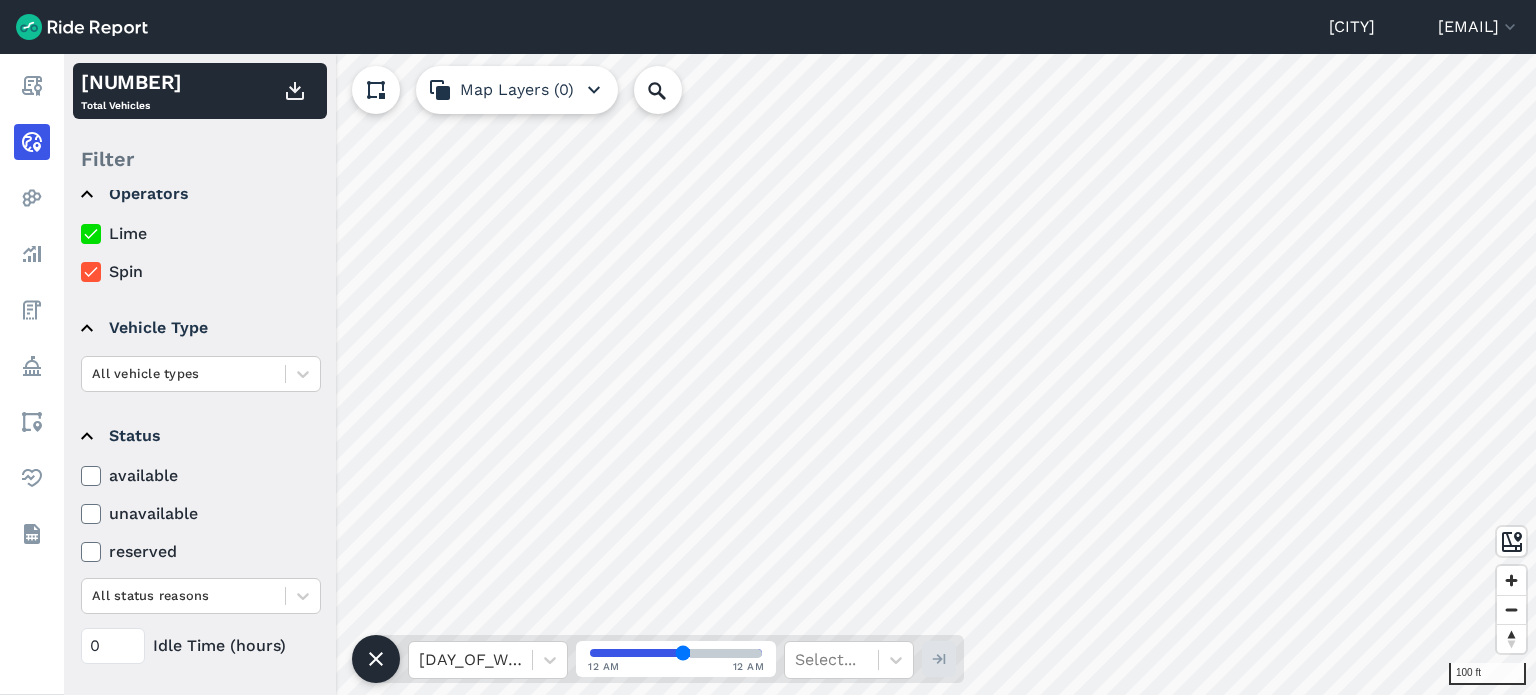 scroll, scrollTop: 229, scrollLeft: 0, axis: vertical 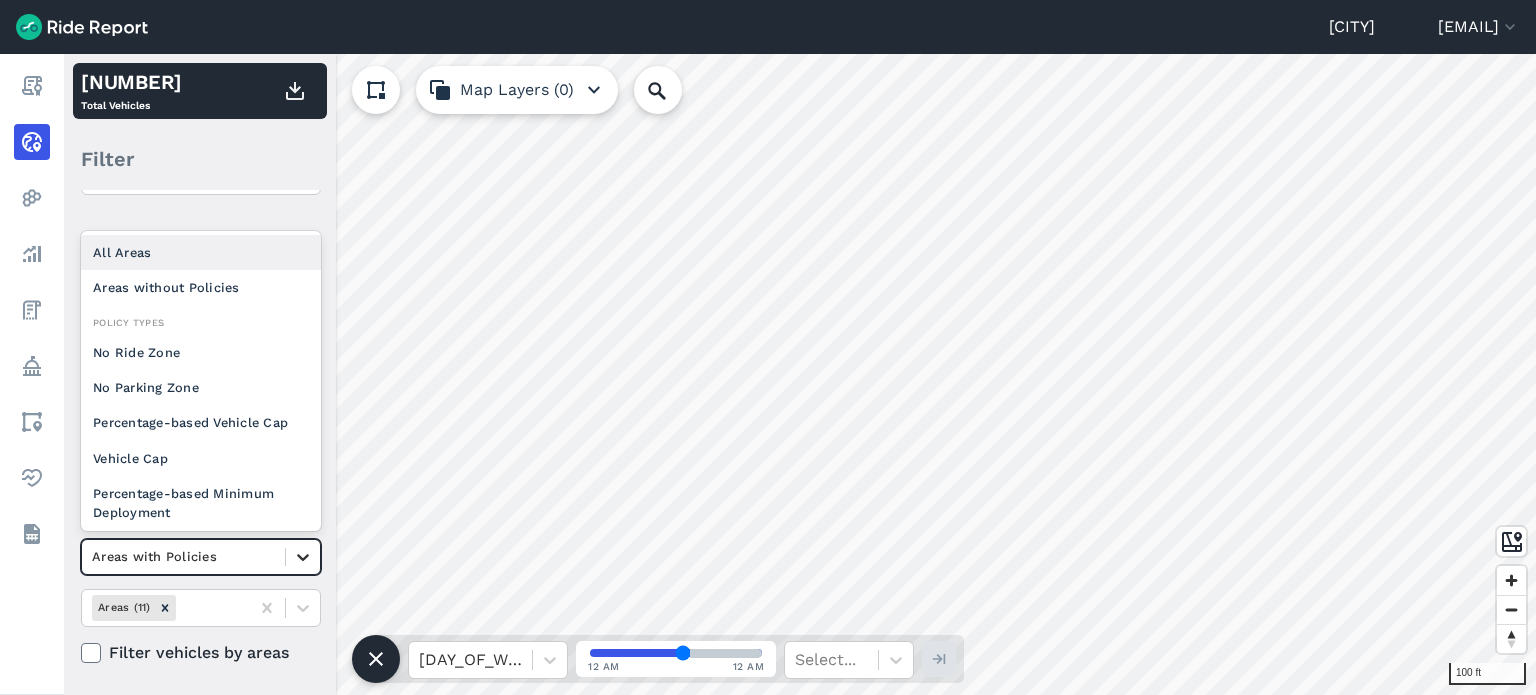 click 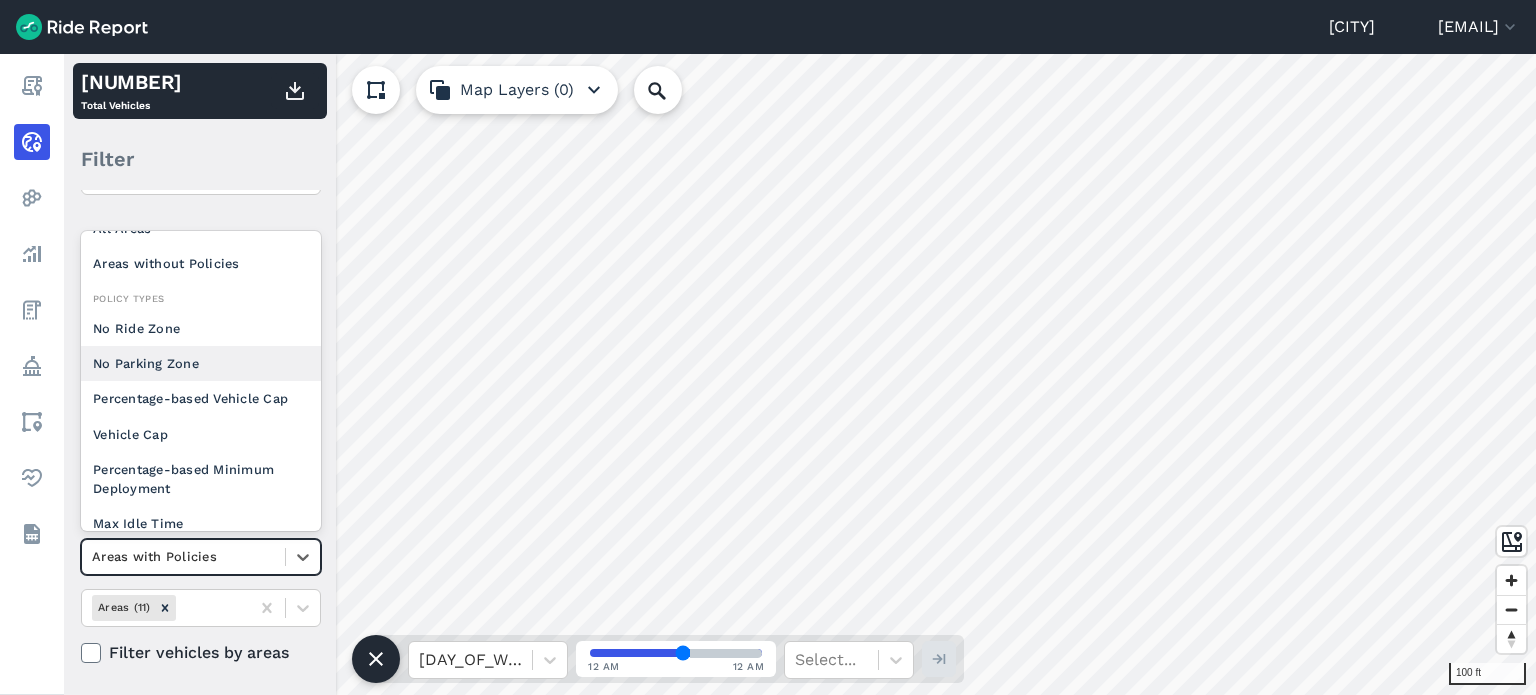 scroll, scrollTop: 0, scrollLeft: 0, axis: both 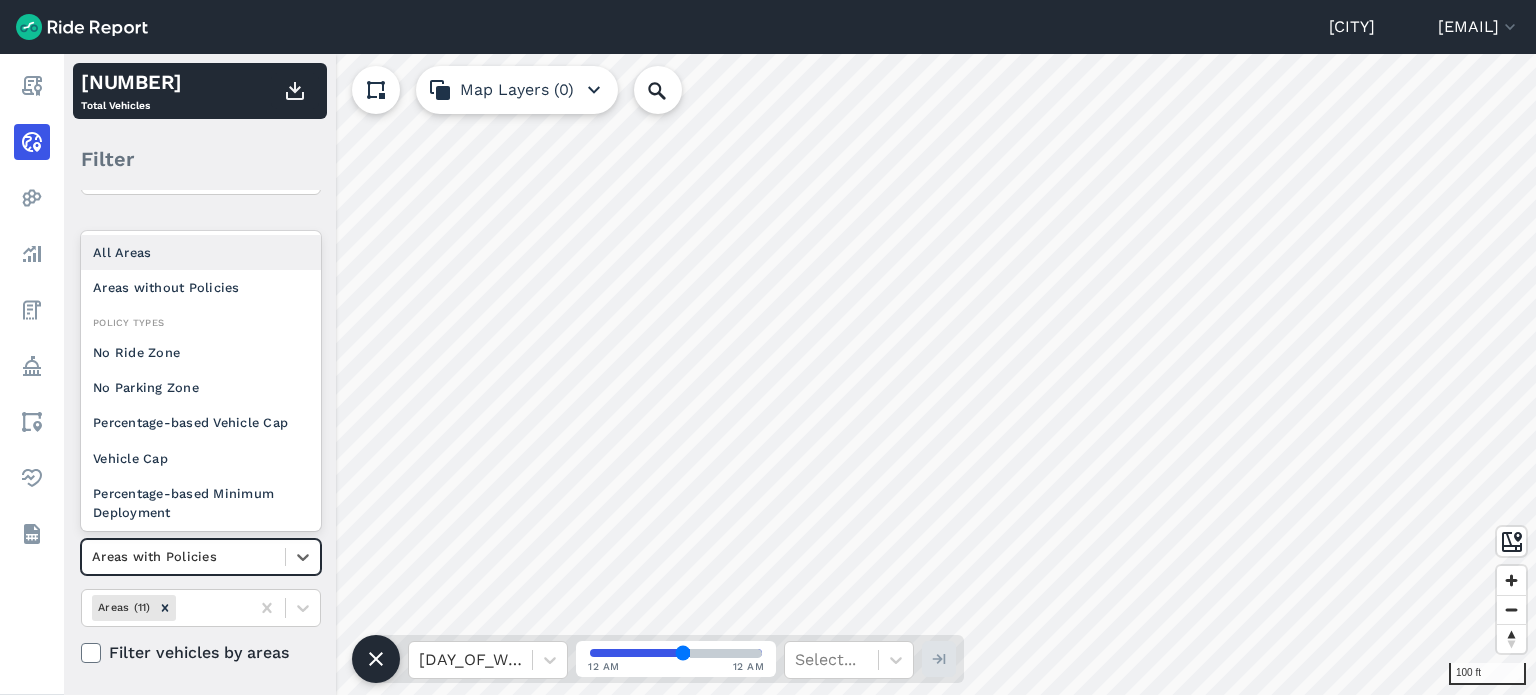 click on "All Areas" at bounding box center (201, 252) 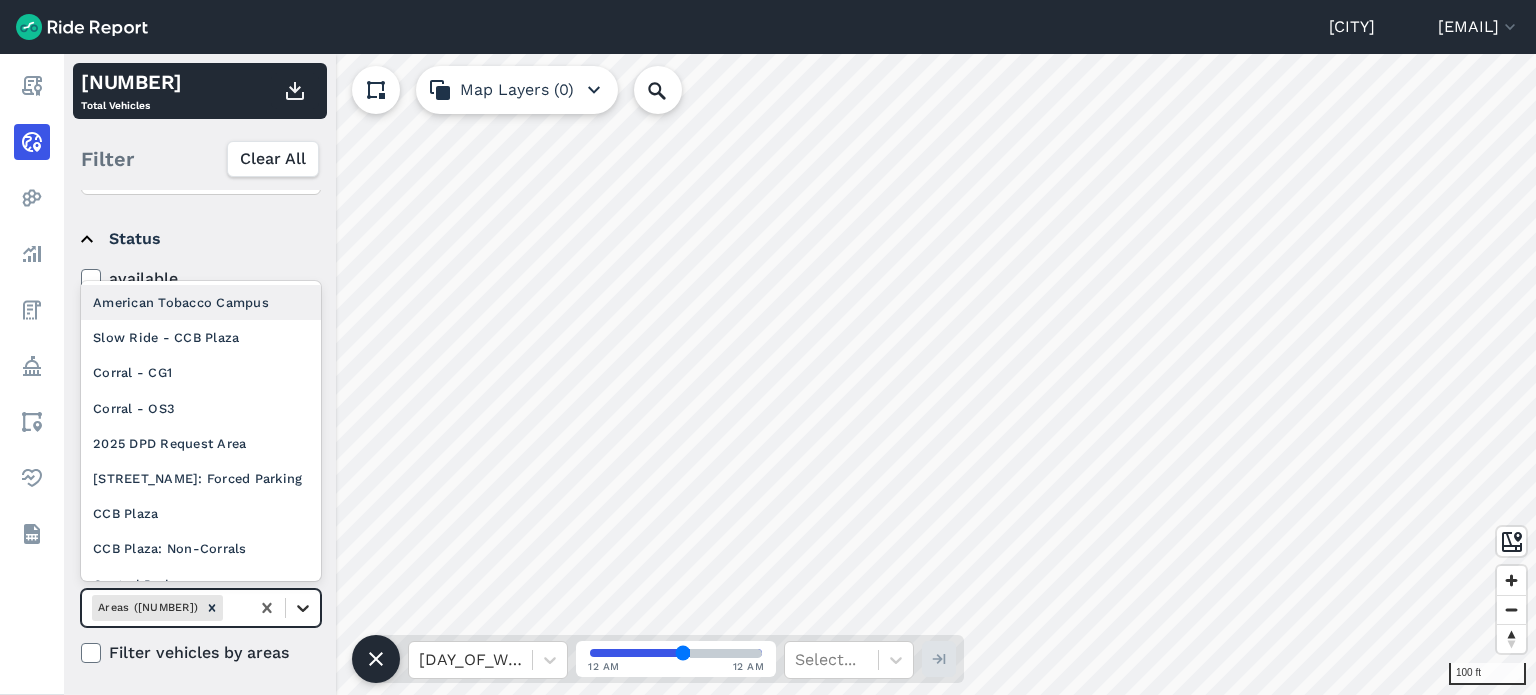 click 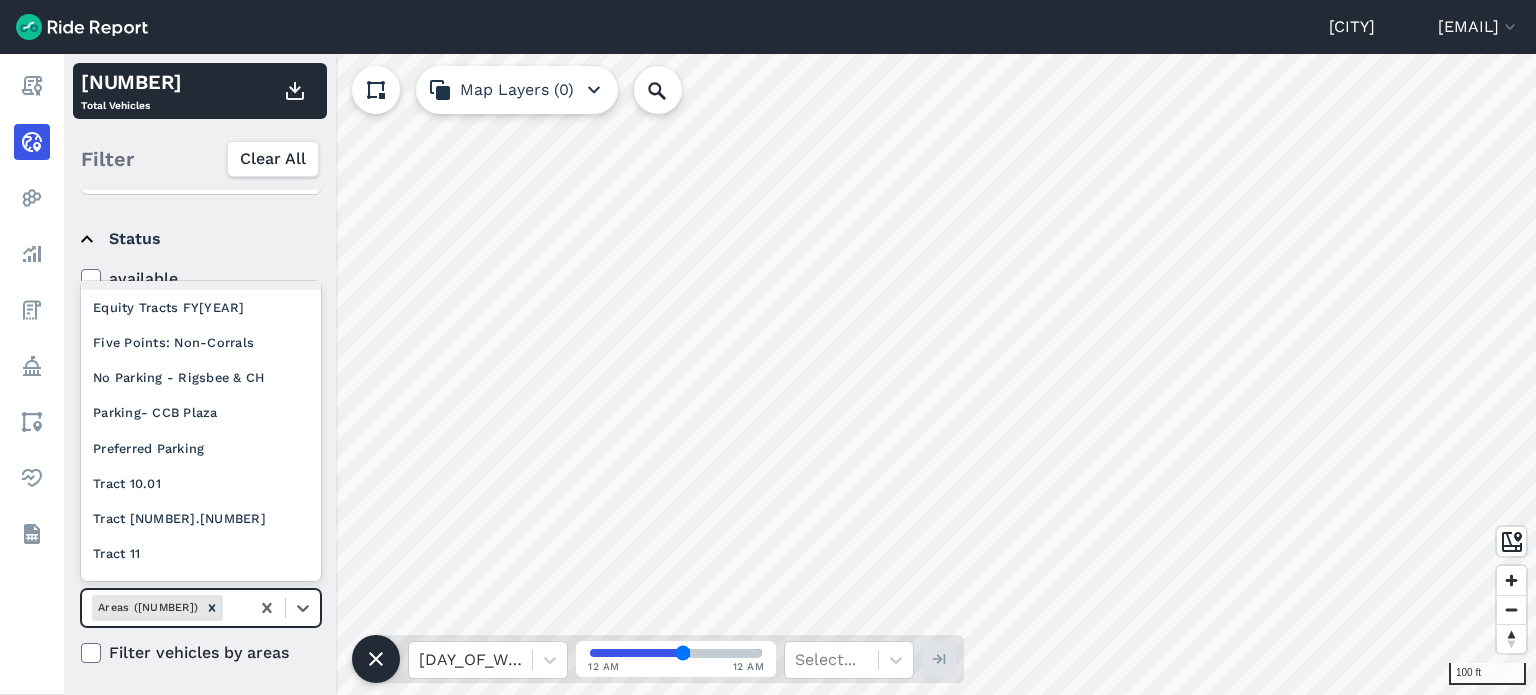 scroll, scrollTop: 650, scrollLeft: 0, axis: vertical 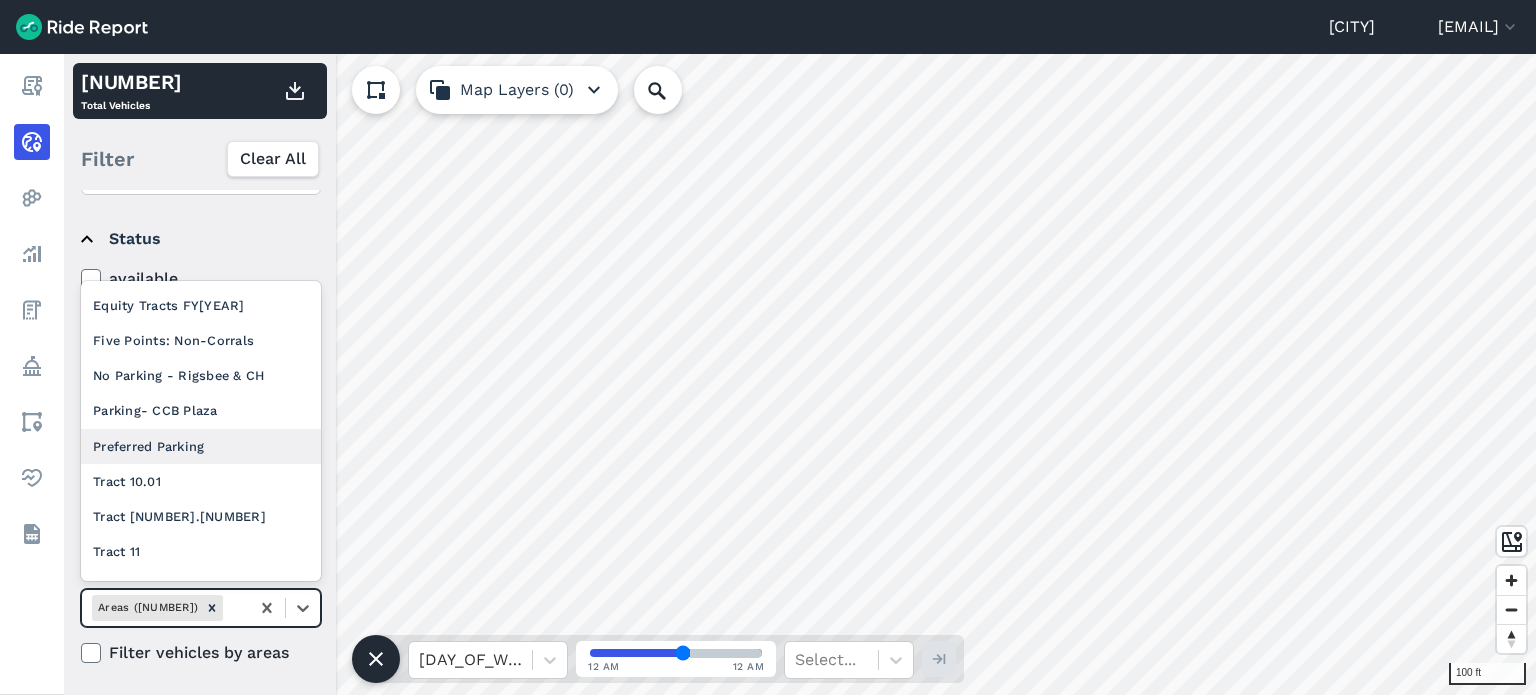 click on "Preferred Parking" at bounding box center [201, 446] 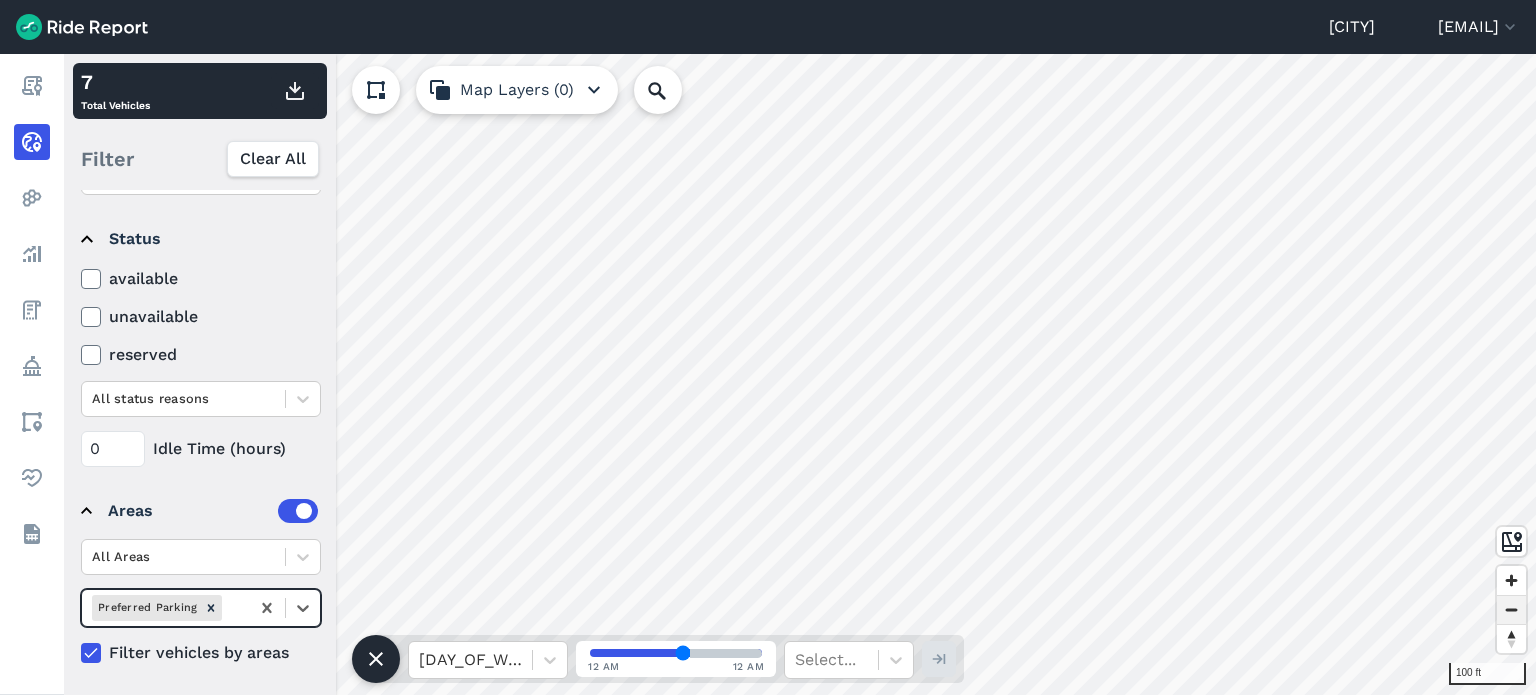 click at bounding box center (1511, 610) 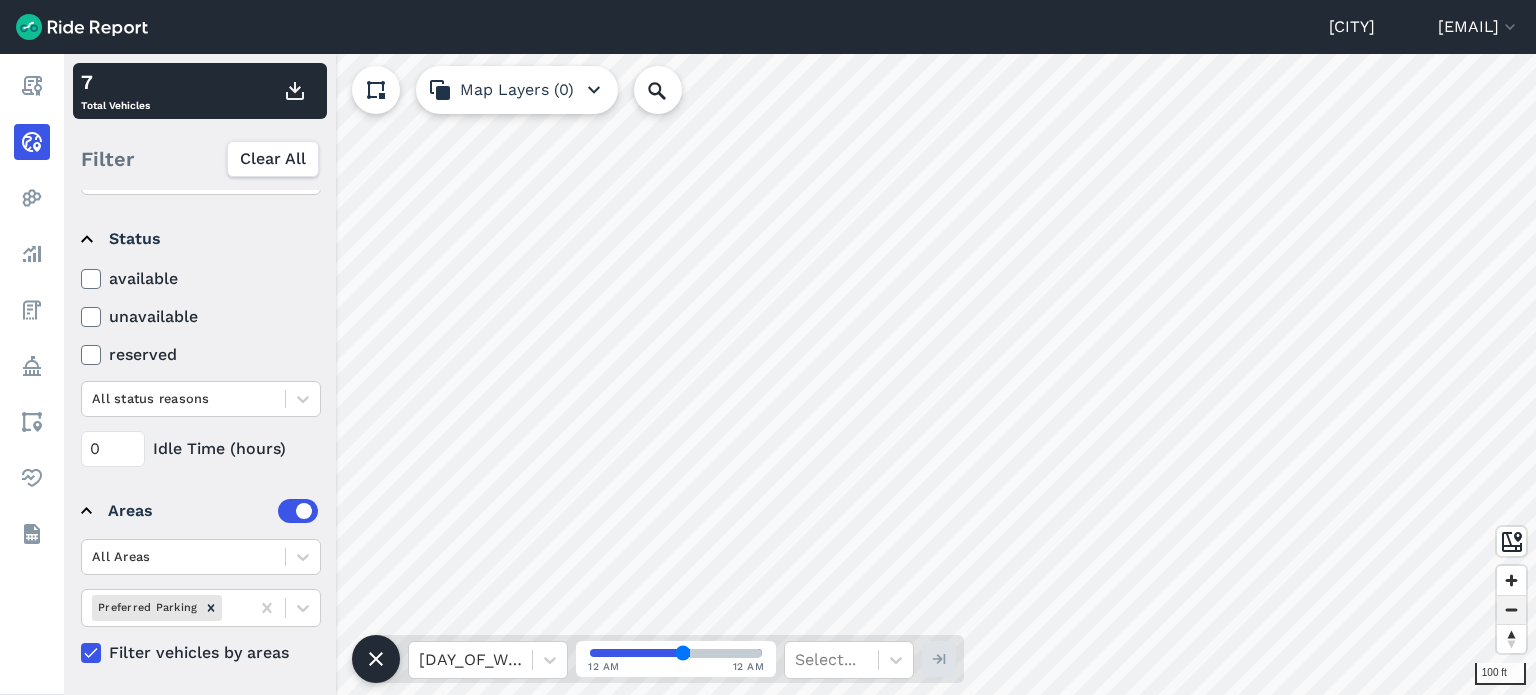 click at bounding box center [1511, 610] 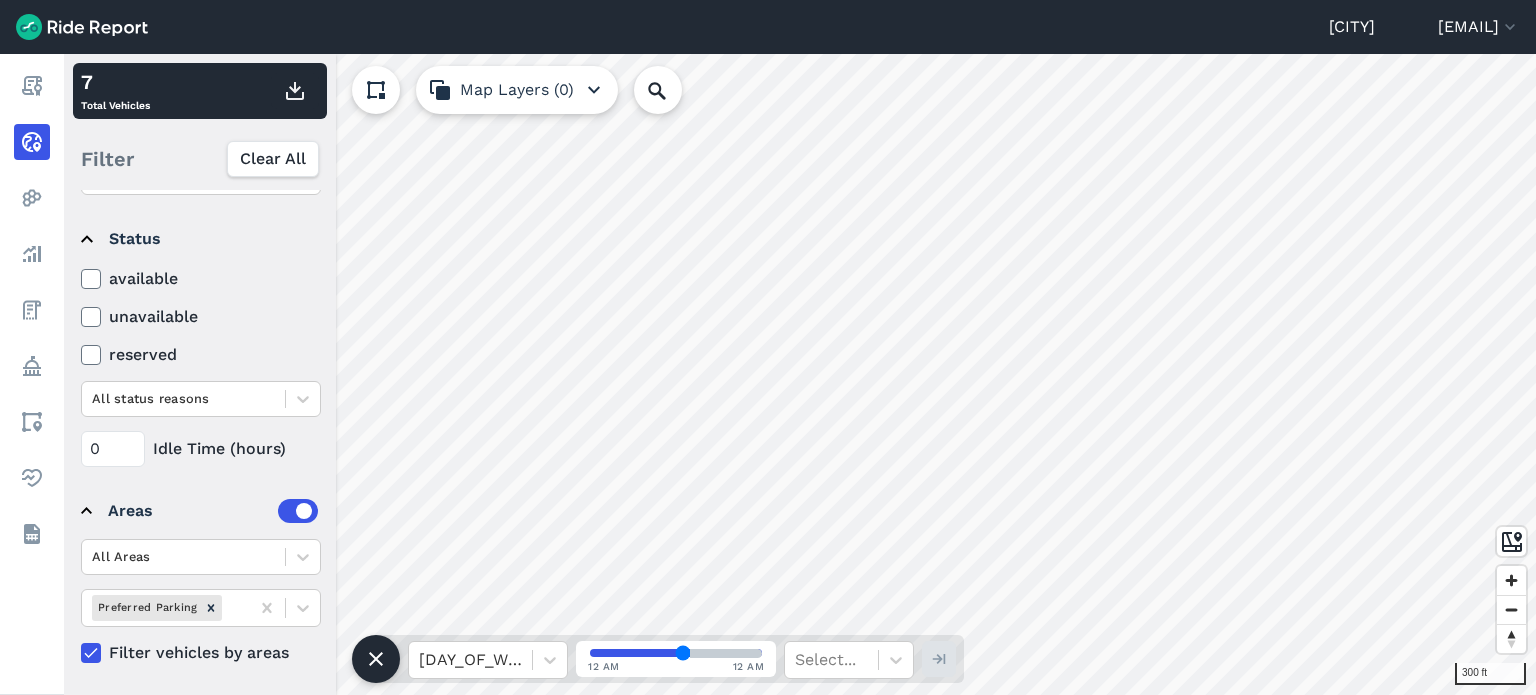 click on "Durham [EMAIL] Settings Terms Sign Out Report Realtime Heatmaps Analyze Fees Policy Areas Health Datasets 300 ft 7 Total Vehicles Filter Clear All Operators Lime Spin Vehicle Type All vehicle types Status available unavailable reserved All status reasons 0 Idle Time (hours) Areas All Areas Preferred Parking Filter vehicles by areas Map Layers (0) Wed, Jul 30 12 AM 12 AM Select..." at bounding box center (768, 347) 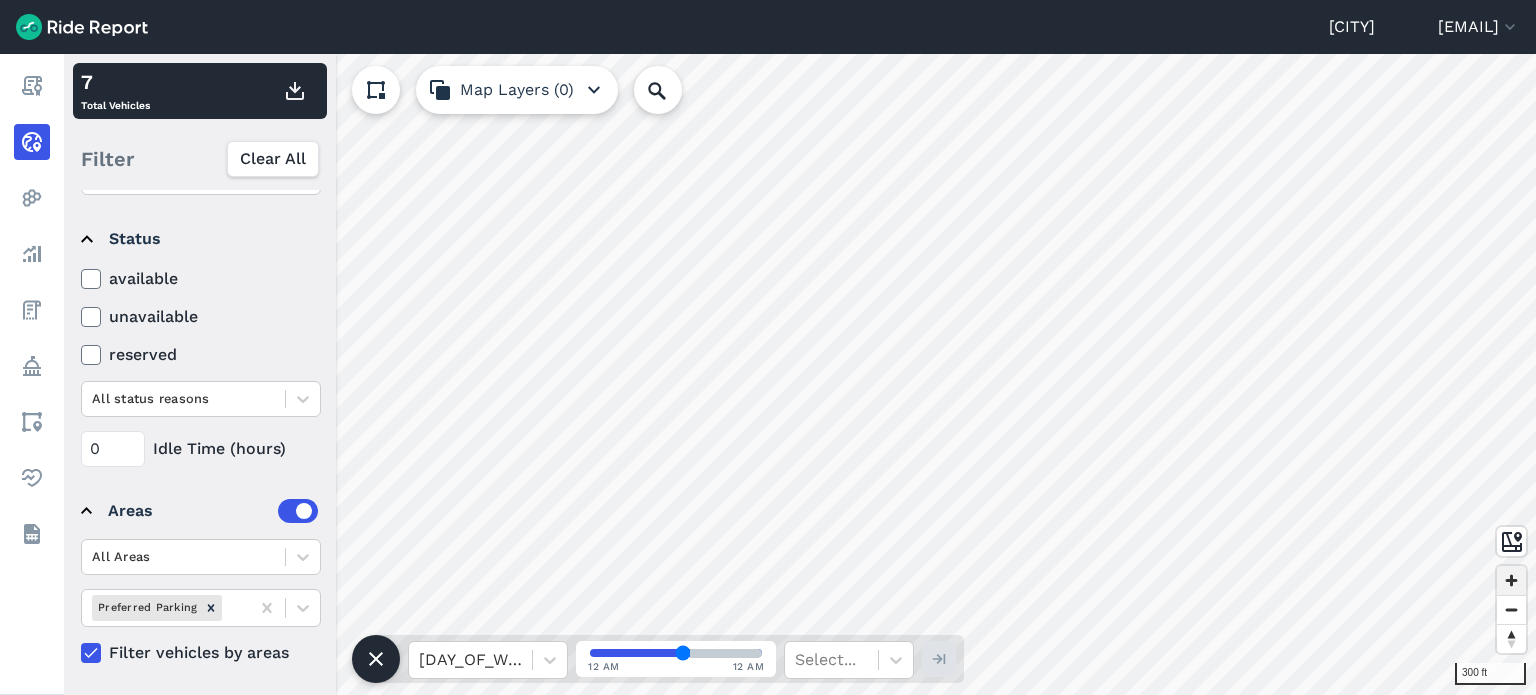 click at bounding box center [1511, 580] 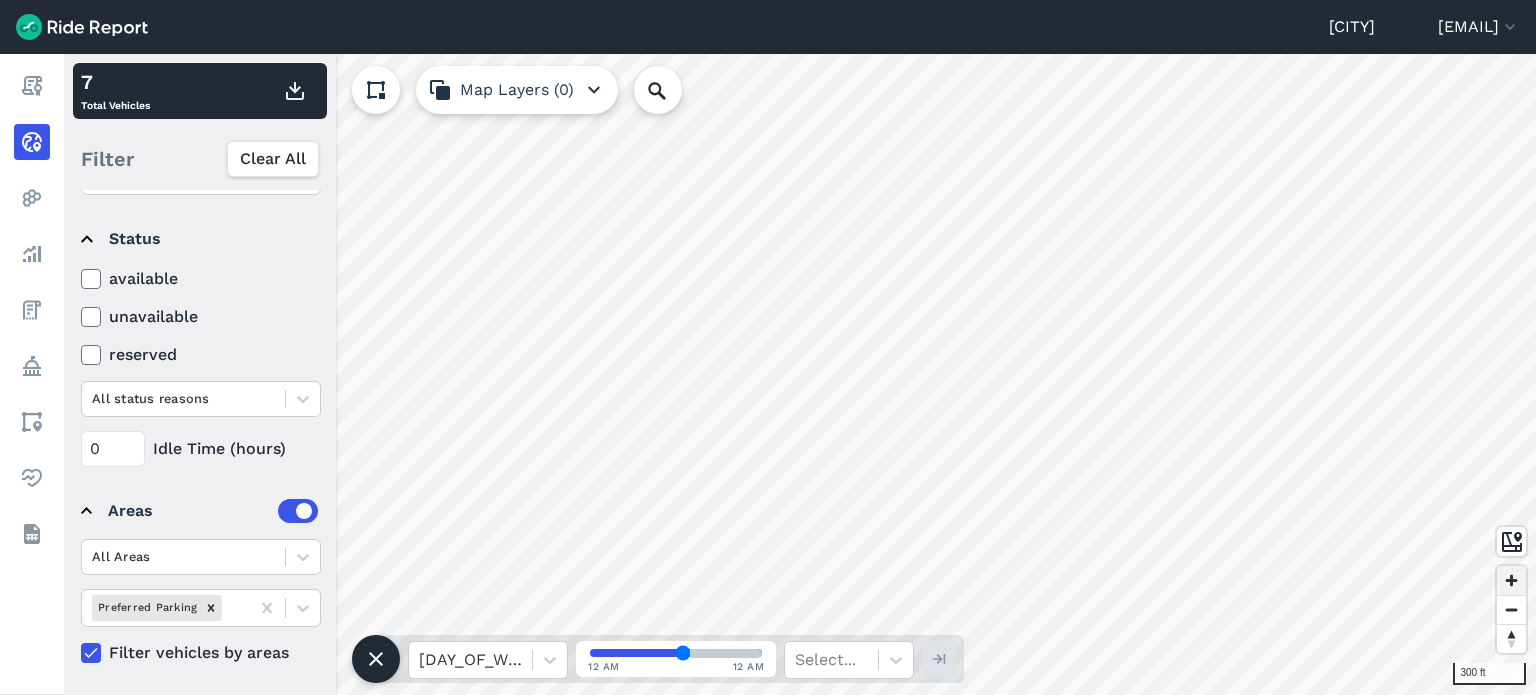 click at bounding box center (1511, 580) 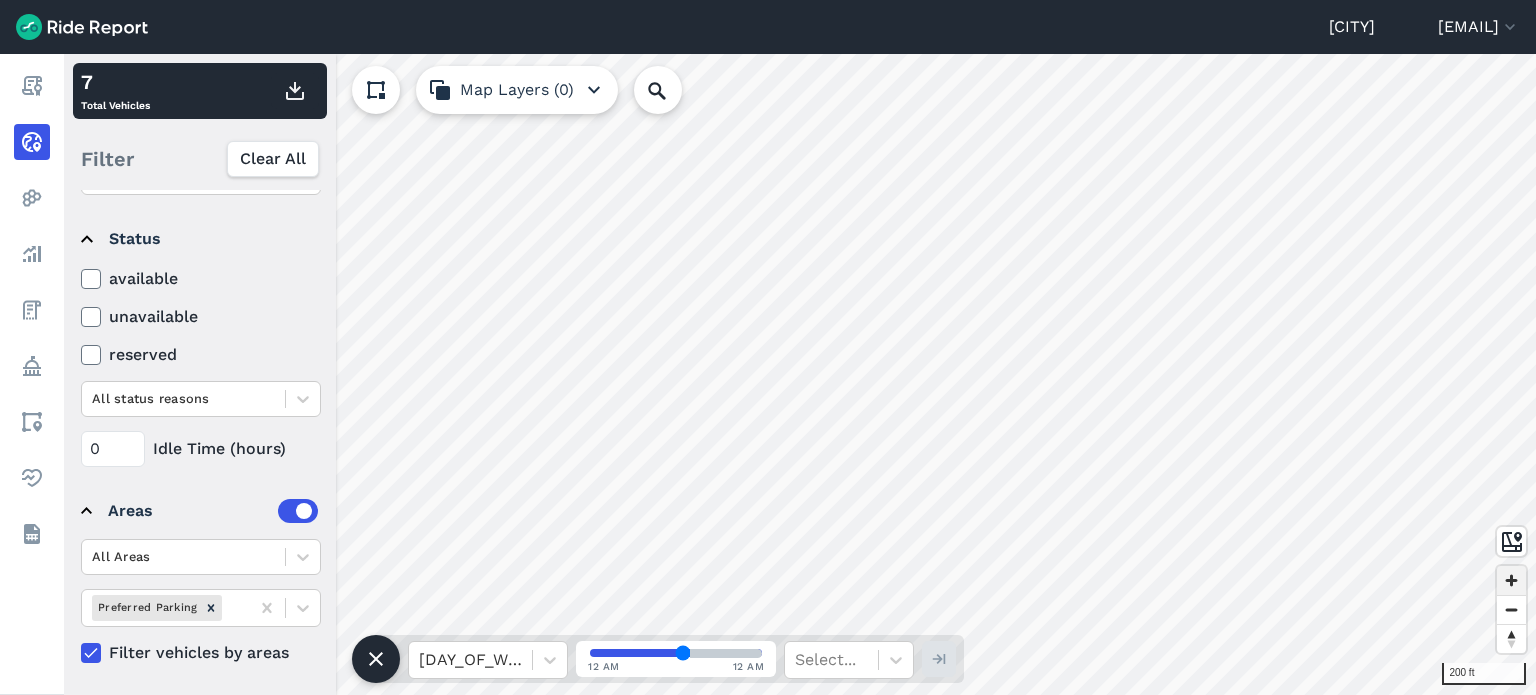 click at bounding box center (1511, 580) 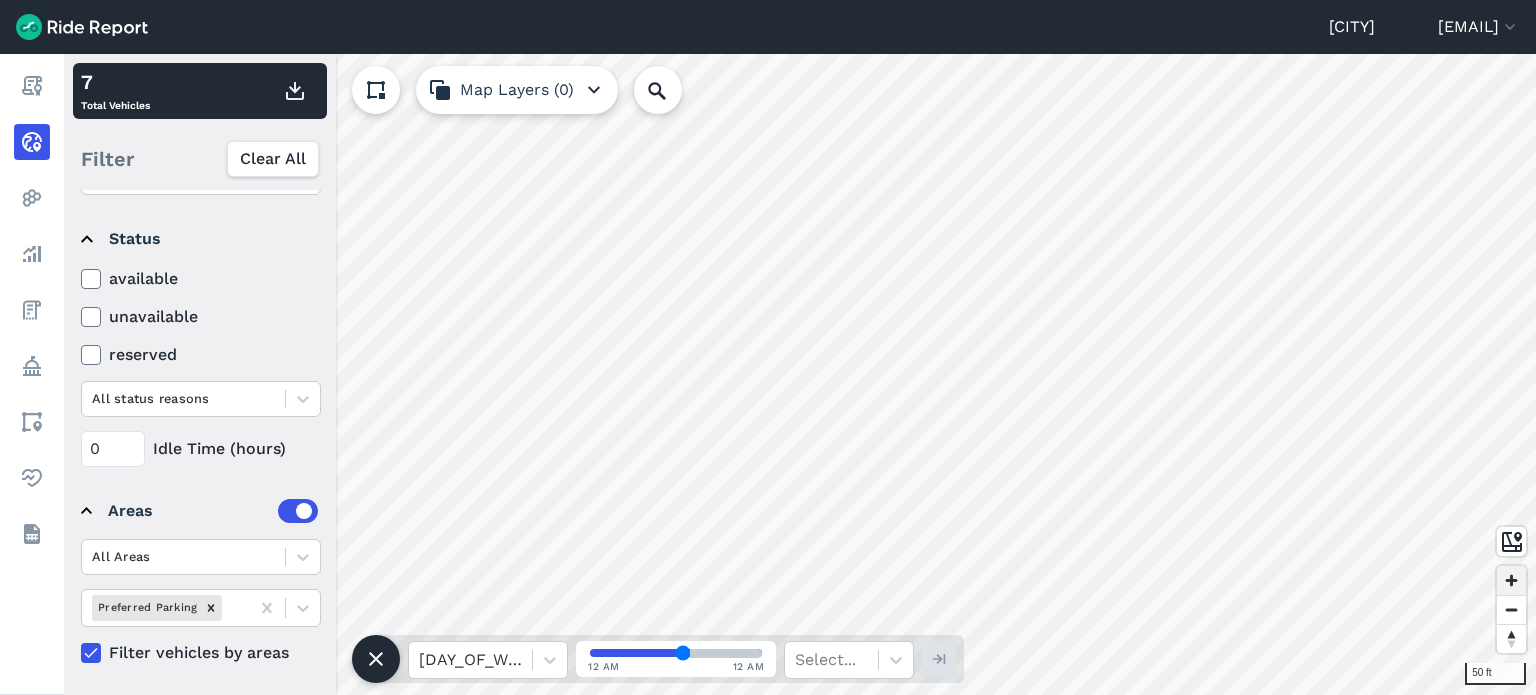 click at bounding box center (1511, 580) 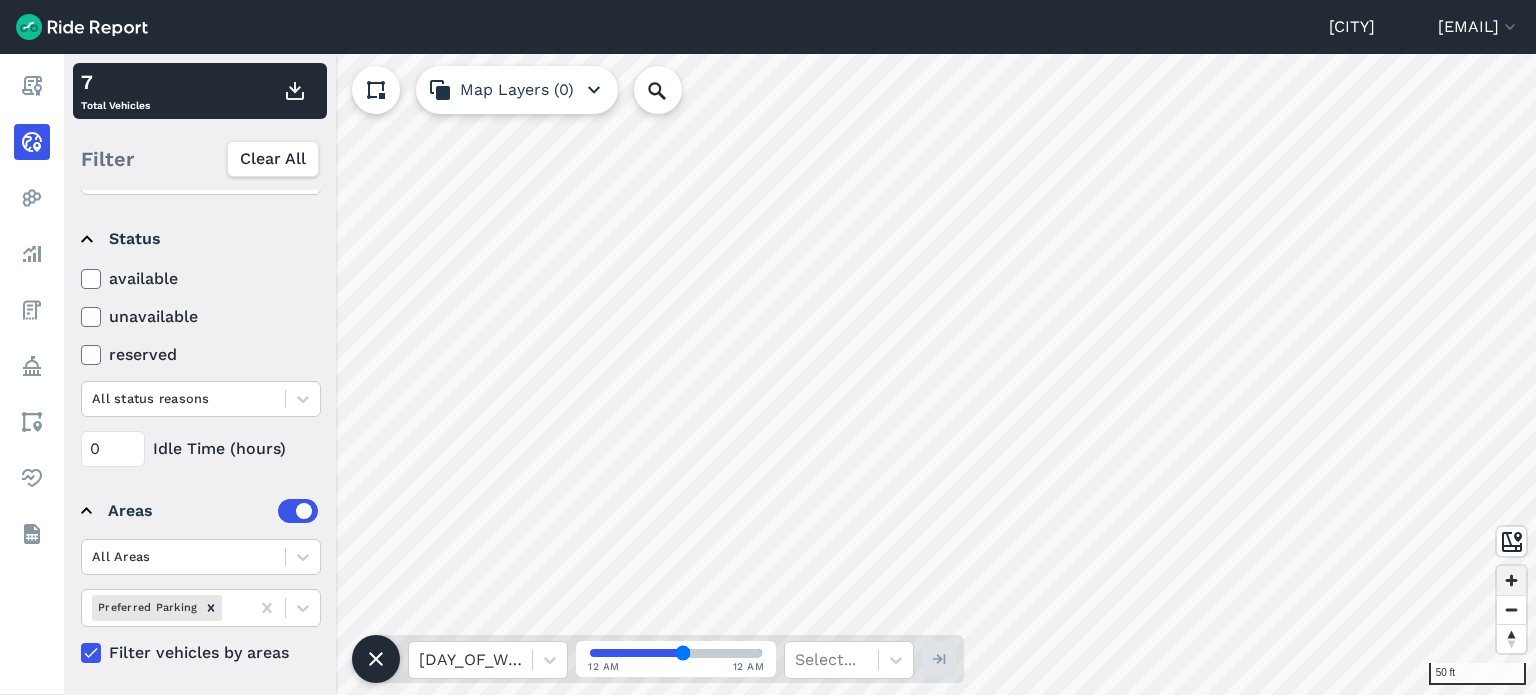 click at bounding box center (1511, 580) 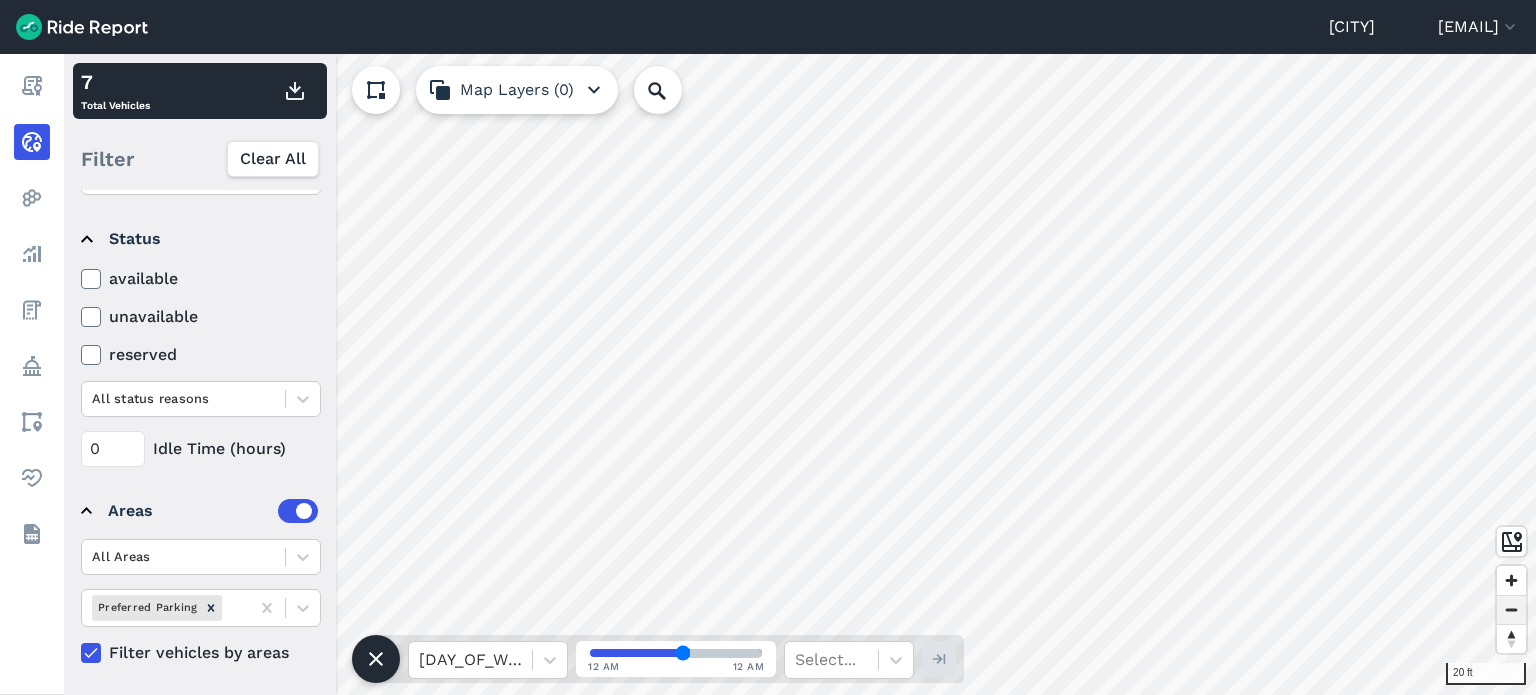 click at bounding box center [1511, 610] 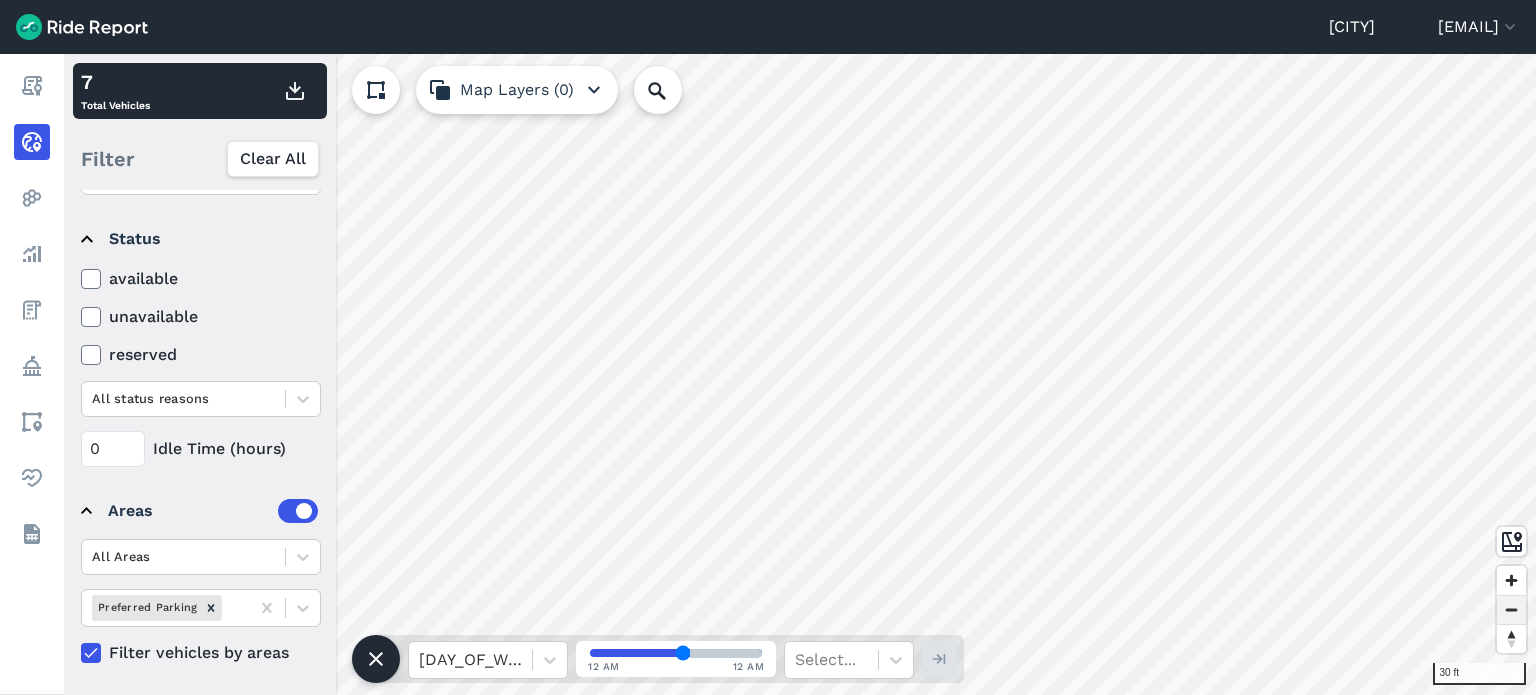 click at bounding box center [1511, 610] 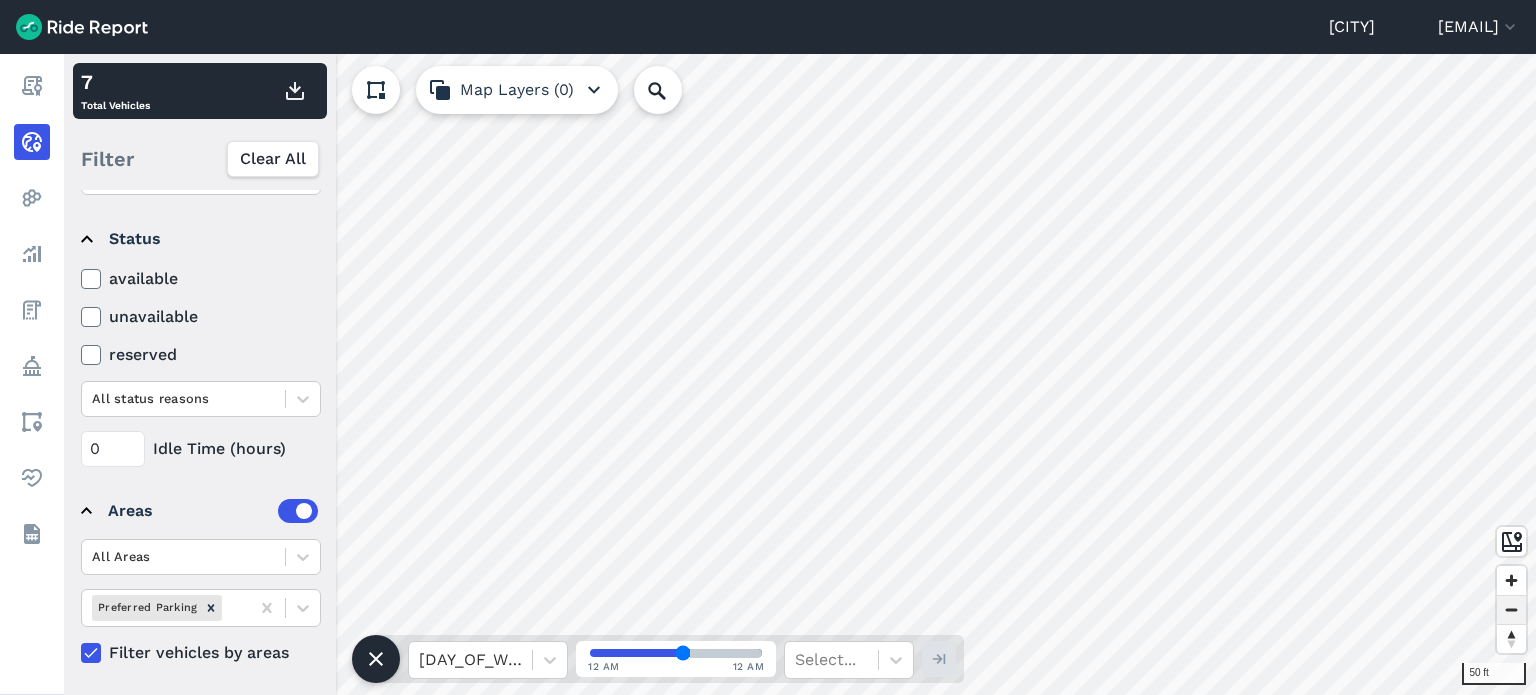 click at bounding box center [1511, 610] 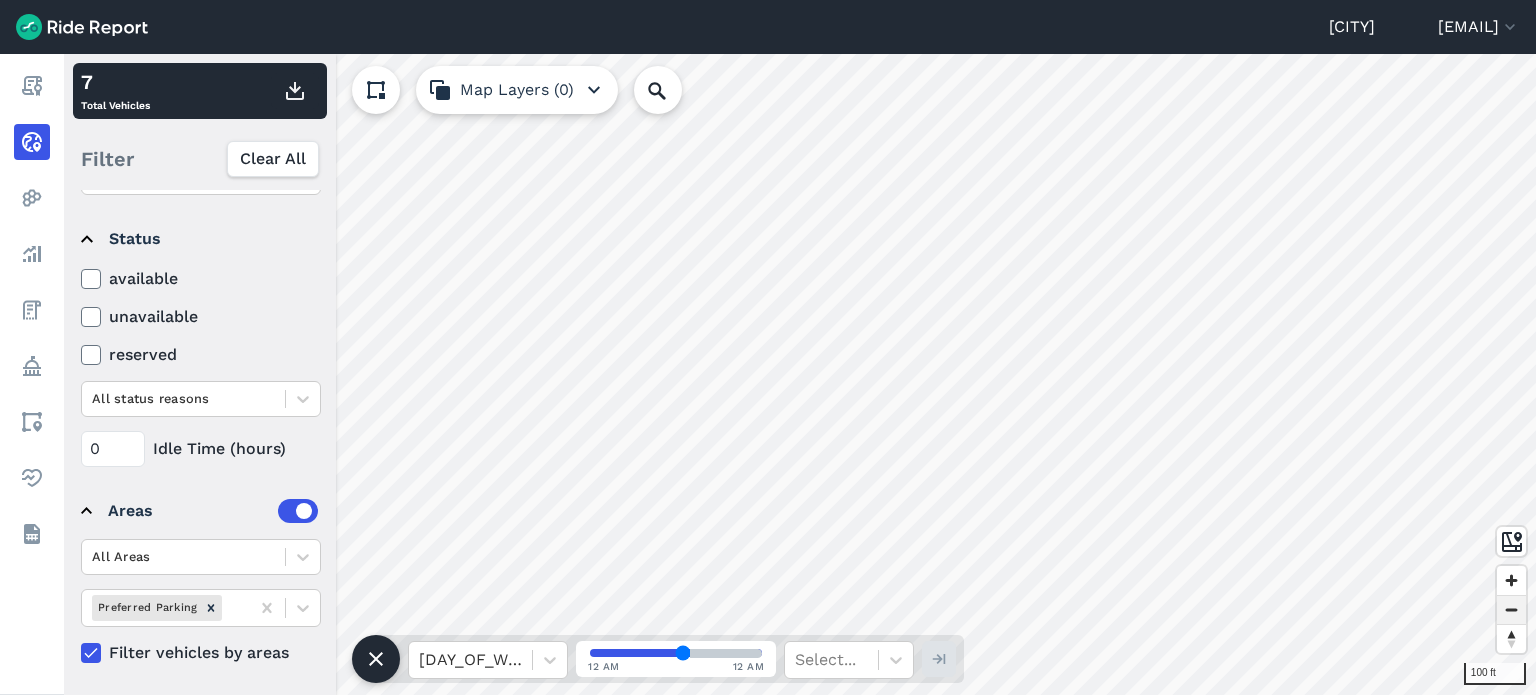 click at bounding box center [1511, 610] 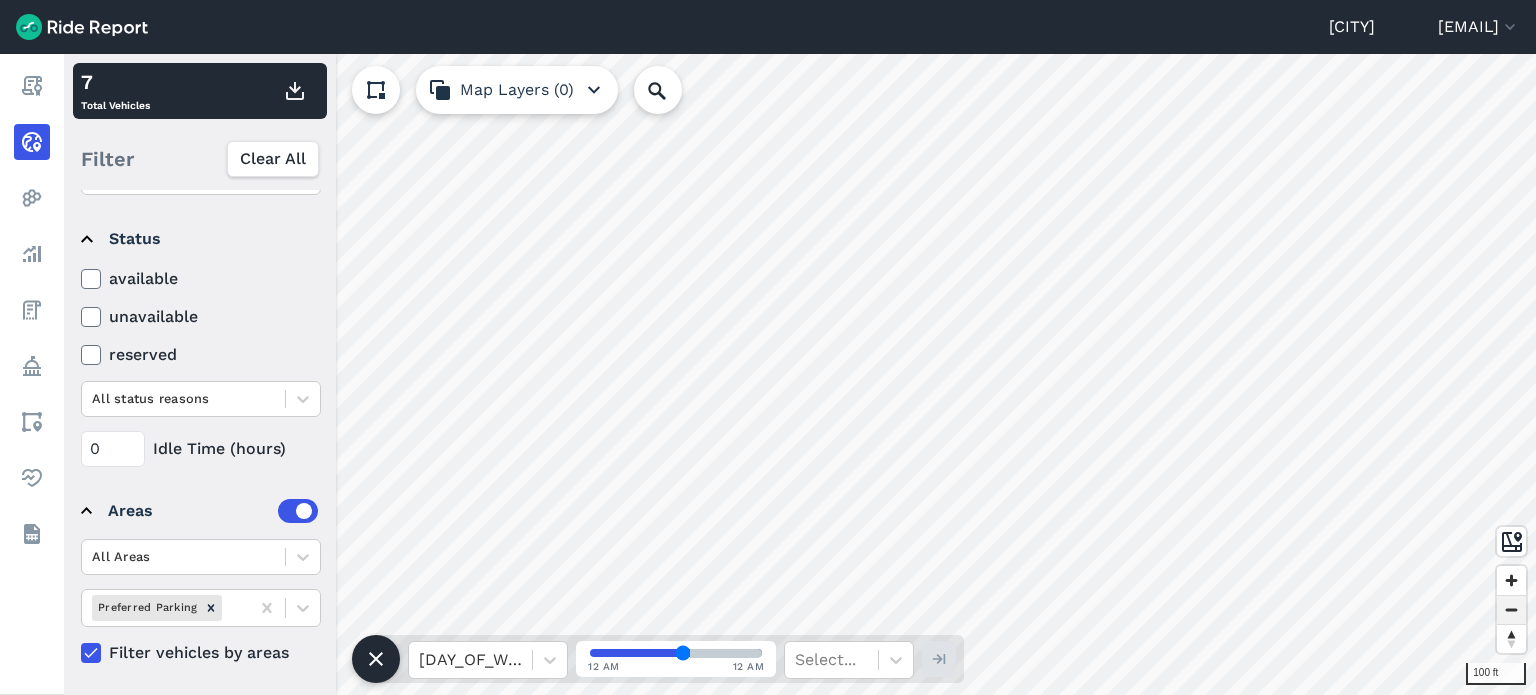 click at bounding box center (1511, 610) 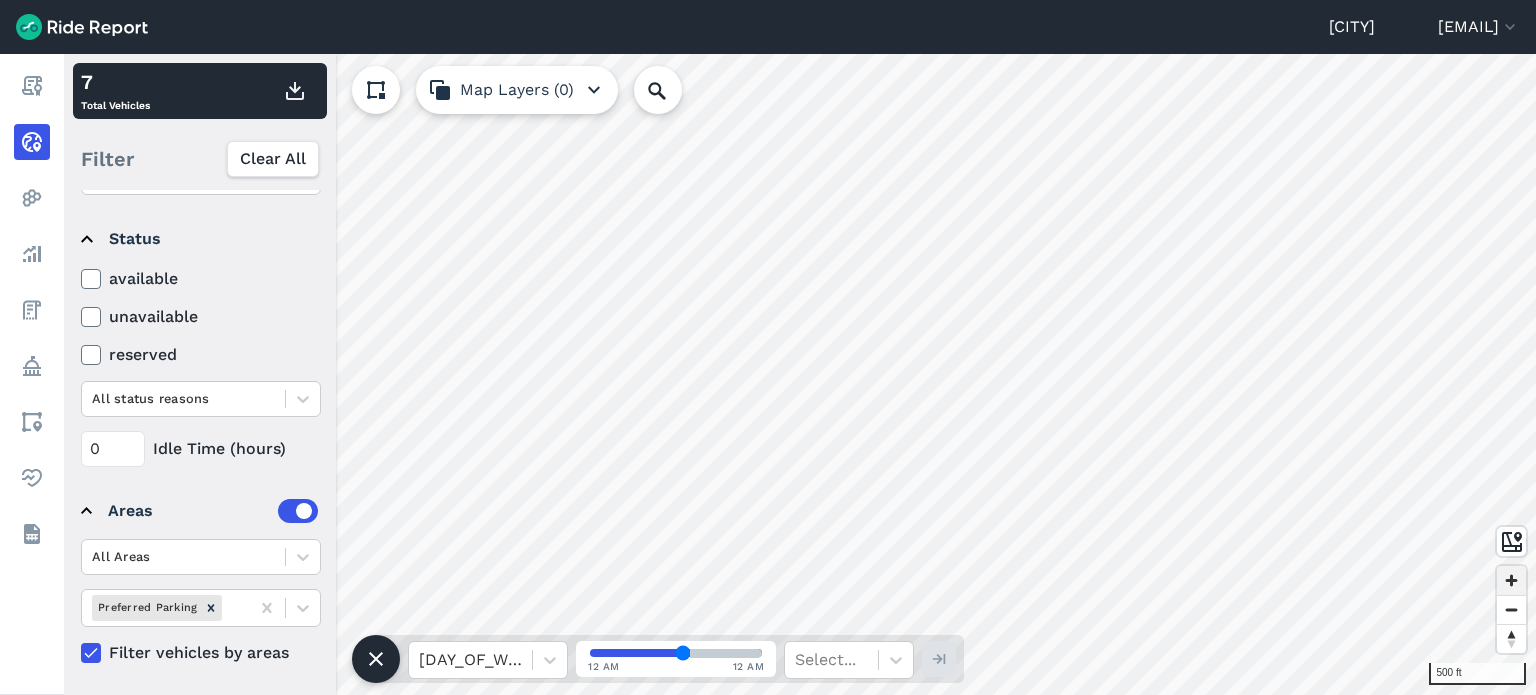 click at bounding box center [1511, 580] 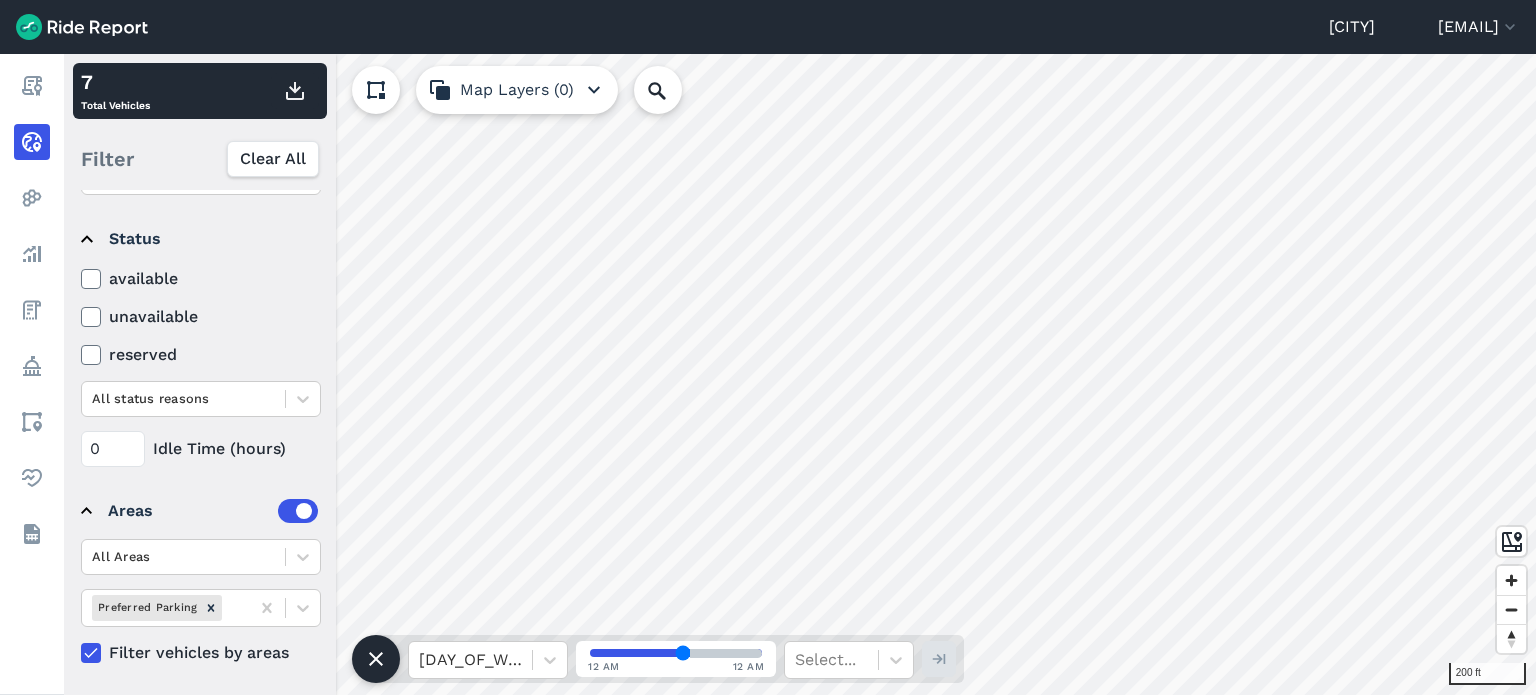click 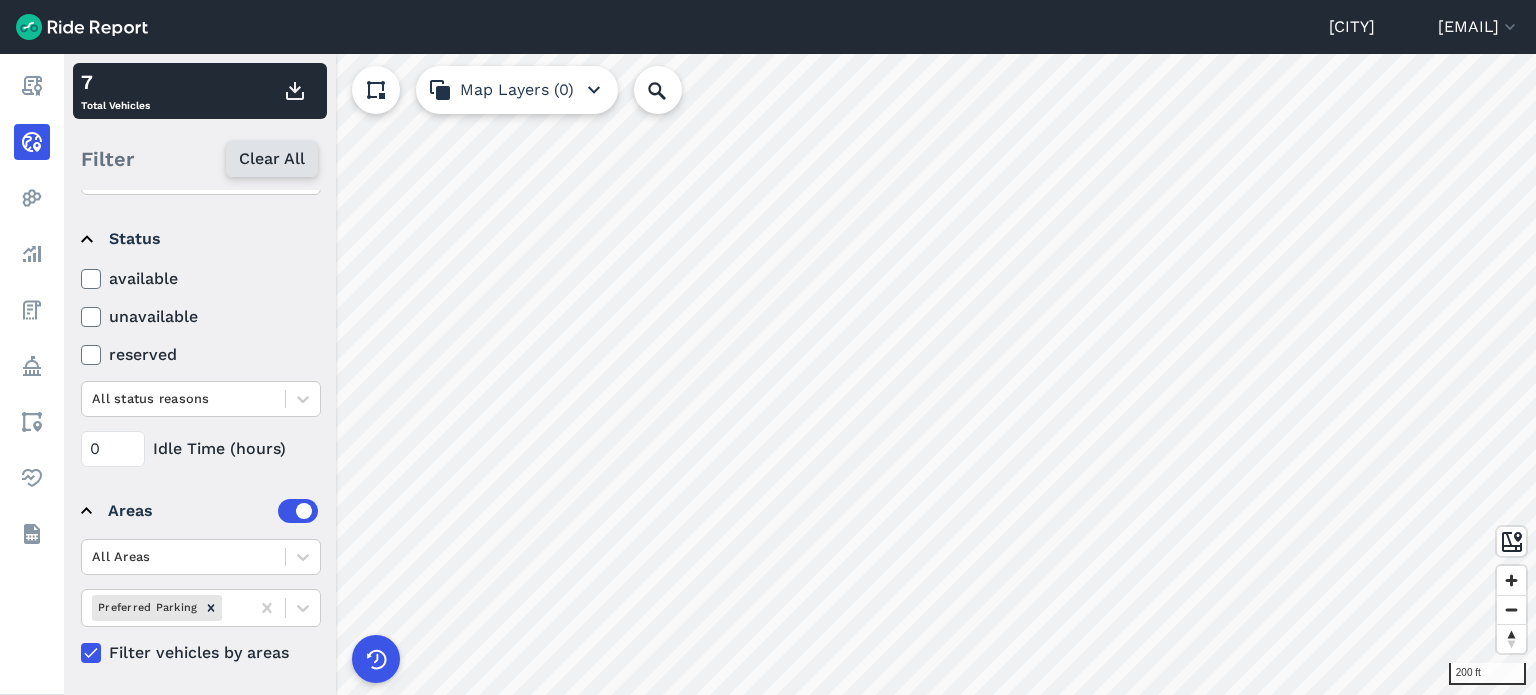 click on "Clear All" at bounding box center [272, 159] 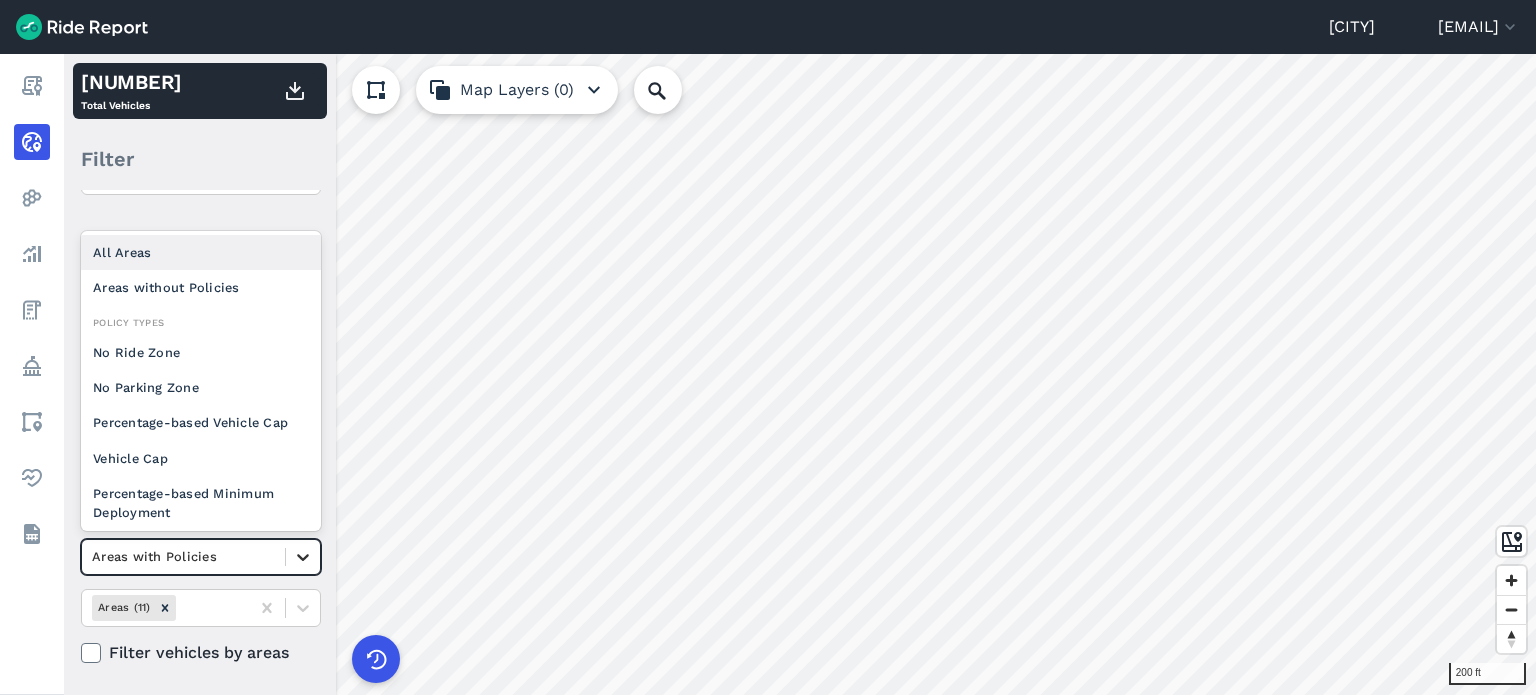 click 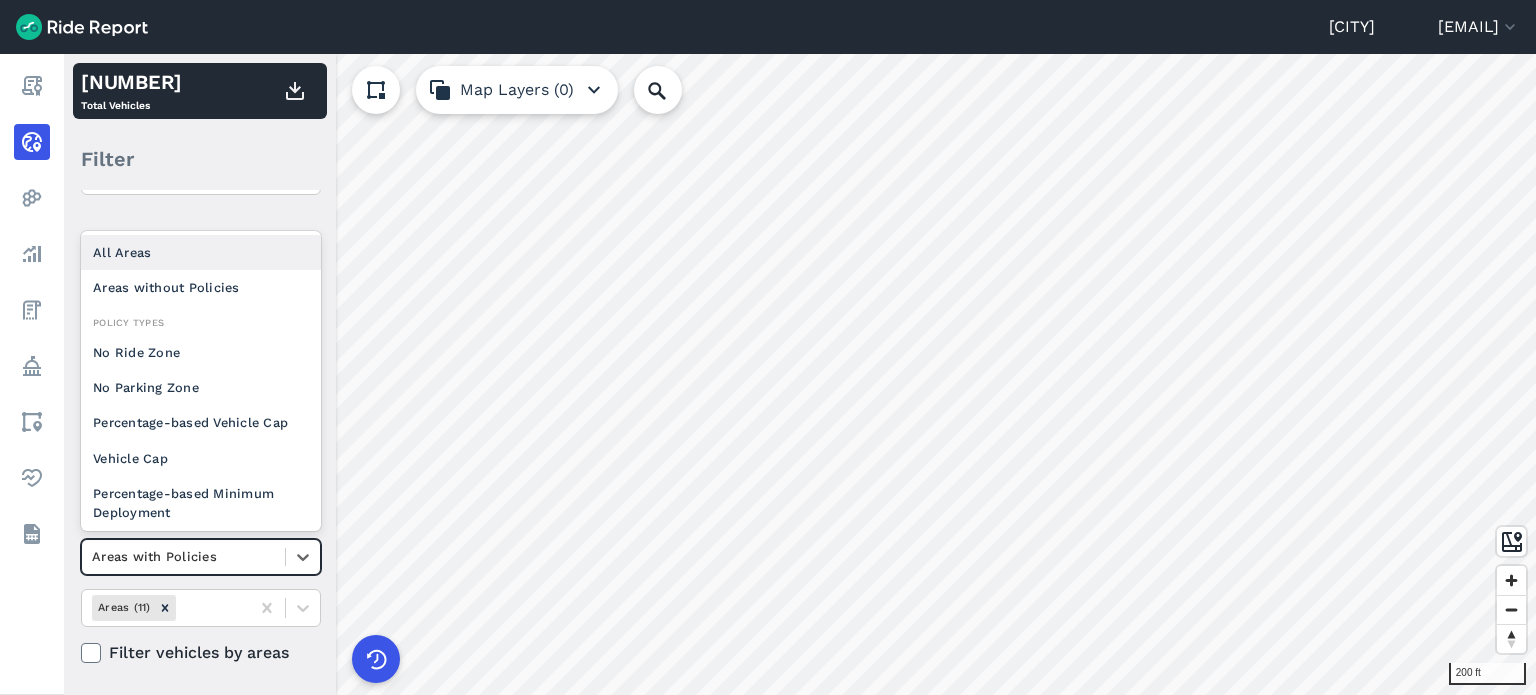 click on "All Areas" at bounding box center [201, 252] 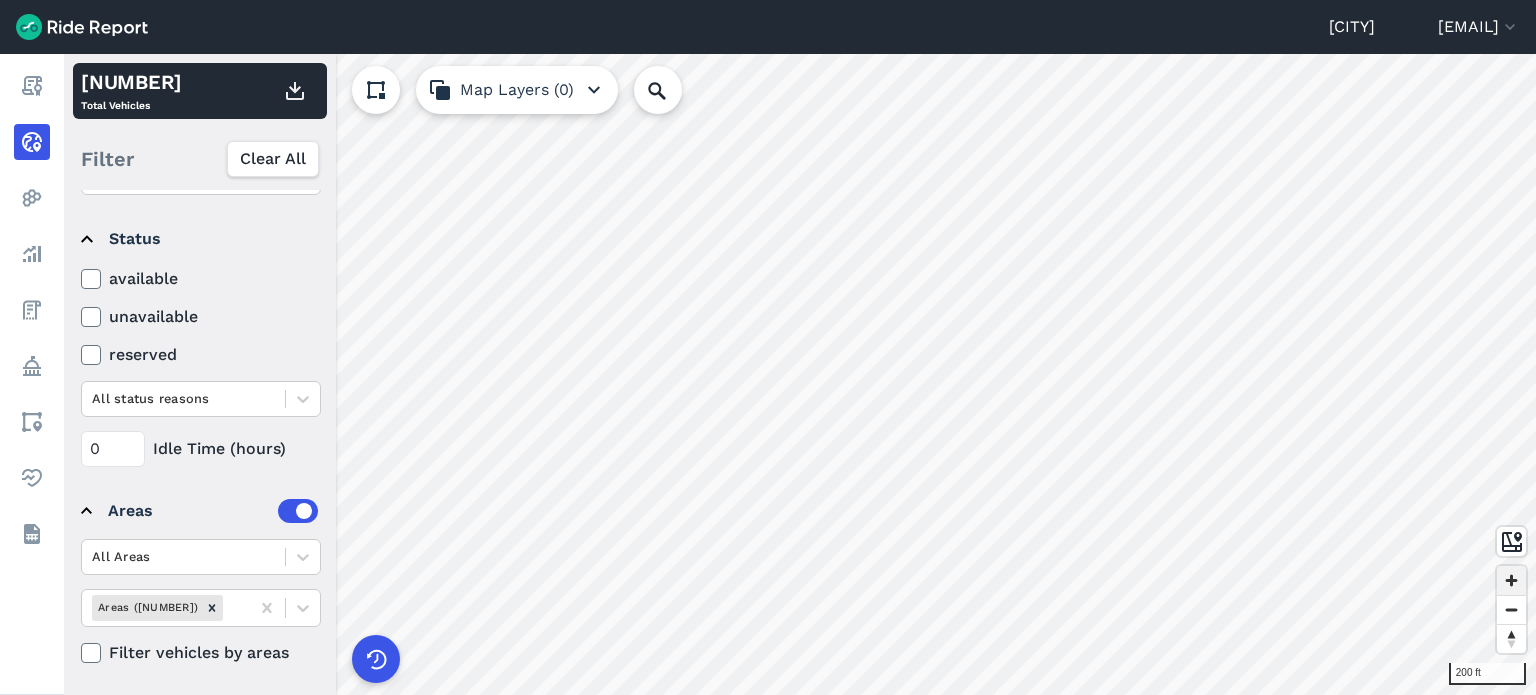click at bounding box center (1511, 580) 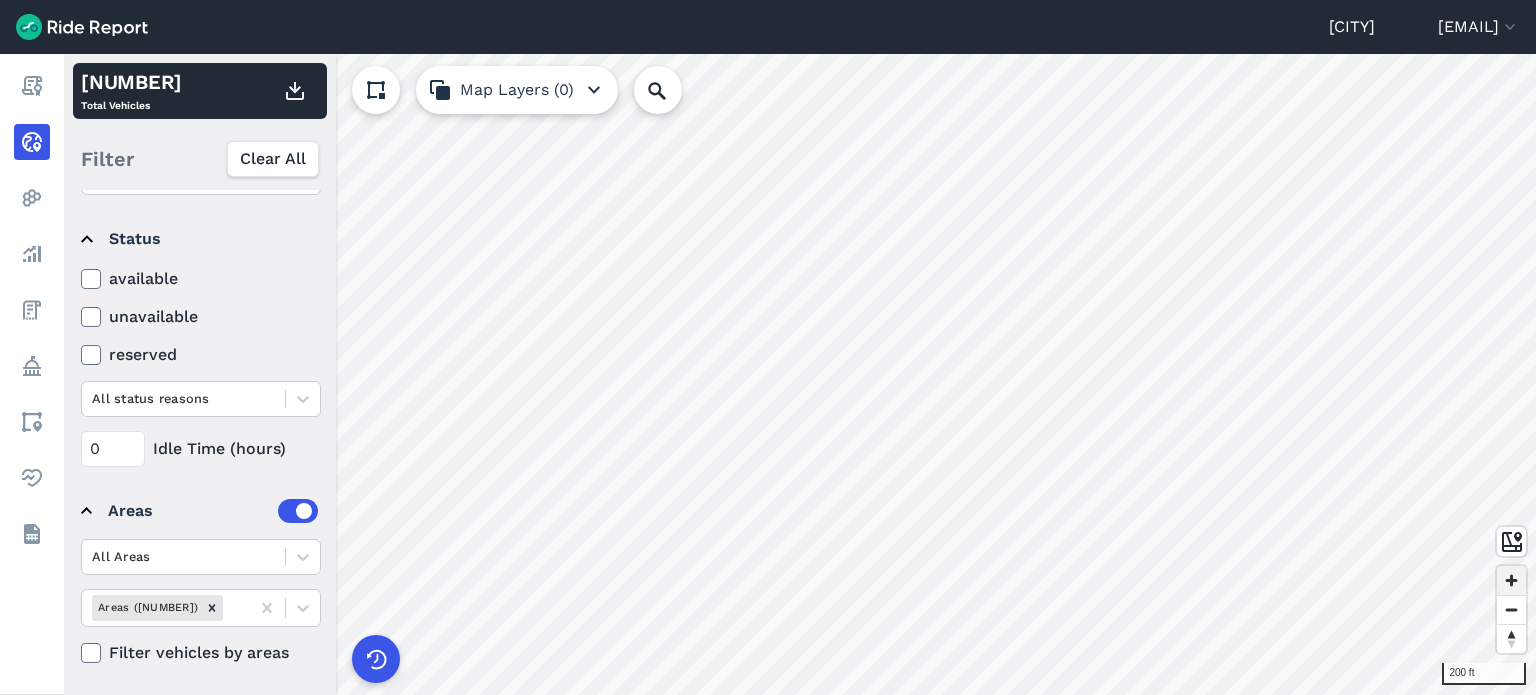 click at bounding box center [1511, 580] 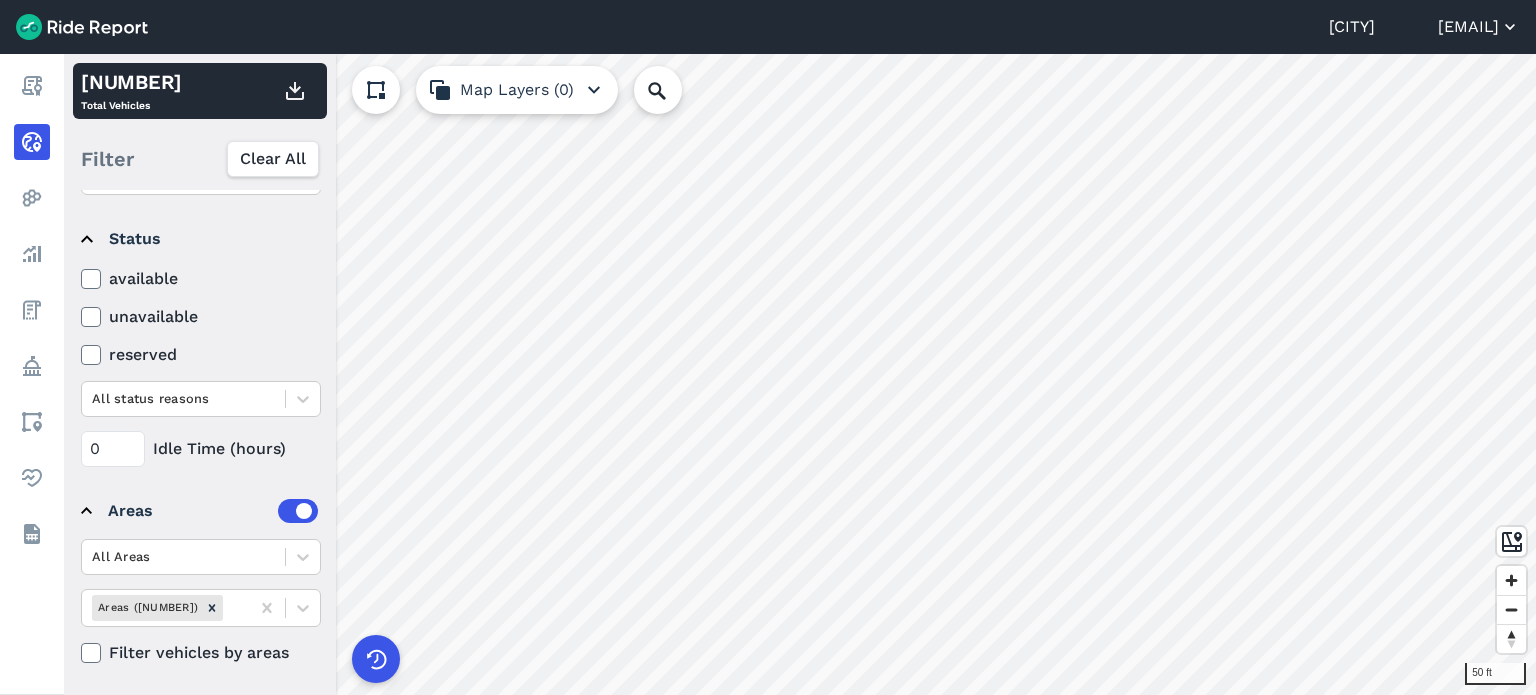 click on "[CITY] [EMAIL] Settings Terms Sign Out Report Realtime Heatmaps Analyze Fees Policy Areas Health Datasets 50 ft 494 Total Vehicles Filter Clear All Operators Lime Spin Vehicle Type All vehicle types Status available unavailable reserved All status reasons 0 Idle Time (hours) Areas All Areas Areas (34) Filter vehicles by areas Map Layers (0)" at bounding box center [768, 347] 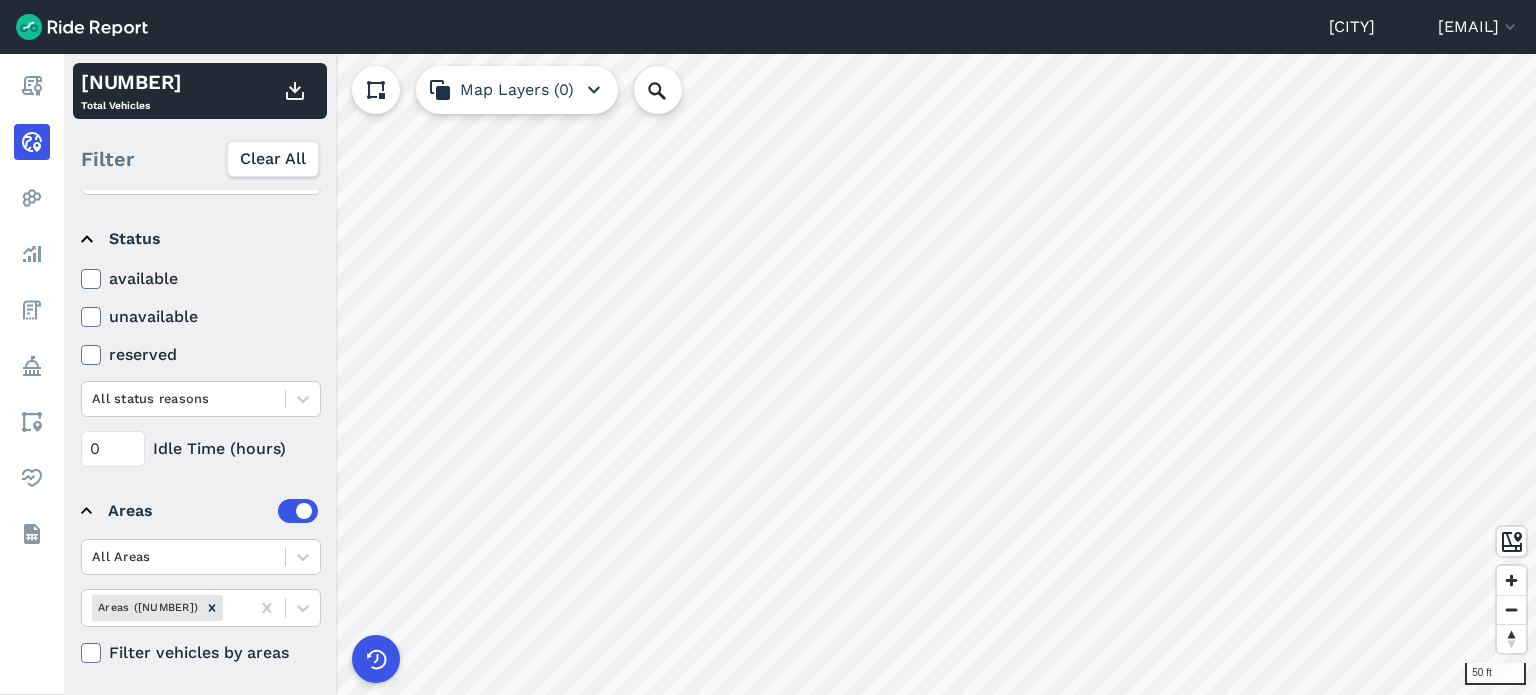 click on "[CITY] [EMAIL] Settings Terms Sign Out Report Realtime Heatmaps Analyze Fees Policy Areas Health Datasets 50 ft 494 Total Vehicles Filter Clear All Operators Lime Spin Vehicle Type All vehicle types Status available unavailable reserved All status reasons 0 Idle Time (hours) Areas All Areas Areas (34) Filter vehicles by areas Map Layers (0)" at bounding box center [768, 347] 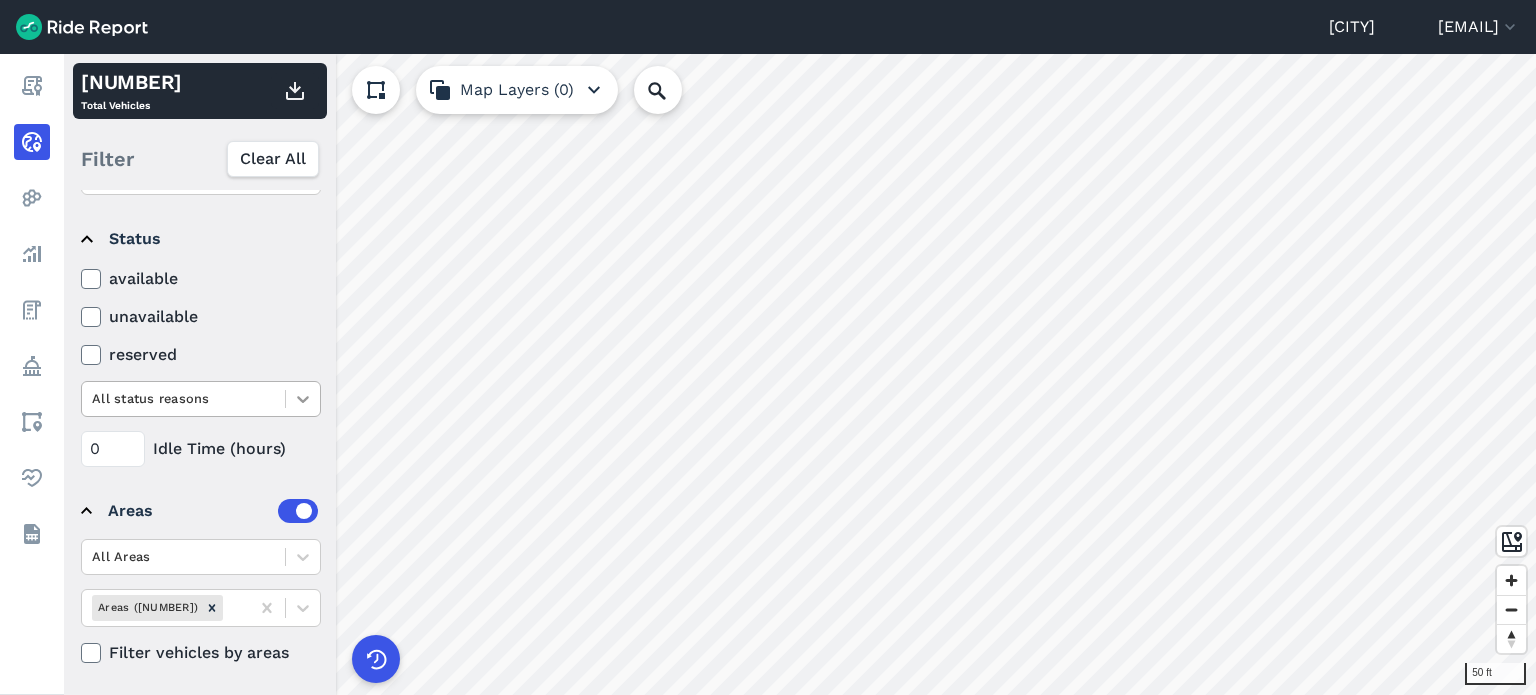 click 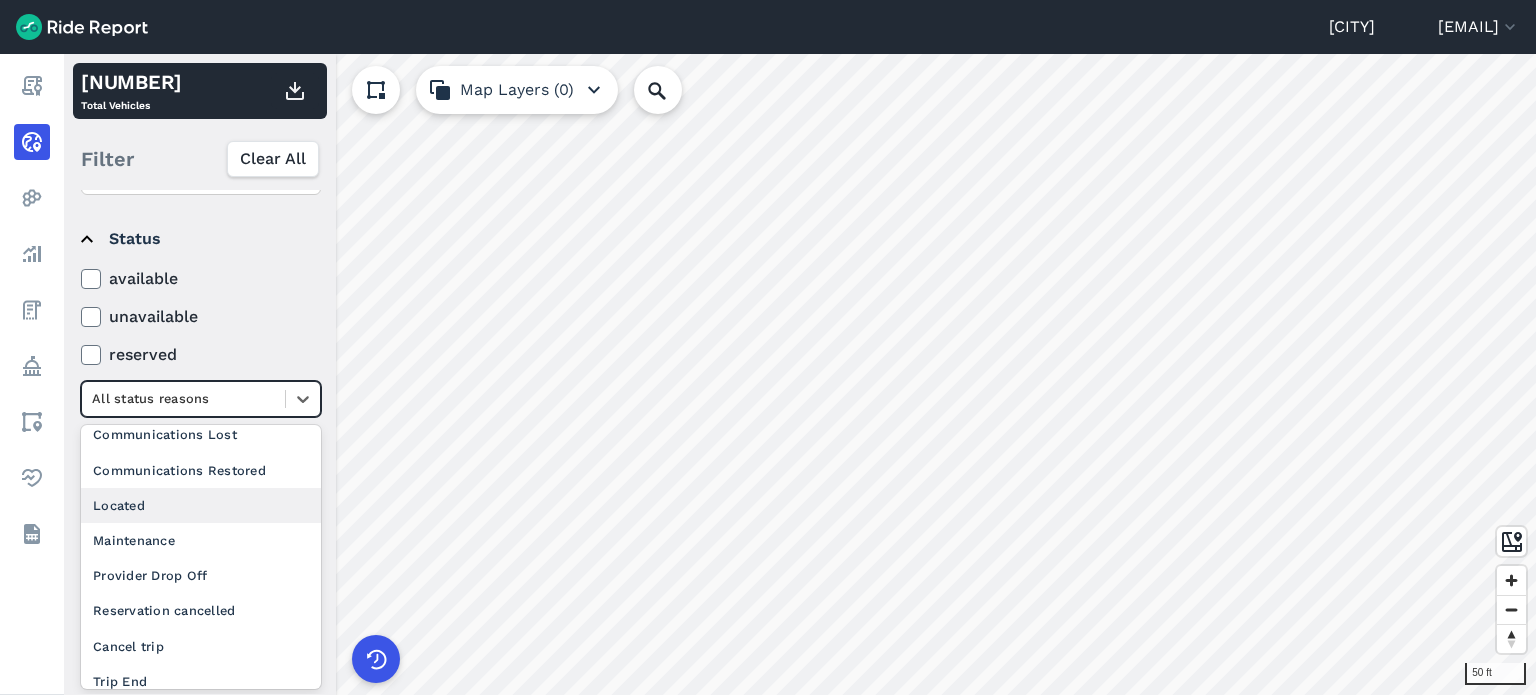scroll, scrollTop: 96, scrollLeft: 0, axis: vertical 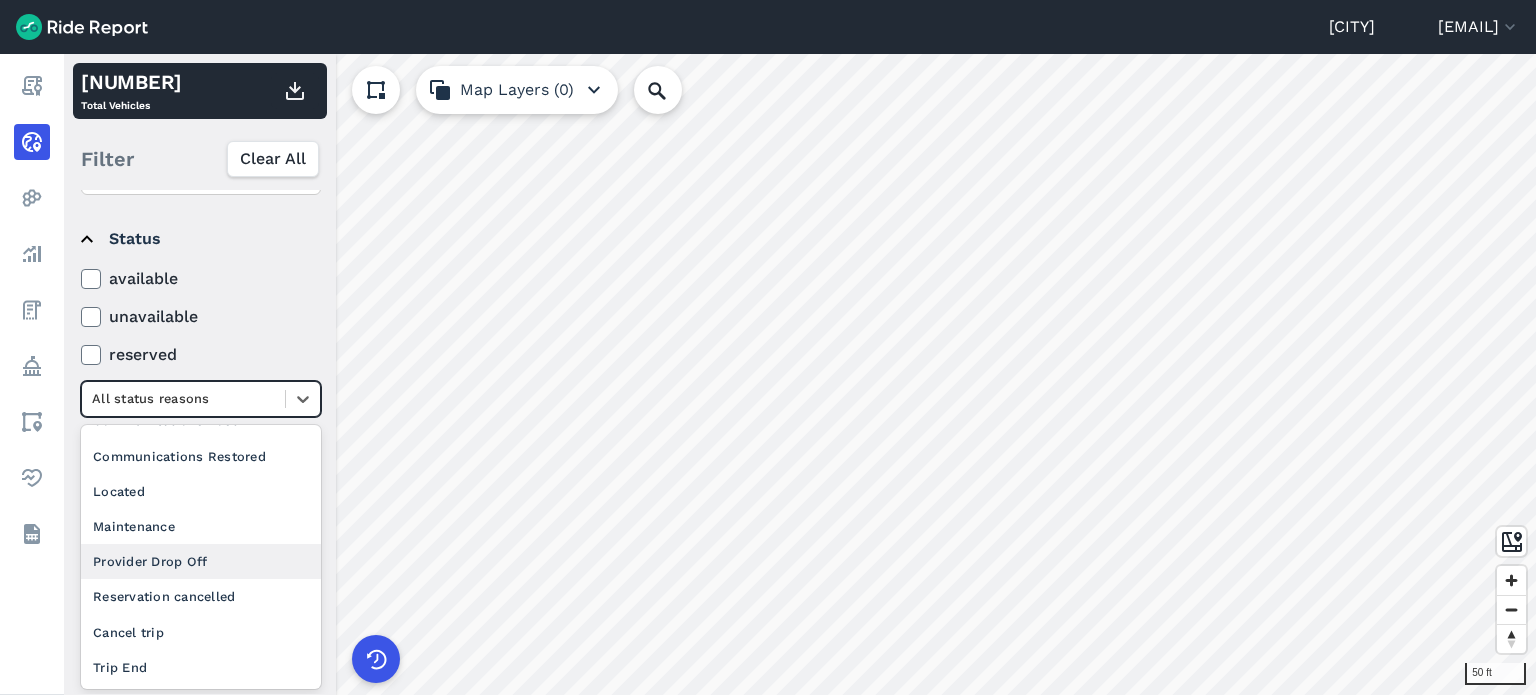 click on "Provider Drop Off" at bounding box center (201, 561) 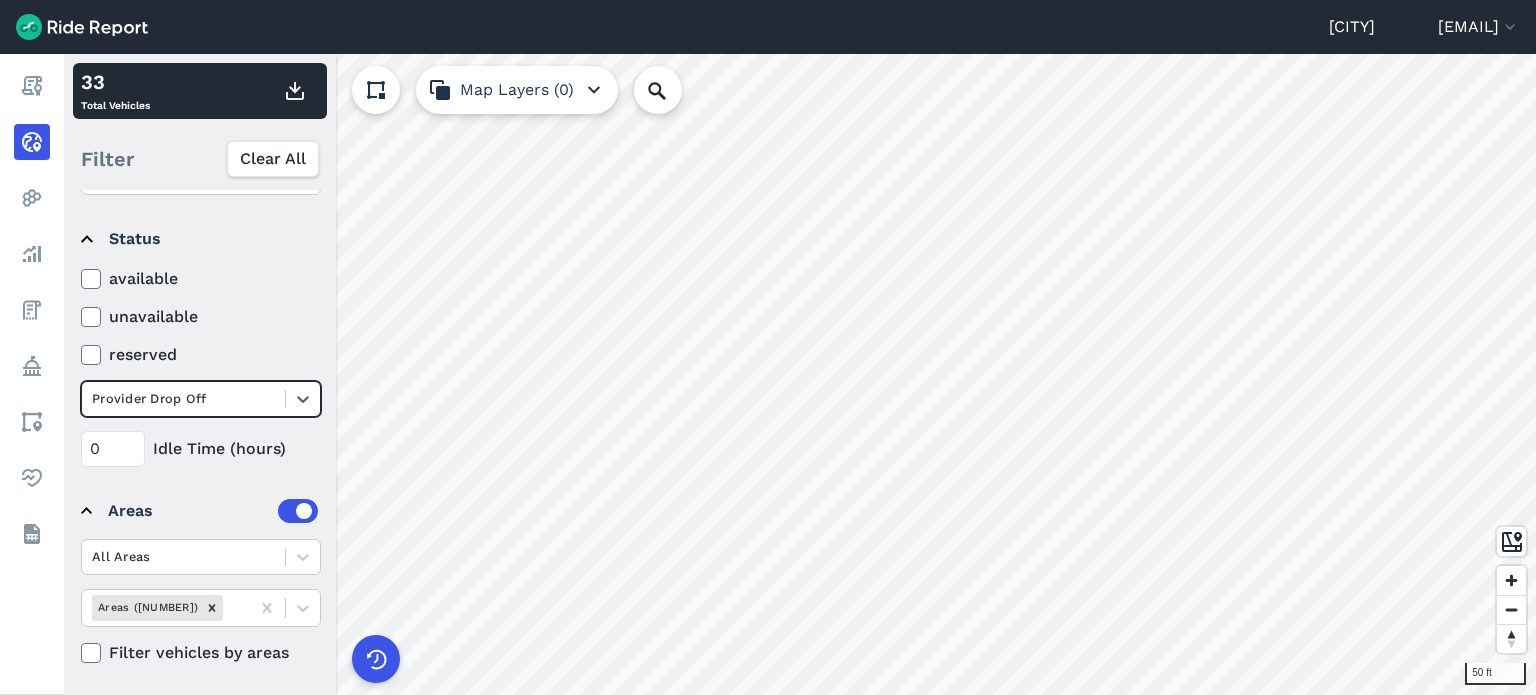 click on "Filter Clear All" at bounding box center [200, 159] 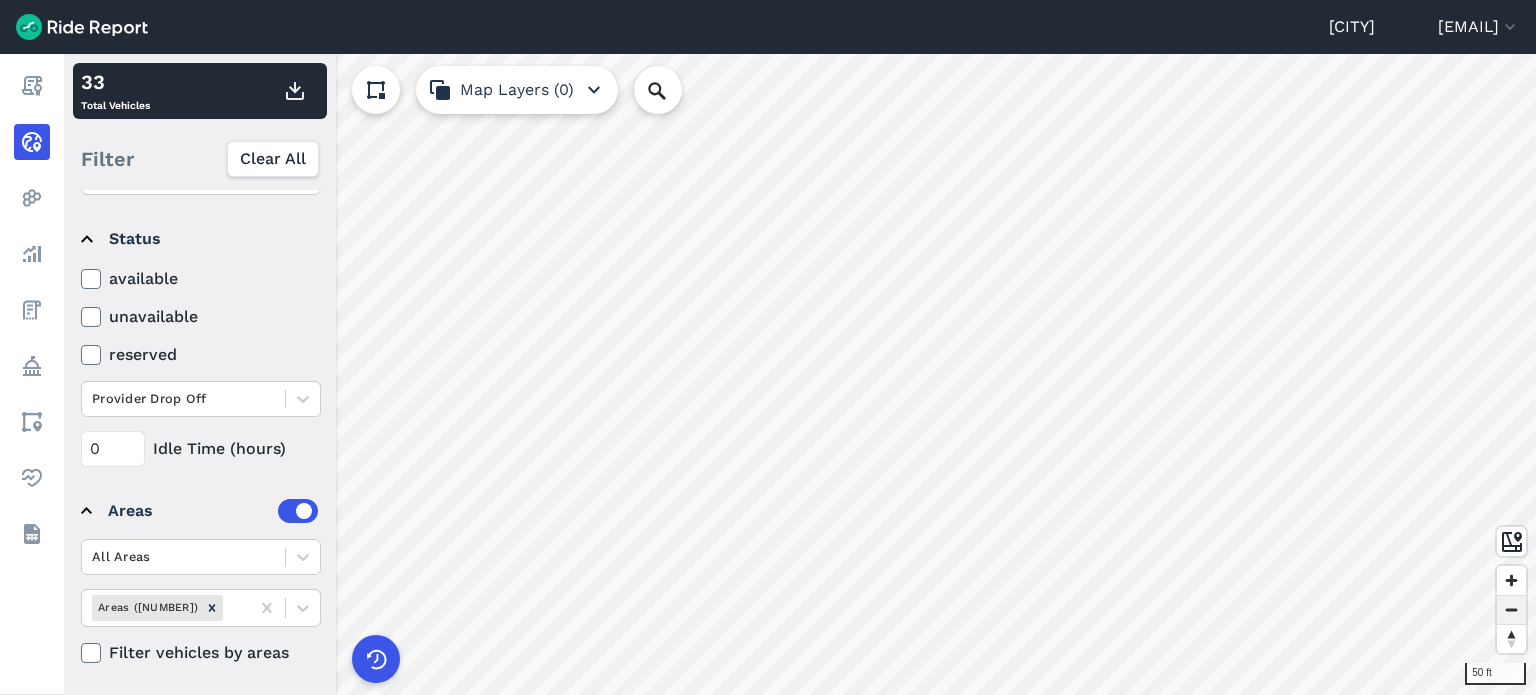 click at bounding box center (1511, 610) 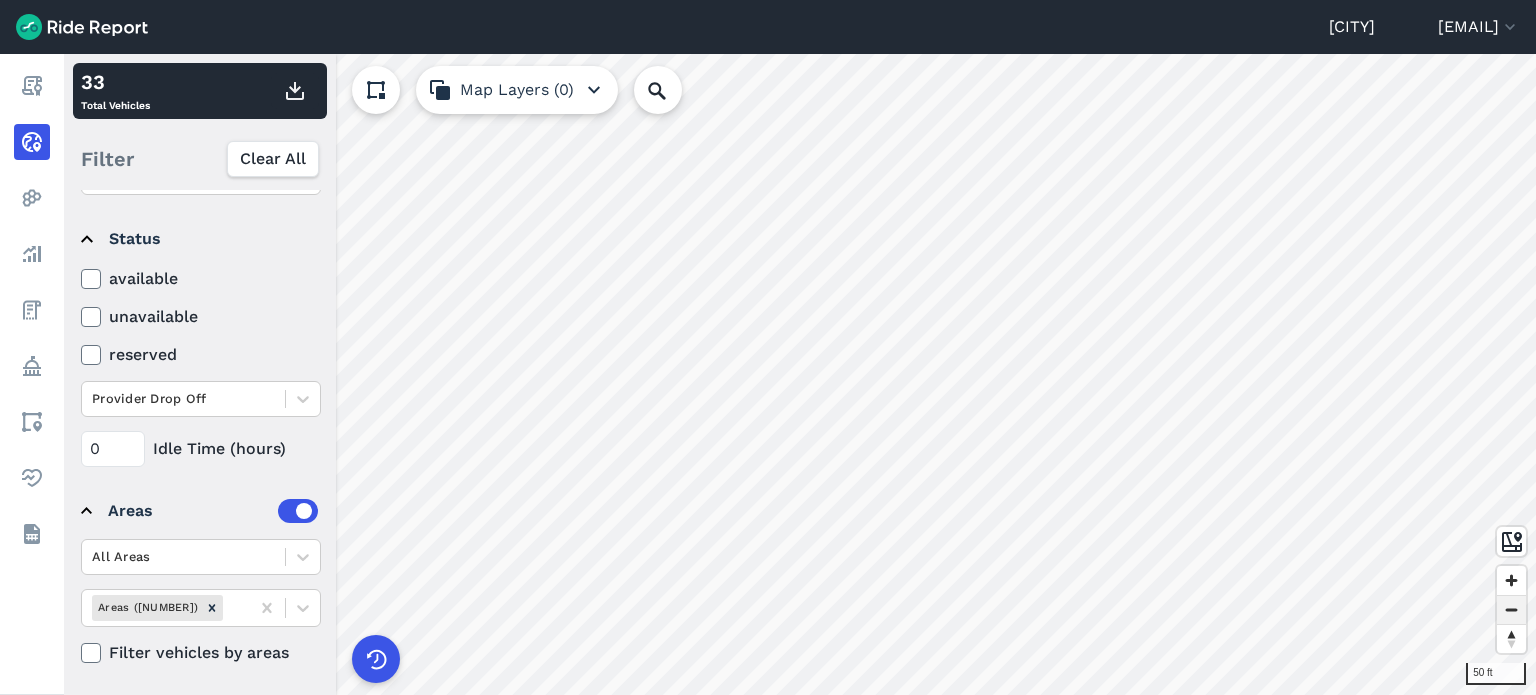 click at bounding box center (1511, 610) 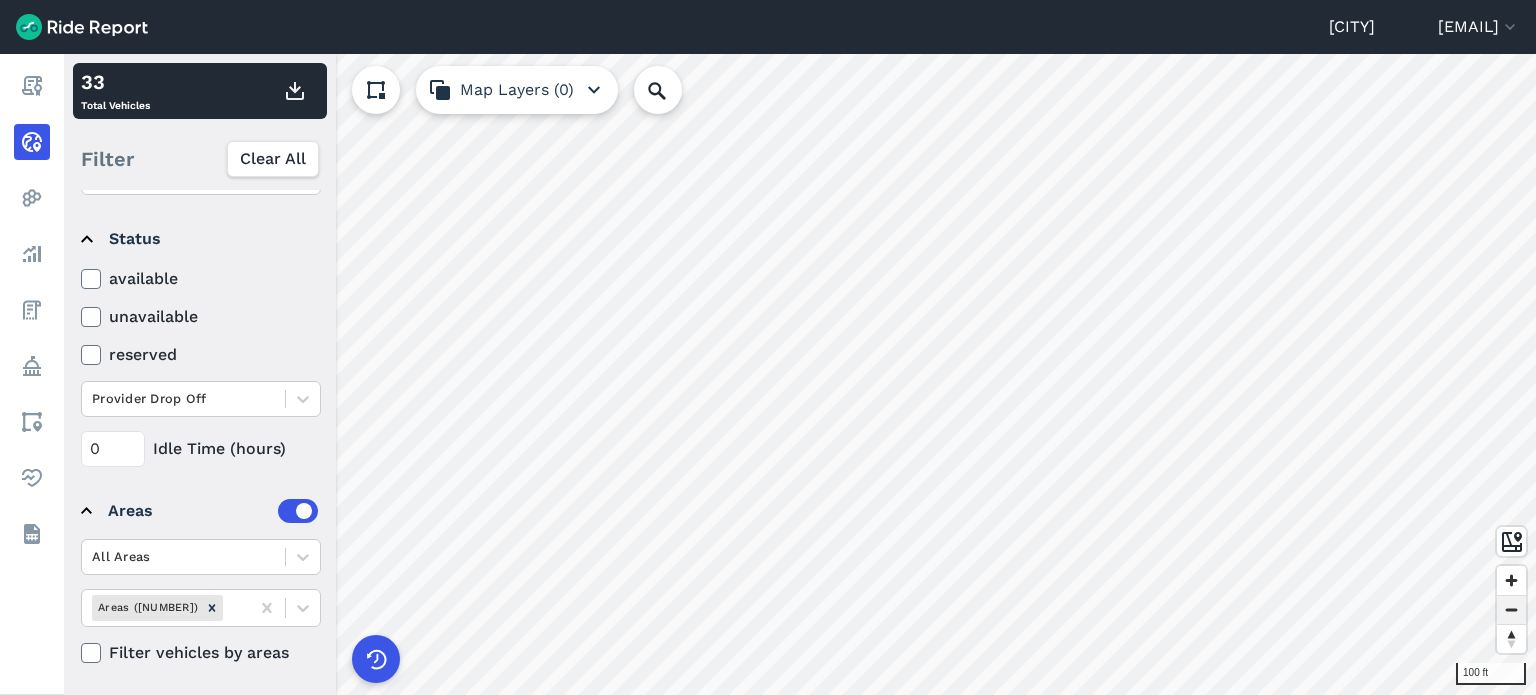 click at bounding box center (1511, 610) 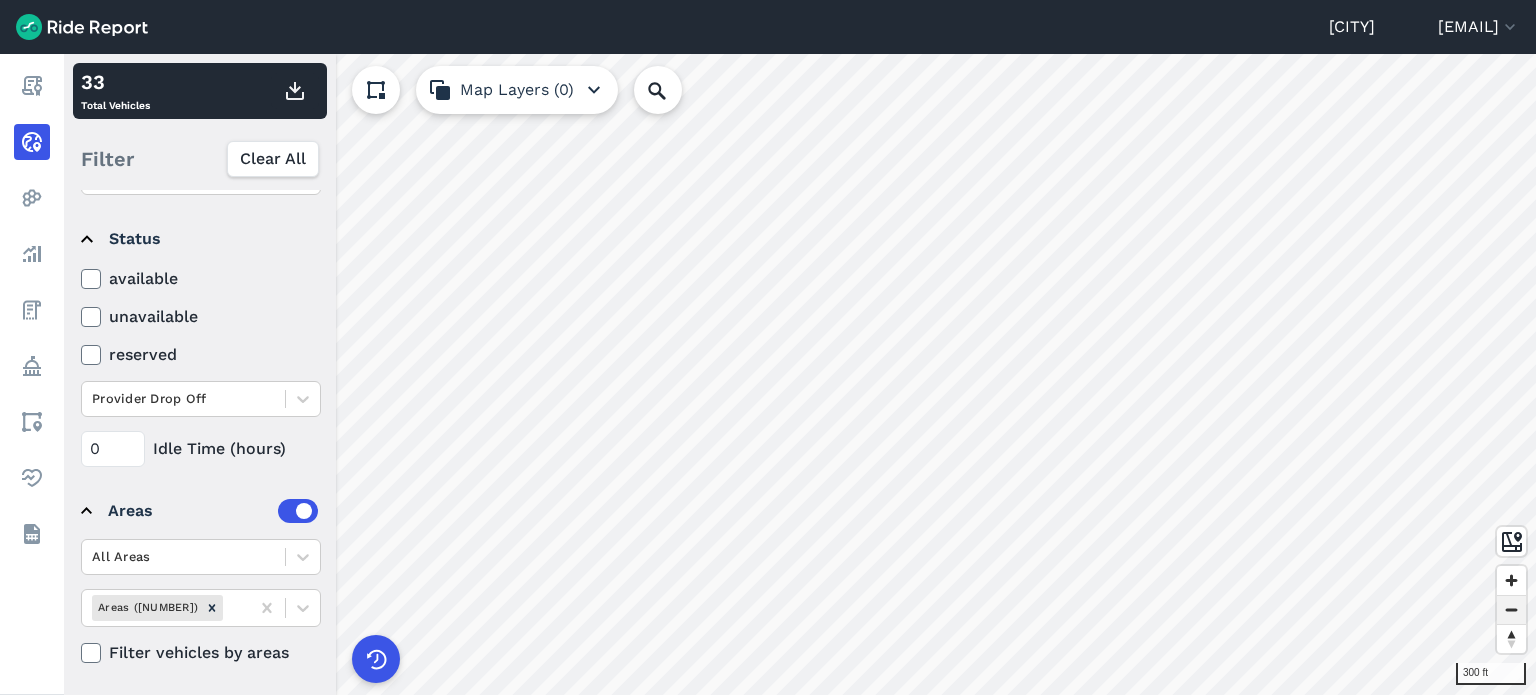 click at bounding box center [1511, 610] 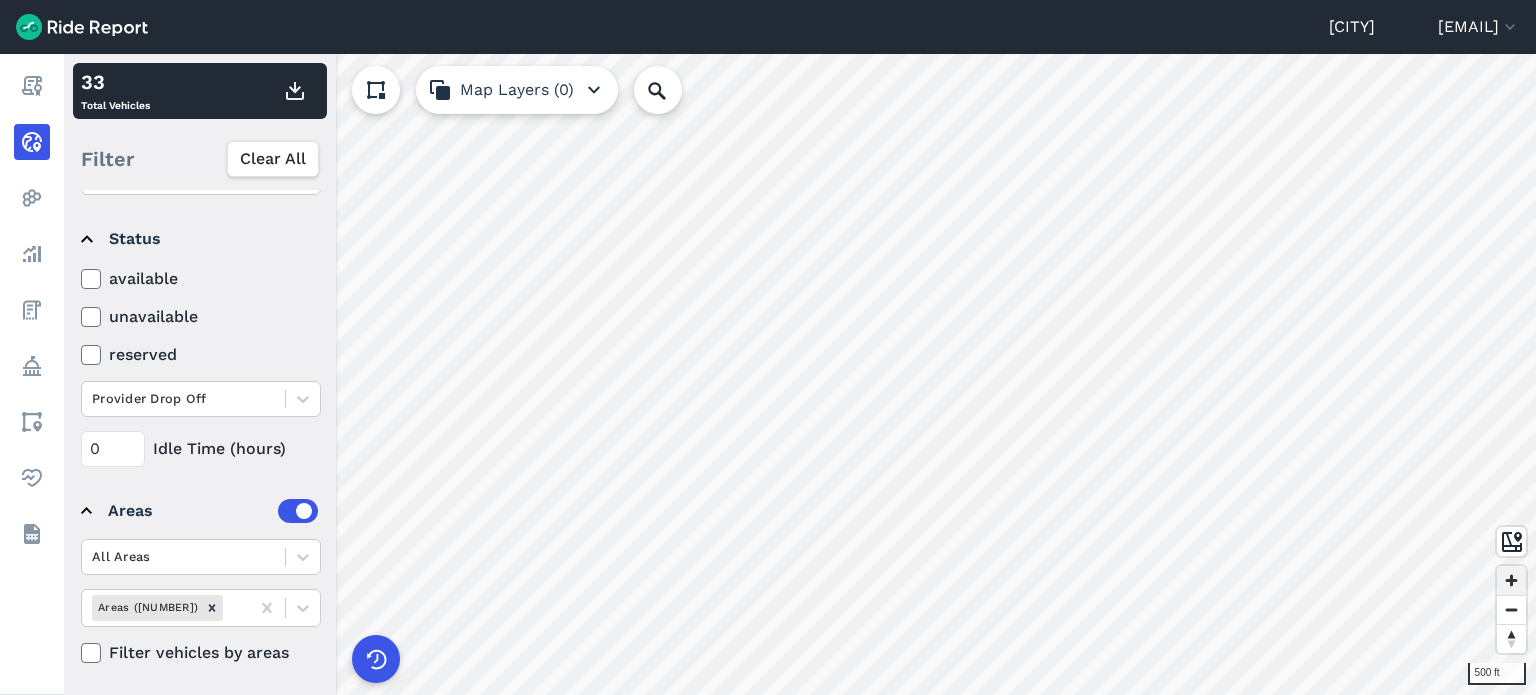 click at bounding box center (1511, 580) 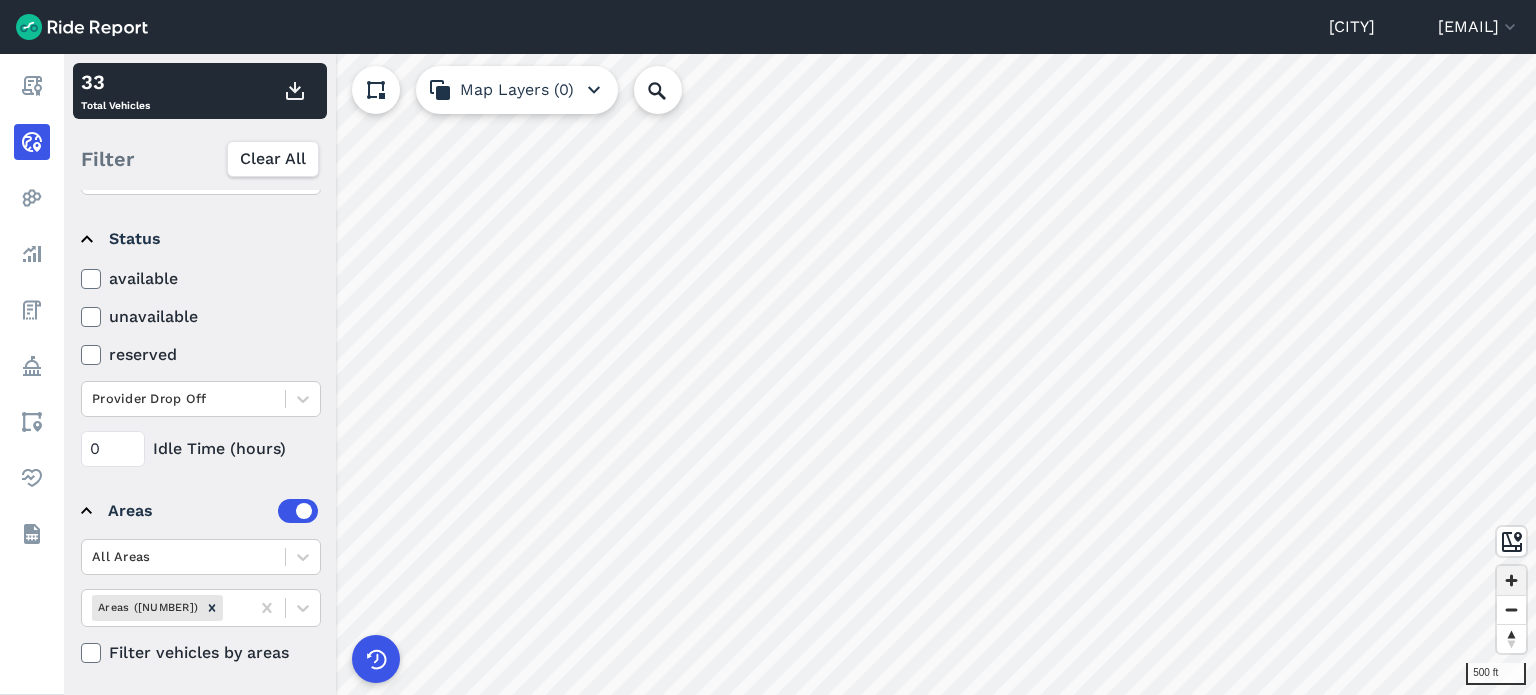 click at bounding box center [1511, 580] 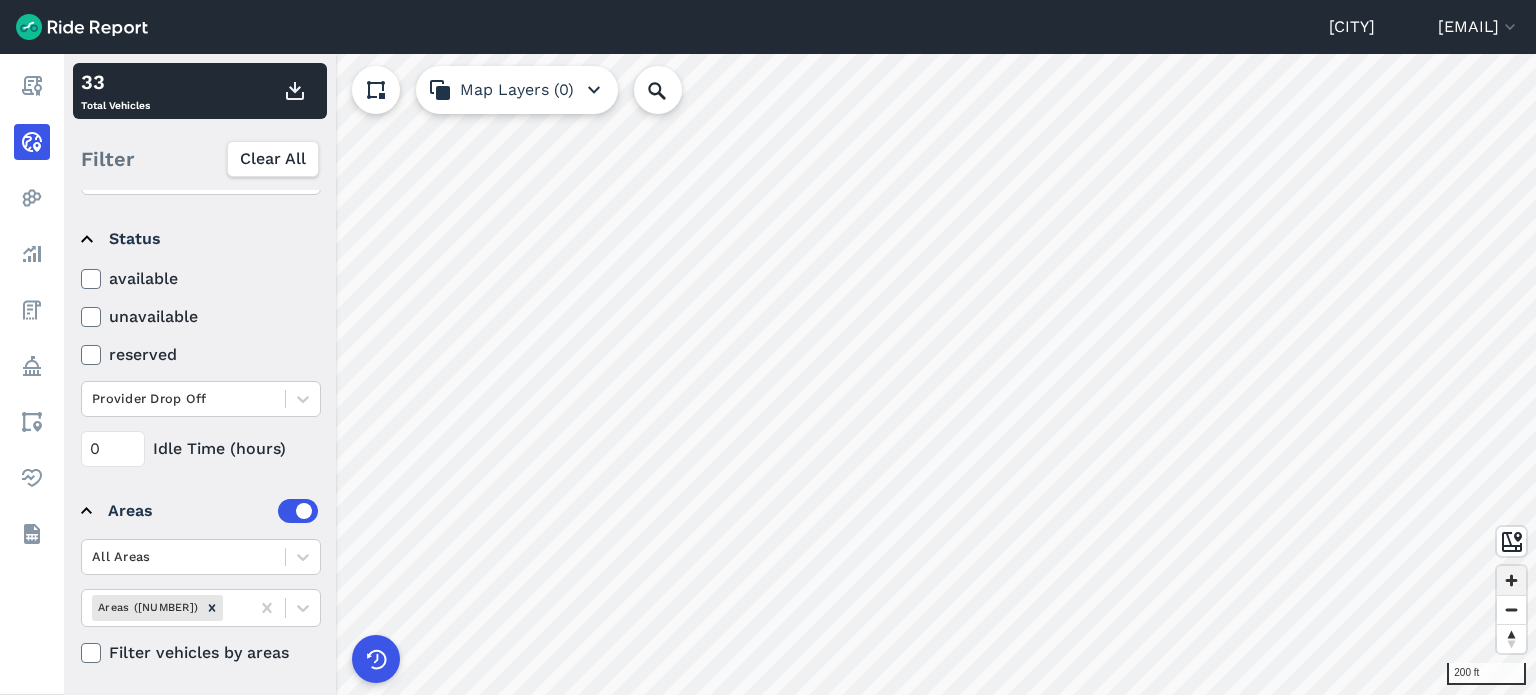 click at bounding box center [1511, 580] 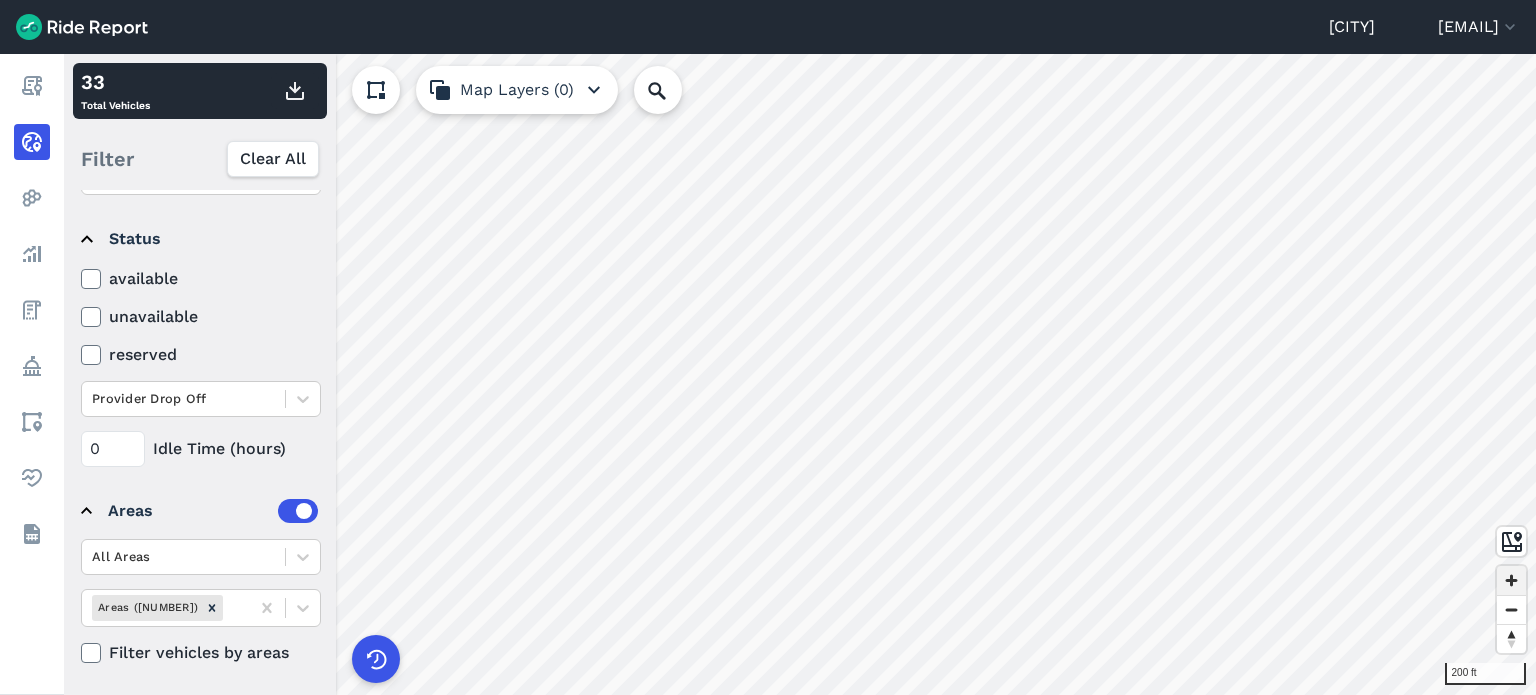 click at bounding box center (1511, 580) 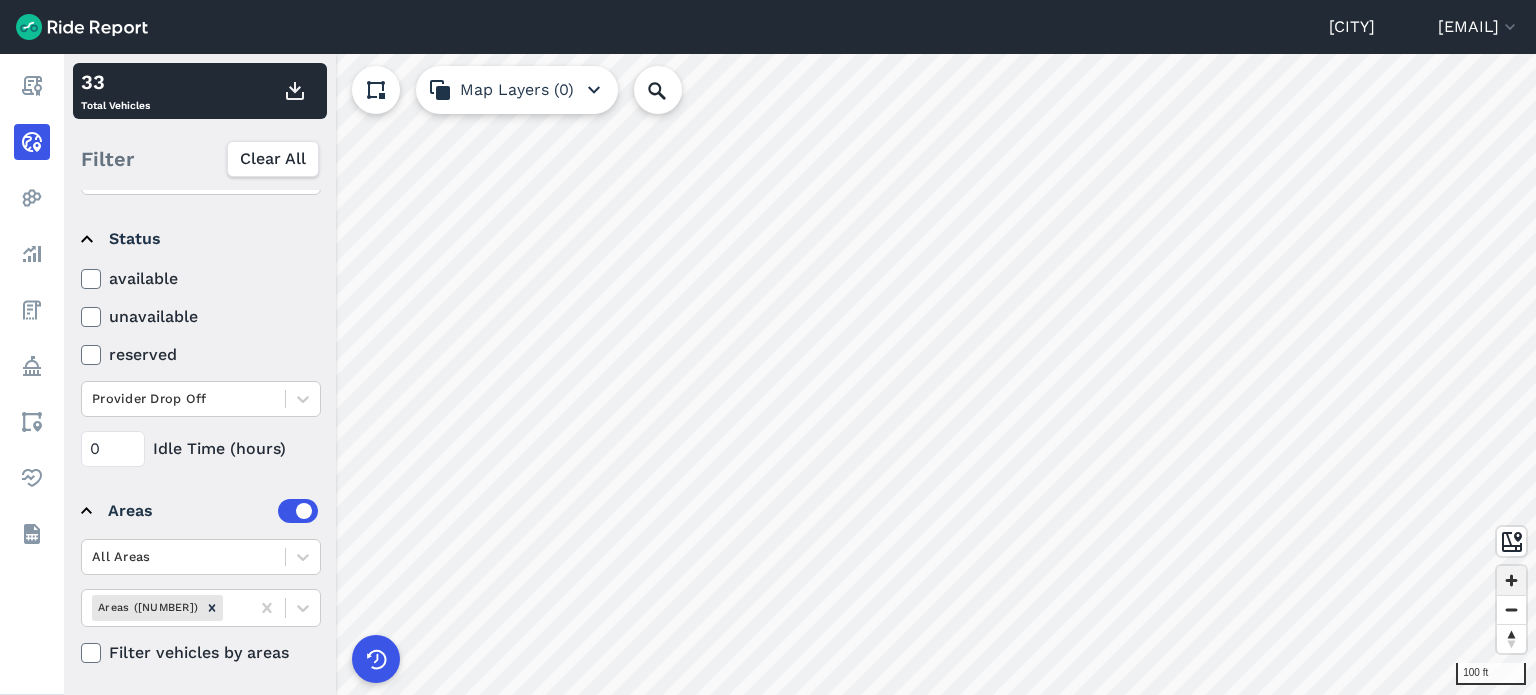 click at bounding box center (1511, 580) 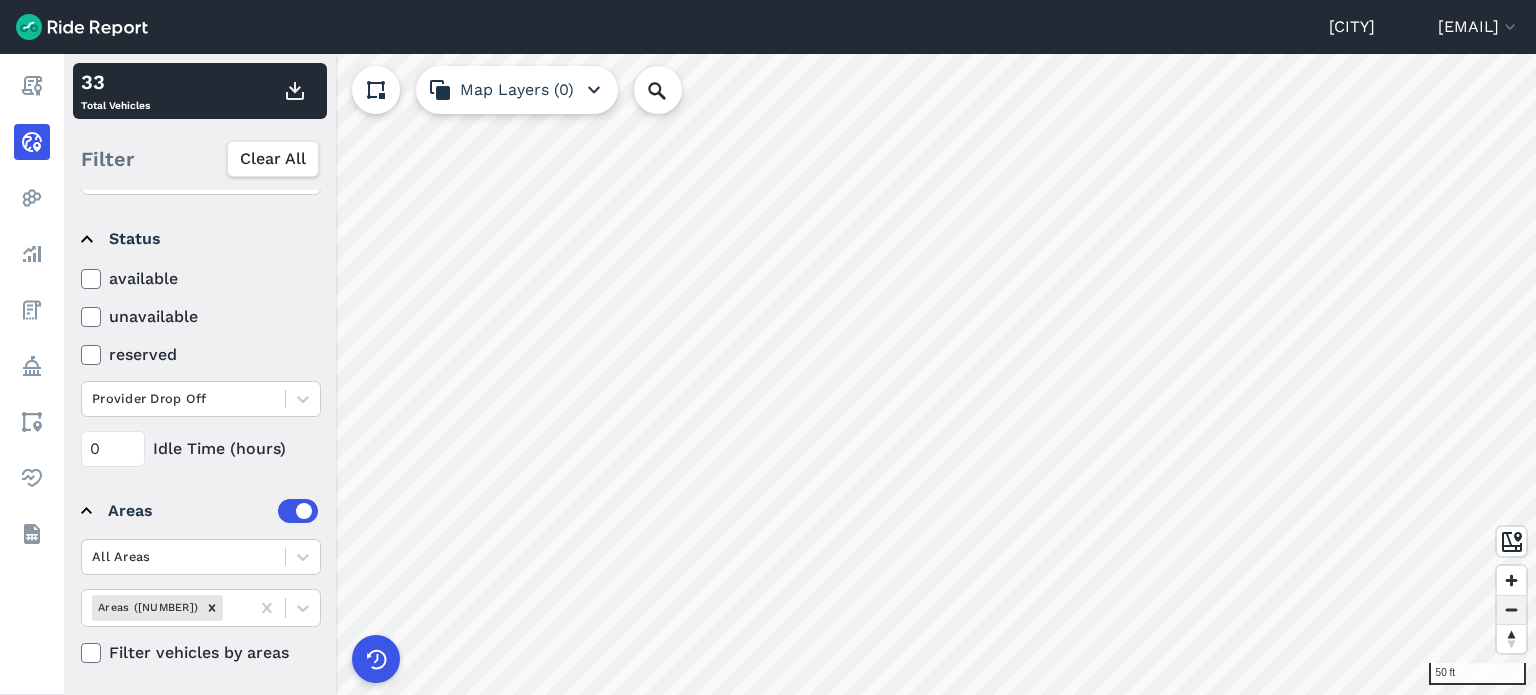 click at bounding box center (1511, 610) 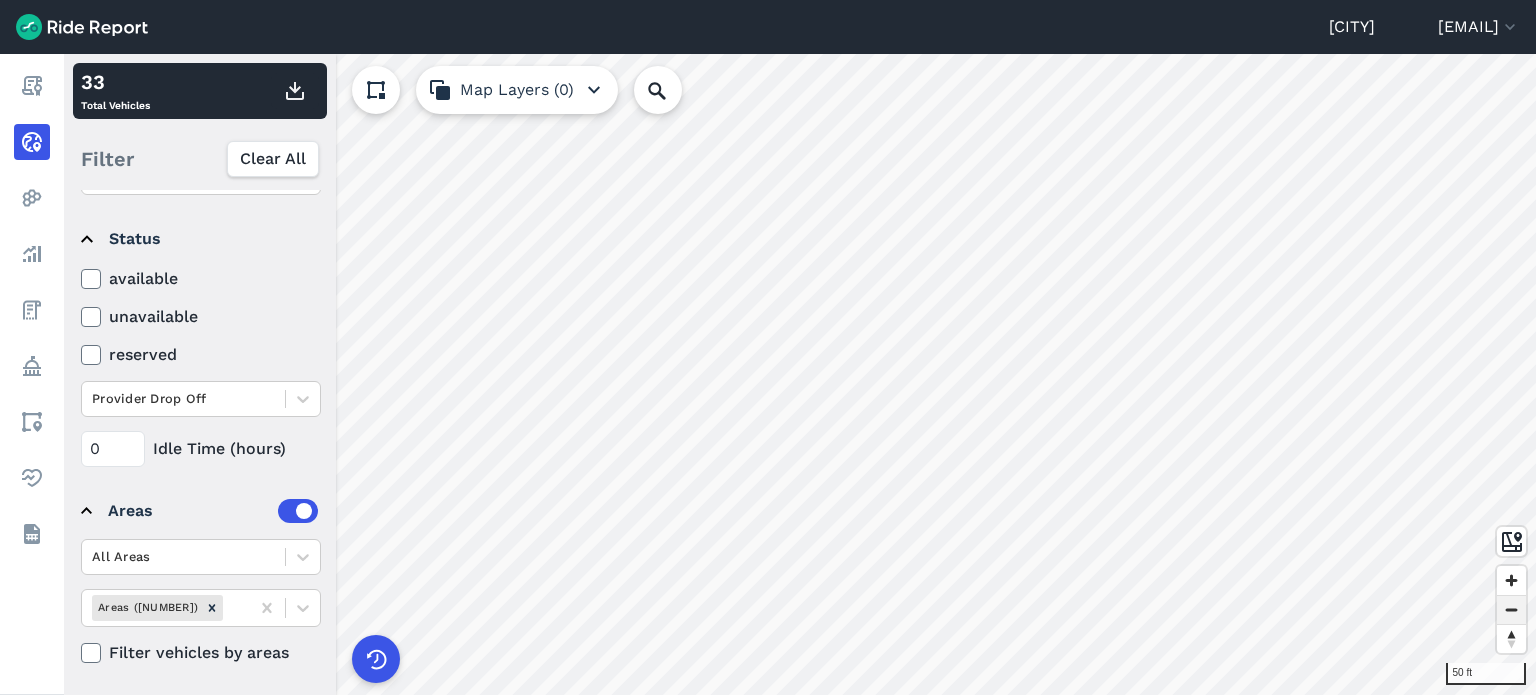 click at bounding box center (1511, 610) 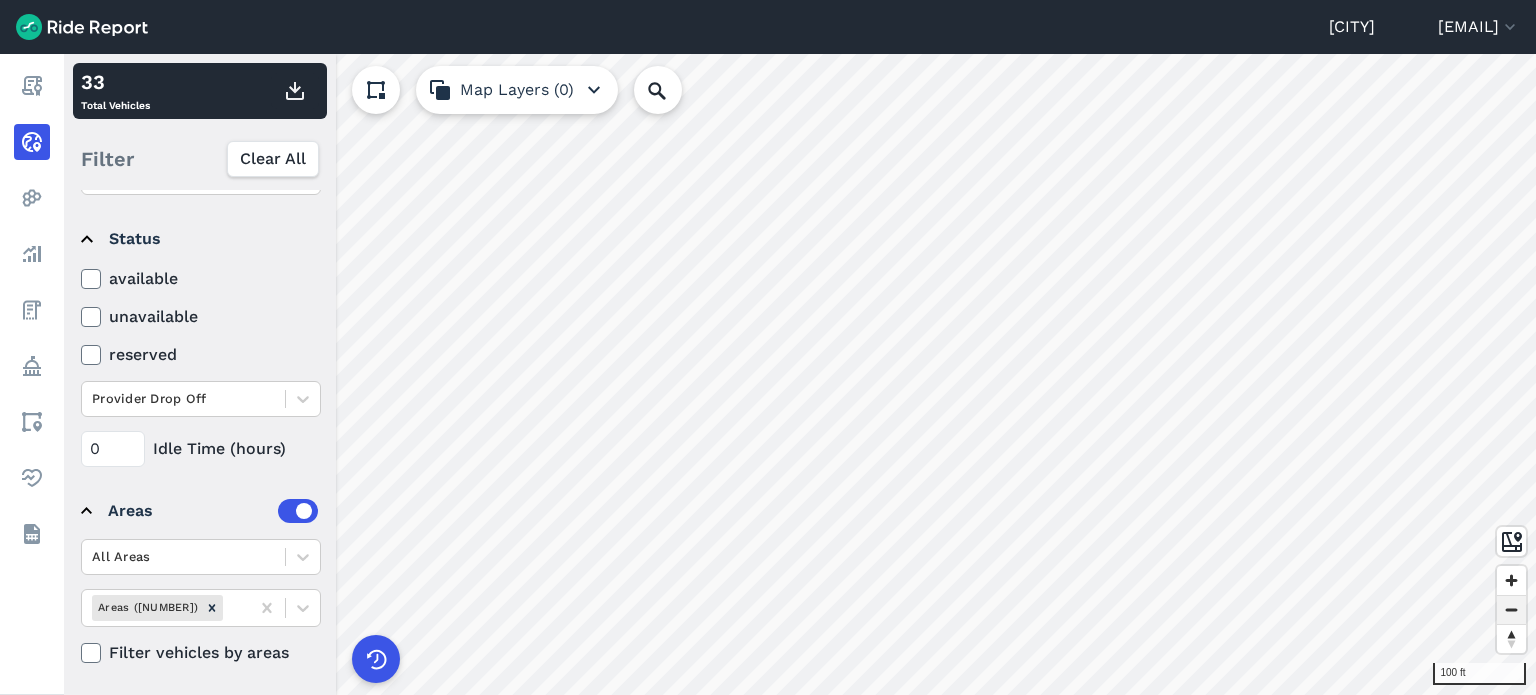 click at bounding box center [1511, 610] 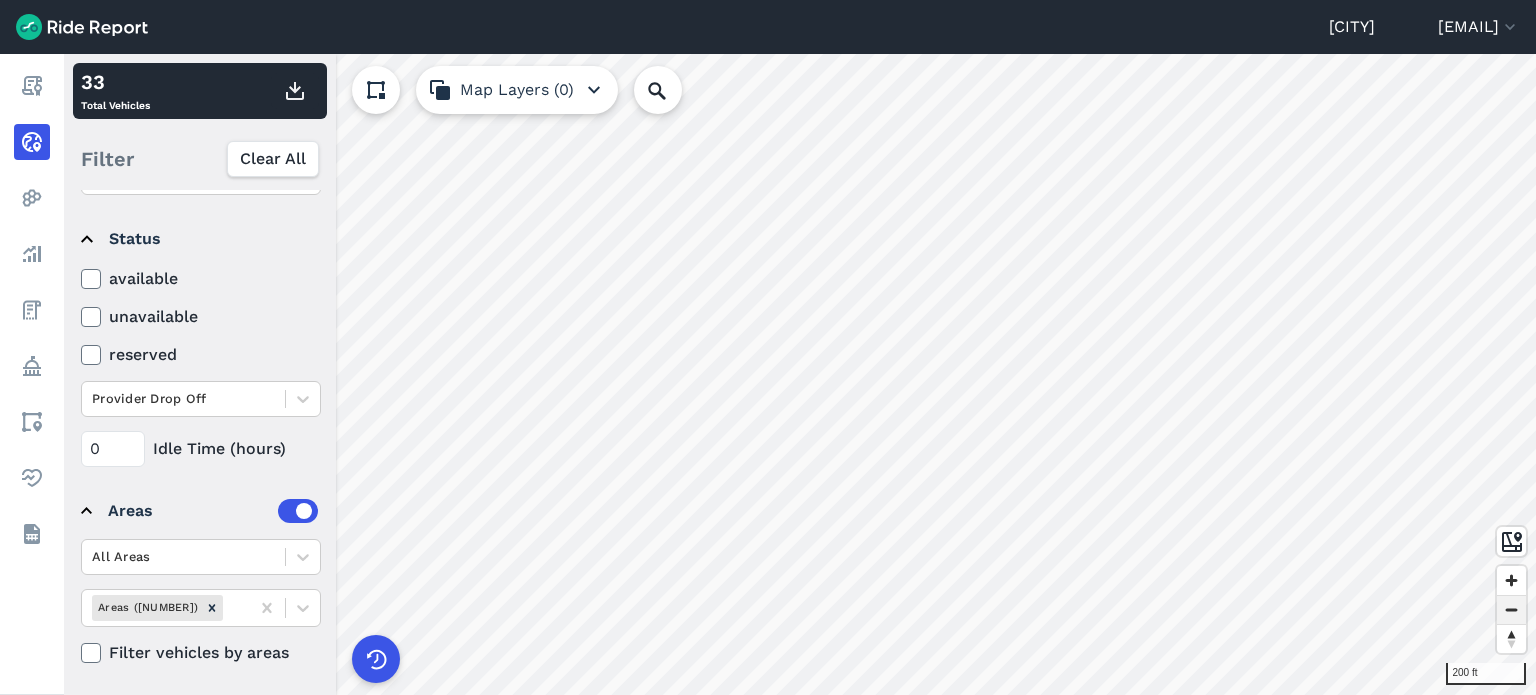 click at bounding box center [1511, 610] 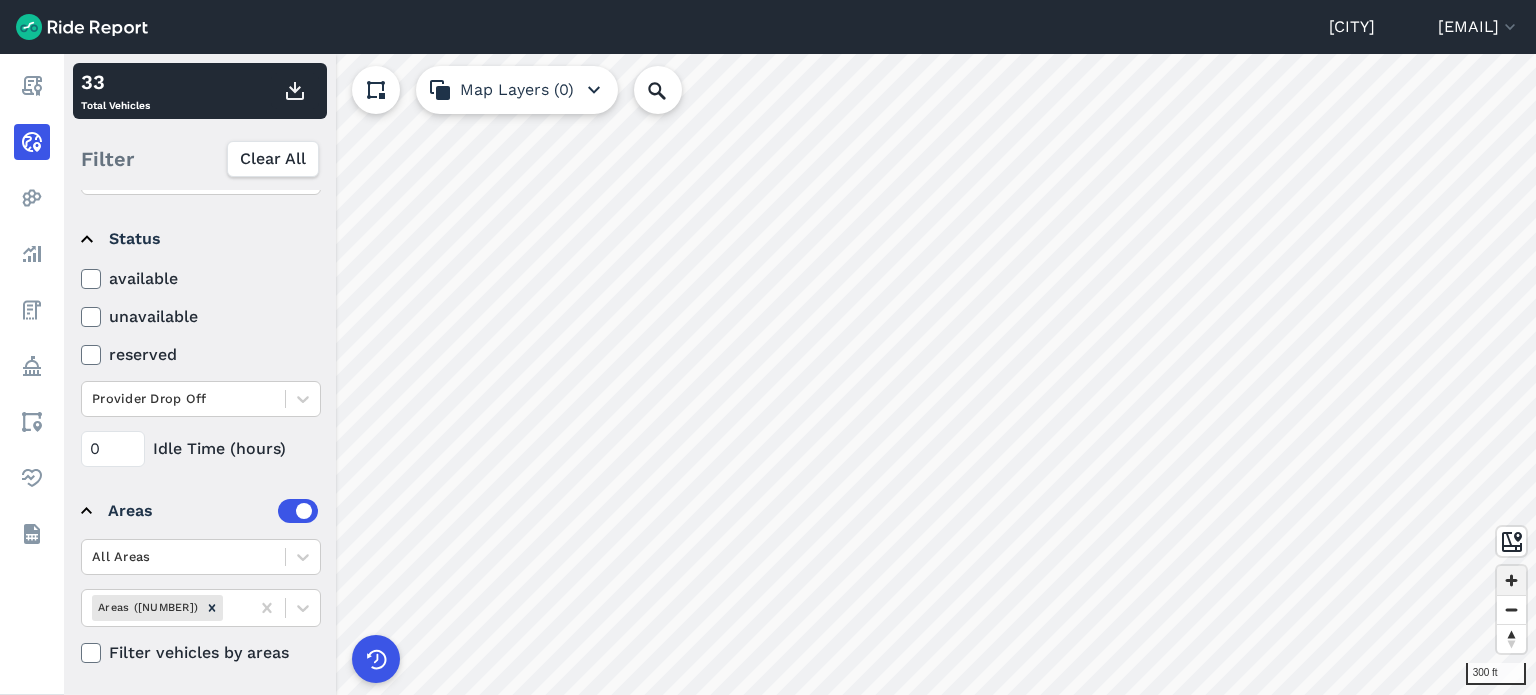 click at bounding box center (1511, 580) 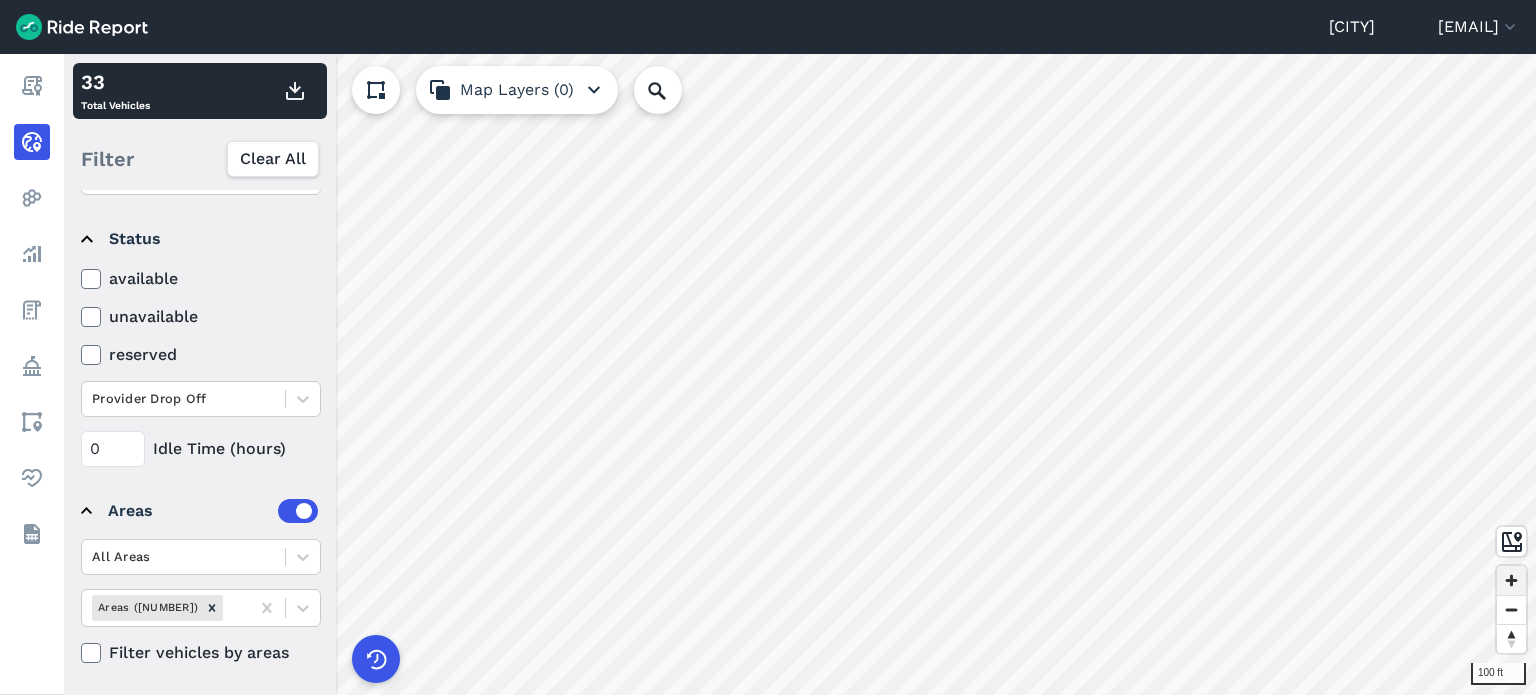 click at bounding box center (1511, 580) 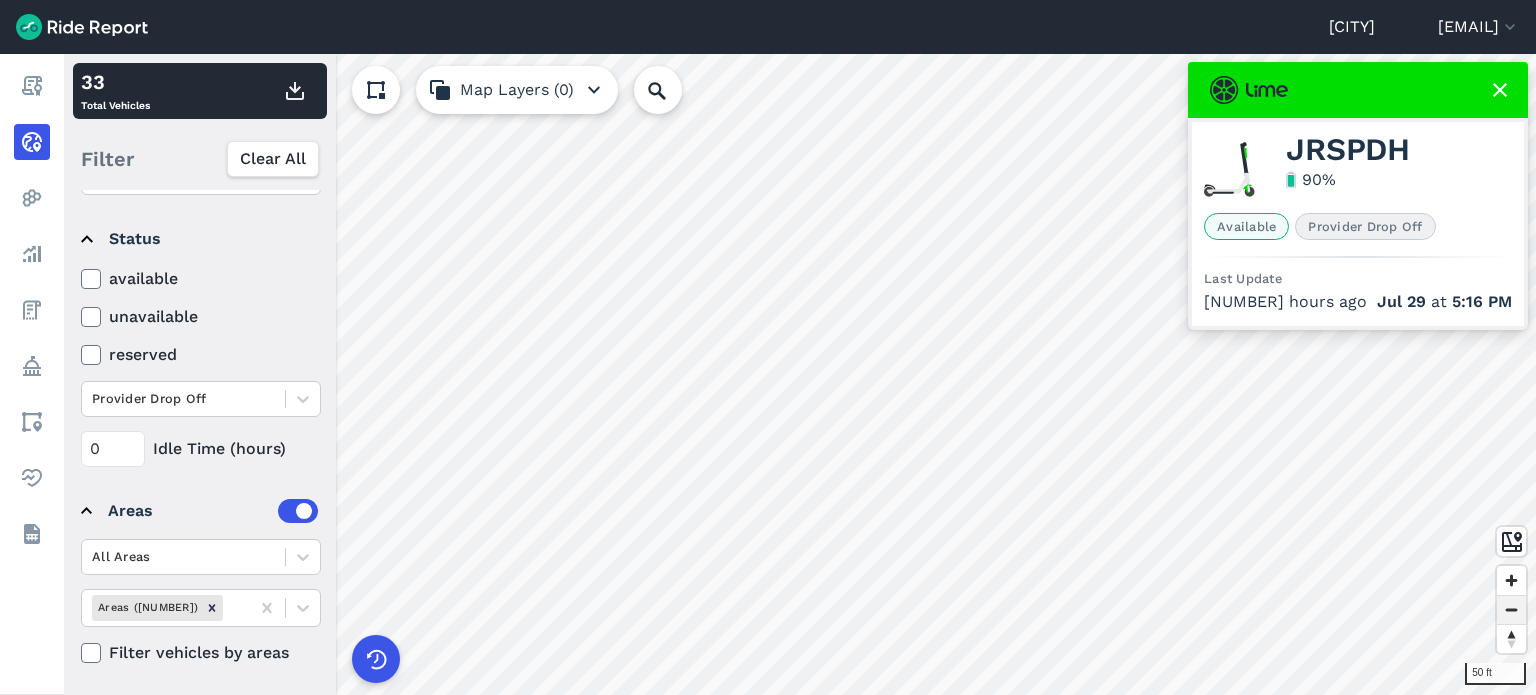 click at bounding box center (1511, 610) 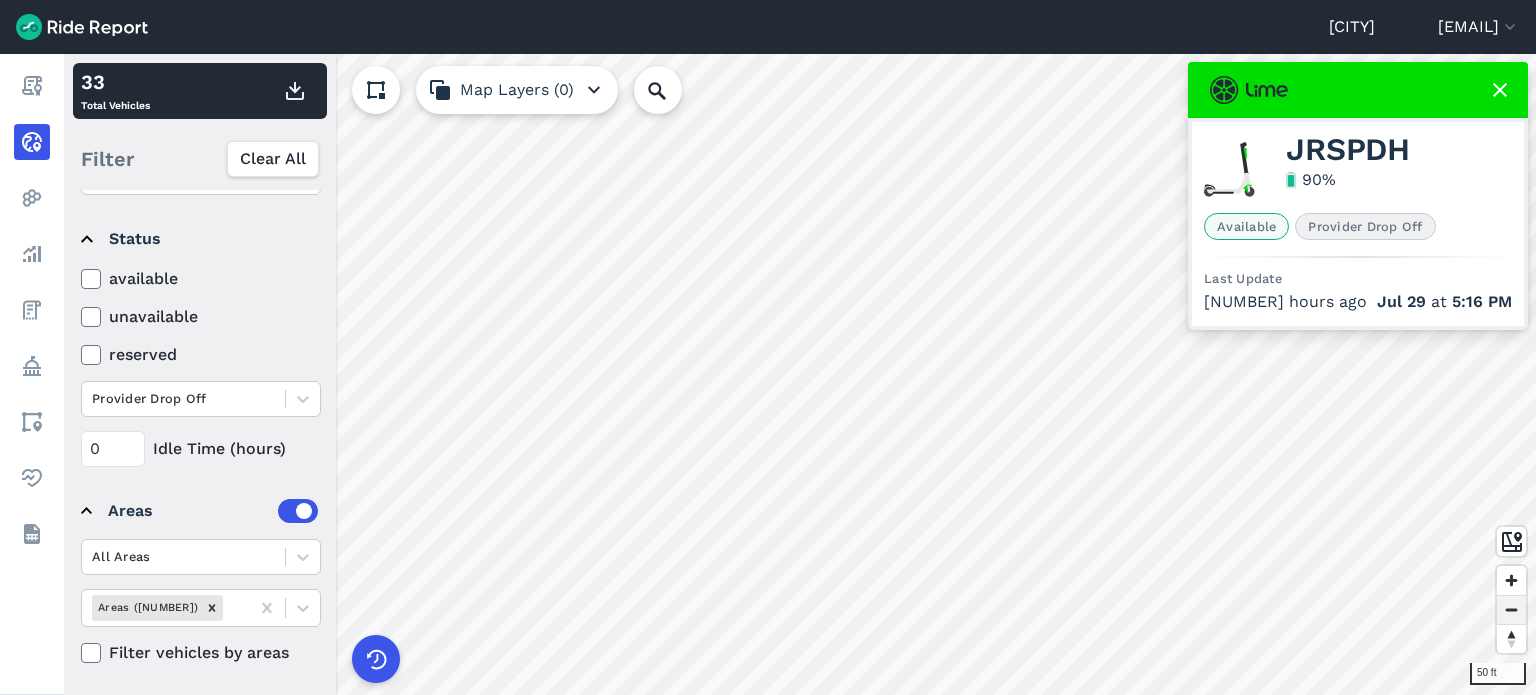 click at bounding box center (1511, 610) 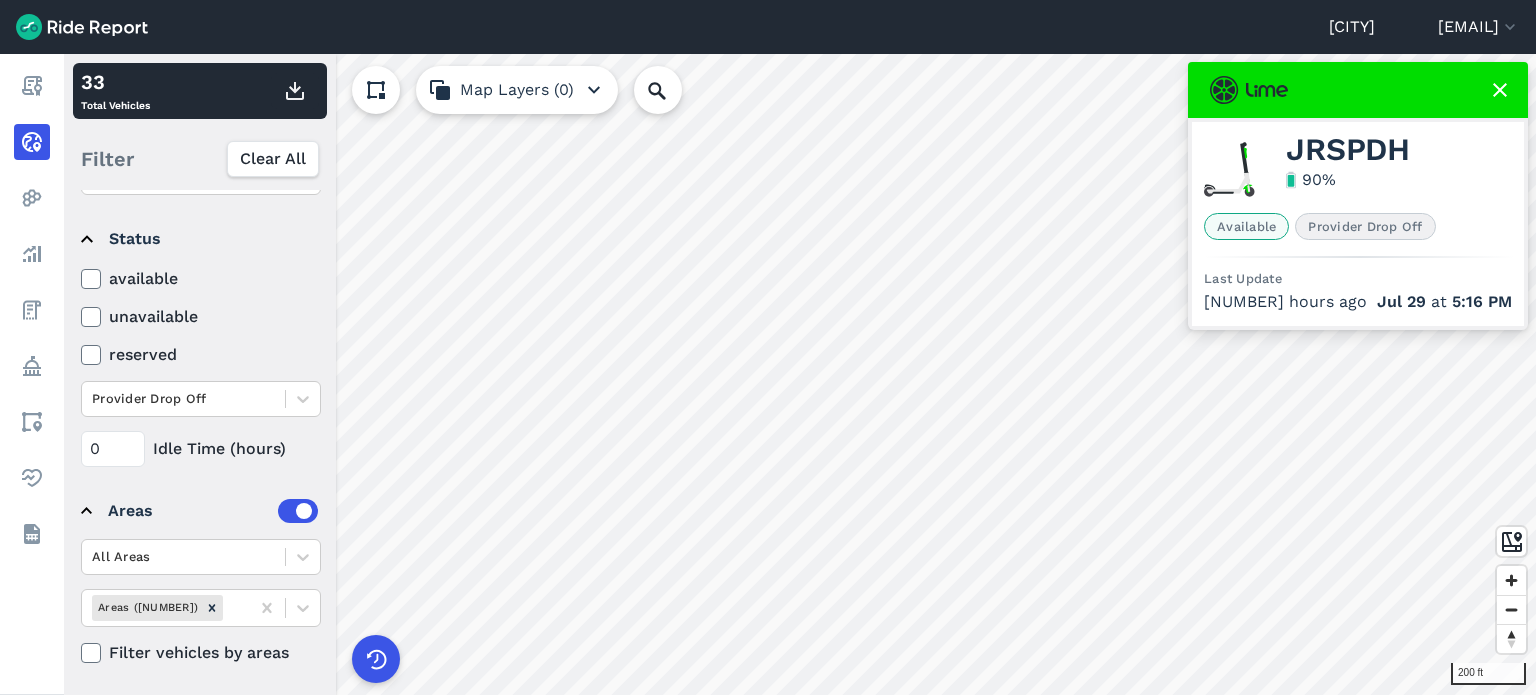 click on "Durham [EMAIL] Settings Terms Sign Out Report Realtime Heatmaps Analyze Fees Policy Areas Health Datasets 200 ft 33 Total Vehicles Filter Clear All Operators Lime Spin Vehicle Type All vehicle types Status available unavailable reserved Provider Drop Off 0 Idle Time (hours) Areas All Areas Areas (34) Filter vehicles by areas Map Layers (0) JRSPDH 90 % Available Provider Drop Off Last Update 68 hours ago Jul 29 at 5:16 PM JRSPDH left right up 0" at bounding box center [768, 347] 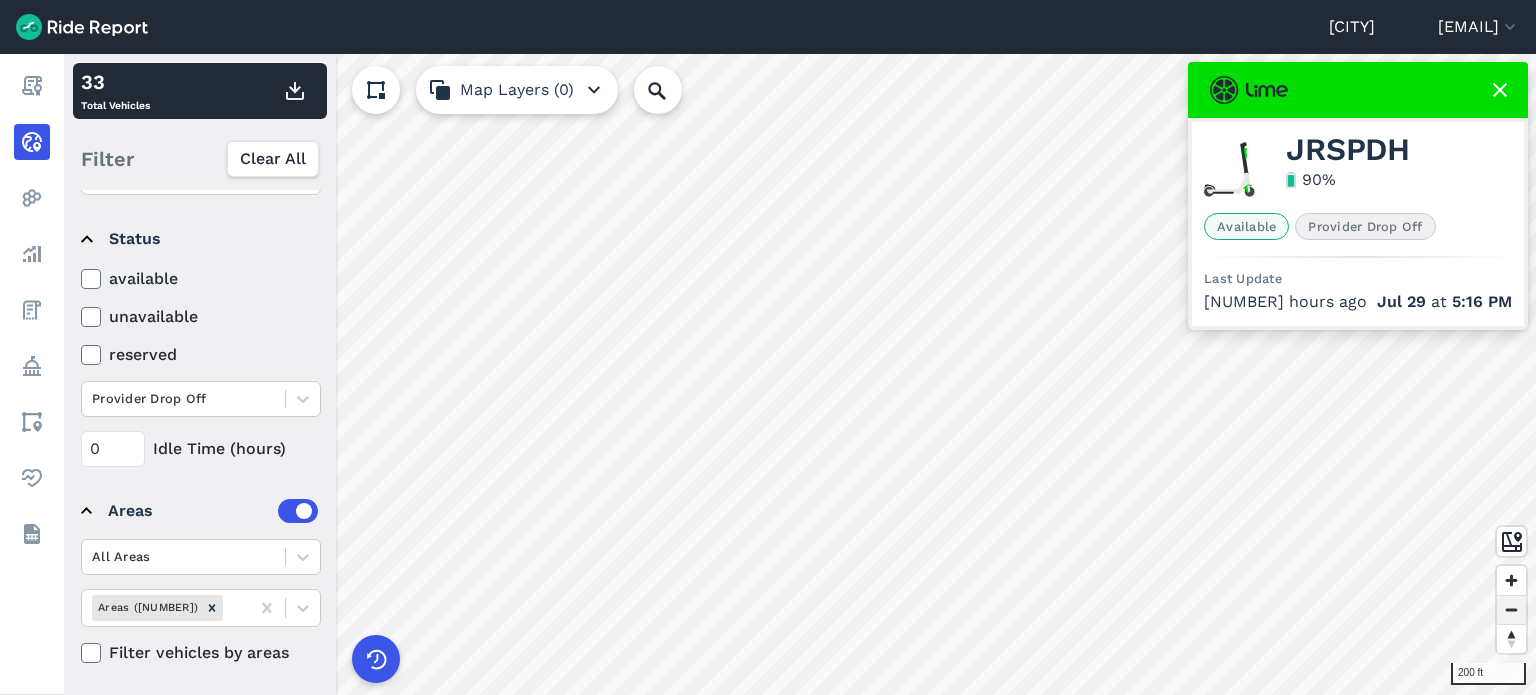 click at bounding box center [1511, 610] 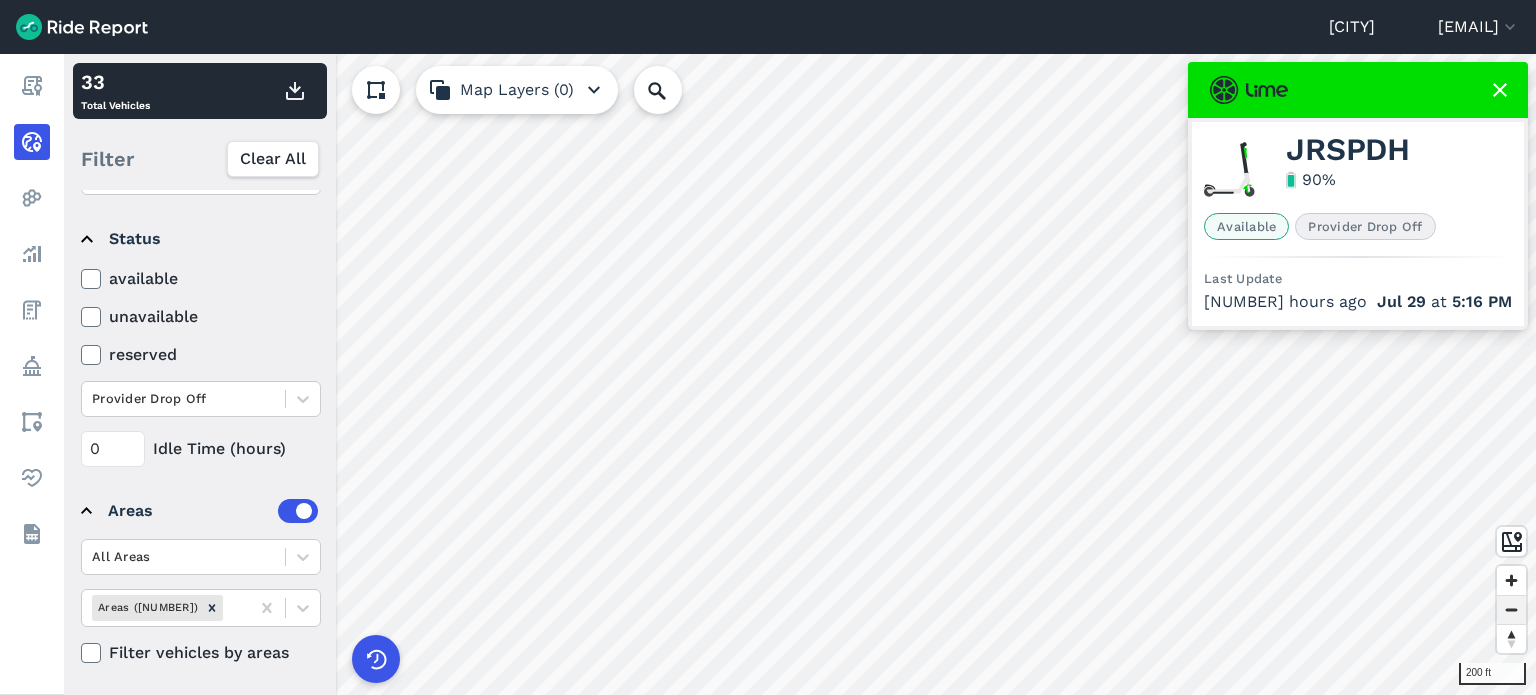 click at bounding box center [1511, 610] 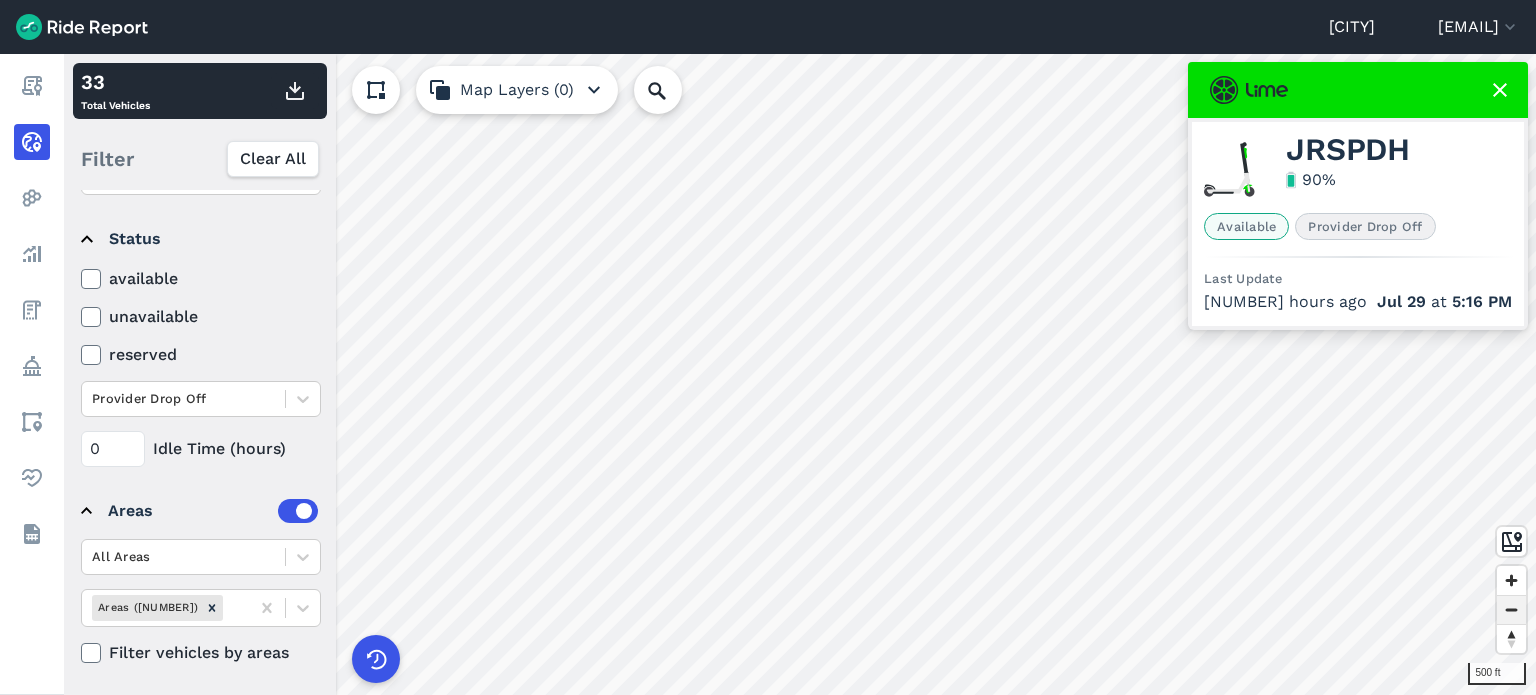 click at bounding box center [1511, 610] 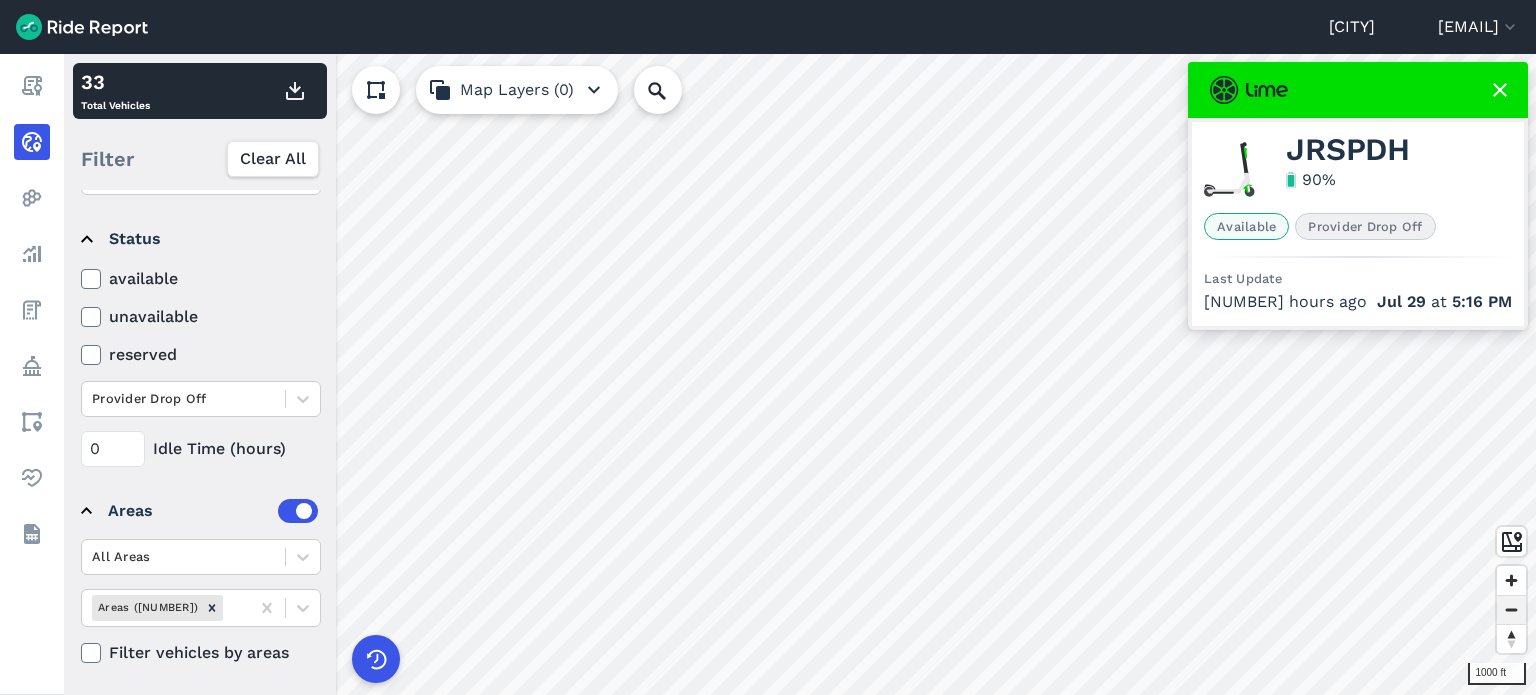 click at bounding box center [1511, 610] 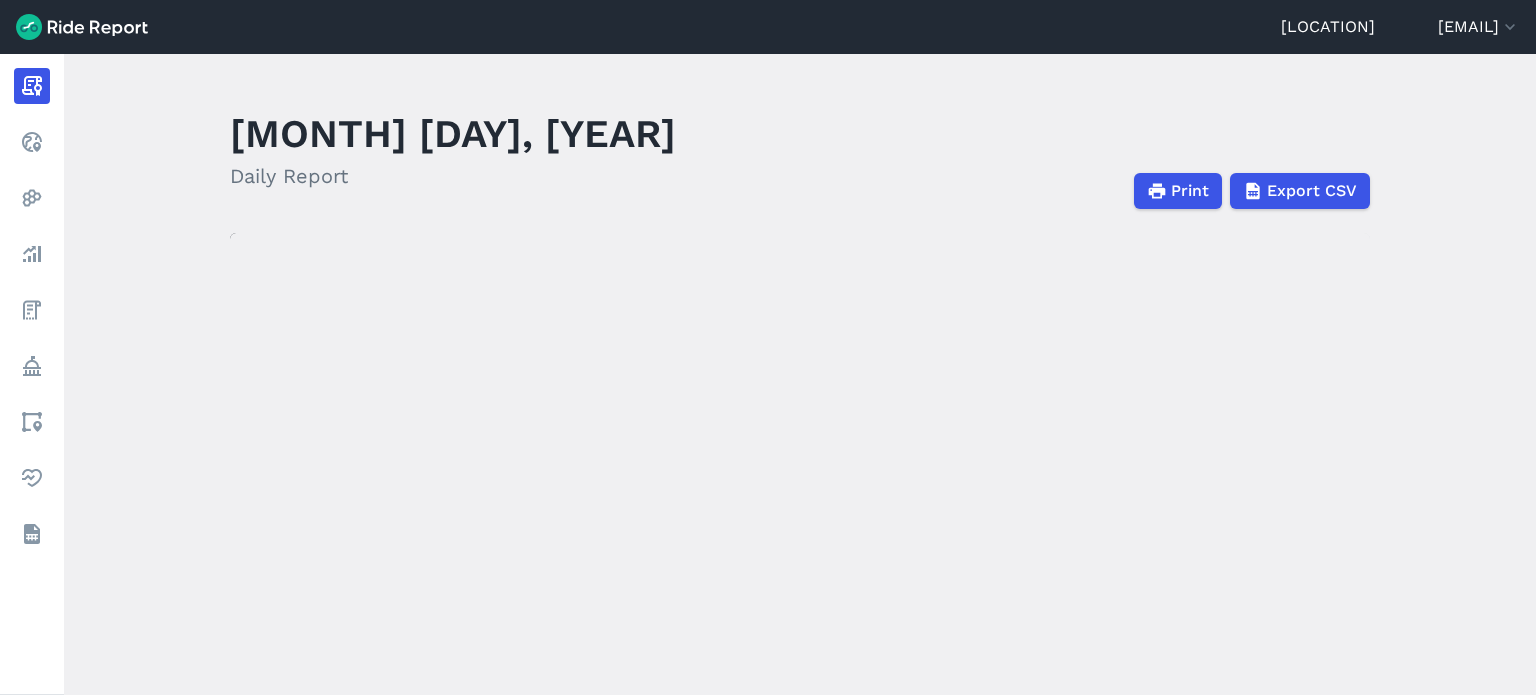 scroll, scrollTop: 0, scrollLeft: 0, axis: both 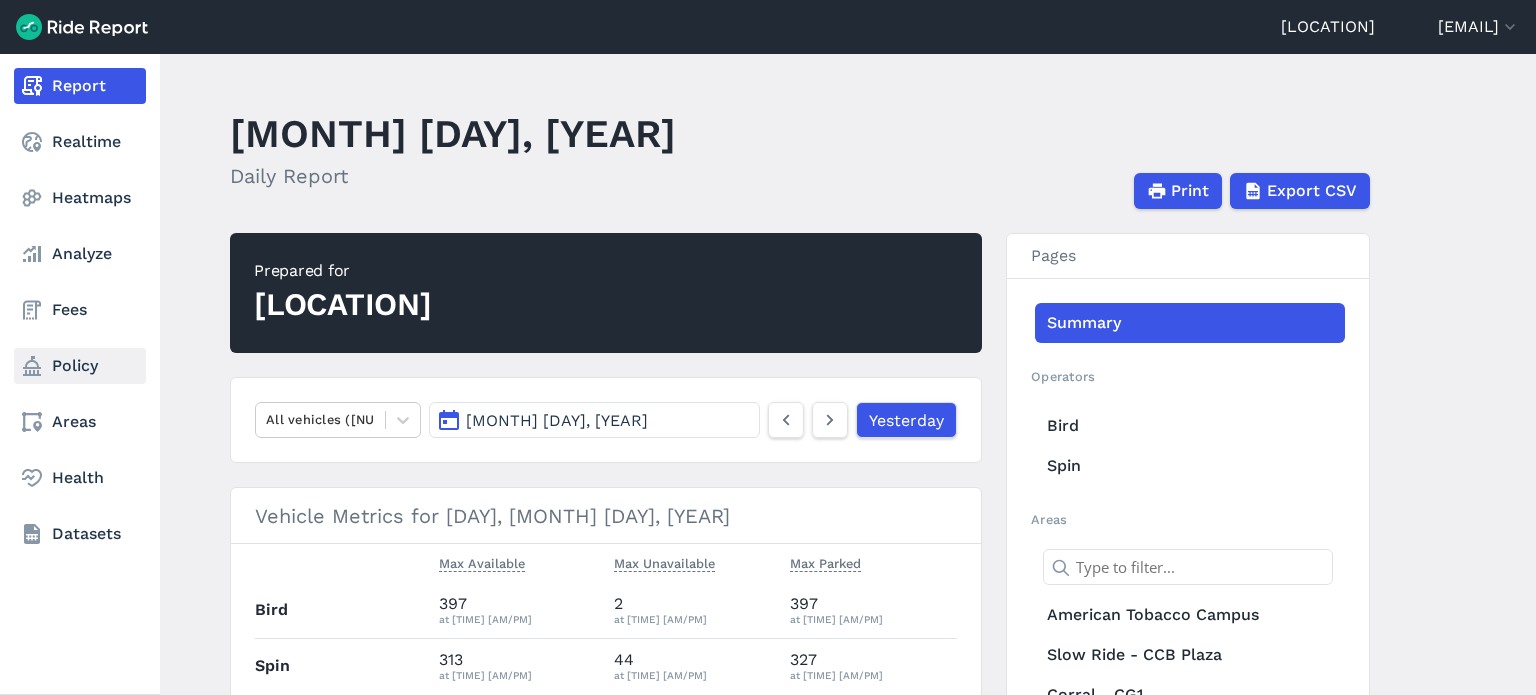 click 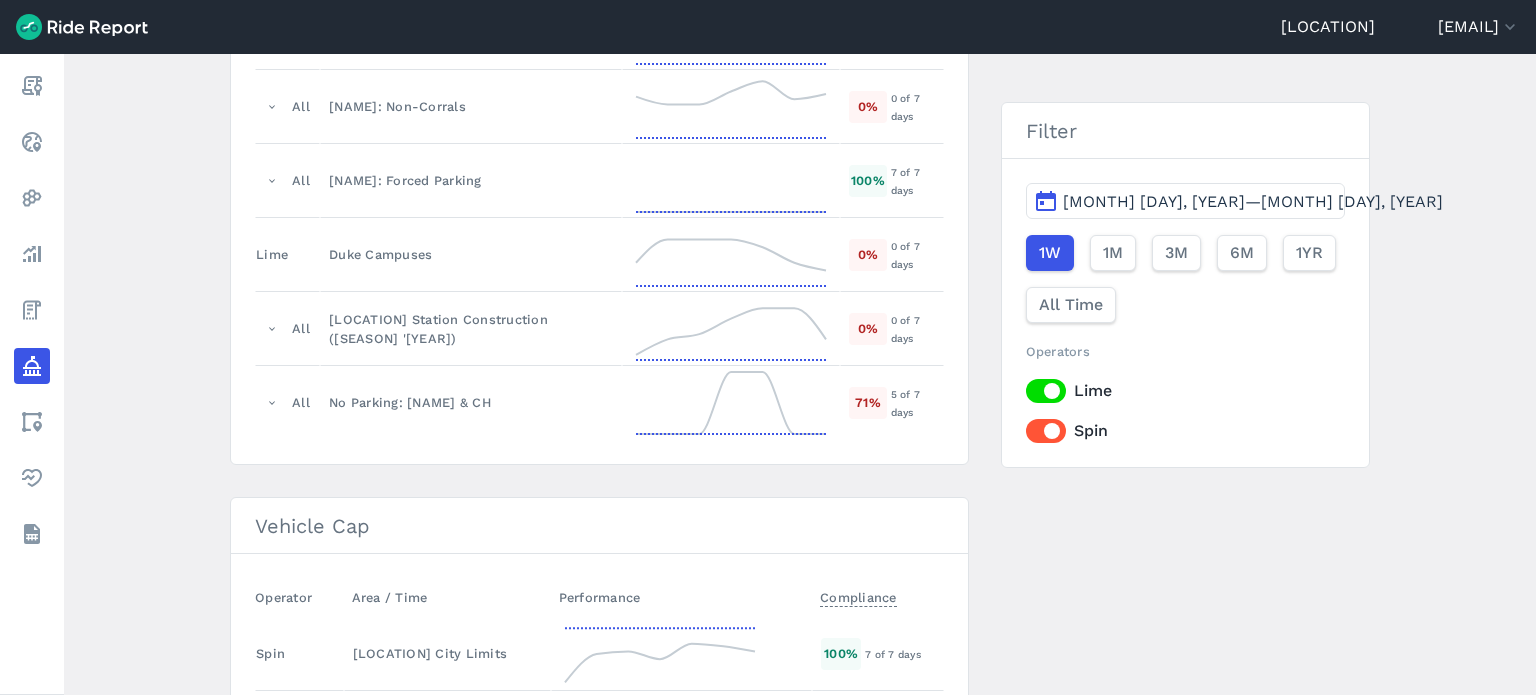 scroll, scrollTop: 1410, scrollLeft: 0, axis: vertical 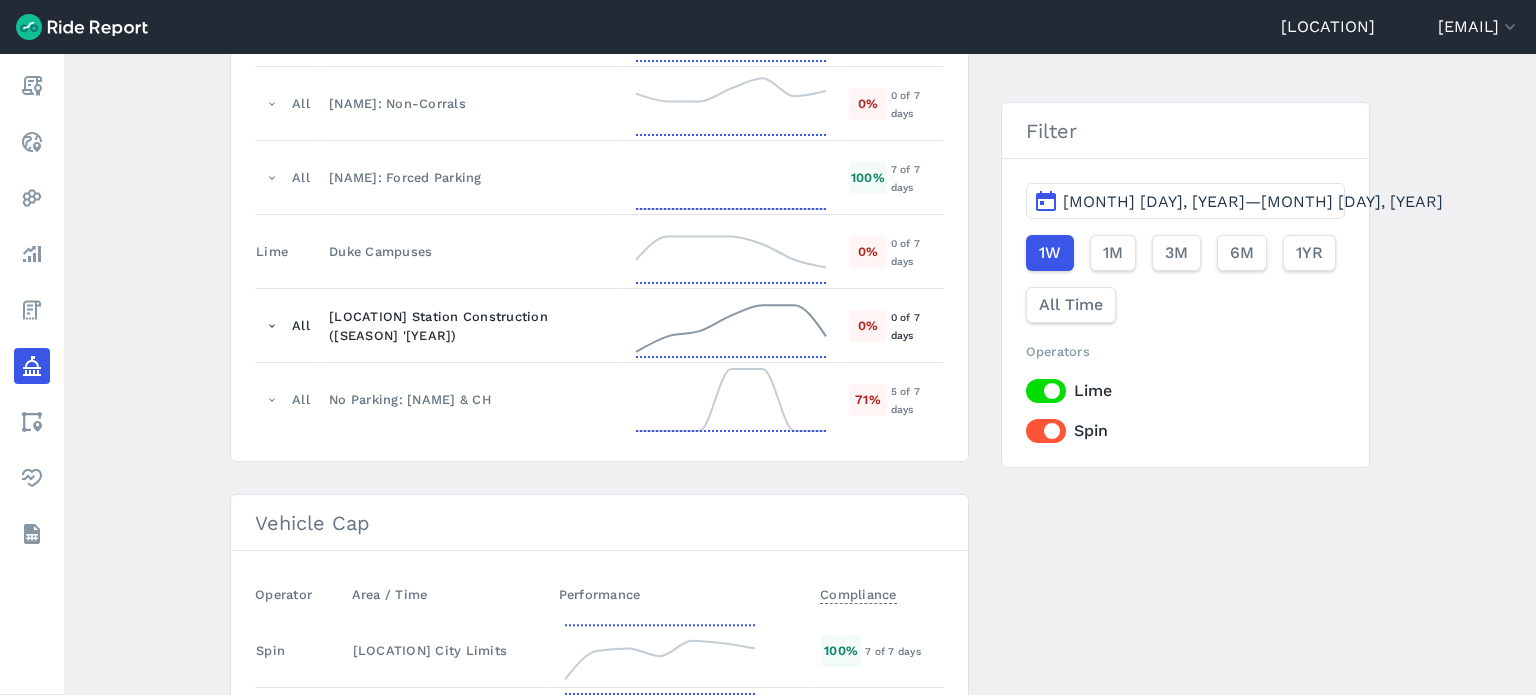 click on "[LOCATION] Station Construction ([SEASON] '[YEAR])" at bounding box center (471, 326) 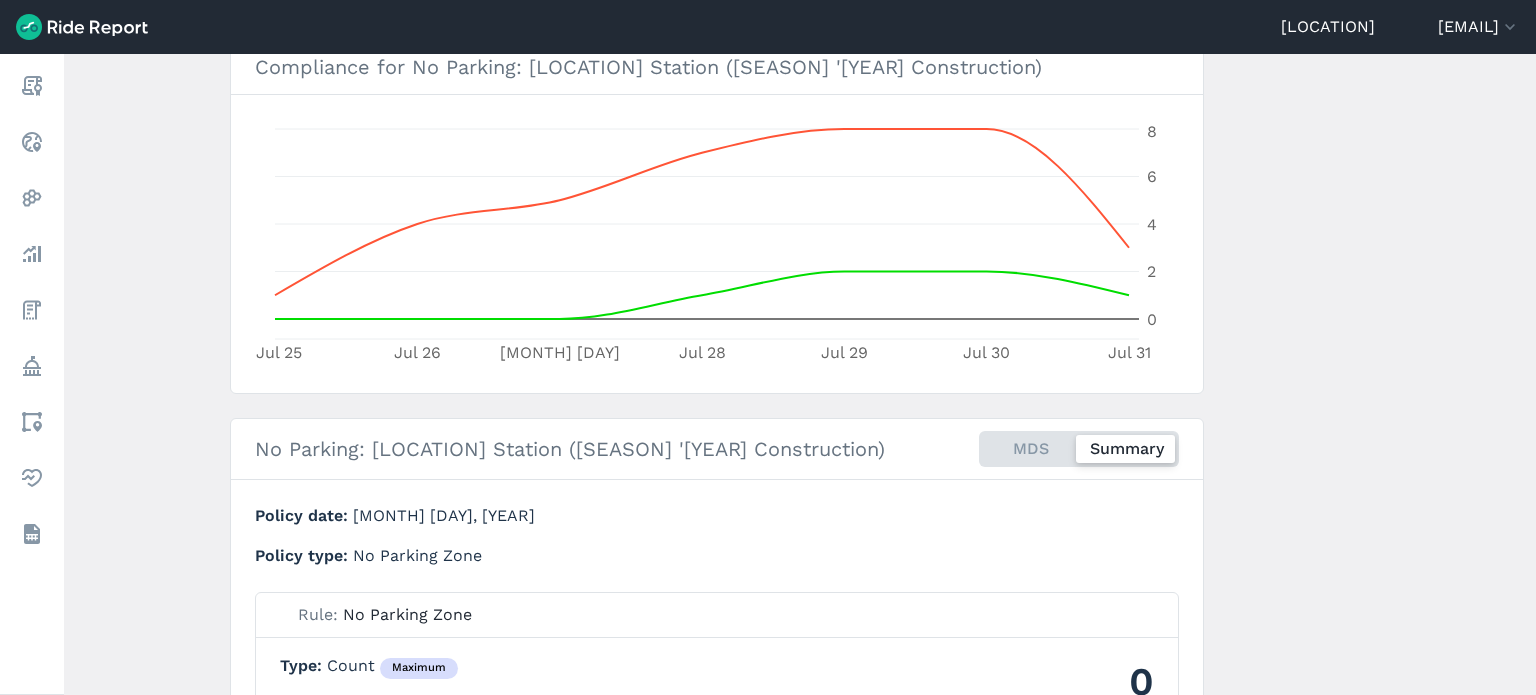 scroll, scrollTop: 230, scrollLeft: 0, axis: vertical 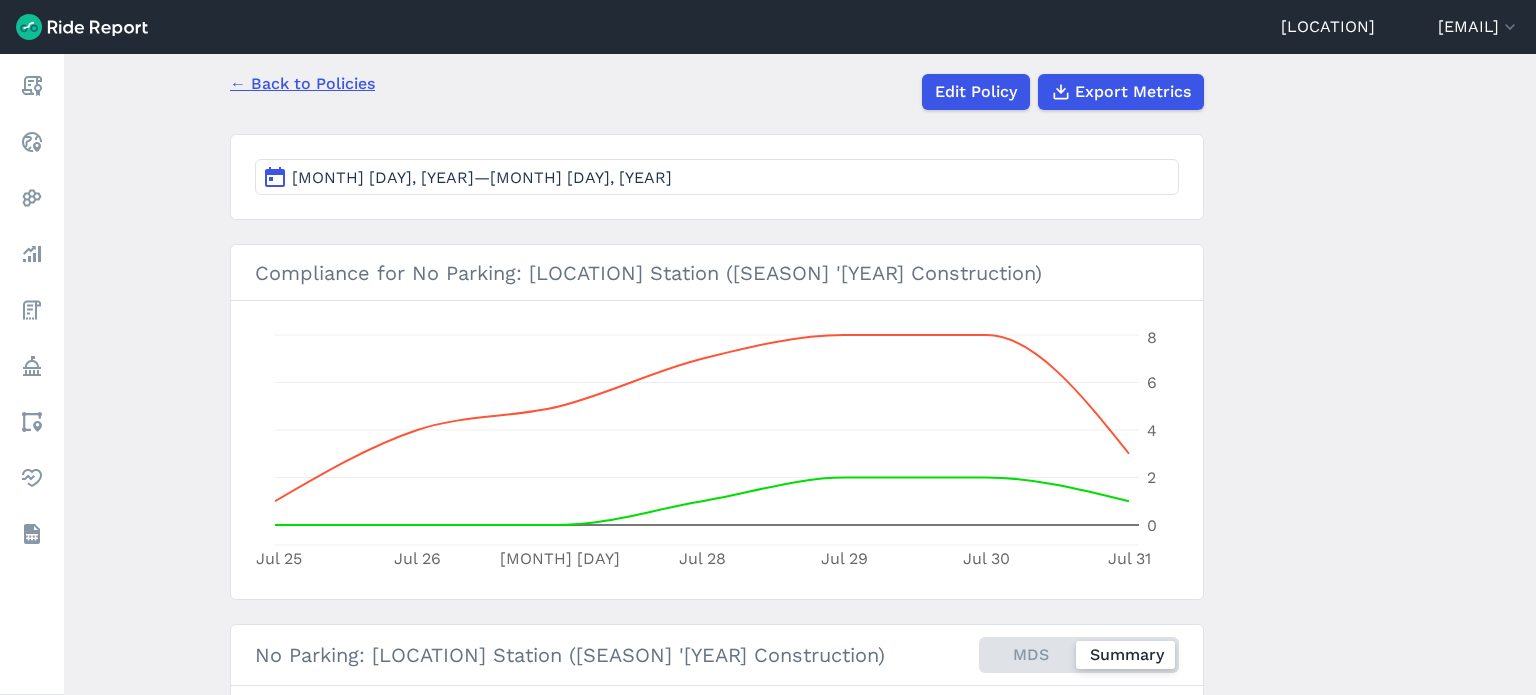click on "[MONTH] [DAY], [YEAR]—[MONTH] [DAY], [YEAR]" at bounding box center (717, 177) 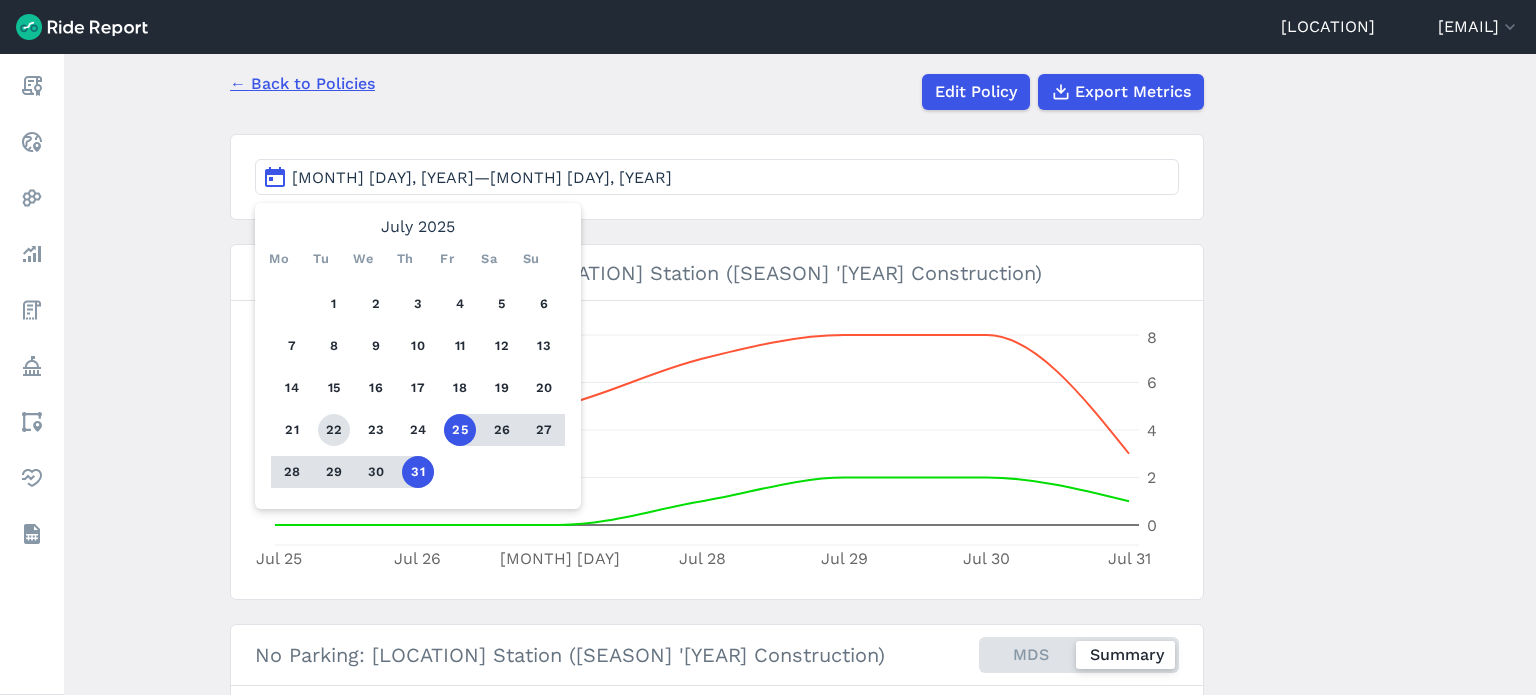 click on "22" at bounding box center [334, 430] 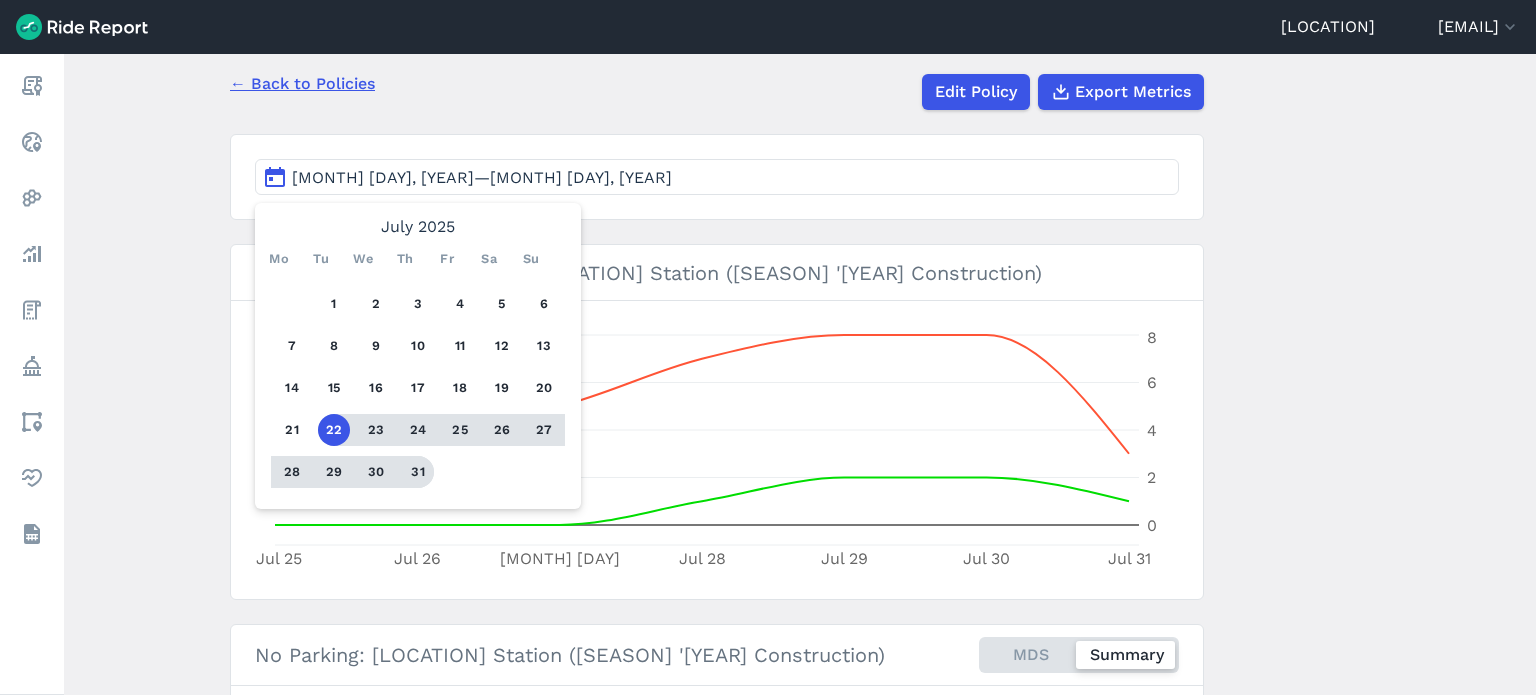 click on "31" at bounding box center (418, 472) 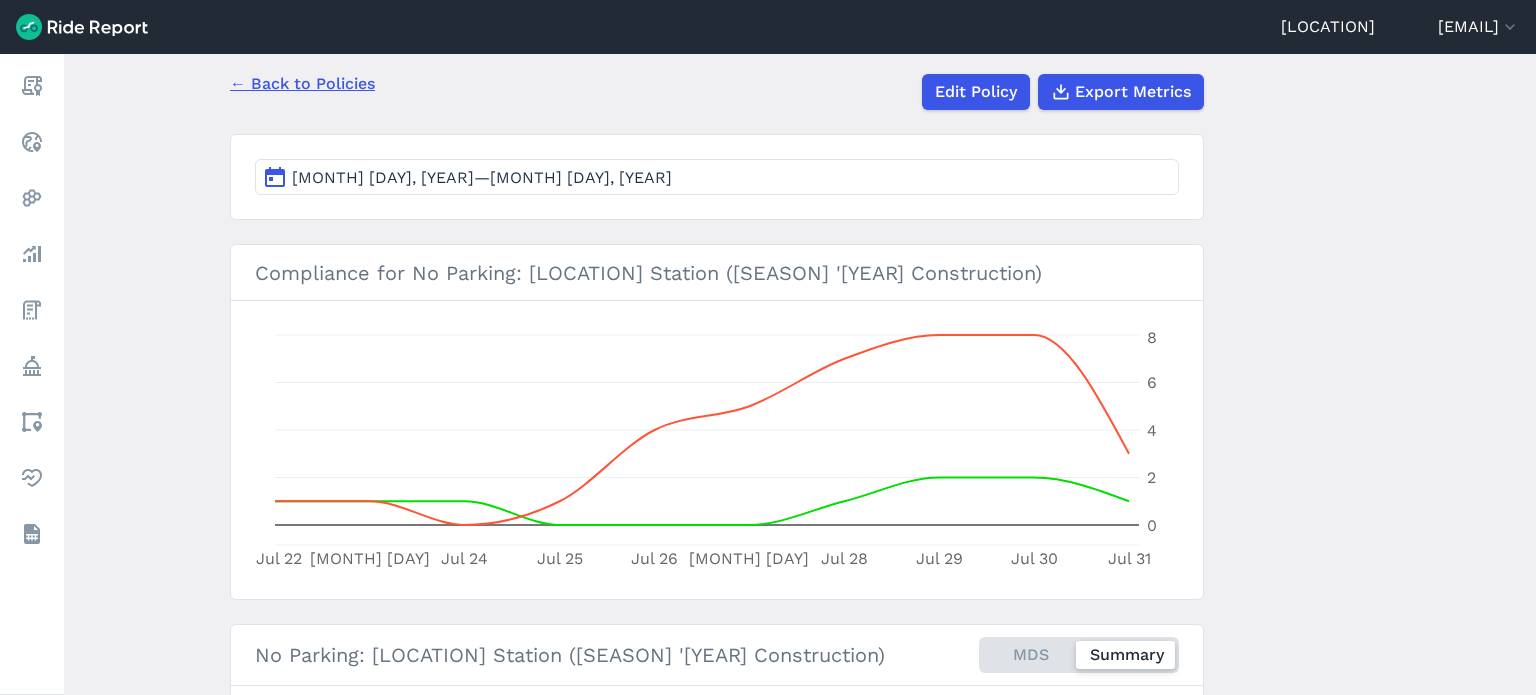 click on "No Parking: Durham Station (Summer '25 Construction) Policy ← Back to Policies Edit Policy Export Metrics Jul 22, 2025—Jul 31, 2025 Compliance for No Parking: Durham Station (Summer '25 Construction) Jul 22 Jul 23 Jul 24 Jul 25 Jul 26 Jul 27 Jul 28 Jul 29 Jul 30 Jul 31 0 2 4 6 8 No Parking: Durham Station (Summer '25 Construction) MDS Summary Policy date July 1, 2025 Policy type No Parking Zone Rule  No Parking Zone 0 Maximum Count Type Count   maximum Vehicle Class All Day of Week All Area Durham Station Construction (Summer '25)" at bounding box center (800, 374) 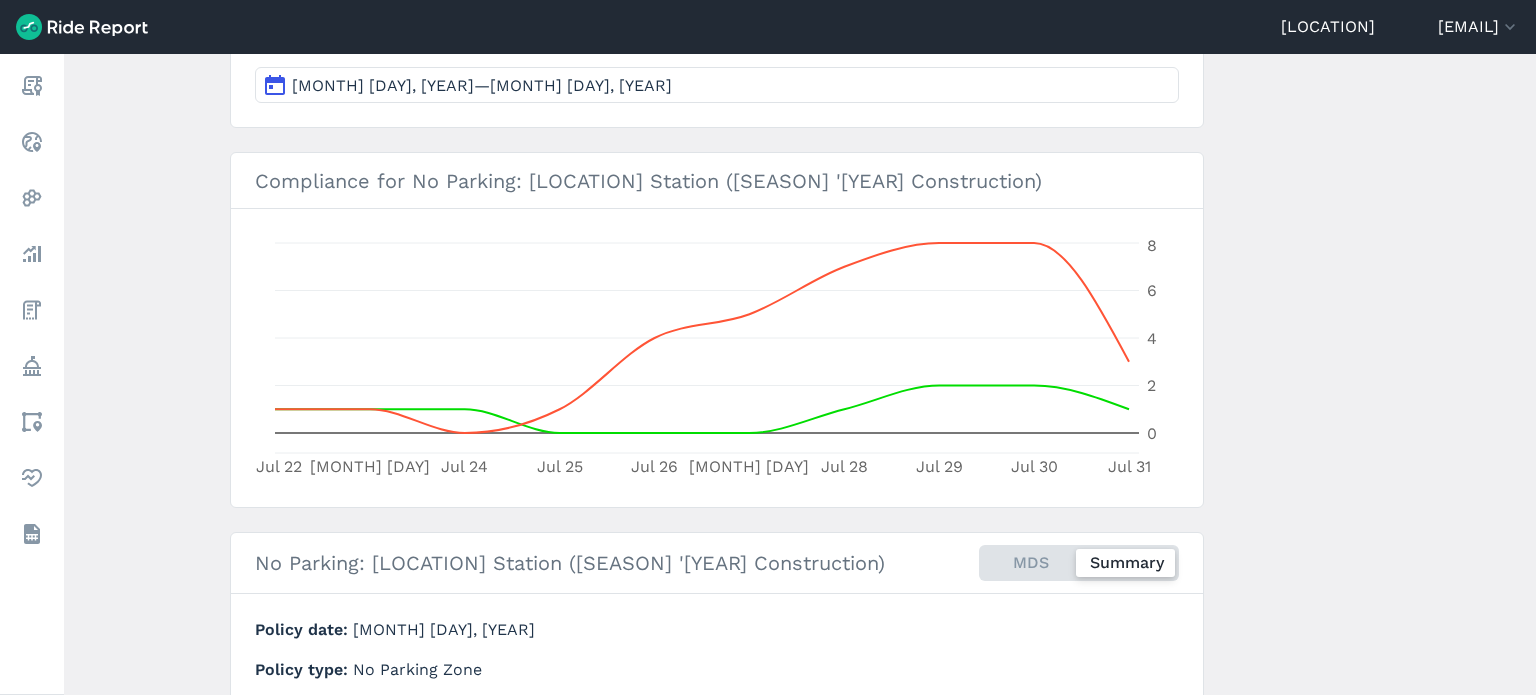 scroll, scrollTop: 338, scrollLeft: 0, axis: vertical 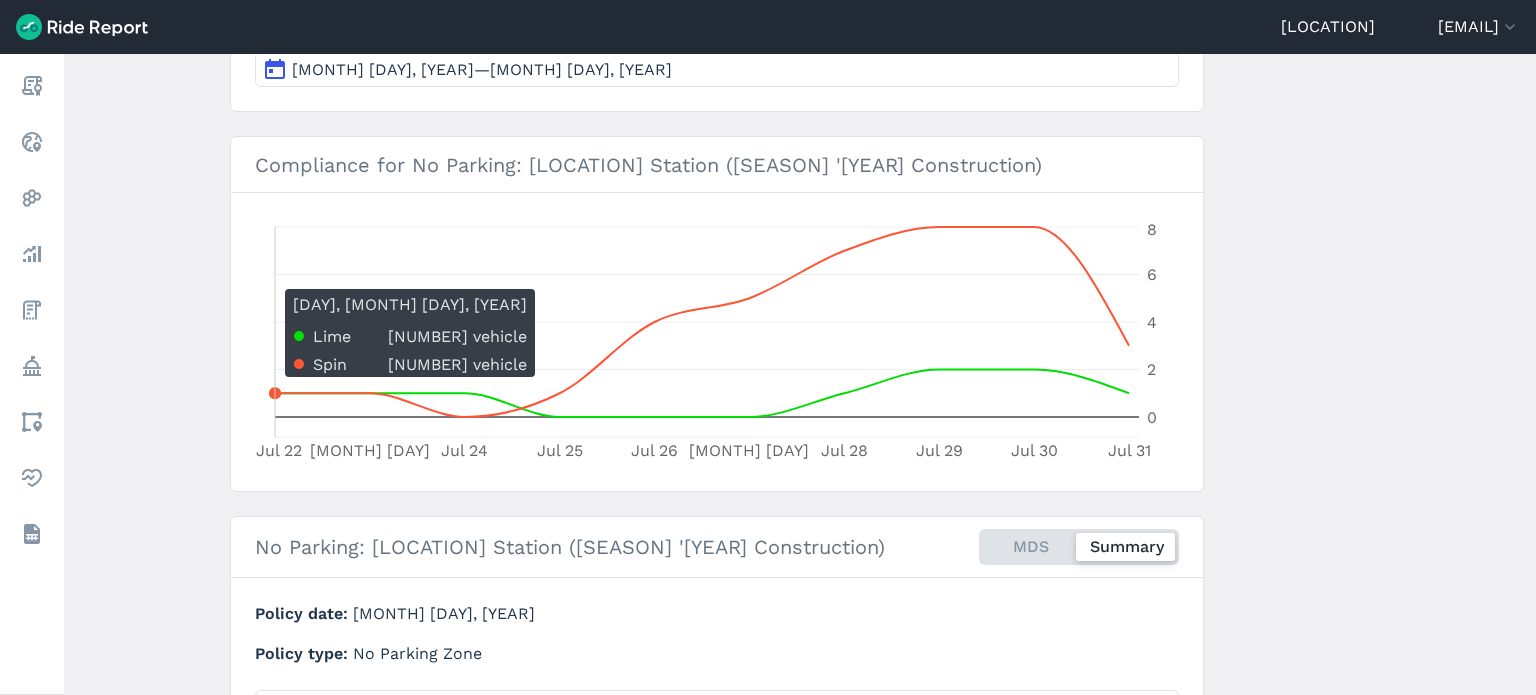 click 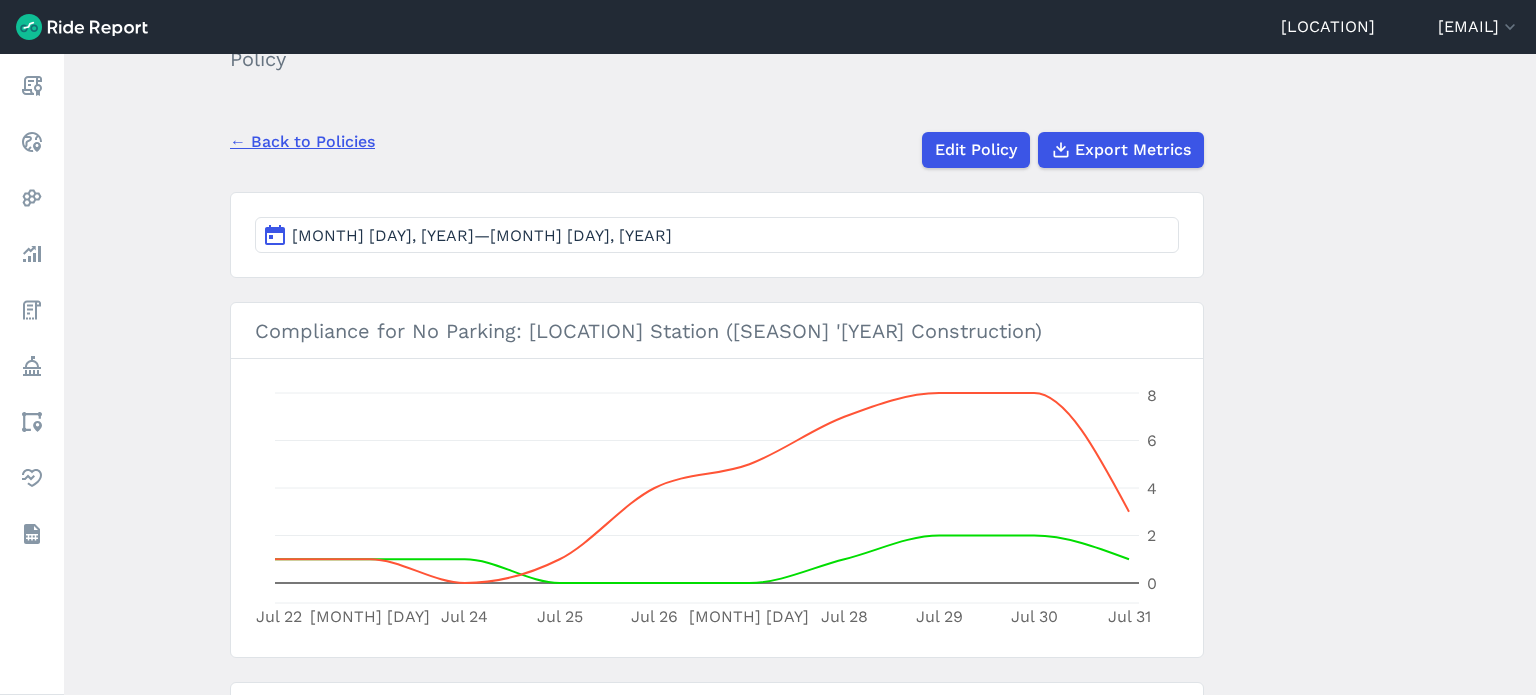 scroll, scrollTop: 174, scrollLeft: 0, axis: vertical 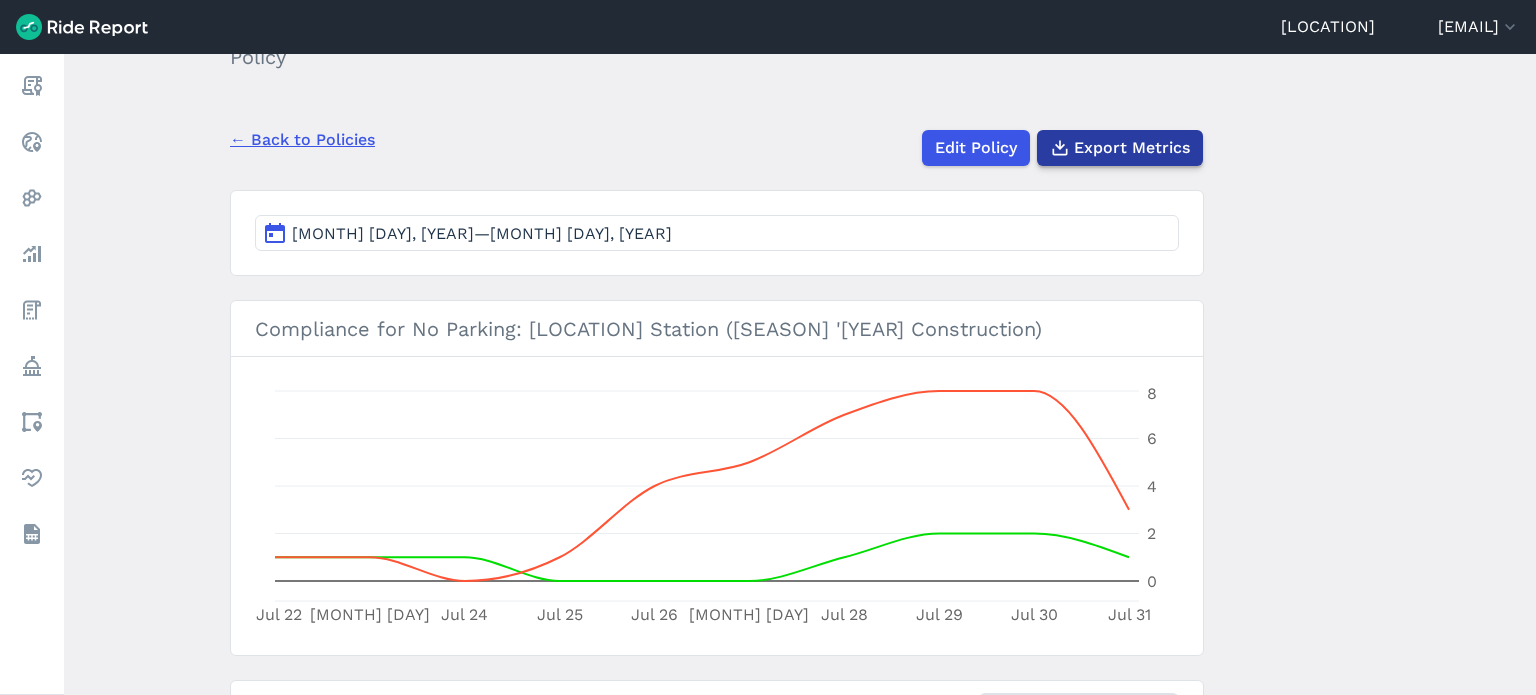 click on "Export Metrics" at bounding box center (1132, 148) 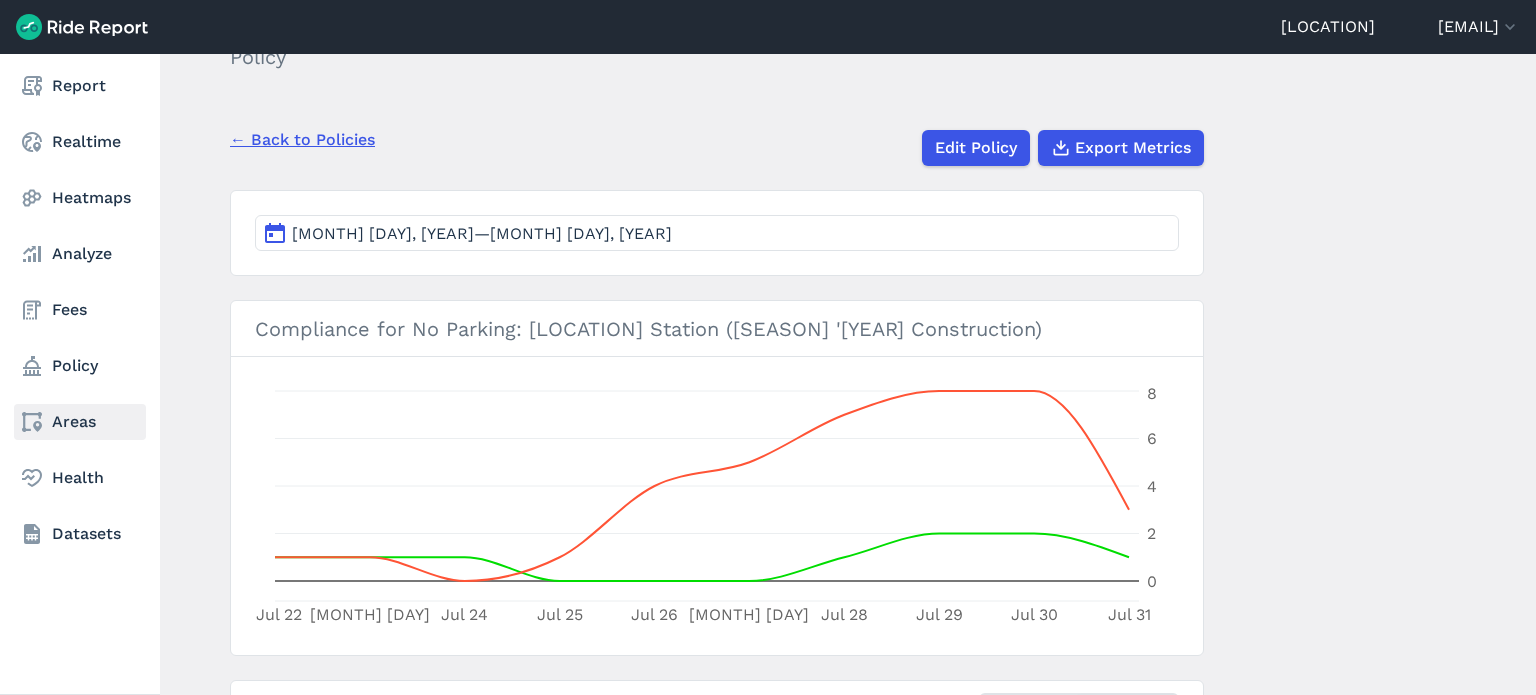 click on "Areas" at bounding box center [80, 422] 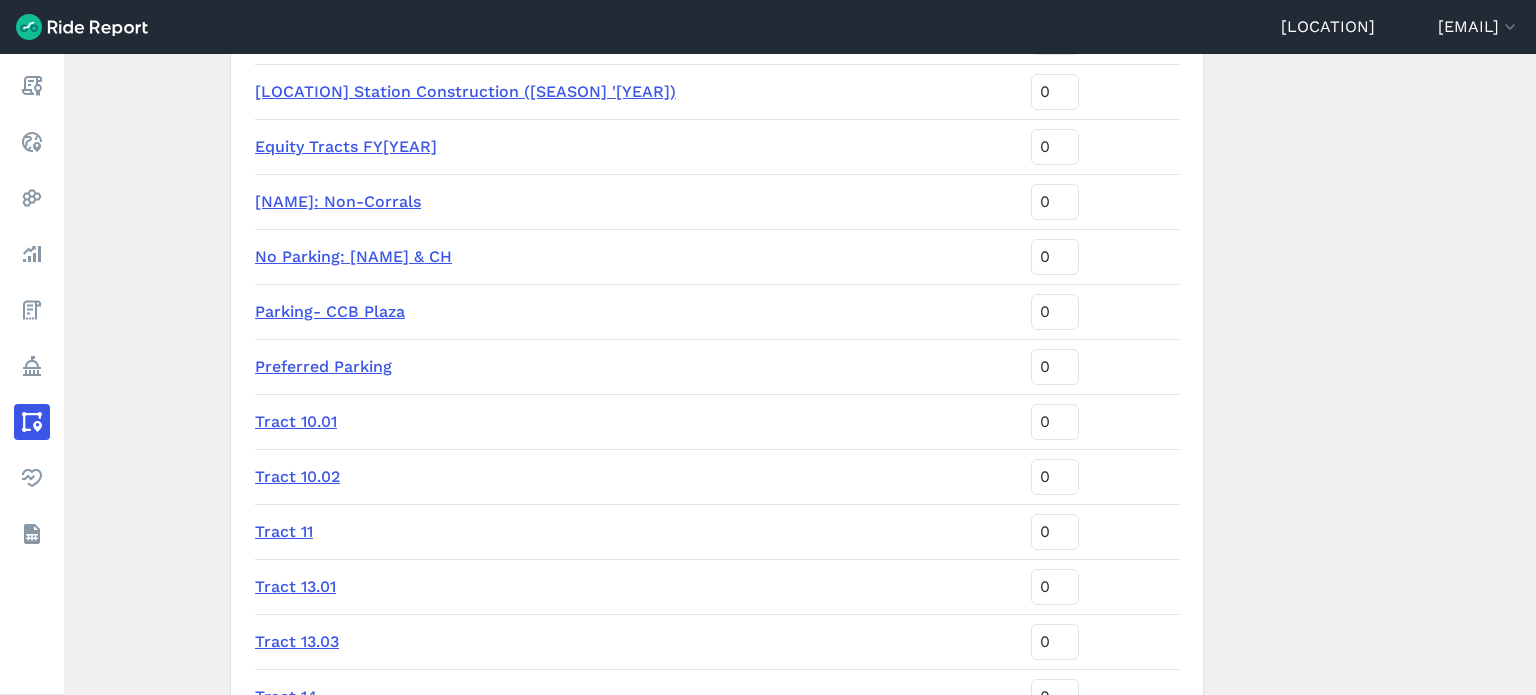 scroll, scrollTop: 1200, scrollLeft: 0, axis: vertical 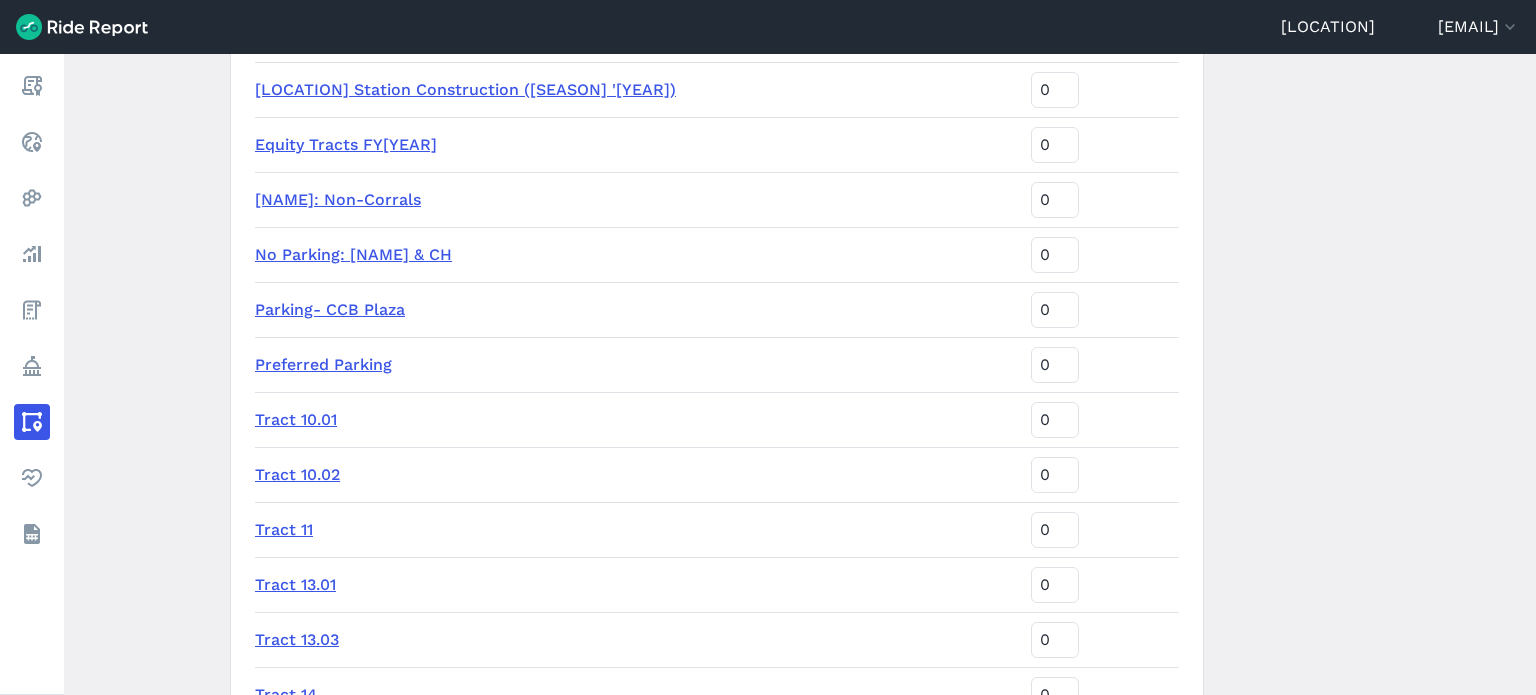 click on "Preferred Parking" at bounding box center (323, 364) 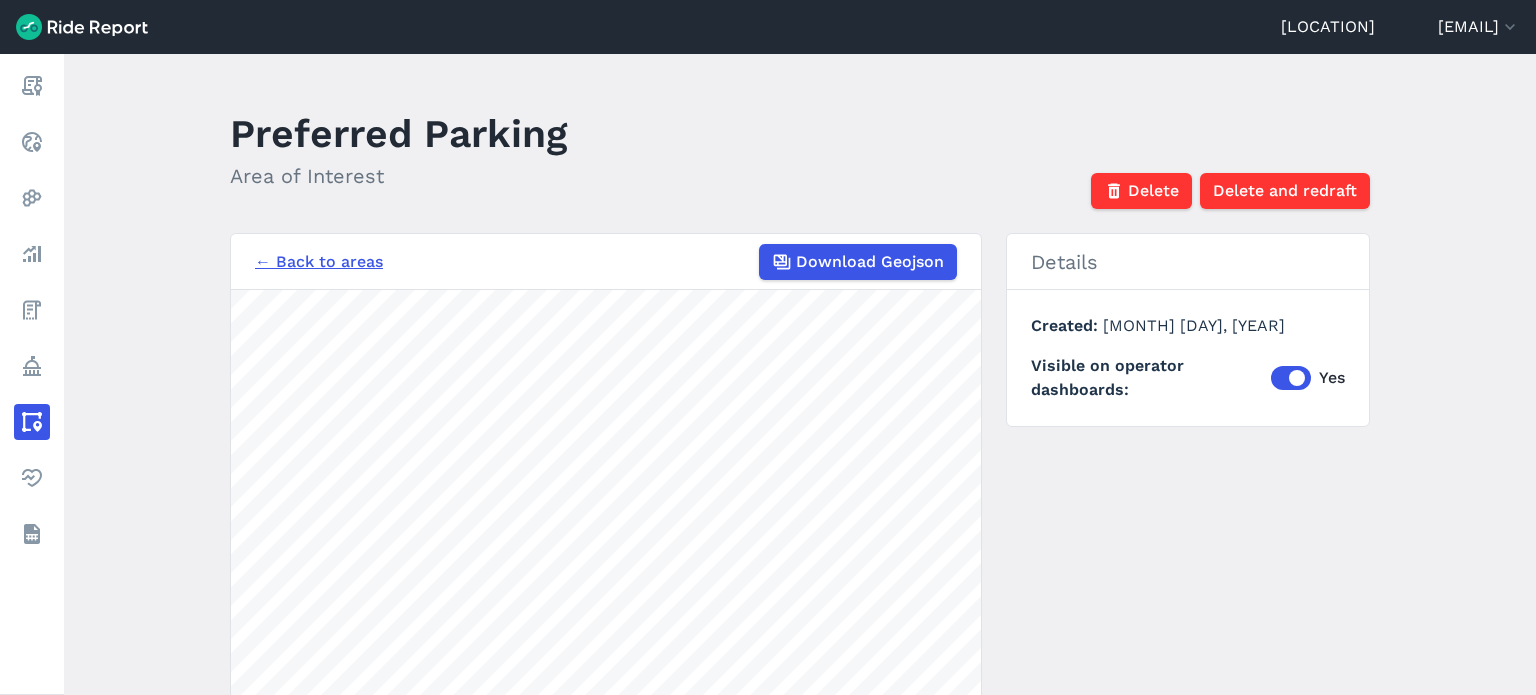 click on "Preferred Parking Area of Interest Delete Delete and redraft ← Back to areas Download Geojson 2000 ft Details Created August 1, 2025 Visible on operator dashboards Yes" at bounding box center [800, 374] 